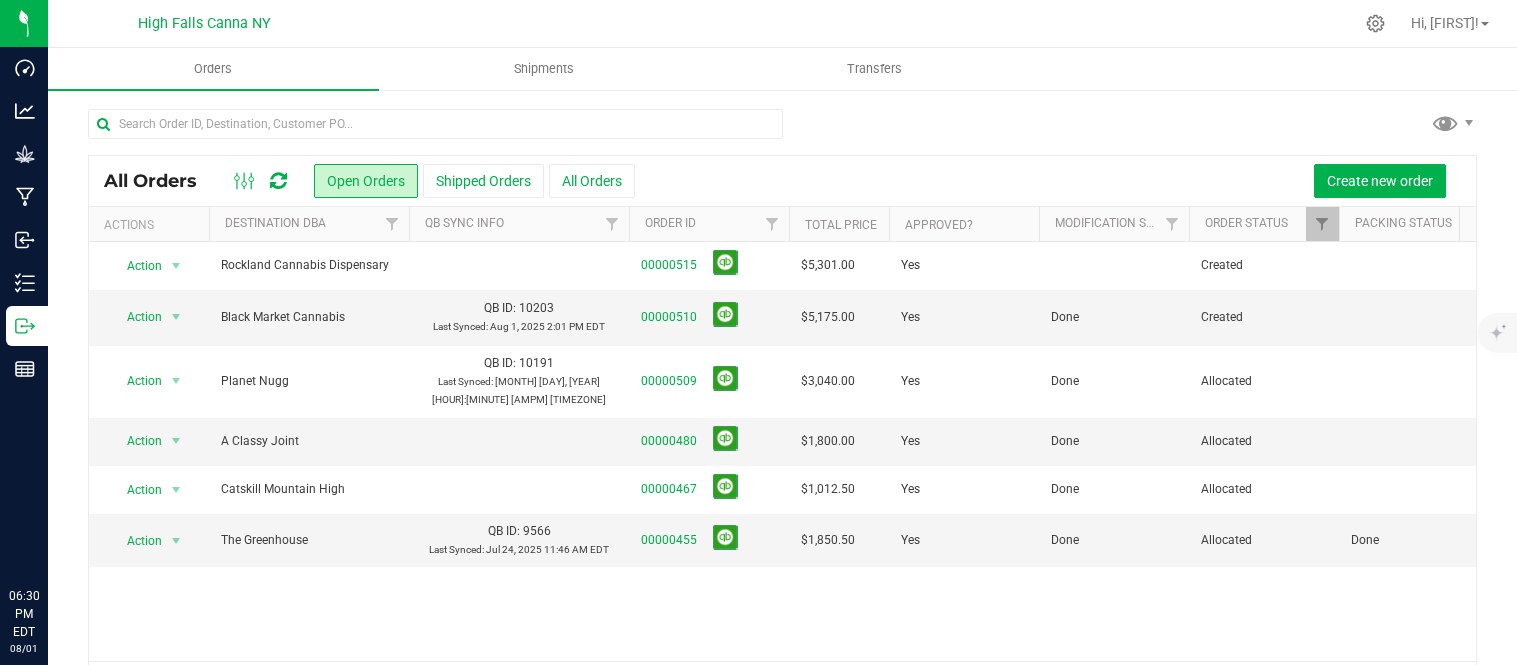 scroll, scrollTop: 0, scrollLeft: 0, axis: both 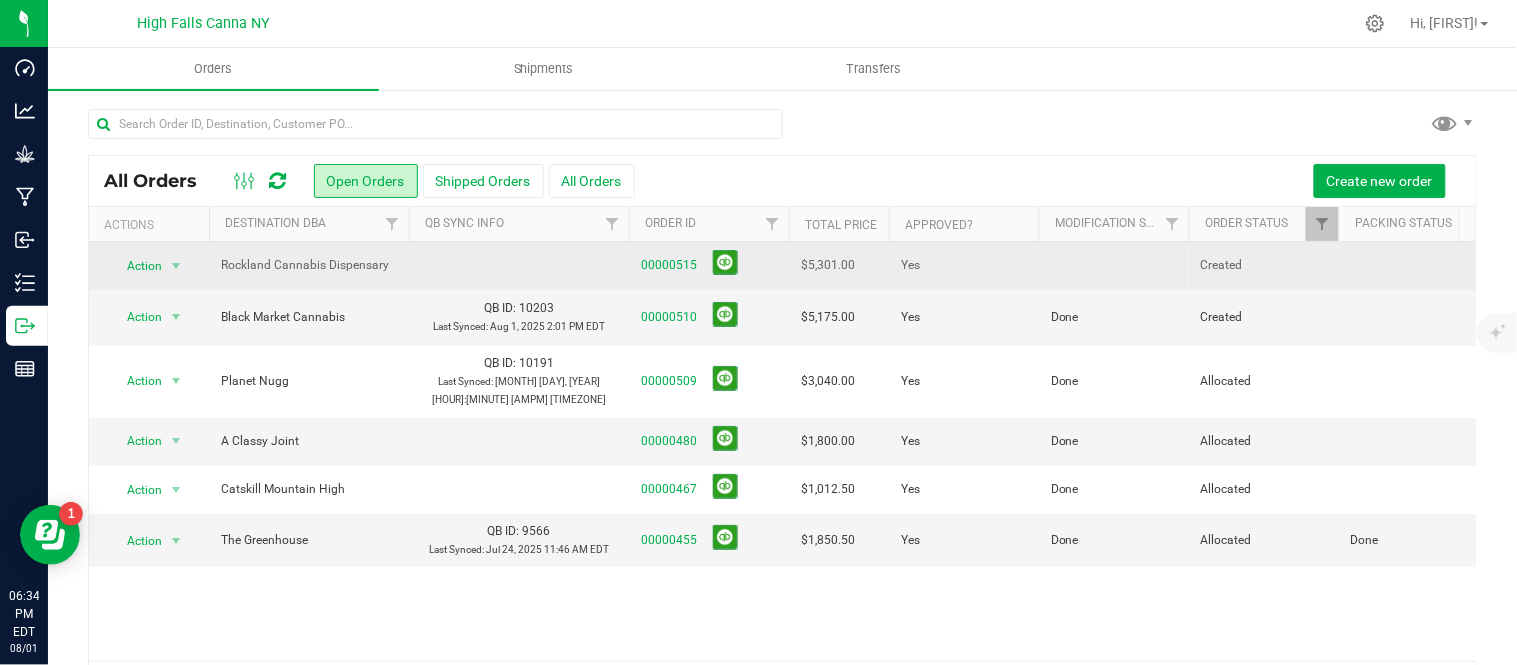 click at bounding box center [1114, 266] 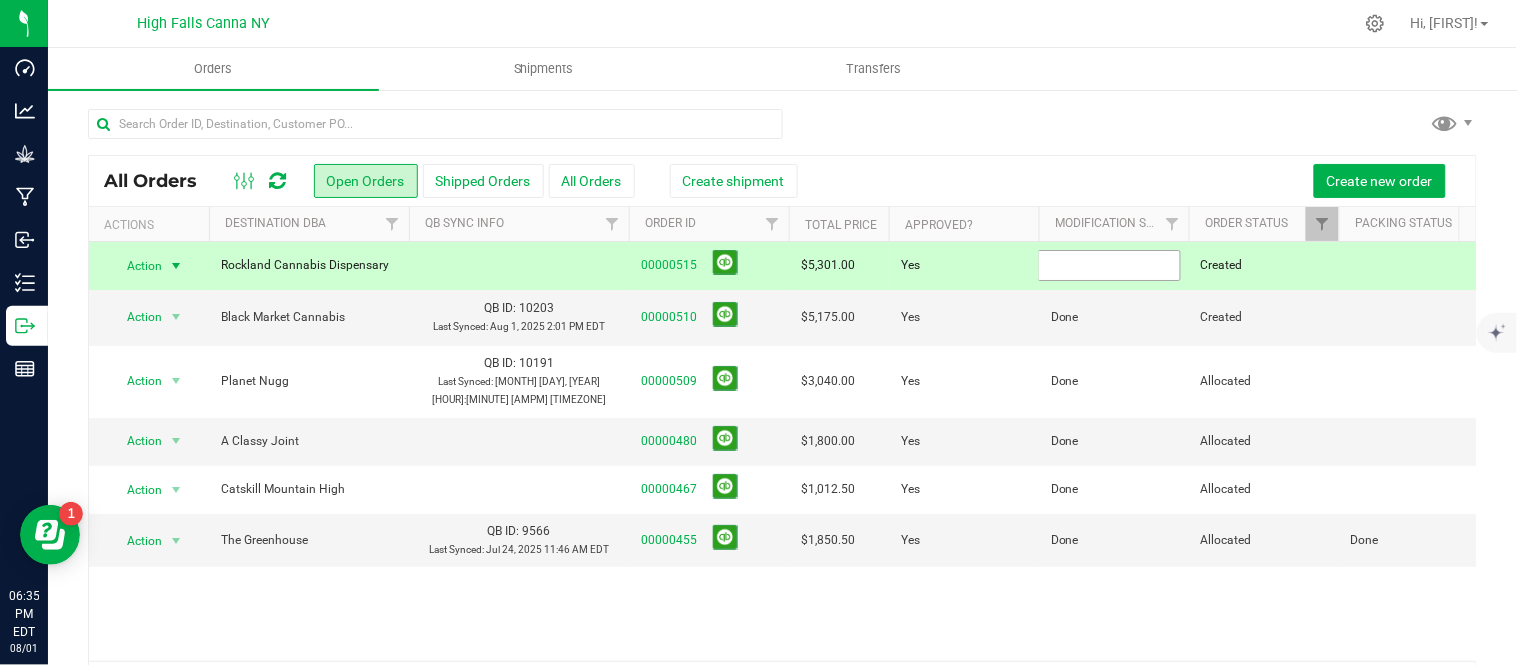 click at bounding box center [1109, 265] 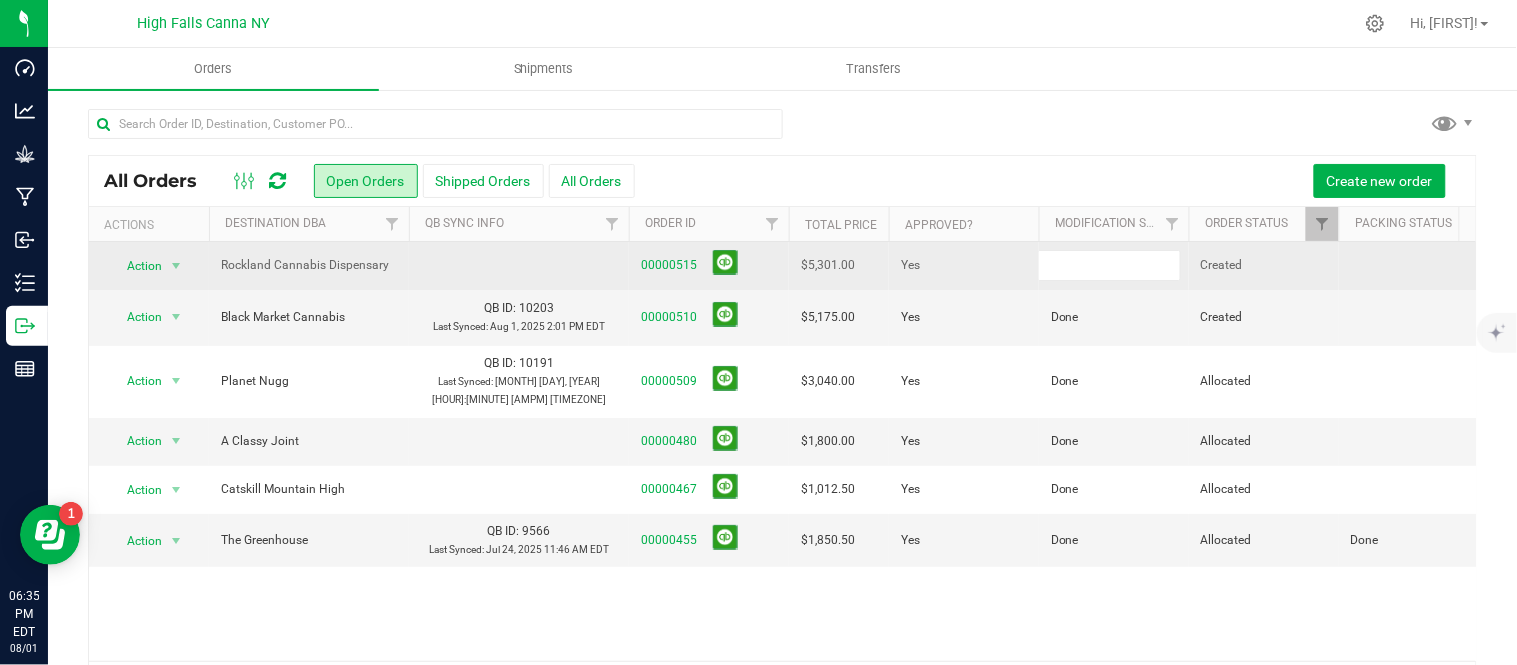 type on "Done" 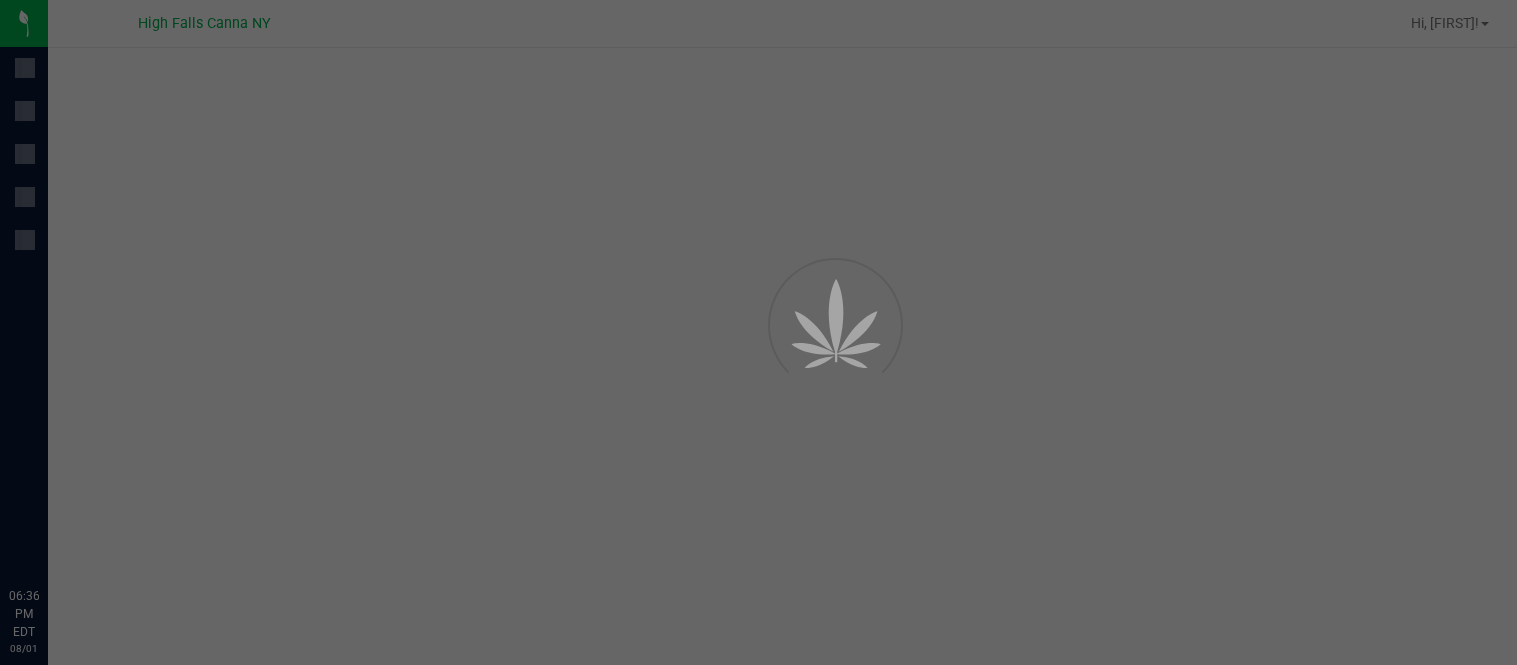 scroll, scrollTop: 0, scrollLeft: 0, axis: both 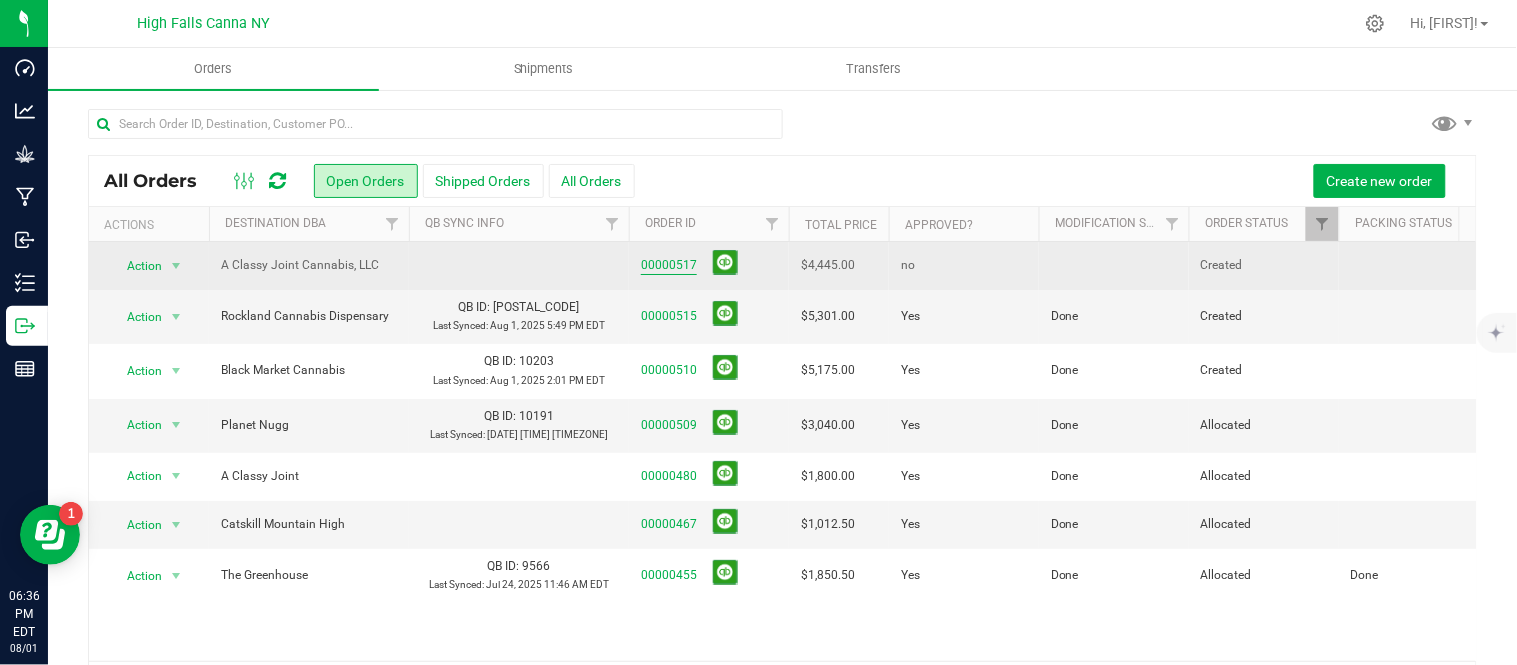 click on "00000517" at bounding box center (669, 265) 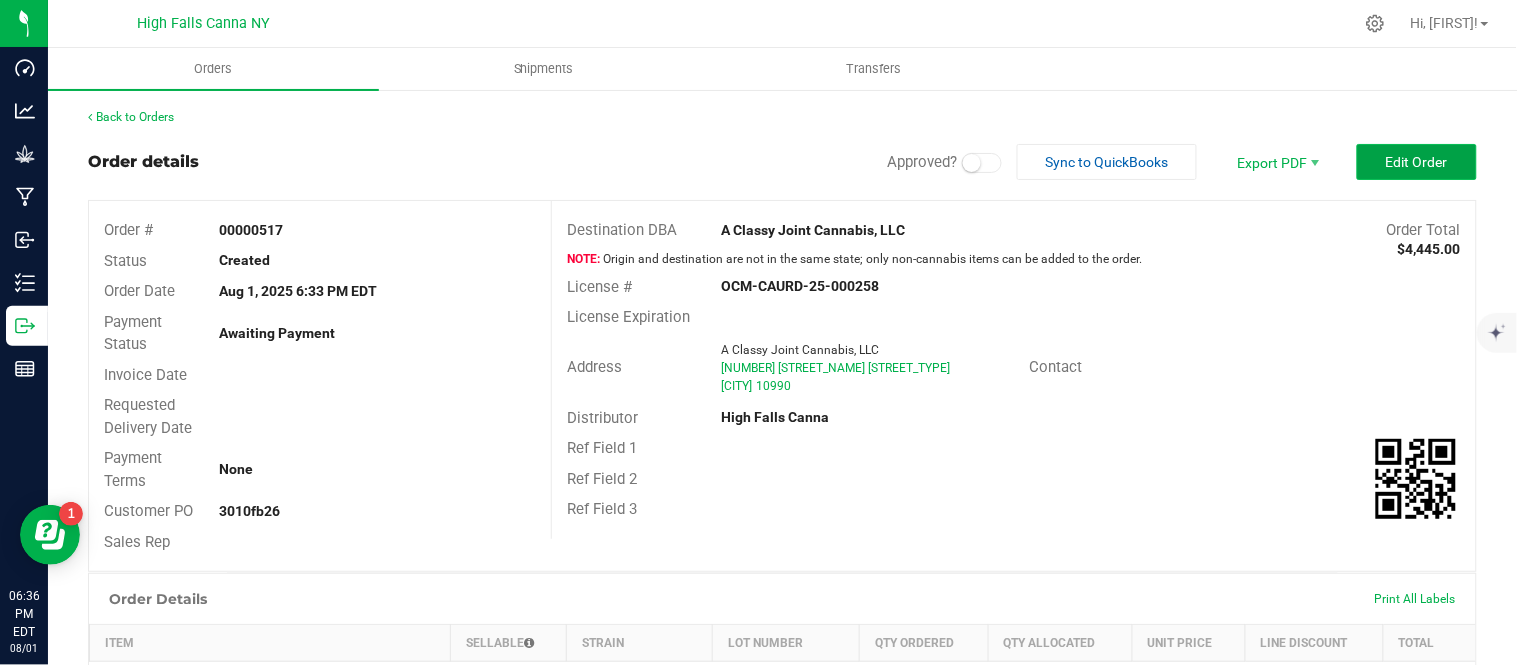 click on "Edit Order" at bounding box center (1417, 162) 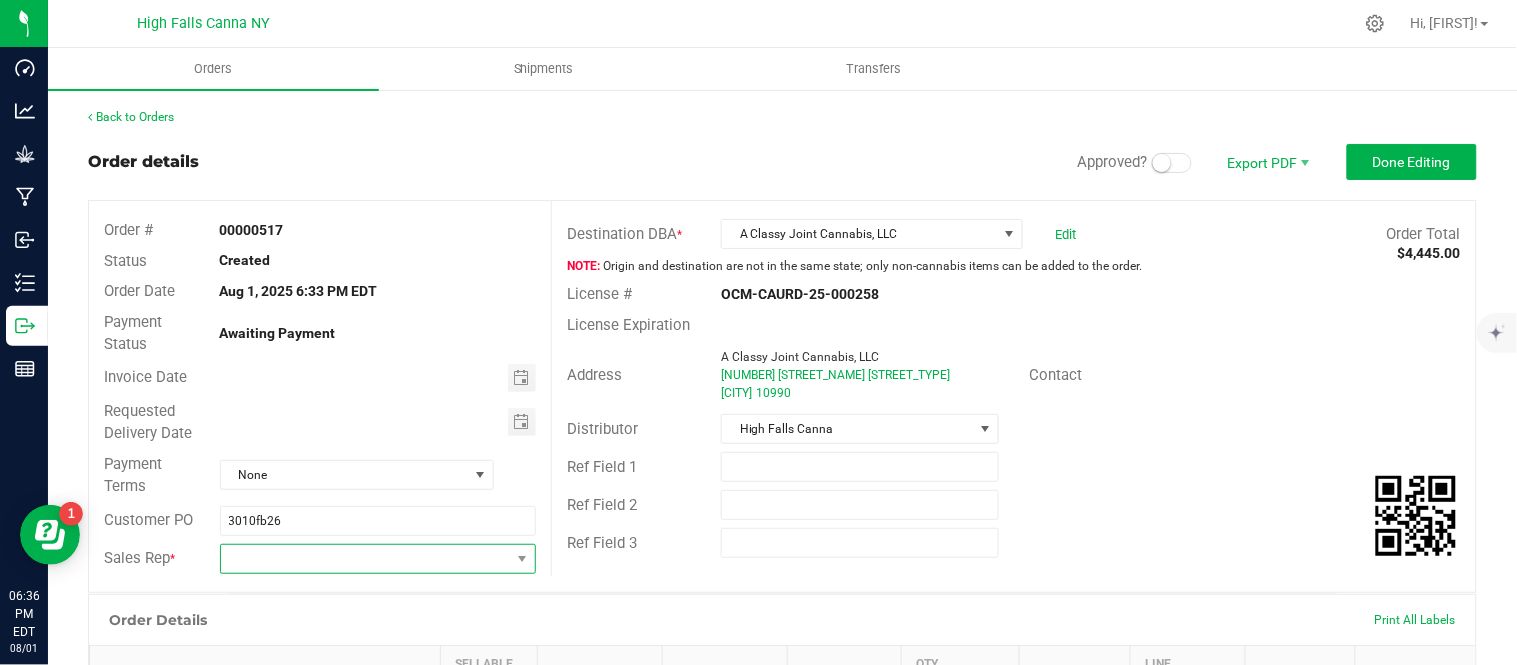 click at bounding box center [366, 559] 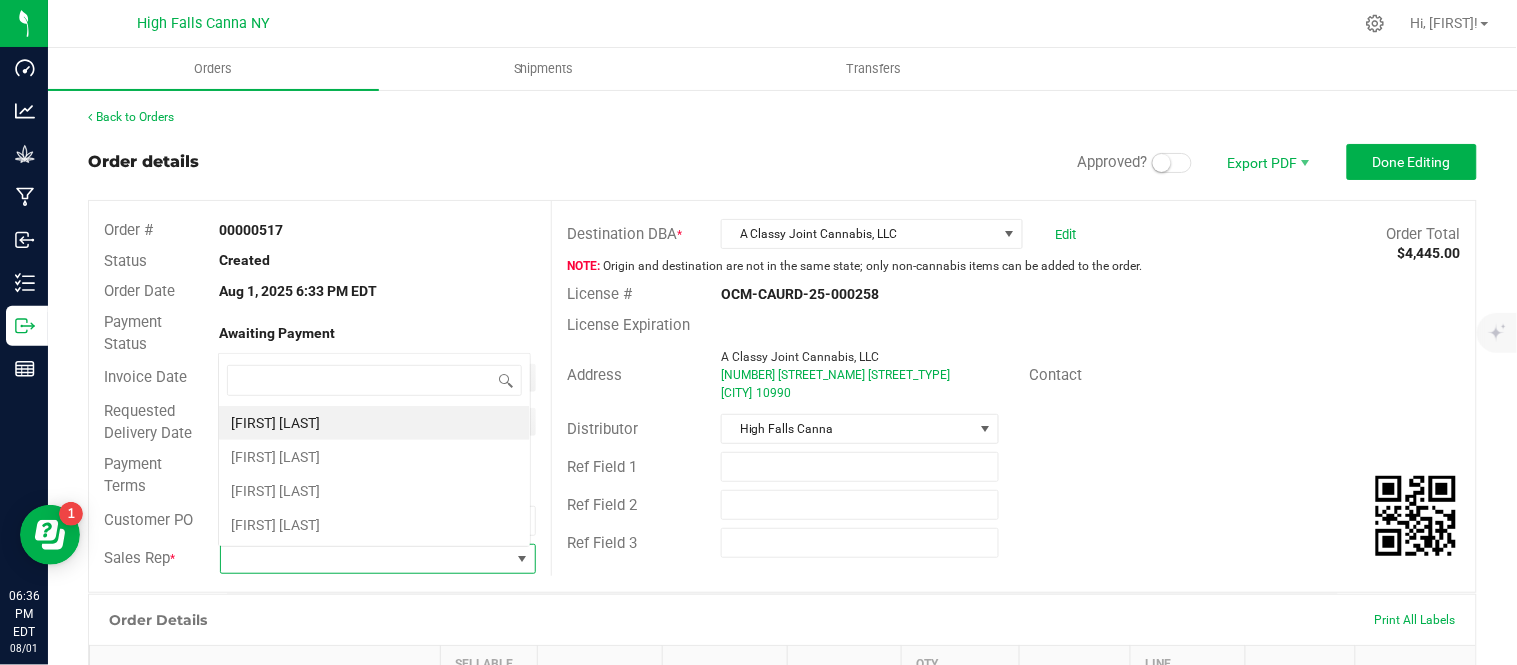 scroll, scrollTop: 0, scrollLeft: 0, axis: both 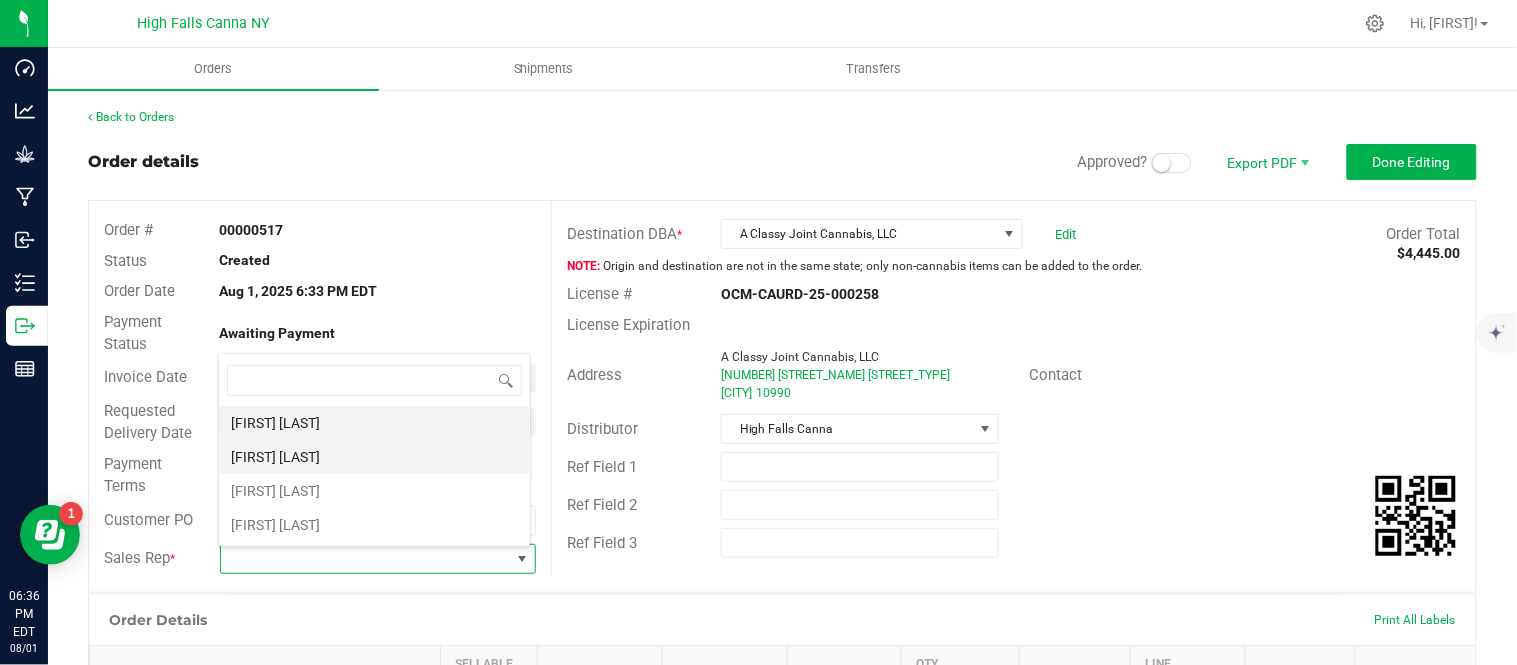click on "[FIRST] [LAST]" at bounding box center (374, 457) 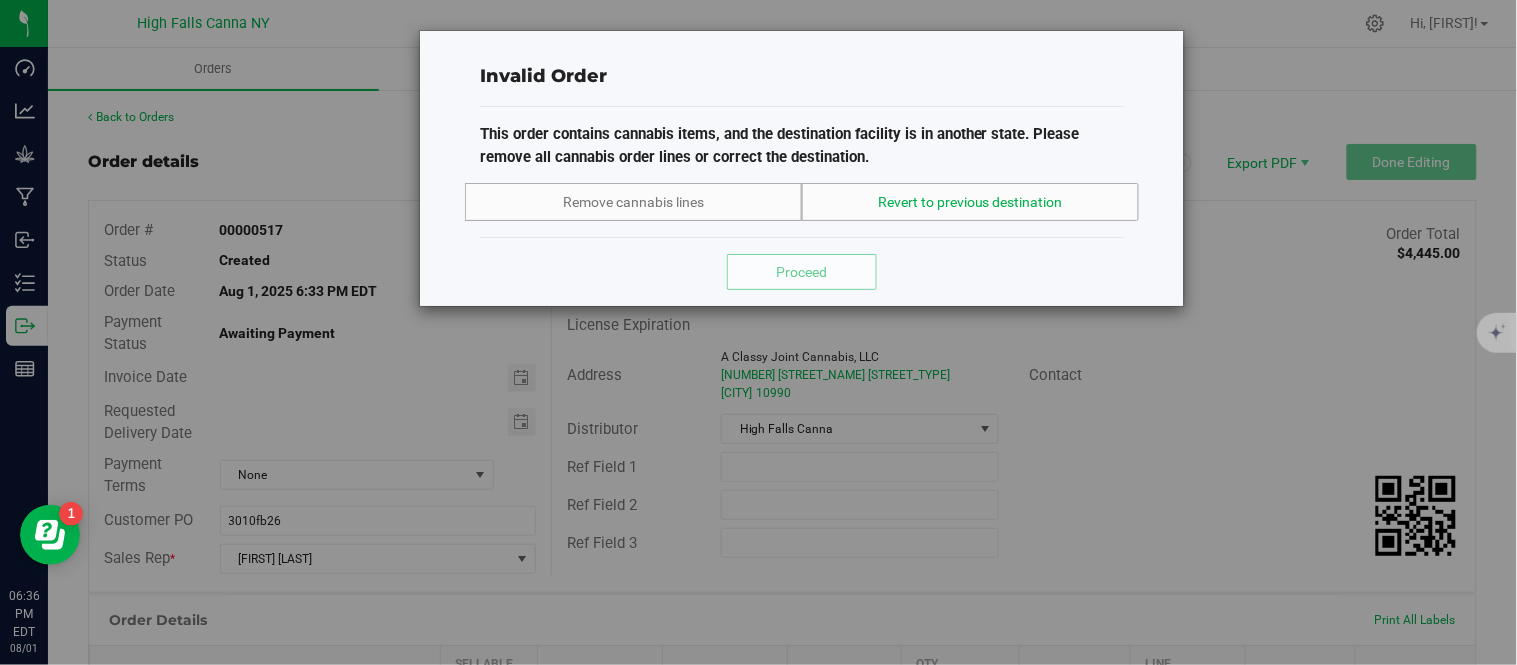 click on "Revert to previous destination" at bounding box center [970, 202] 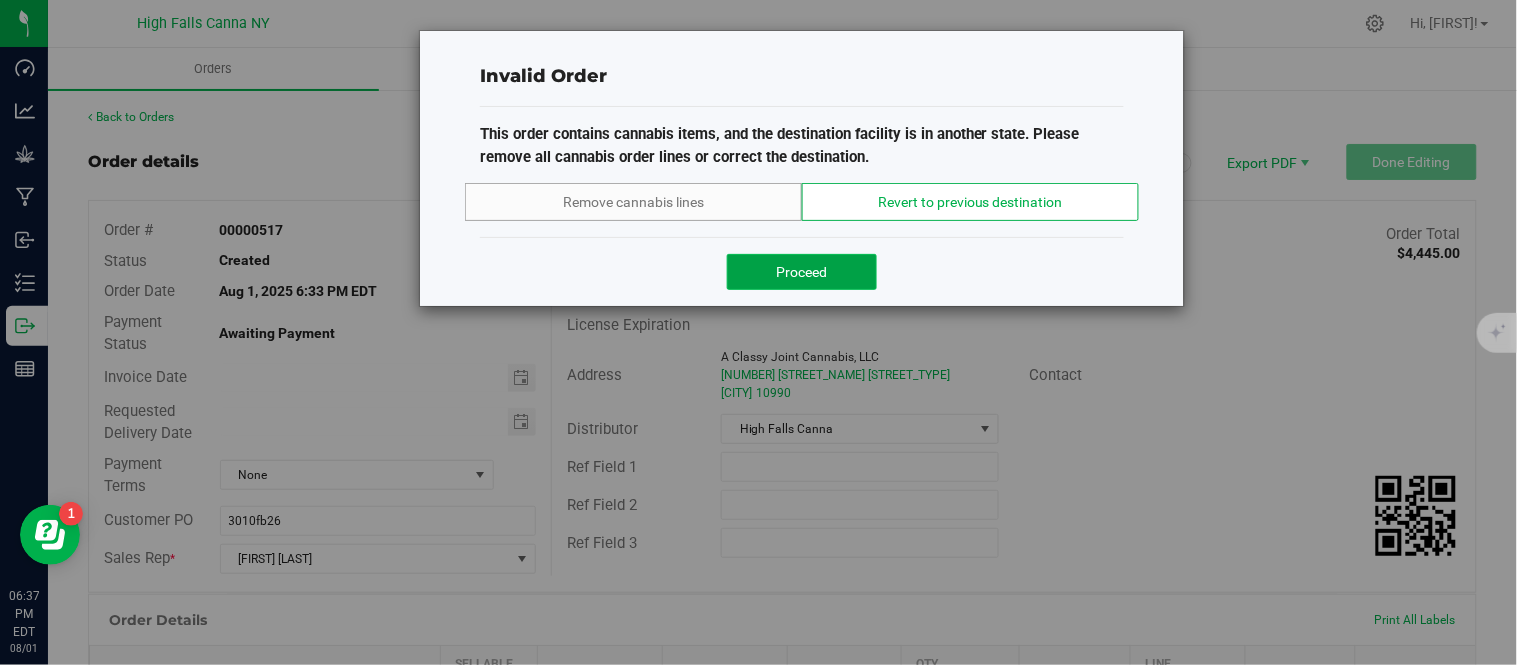 click on "Proceed" at bounding box center (802, 272) 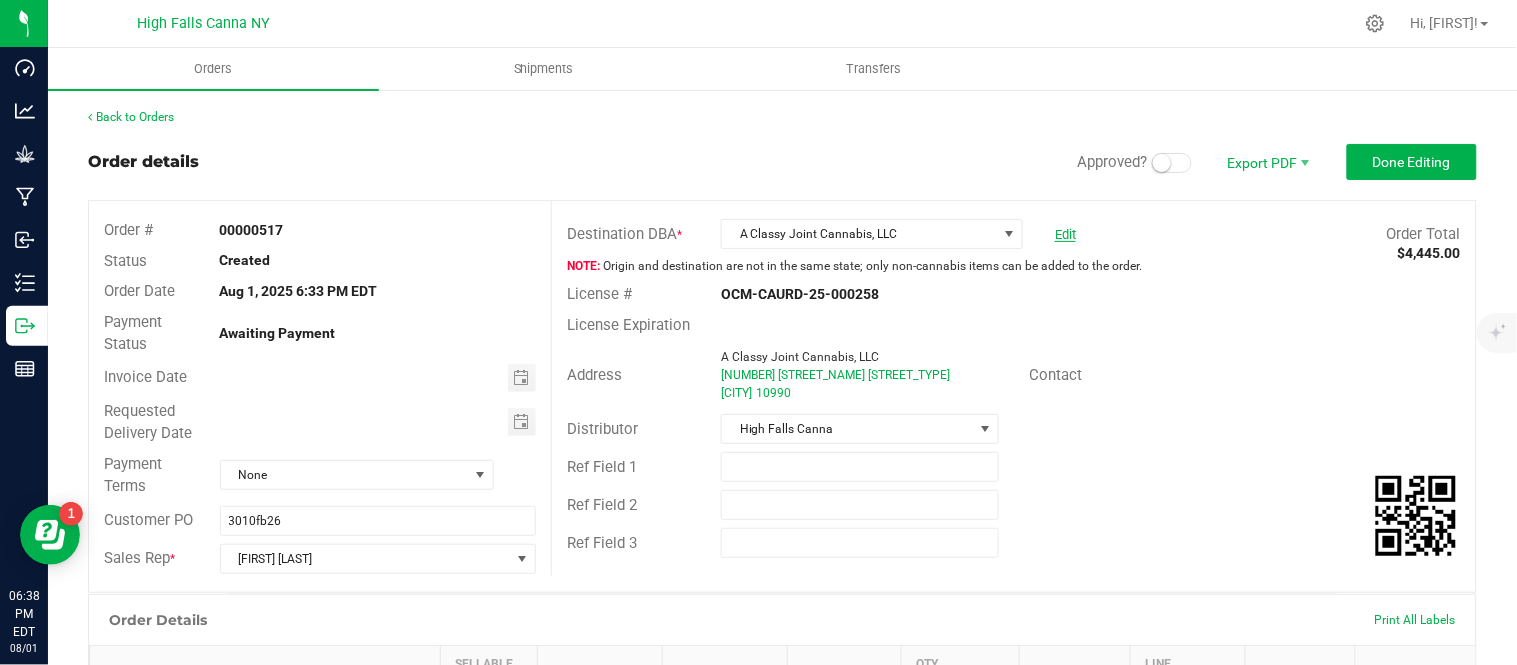 click on "Edit" at bounding box center (1065, 234) 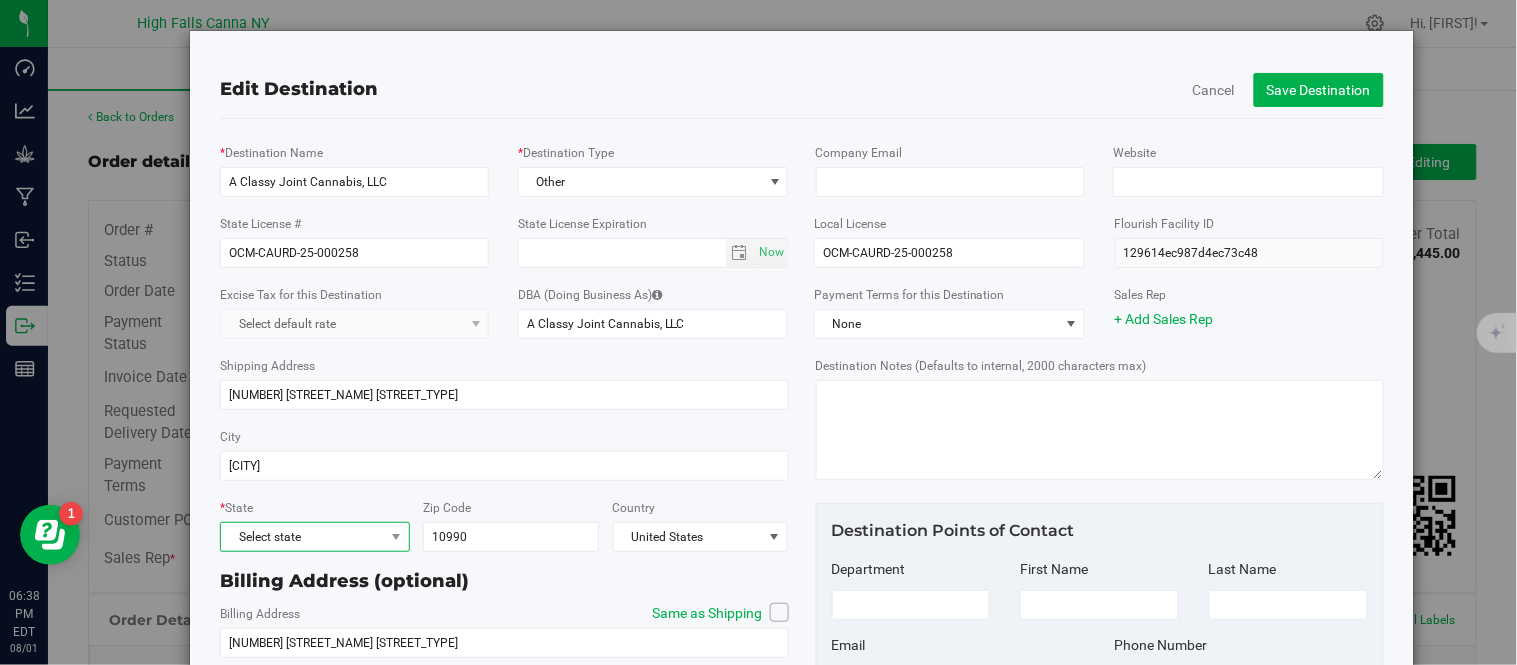 click on "Select state" at bounding box center [302, 537] 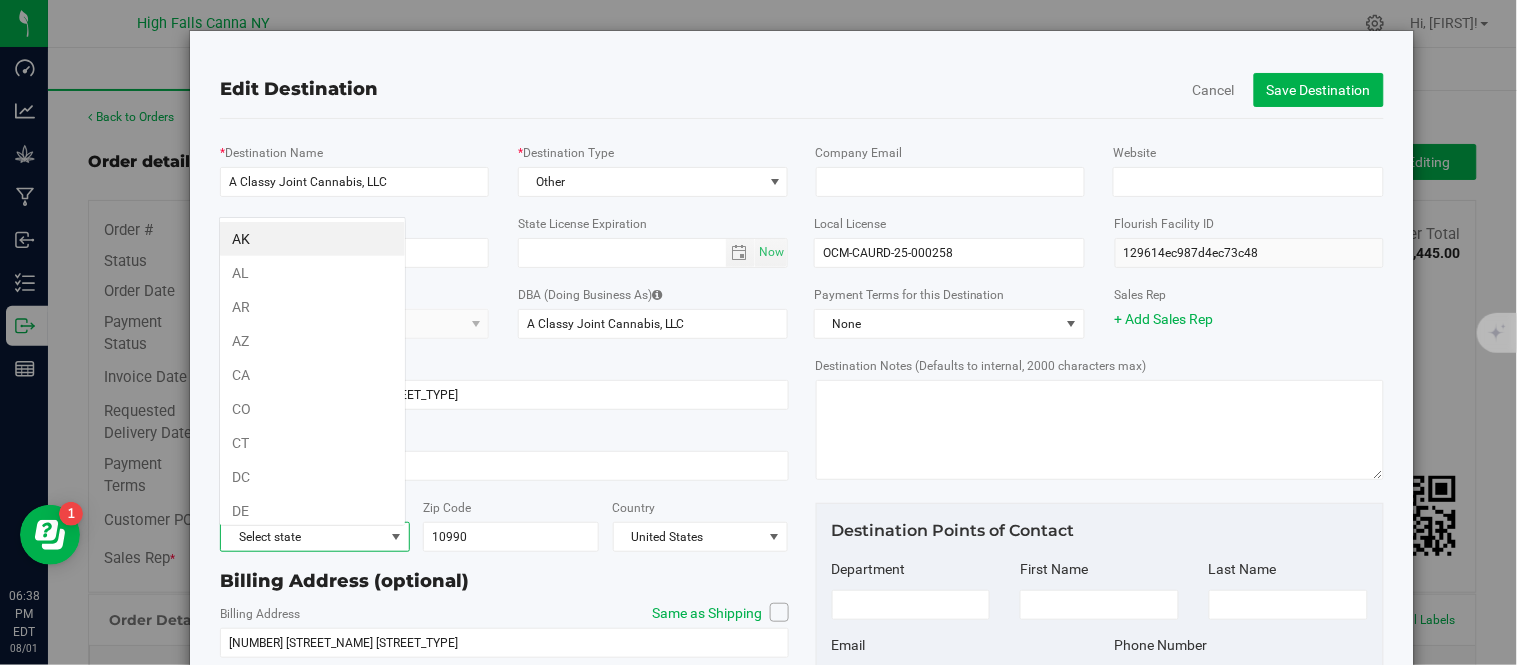 scroll, scrollTop: 99970, scrollLeft: 99812, axis: both 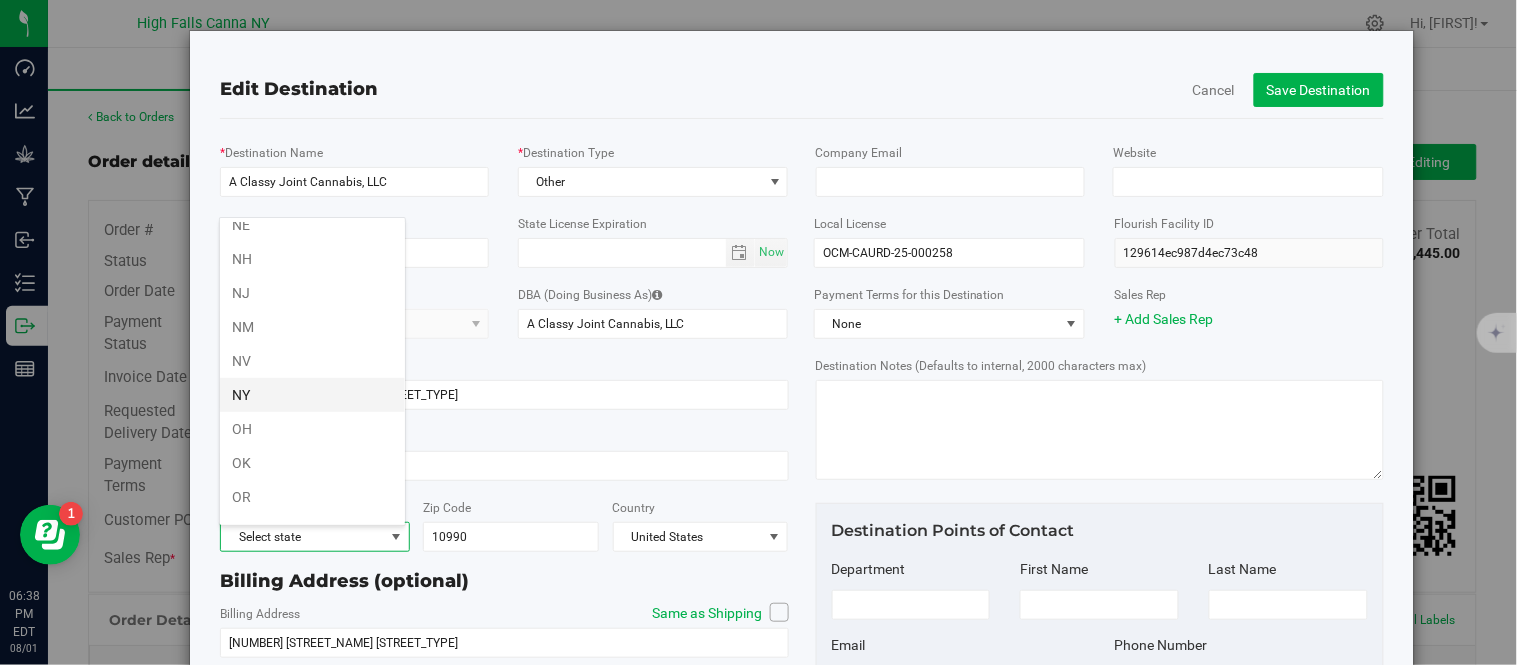 click on "NY" at bounding box center [312, 395] 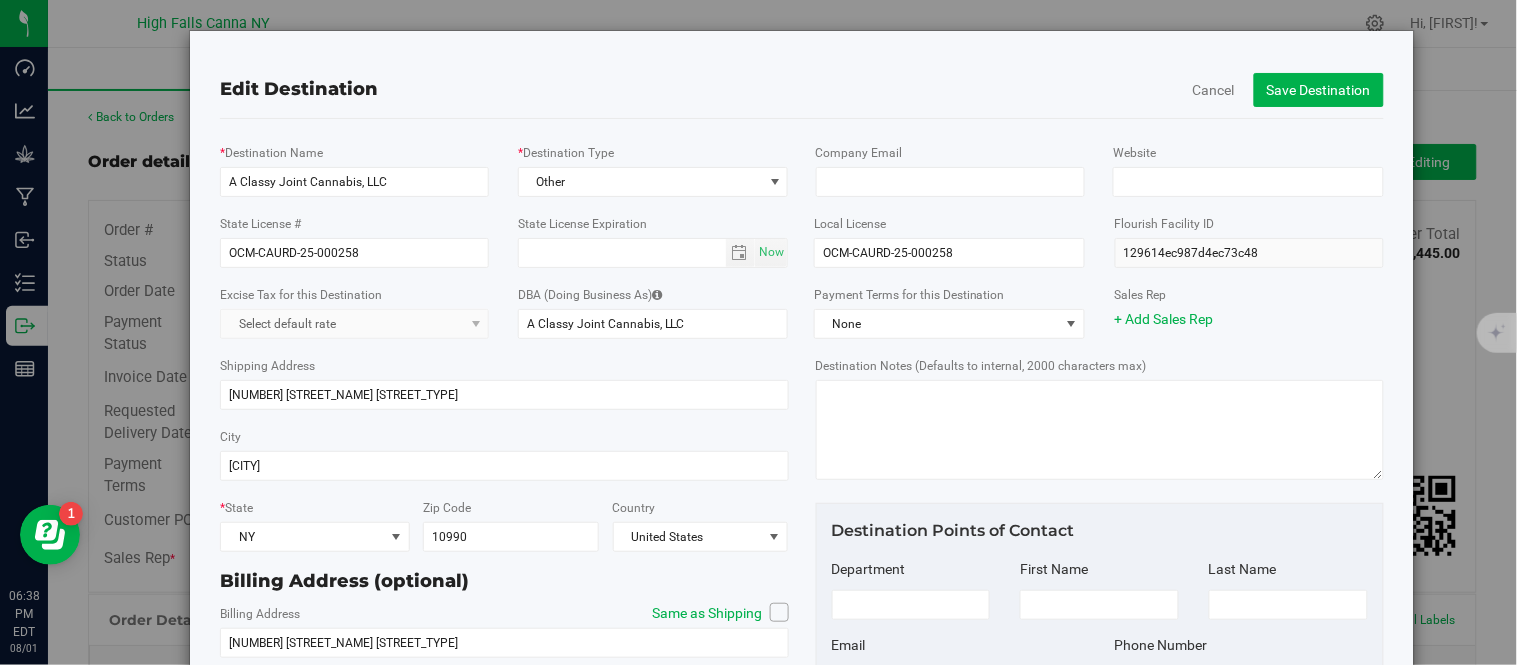 click on "City
[CITY]" at bounding box center (504, 453) 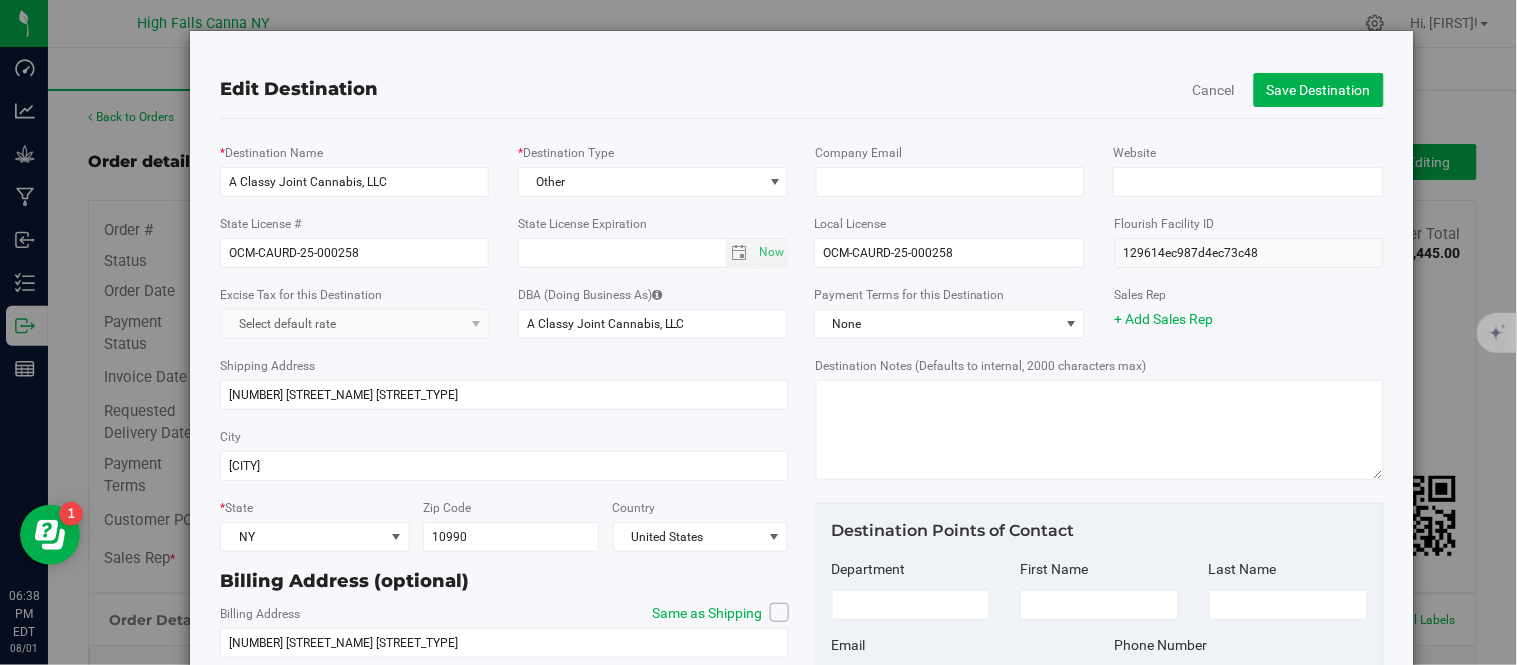 click at bounding box center (779, 612) 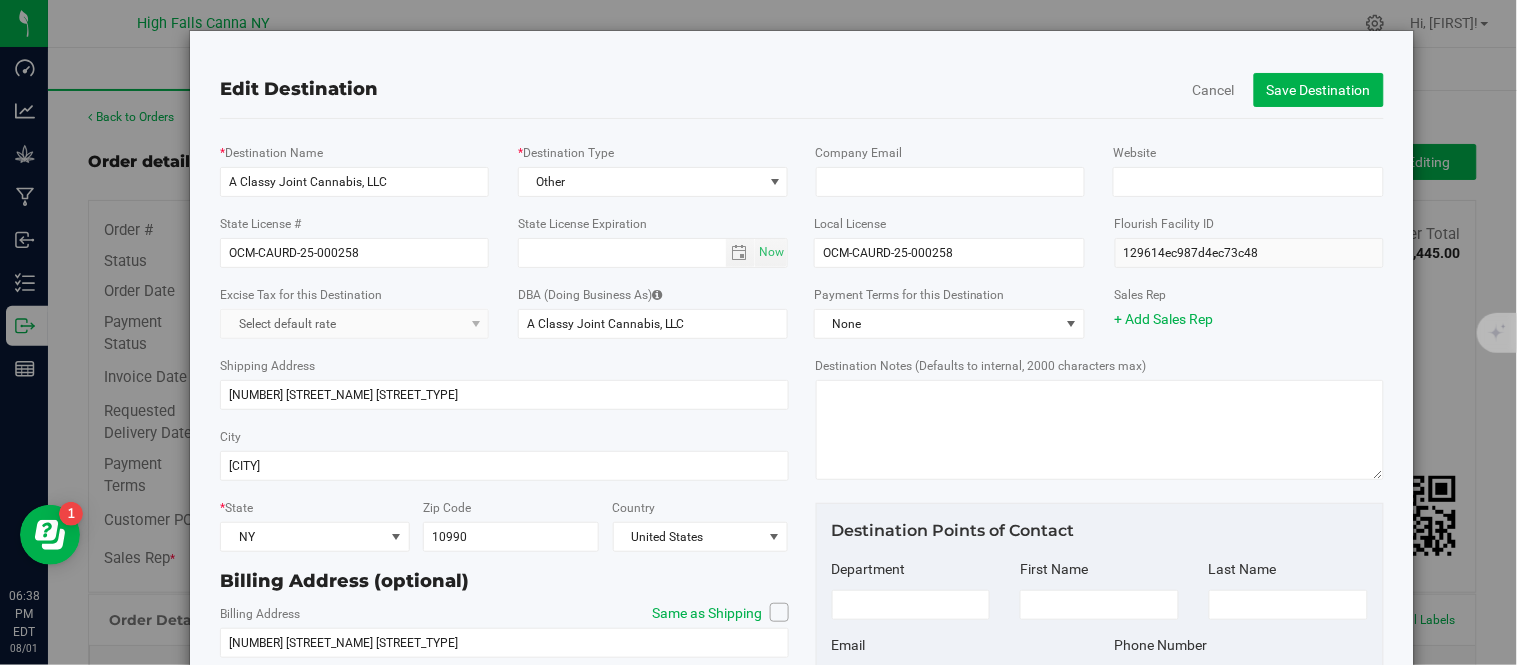 click on "Same as Shipping" at bounding box center [0, 0] 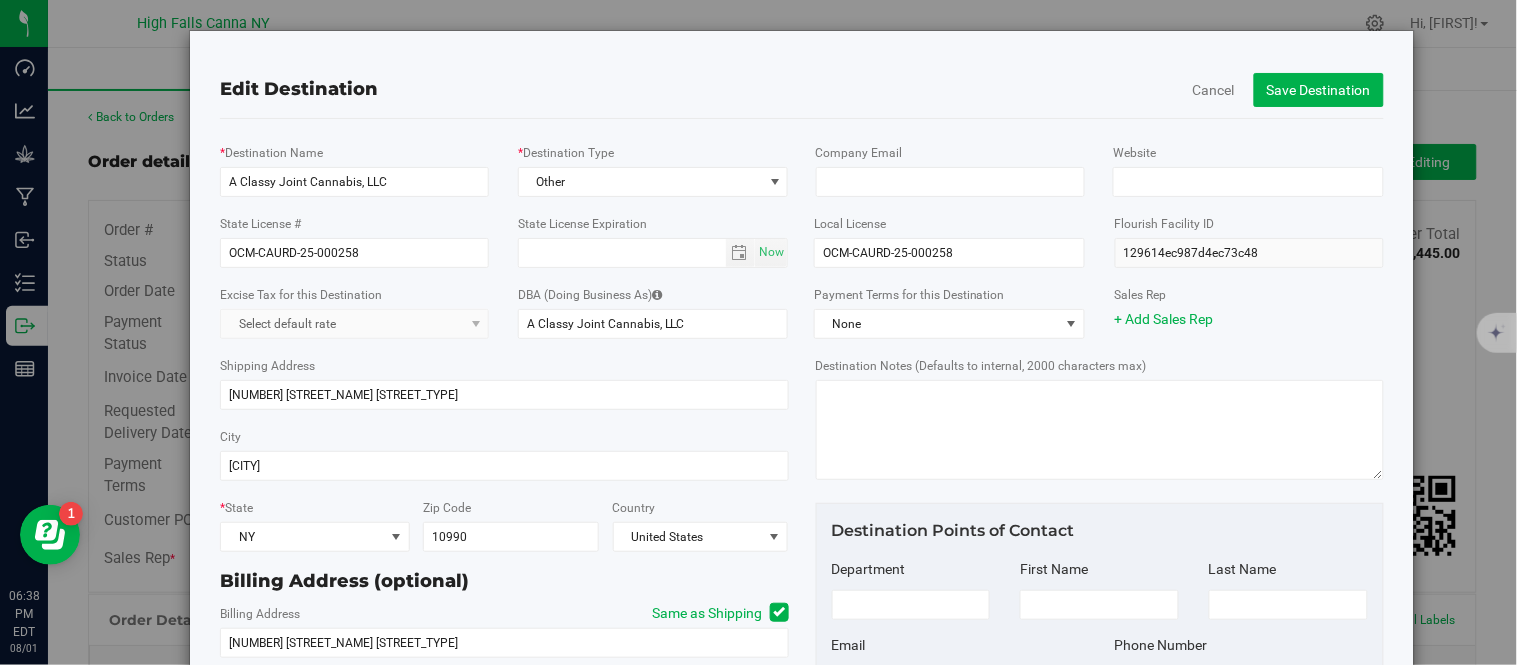 click on "Billing Address (optional)" at bounding box center [504, 581] 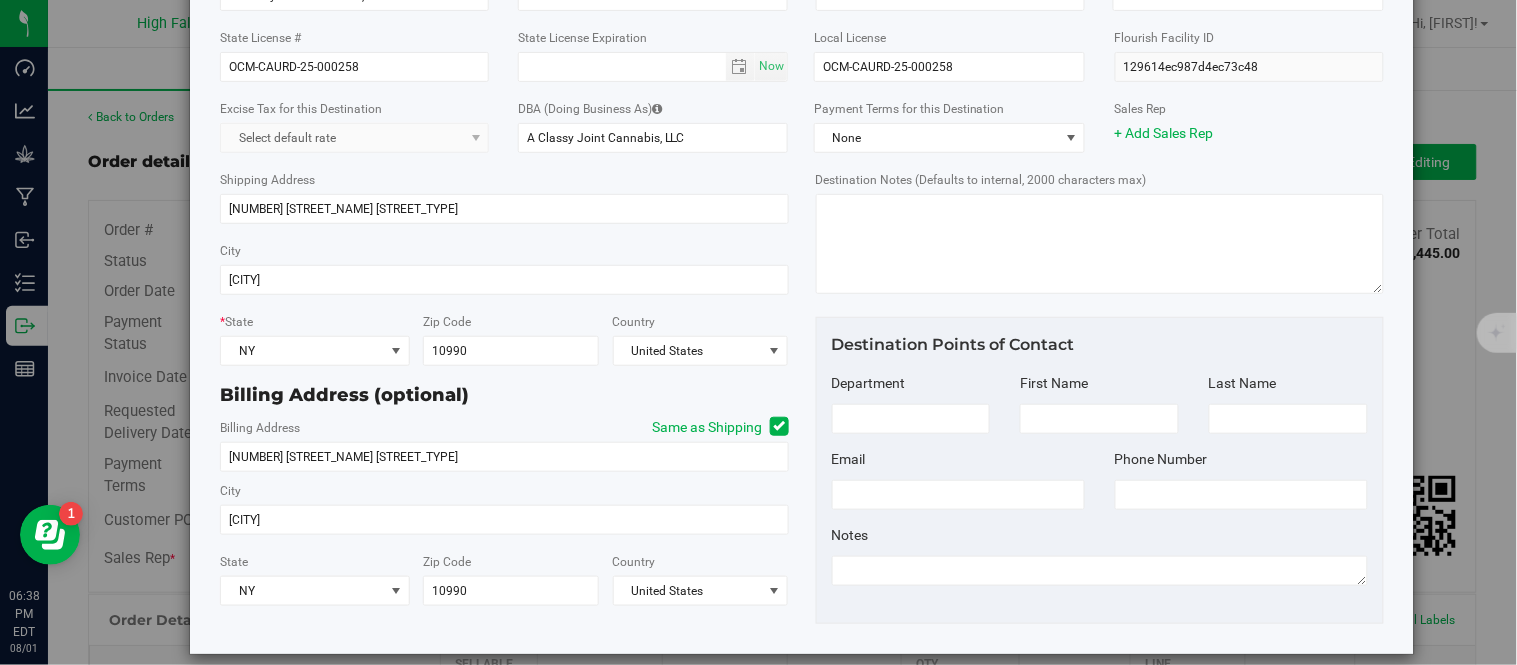 scroll, scrollTop: 208, scrollLeft: 0, axis: vertical 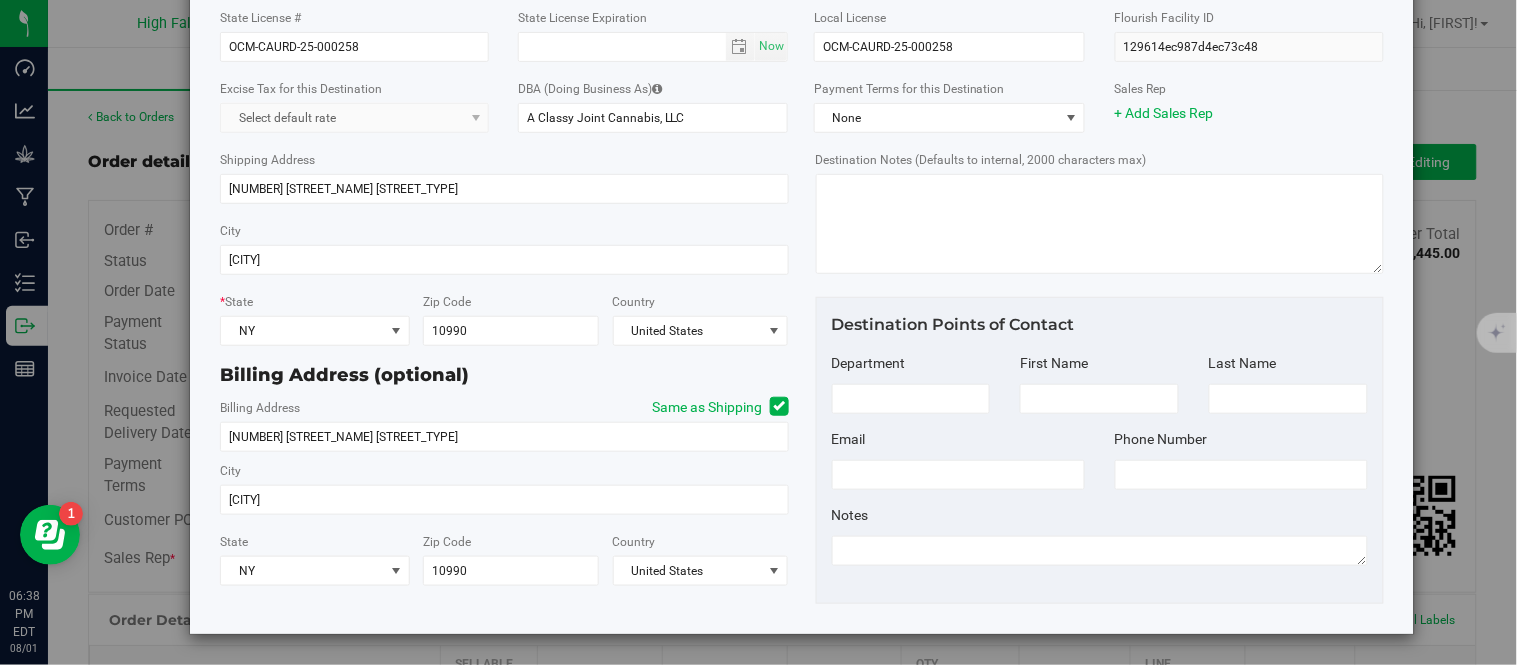 click on "City
[CITY]" at bounding box center (504, 487) 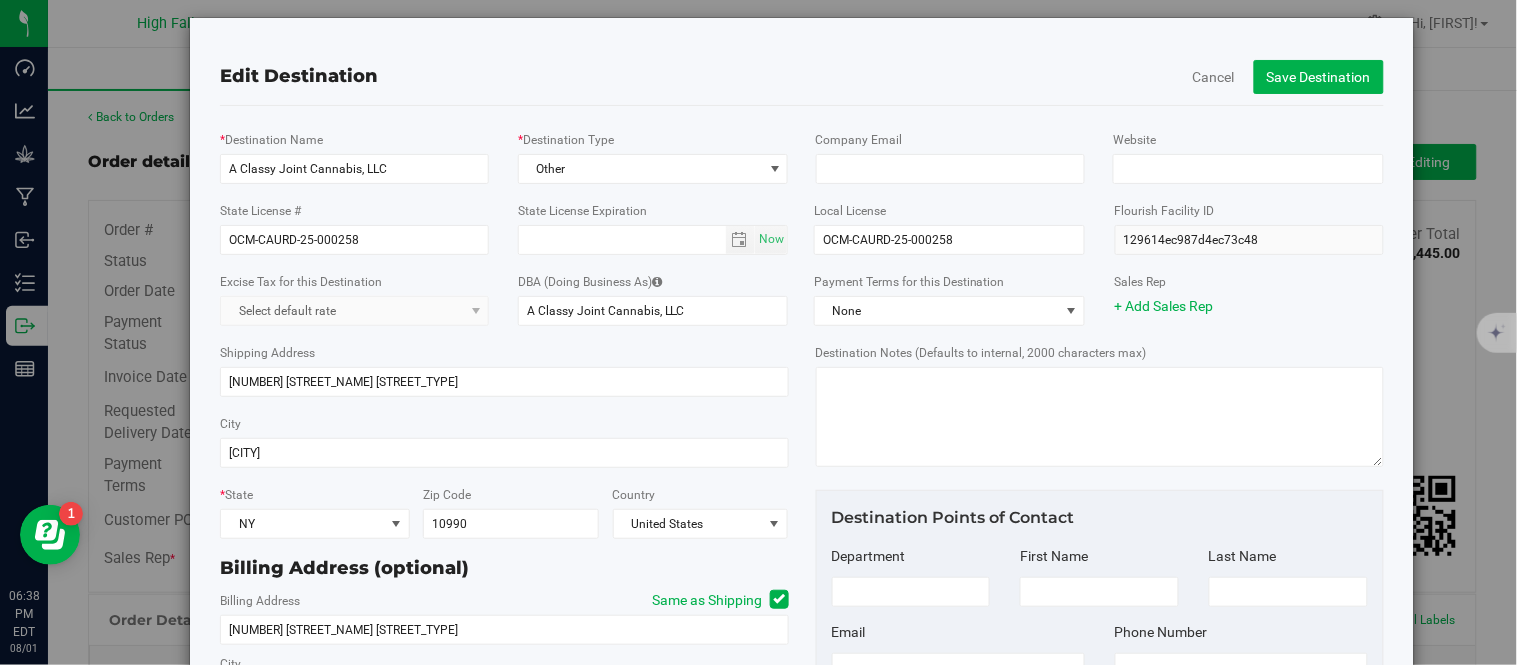 scroll, scrollTop: 0, scrollLeft: 0, axis: both 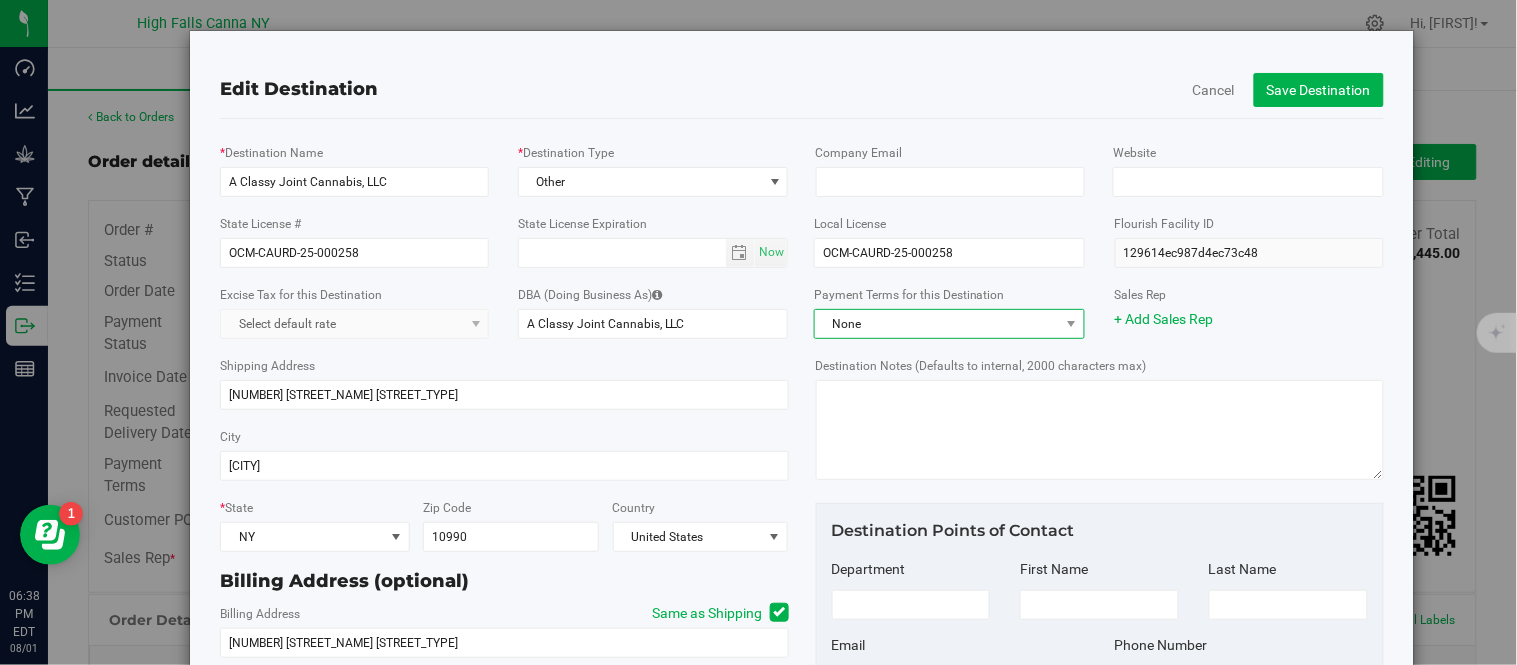 click on "None" at bounding box center [937, 324] 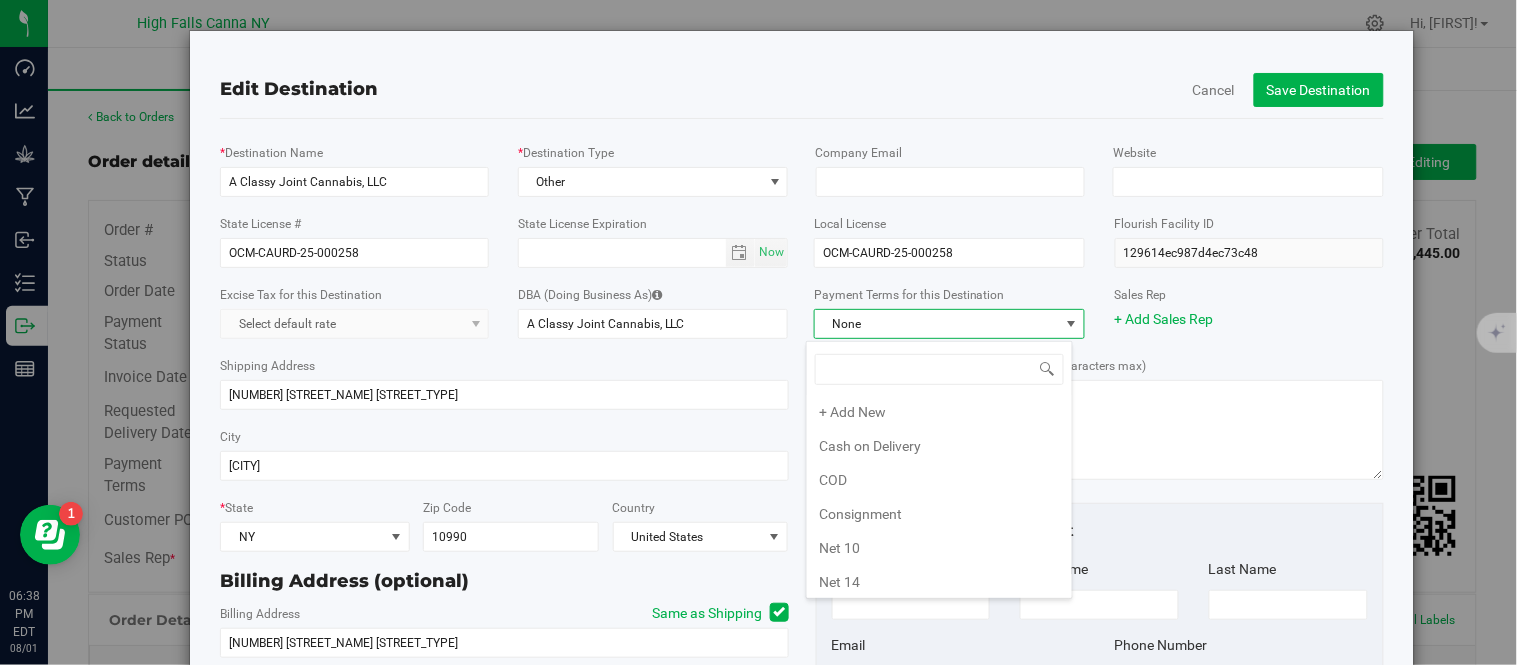 scroll, scrollTop: 278, scrollLeft: 0, axis: vertical 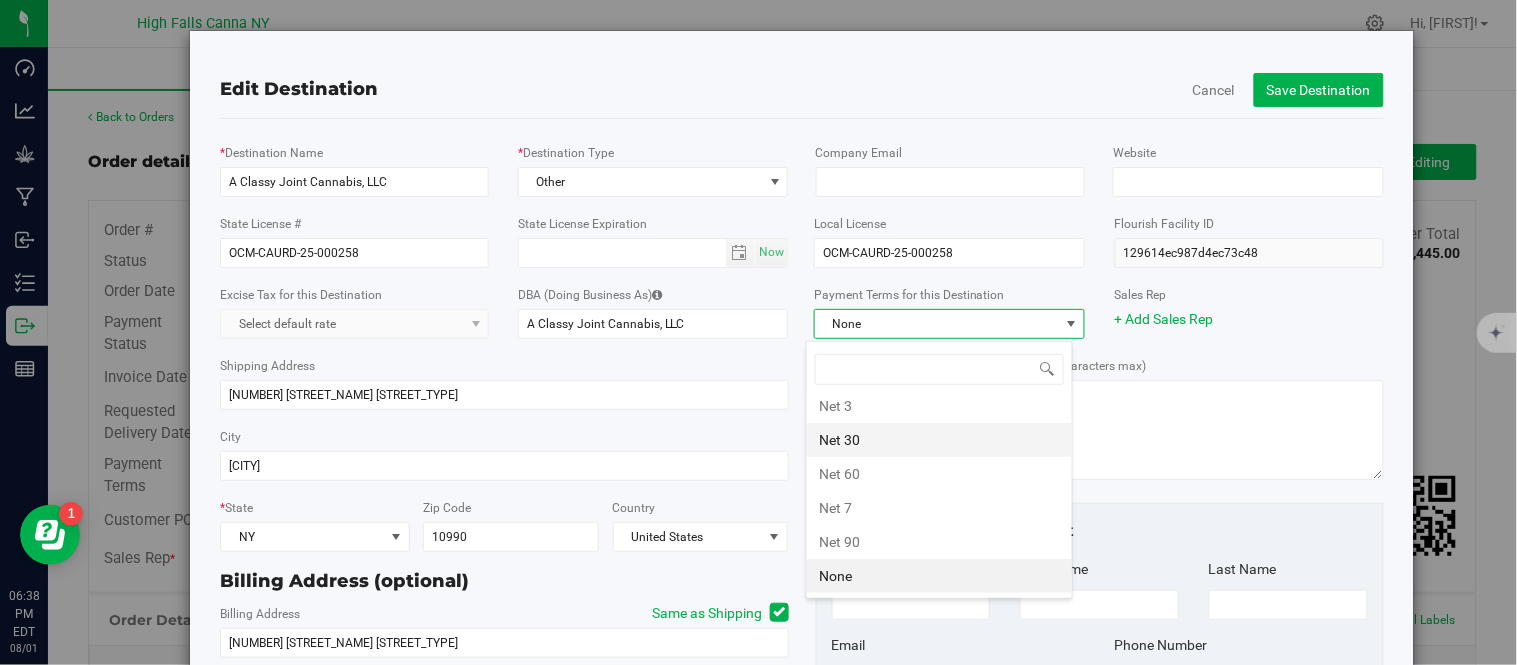 click on "Net 30" at bounding box center (939, 440) 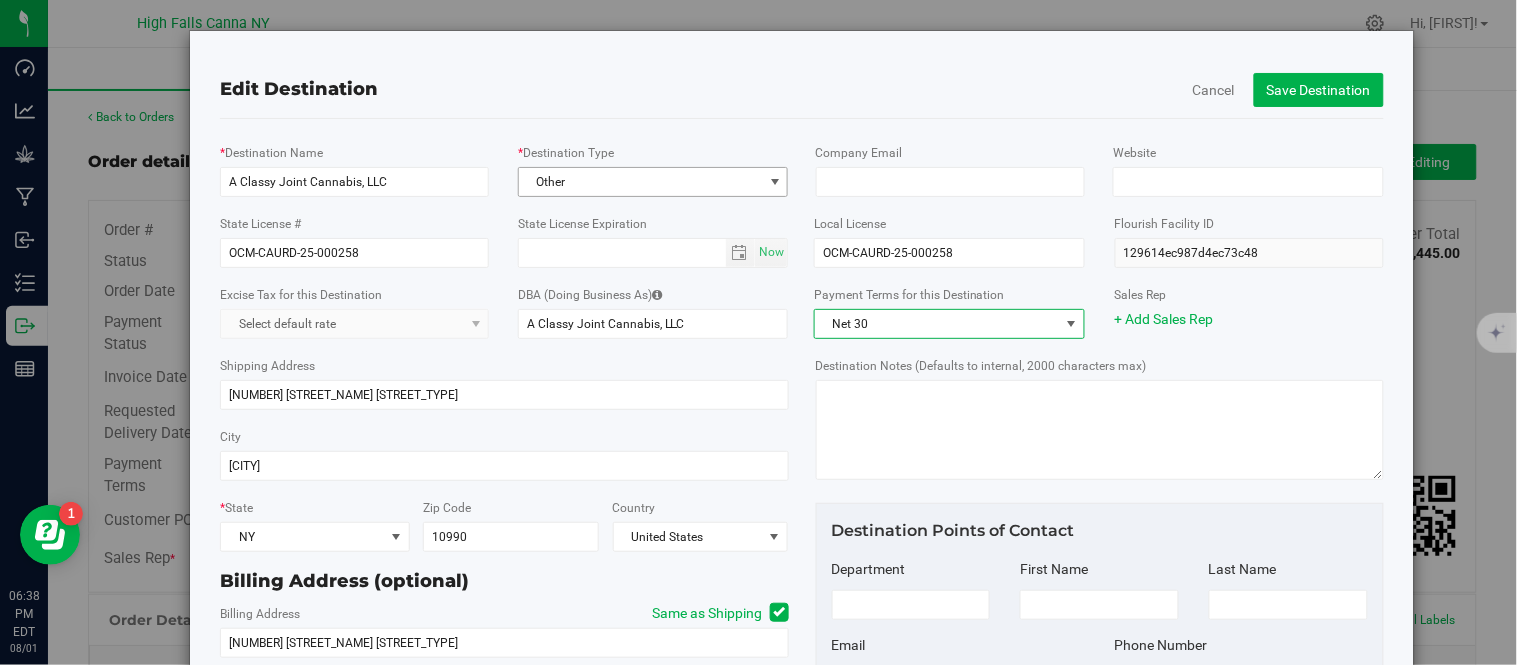 click on "Other" at bounding box center (641, 182) 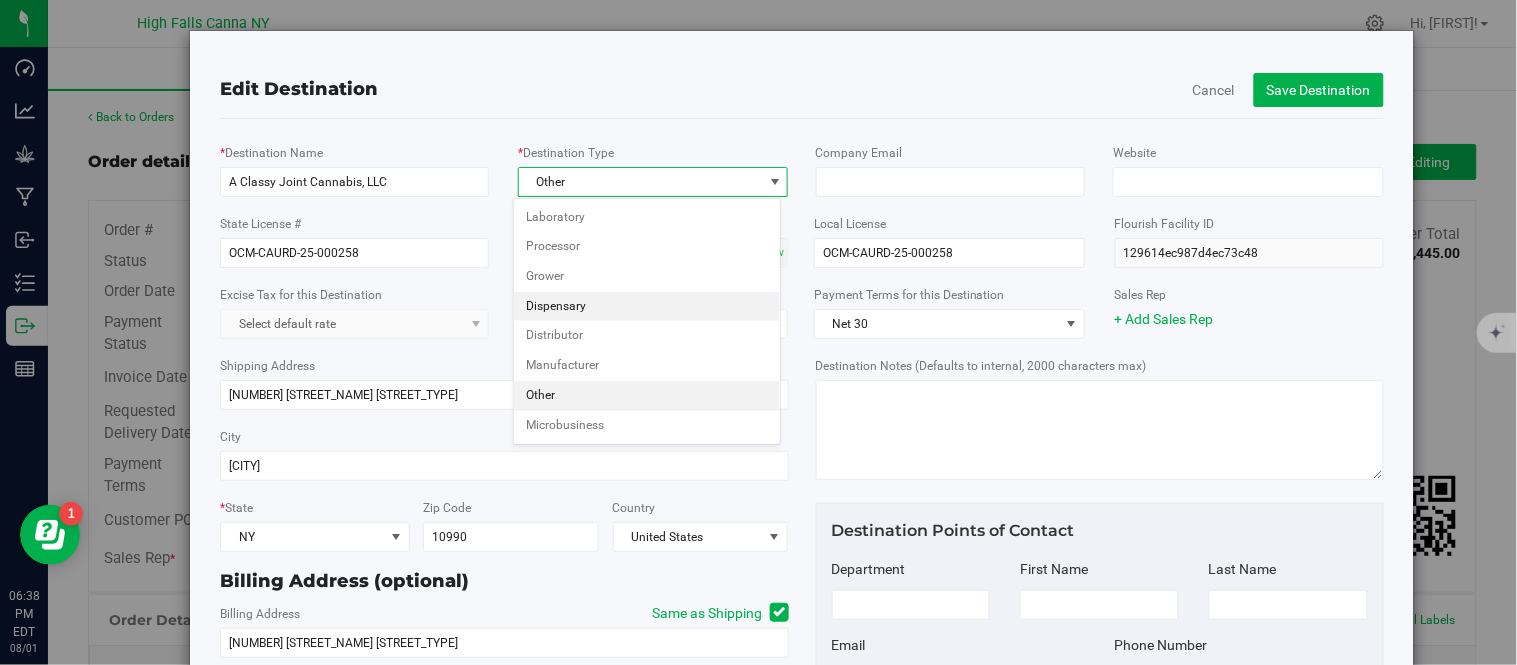 click on "Dispensary" at bounding box center (646, 307) 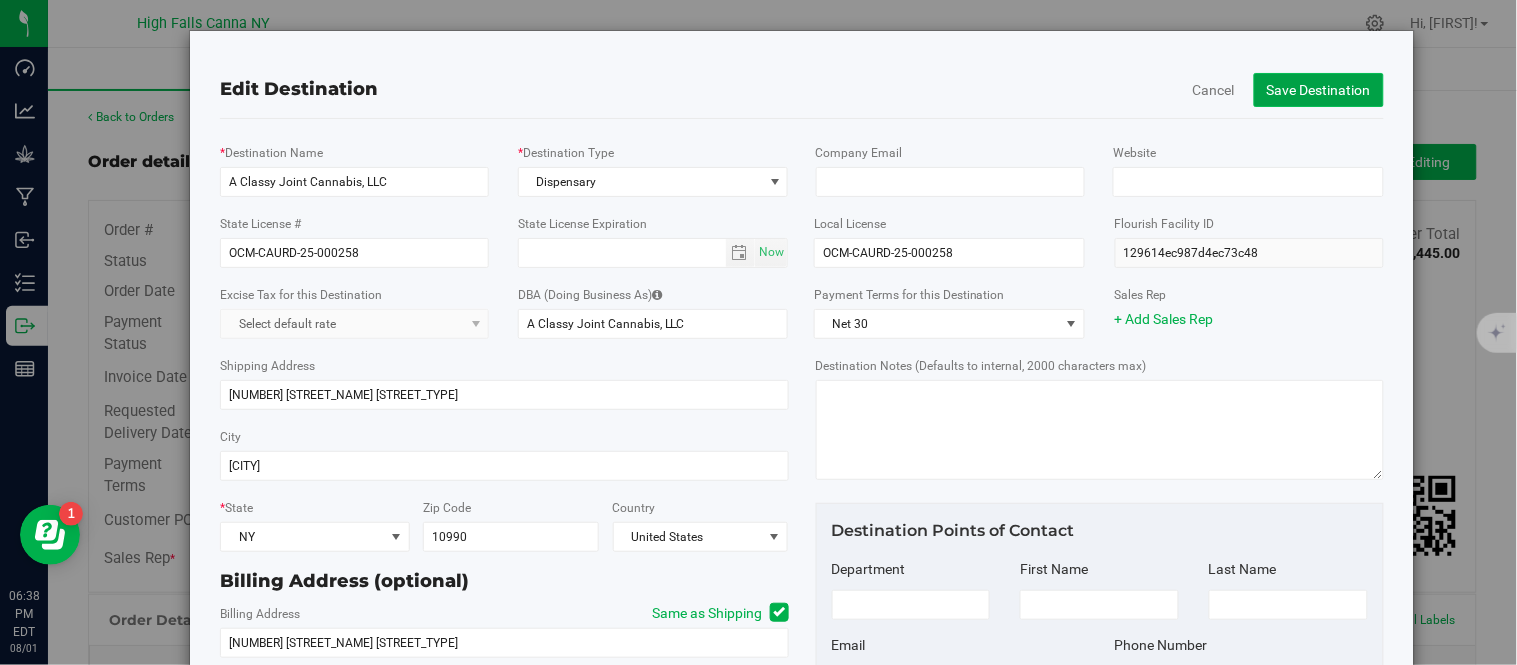 click on "Save Destination" at bounding box center (1319, 90) 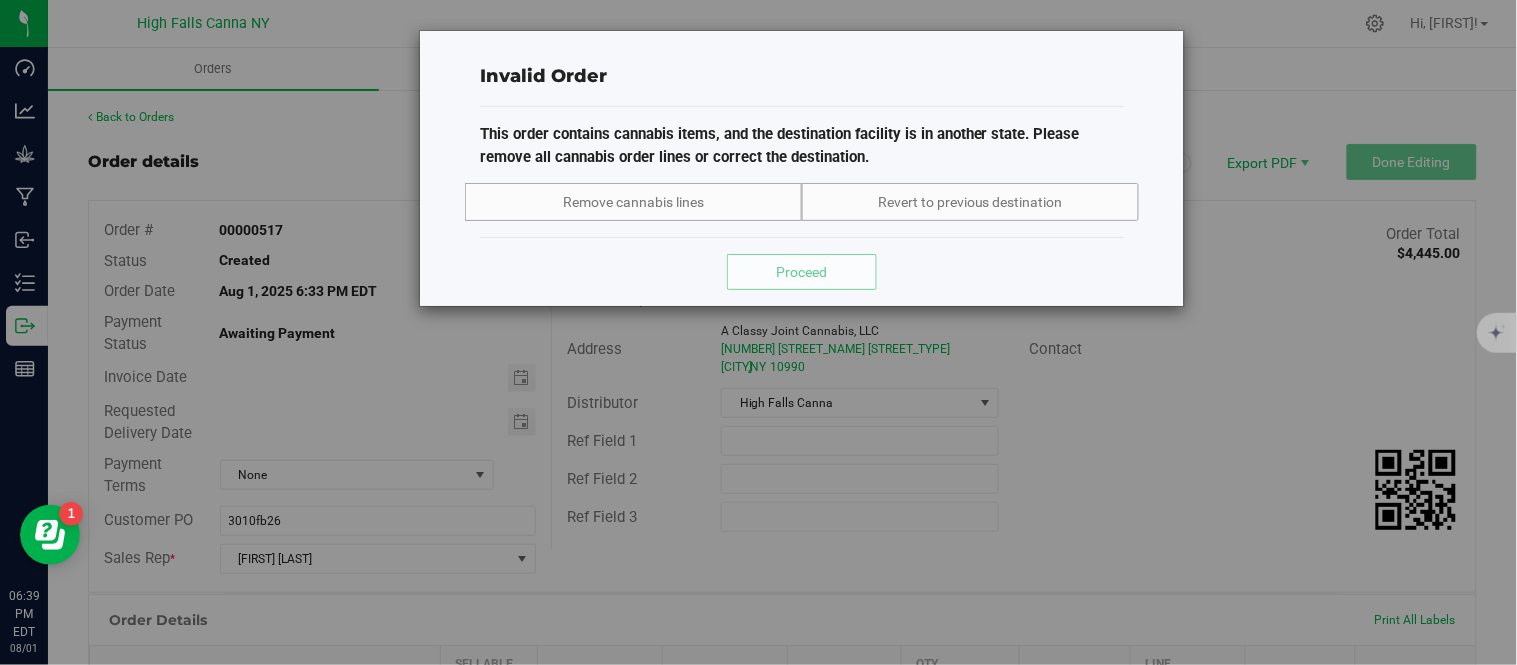 click on "Invalid Order
This order contains cannabis items, and the destination facility is in another state.
Please remove all cannabis order lines or correct the destination.
Remove cannabis lines
Revert to previous destination
Proceed" at bounding box center [766, 332] 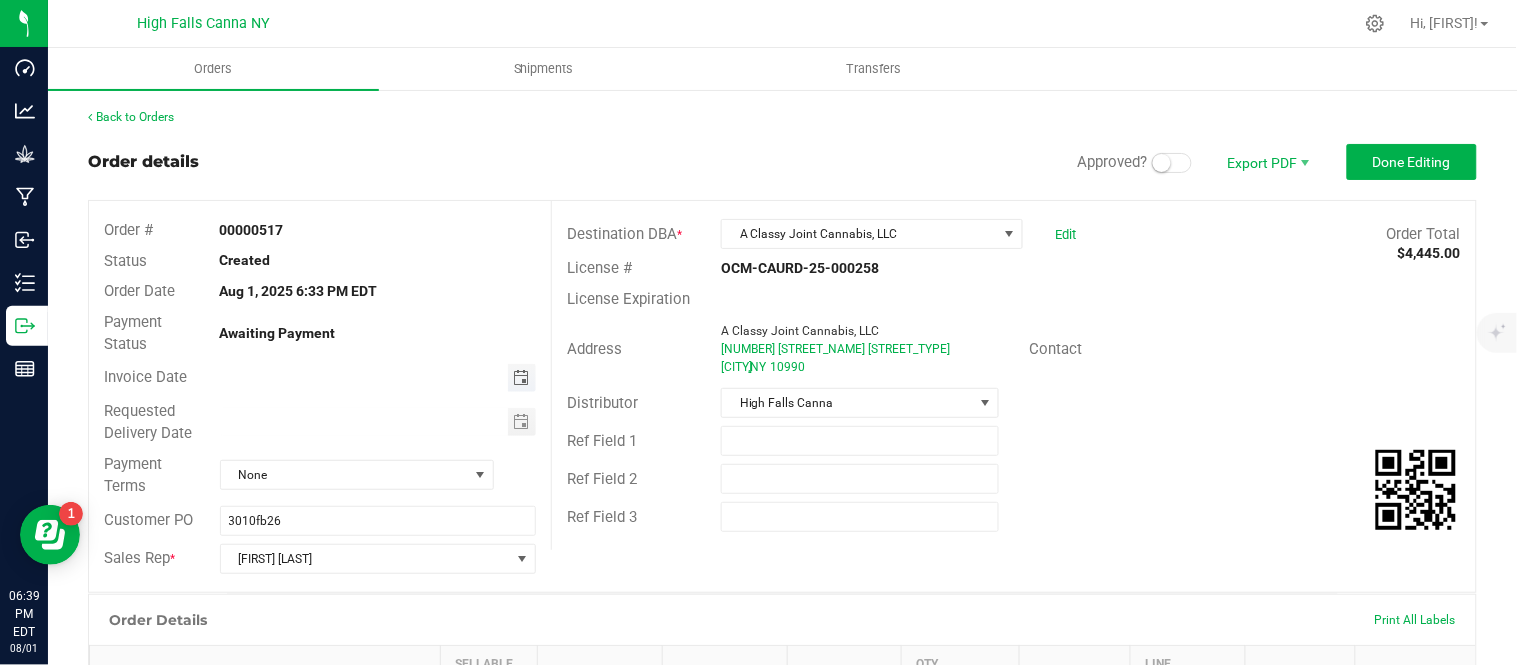 click at bounding box center (521, 378) 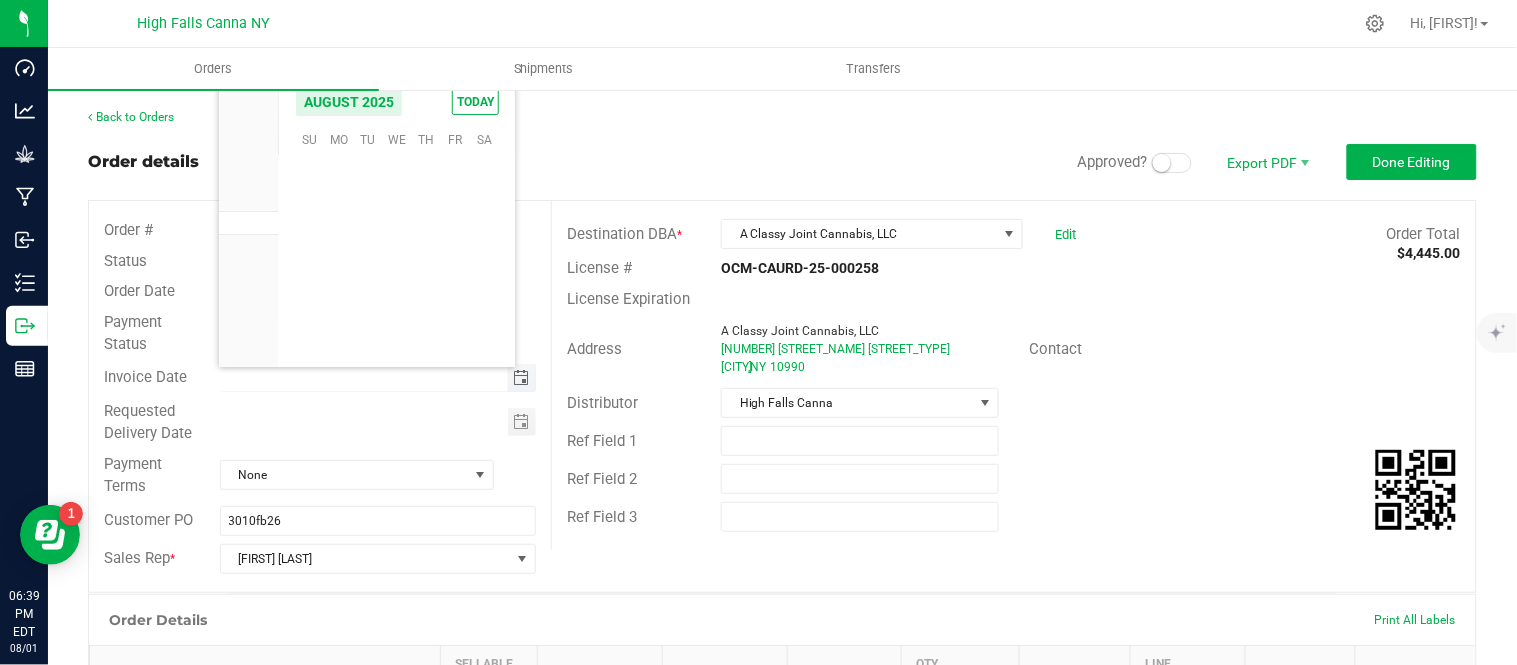 scroll, scrollTop: 36156, scrollLeft: 0, axis: vertical 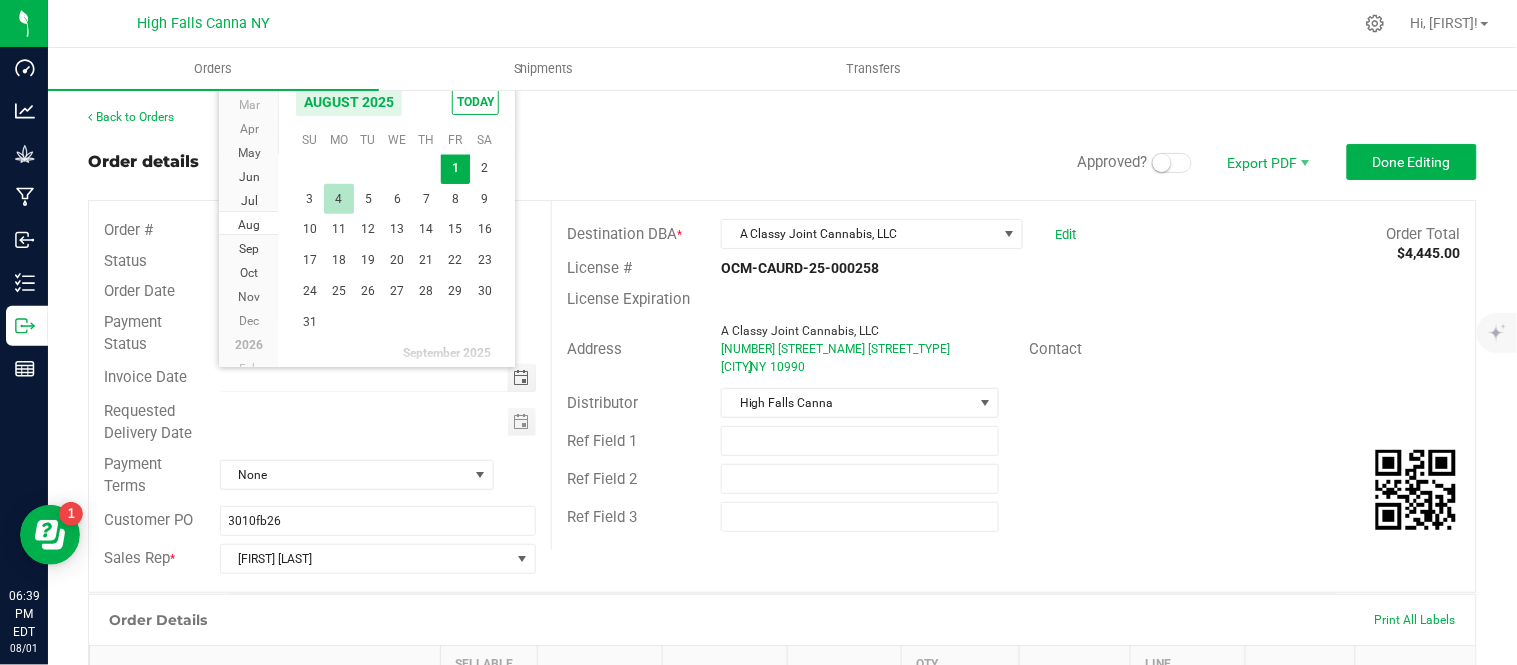 click on "4" at bounding box center (338, 199) 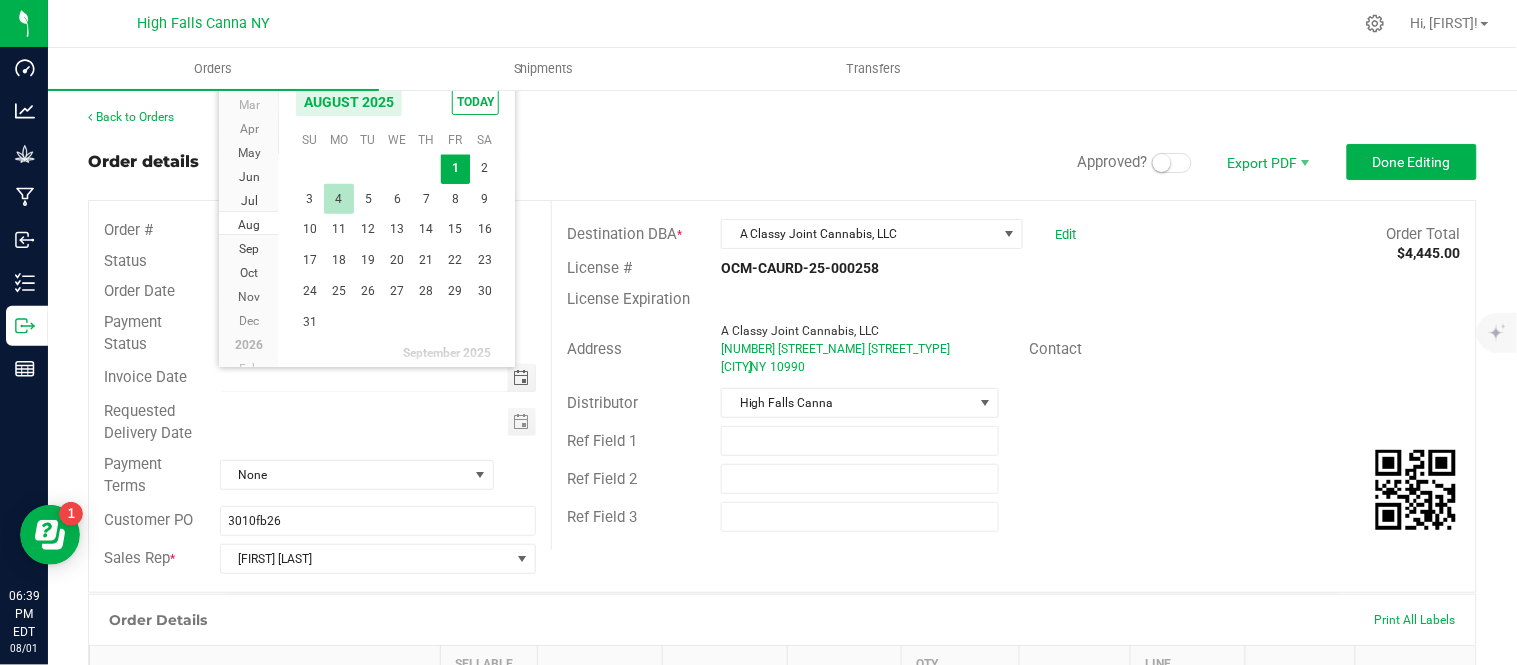 type on "08/04/2025" 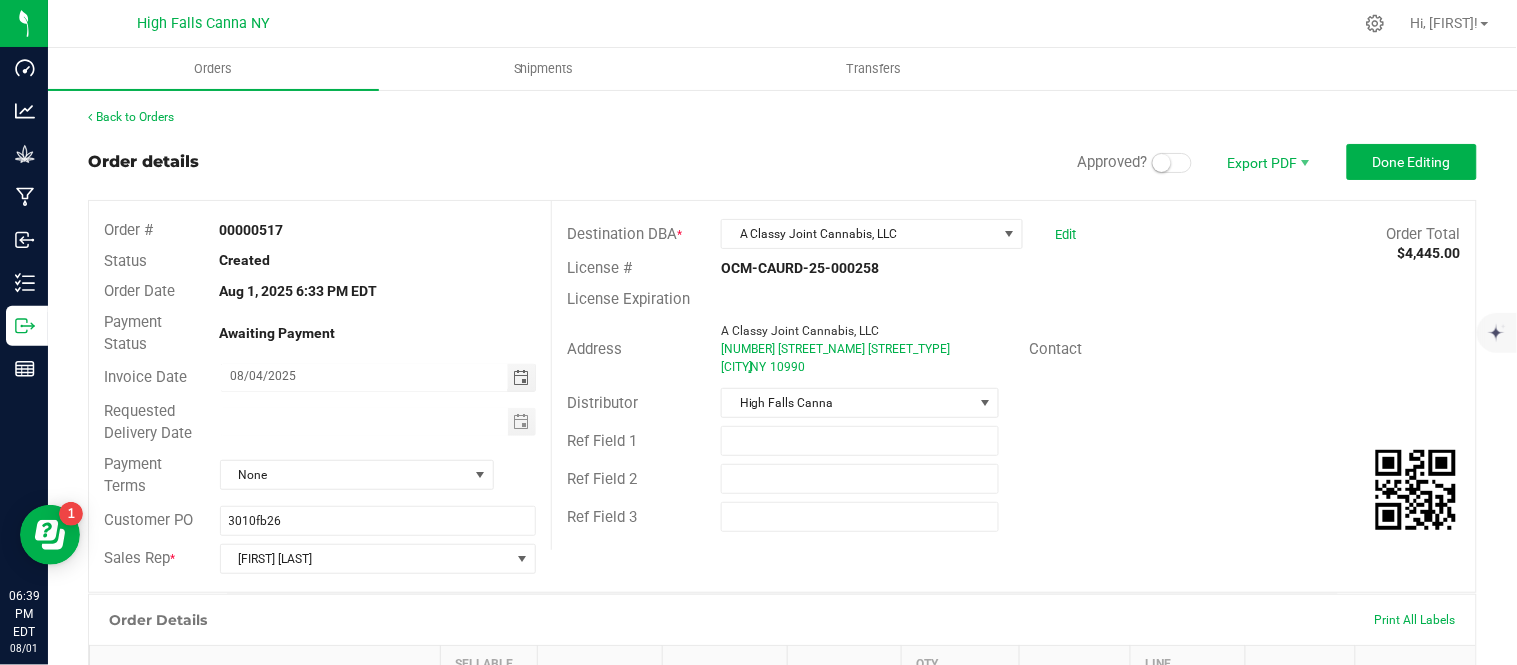 click on "Back to Orders
Order details   Approved?   Export PDF   Done Editing   Order #   00000517   Status   Created   Order Date   Aug 1, 2025 6:33 PM EDT   Payment Status   Awaiting Payment   Invoice Date  08/04/2025  Requested Delivery Date   Payment Terms  None  Customer PO  3010fb26  Sales Rep   *  Geralyn Kohut  Destination DBA  * A Classy Joint Cannabis, LLC  Edit   Order Total   $4,445.00   License #   OCM-CAURD-25-000258   License Expiration   Address  A Classy Joint Cannabis, LLC 46 Ronald Reagan Blvd Warwick  ,  NY 10990  Contact   Distributor  High Falls Canna  Ref Field 1   Ref Field 2   Ref Field 3
Order Details Print All Labels Item  Sellable  Strain  Lot Number  Qty Ordered Qty Allocated Unit Price Line Discount Total Actions Pomegranate Chill - 2024 - Bottle (20ct) - Gummies  1012 ea   None  None 40 ea  0 ea  $10.00000 $0.00 $400.00  1676 ea  None" at bounding box center (782, 866) 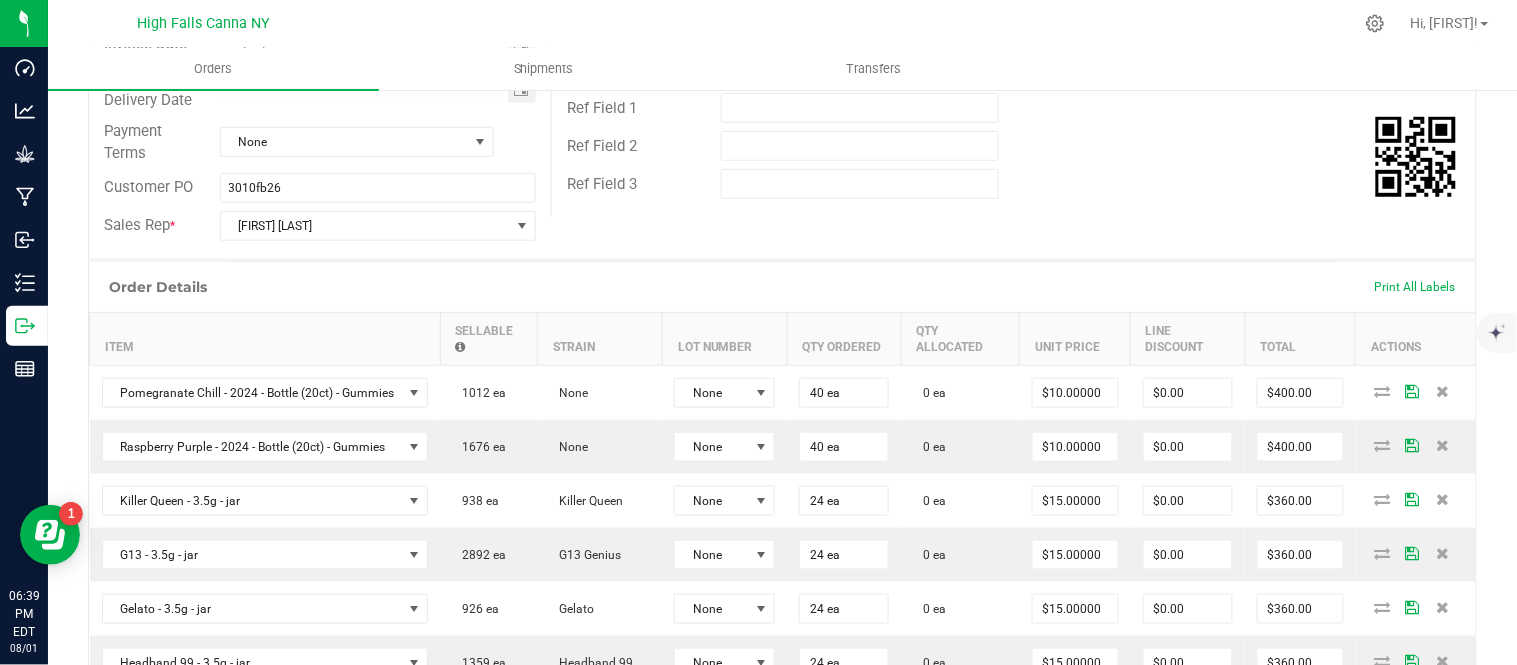 scroll, scrollTop: 555, scrollLeft: 0, axis: vertical 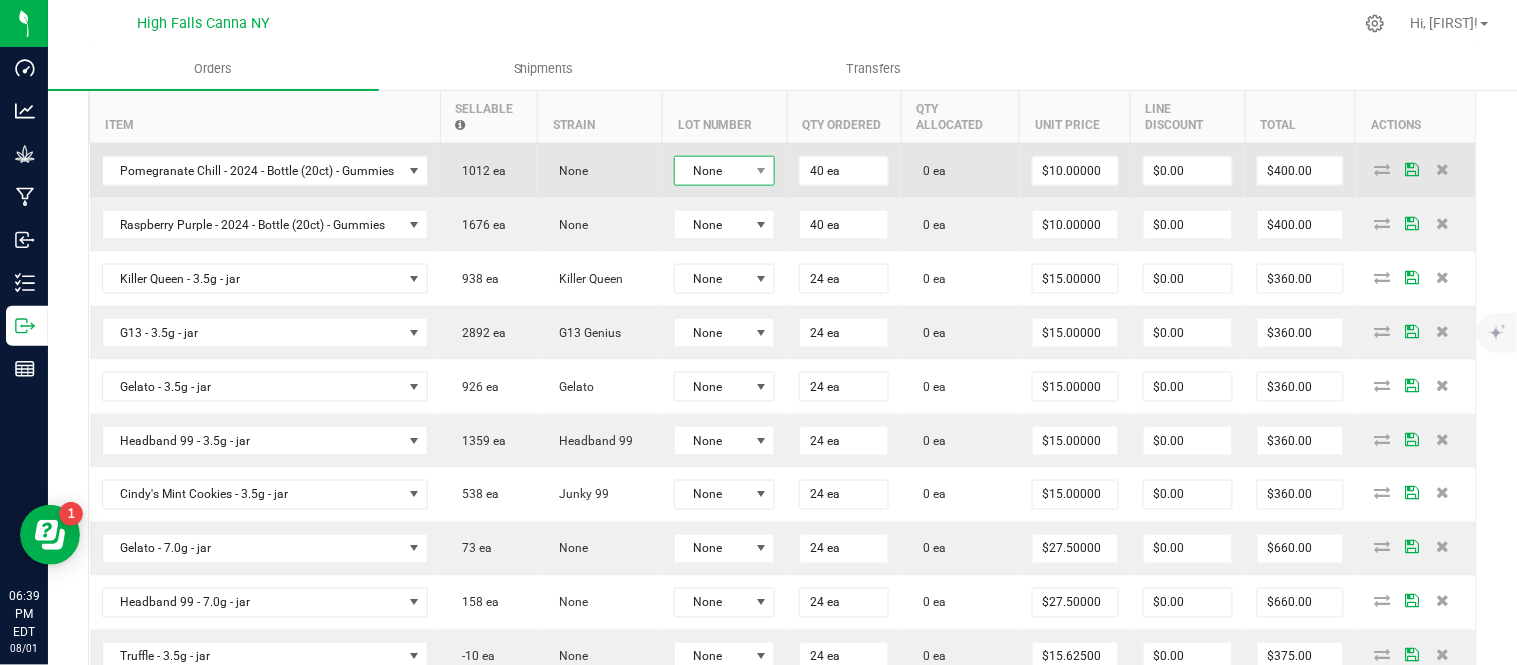 click on "None" at bounding box center (712, 171) 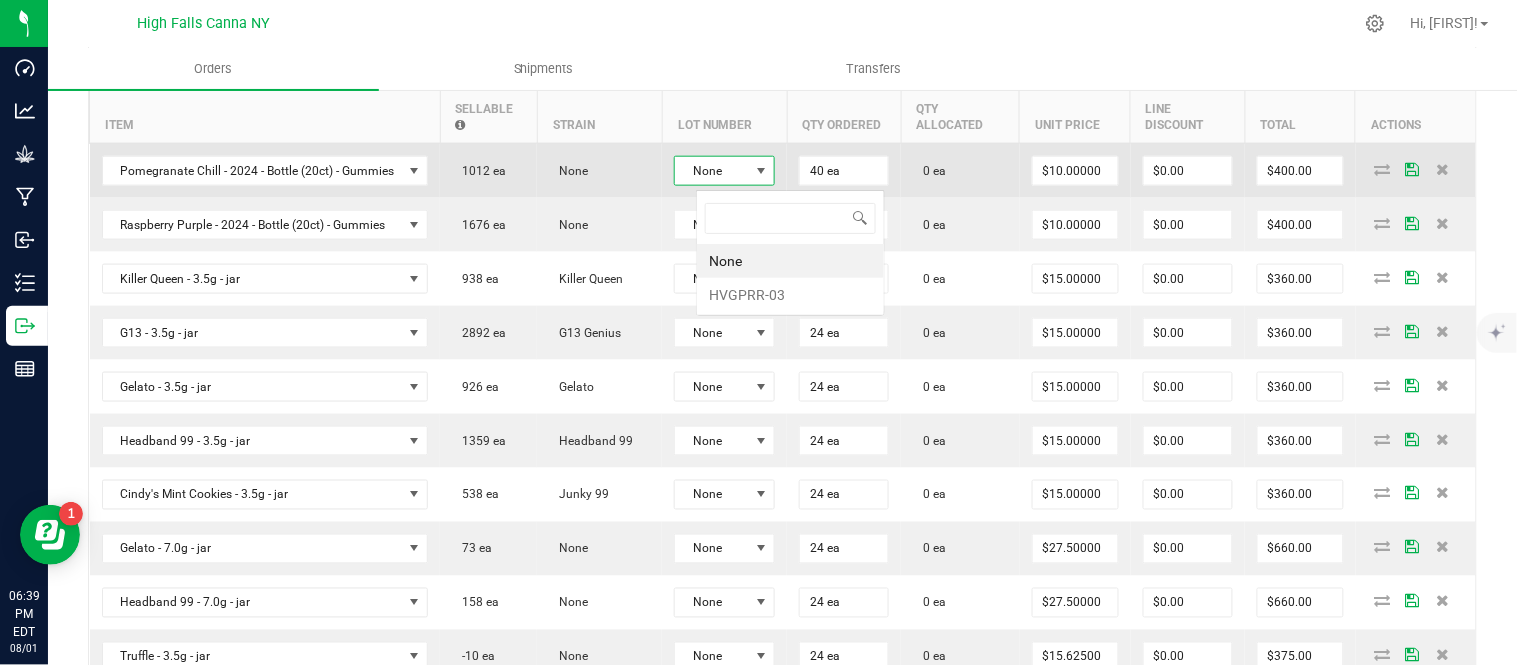 scroll, scrollTop: 99970, scrollLeft: 99898, axis: both 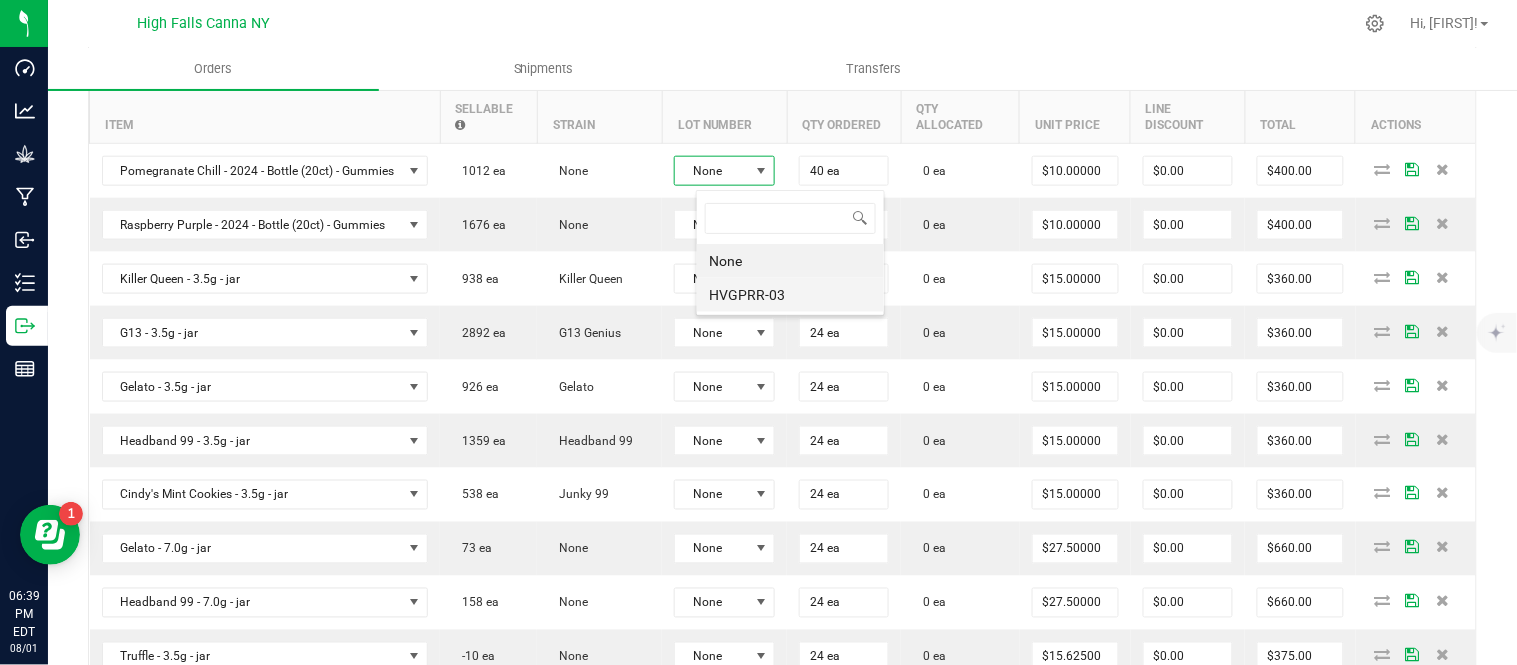 click on "HVGPRR-03" at bounding box center [790, 295] 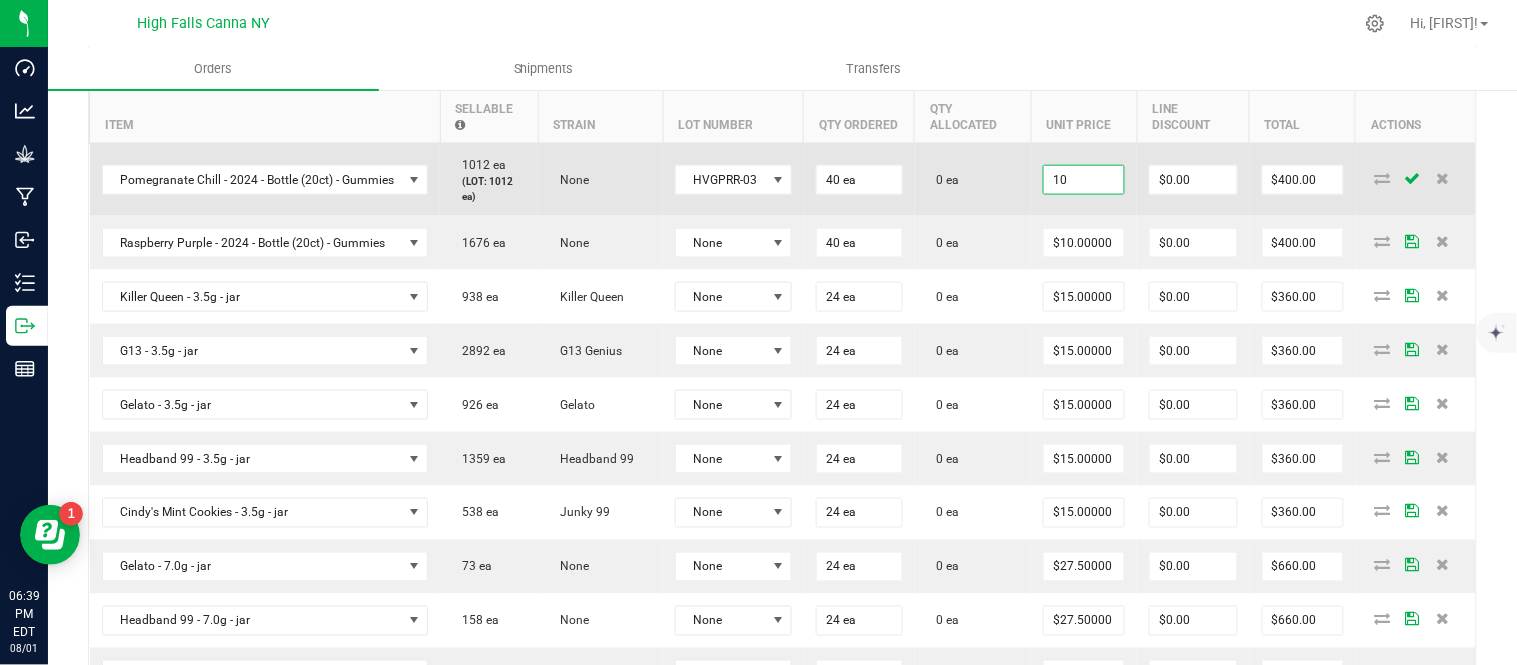 drag, startPoint x: 1080, startPoint y: 186, endPoint x: 1101, endPoint y: 184, distance: 21.095022 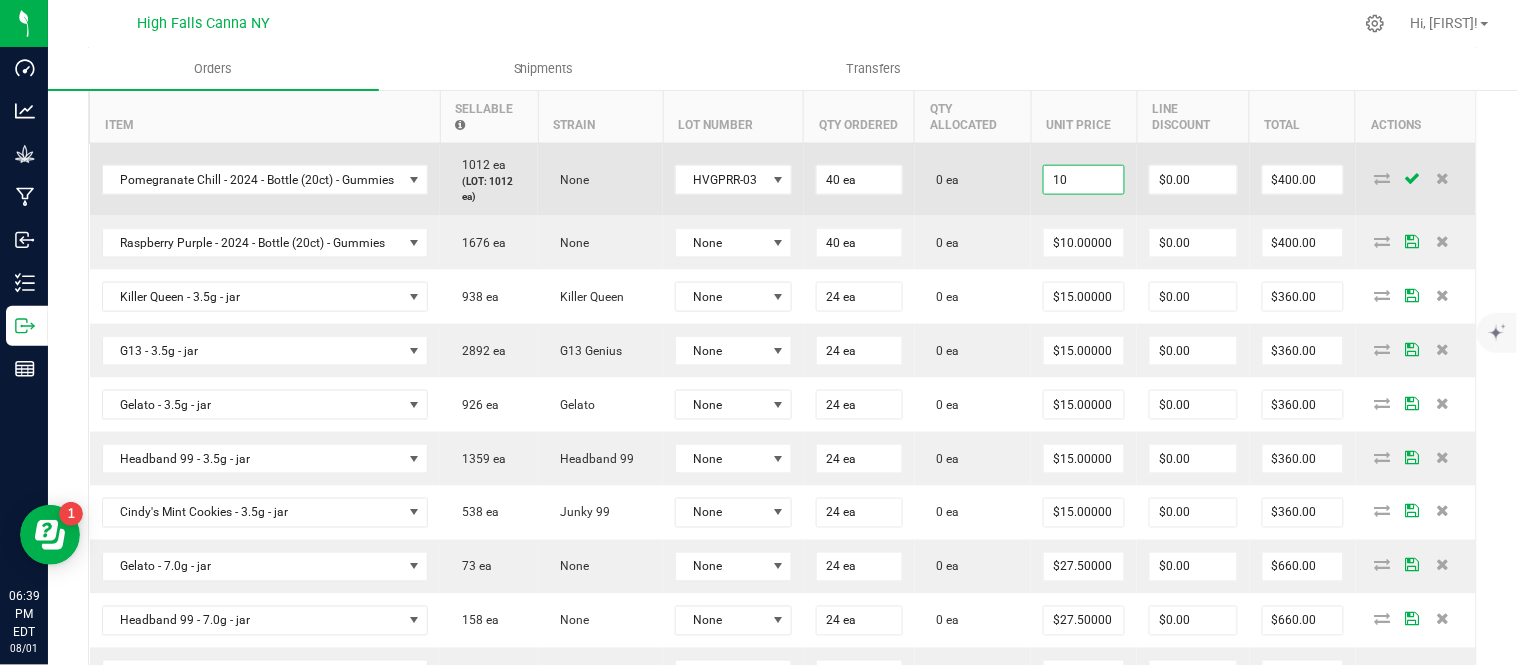click on "10" at bounding box center [1084, 180] 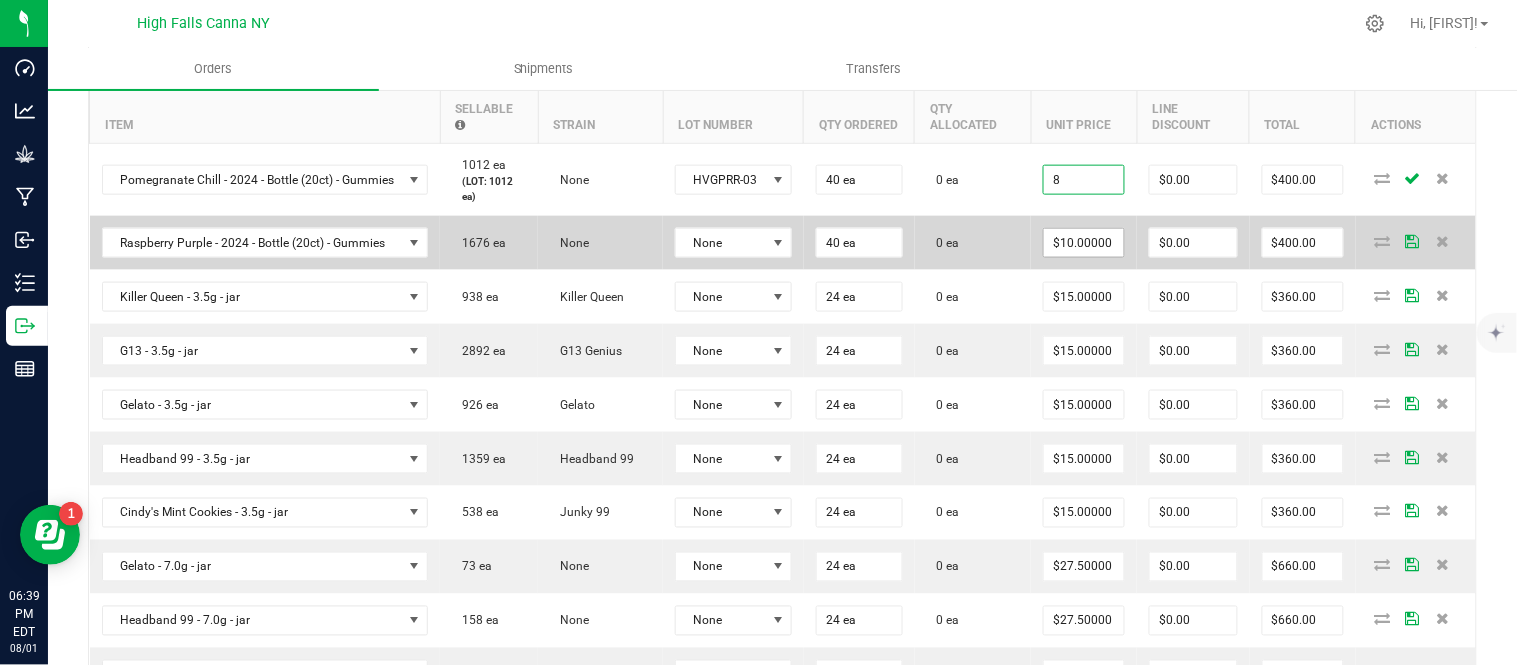type on "8" 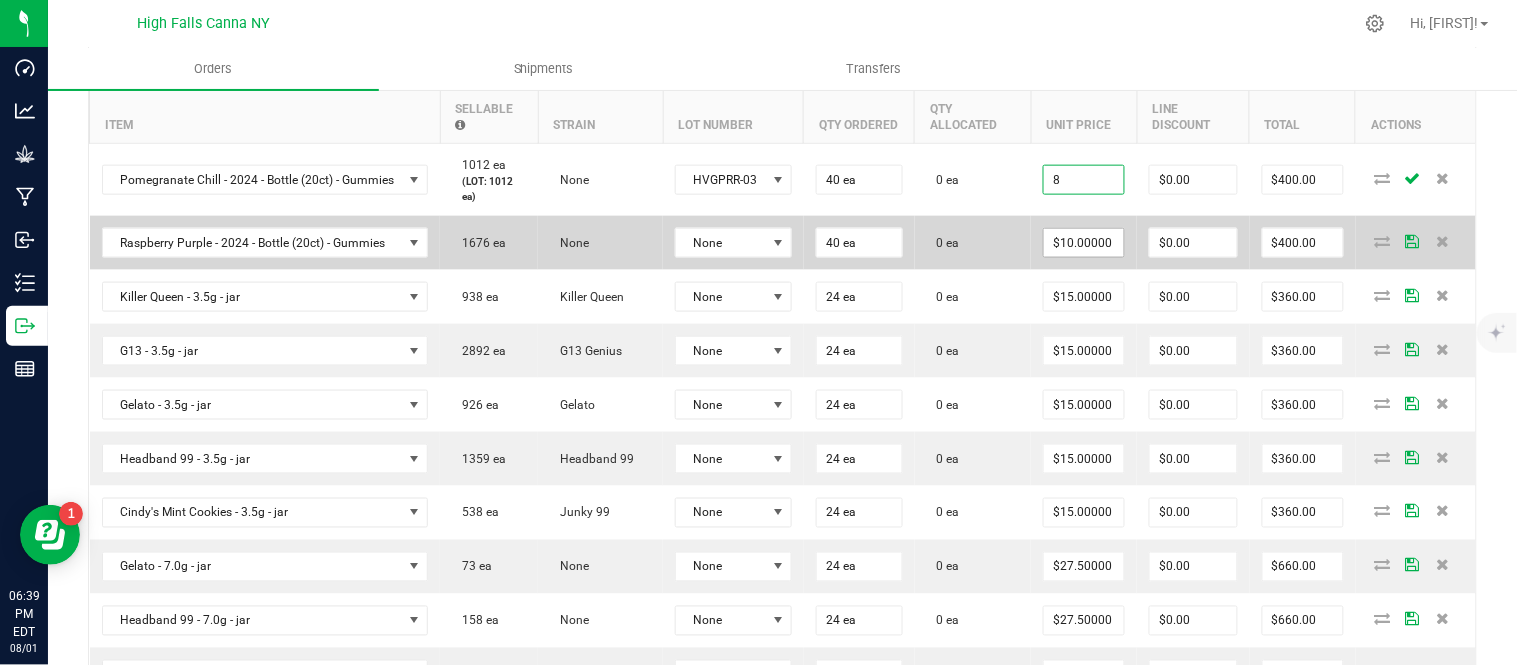 type on "10" 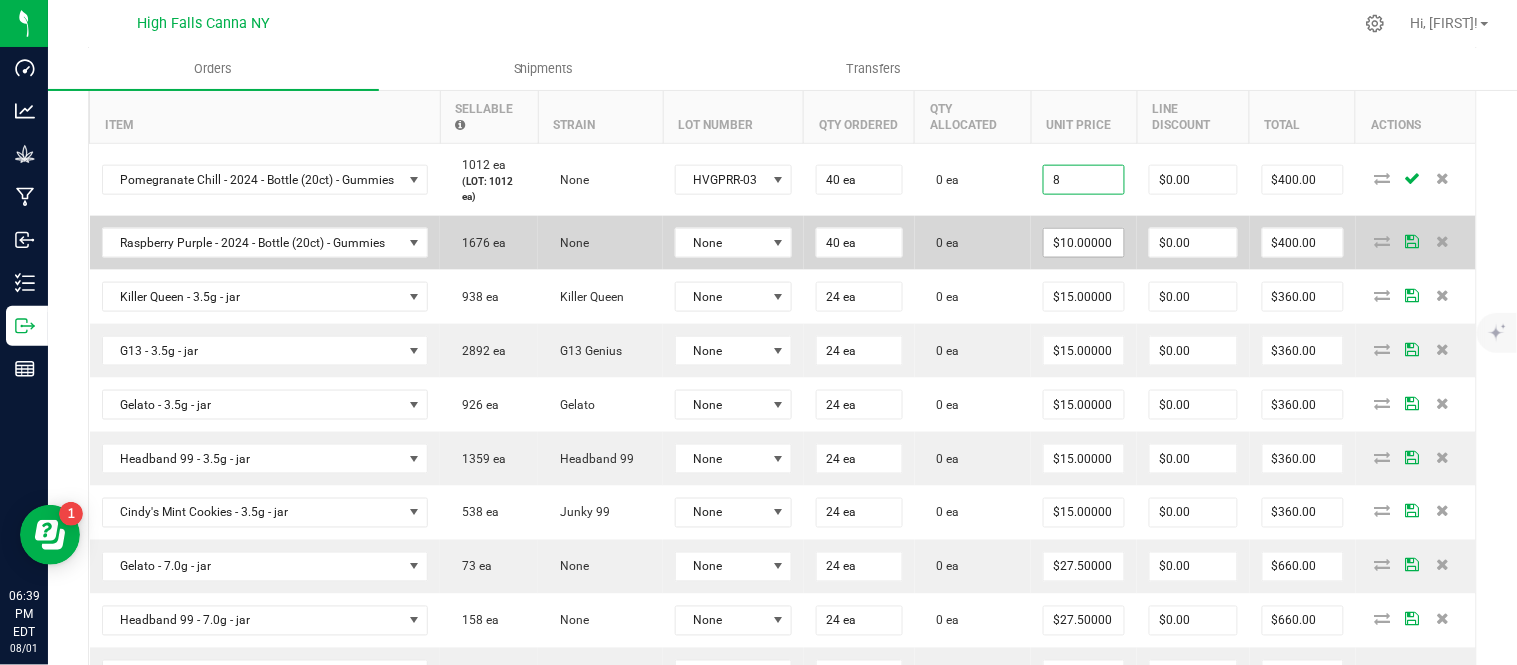 type on "$8.00000" 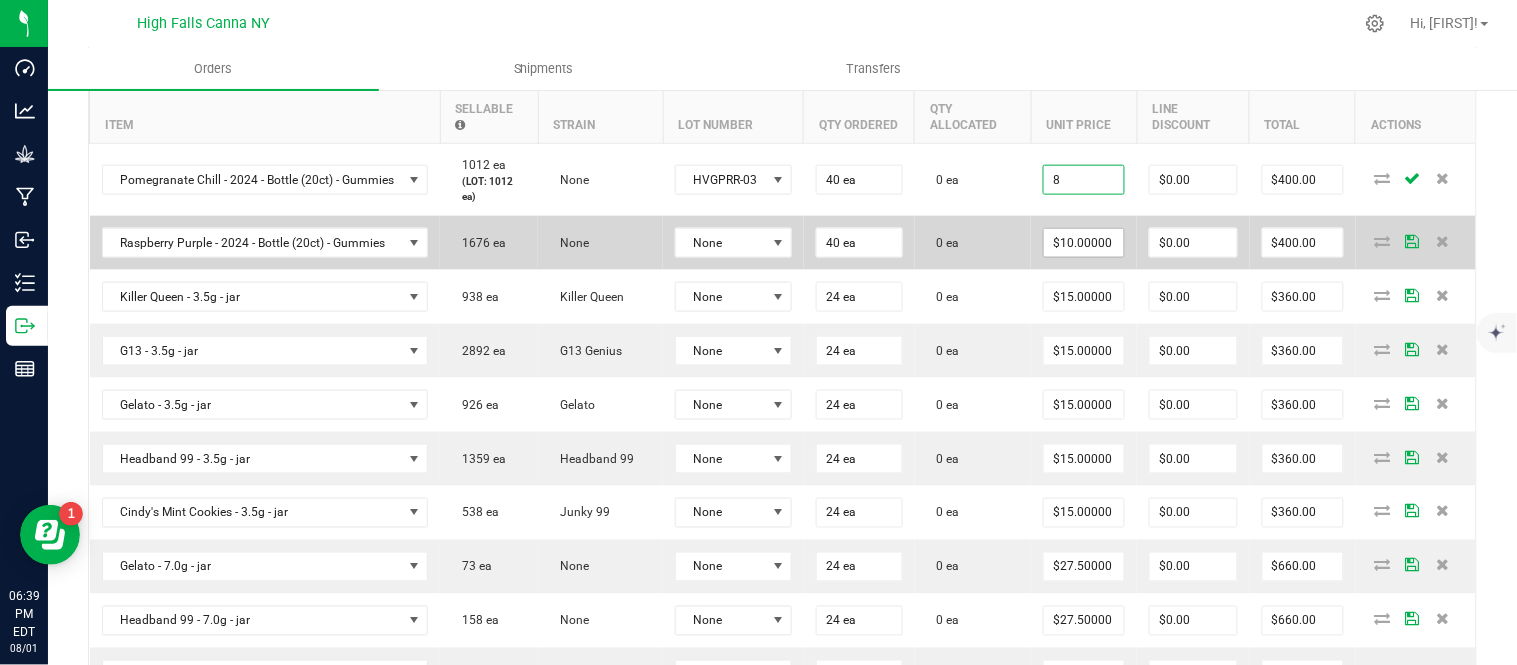 type on "$320.00" 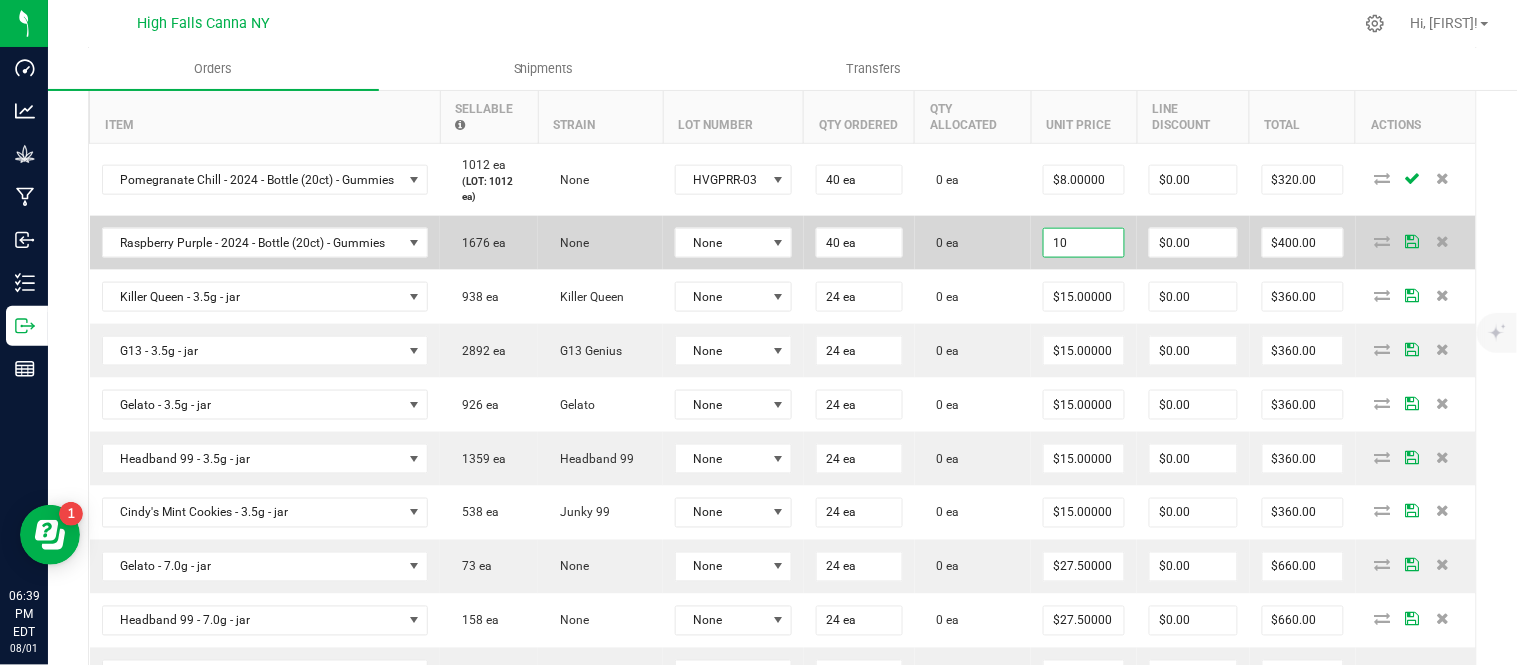 click on "10" at bounding box center [1084, 243] 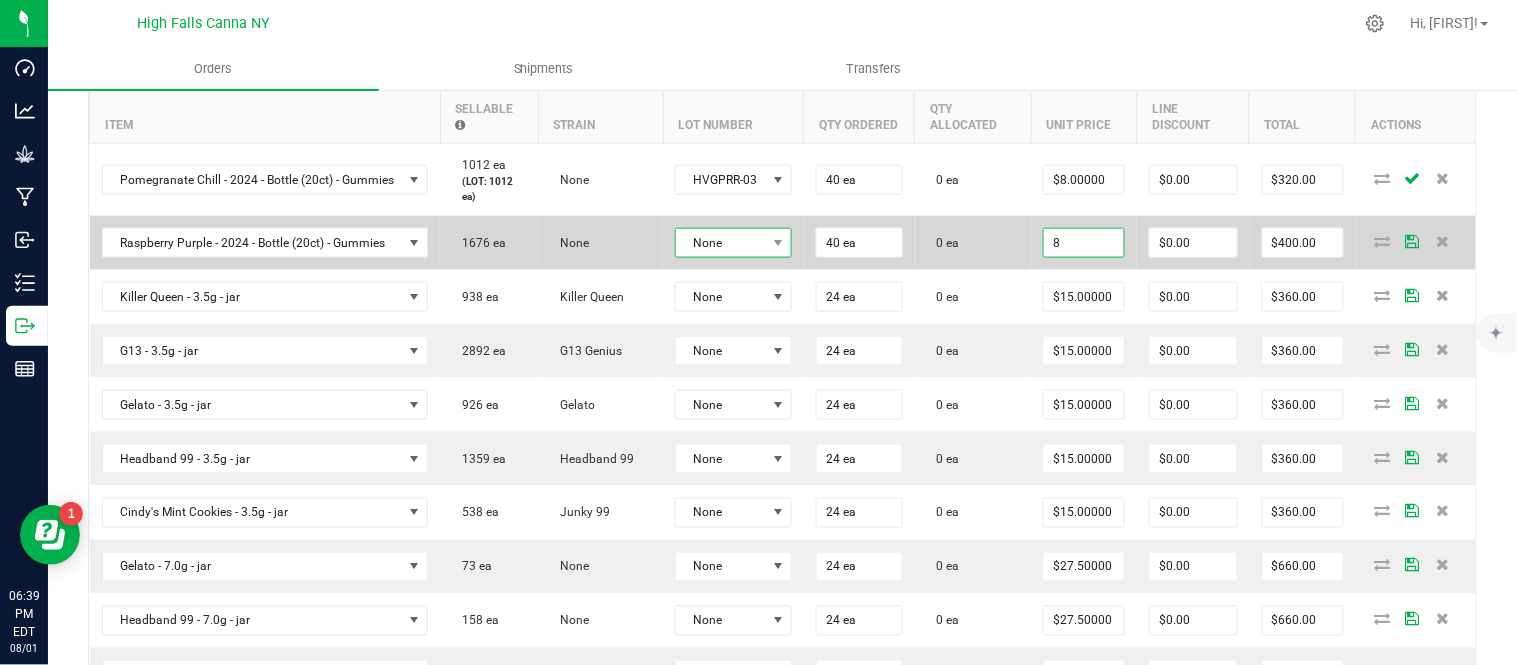 type on "$8.00000" 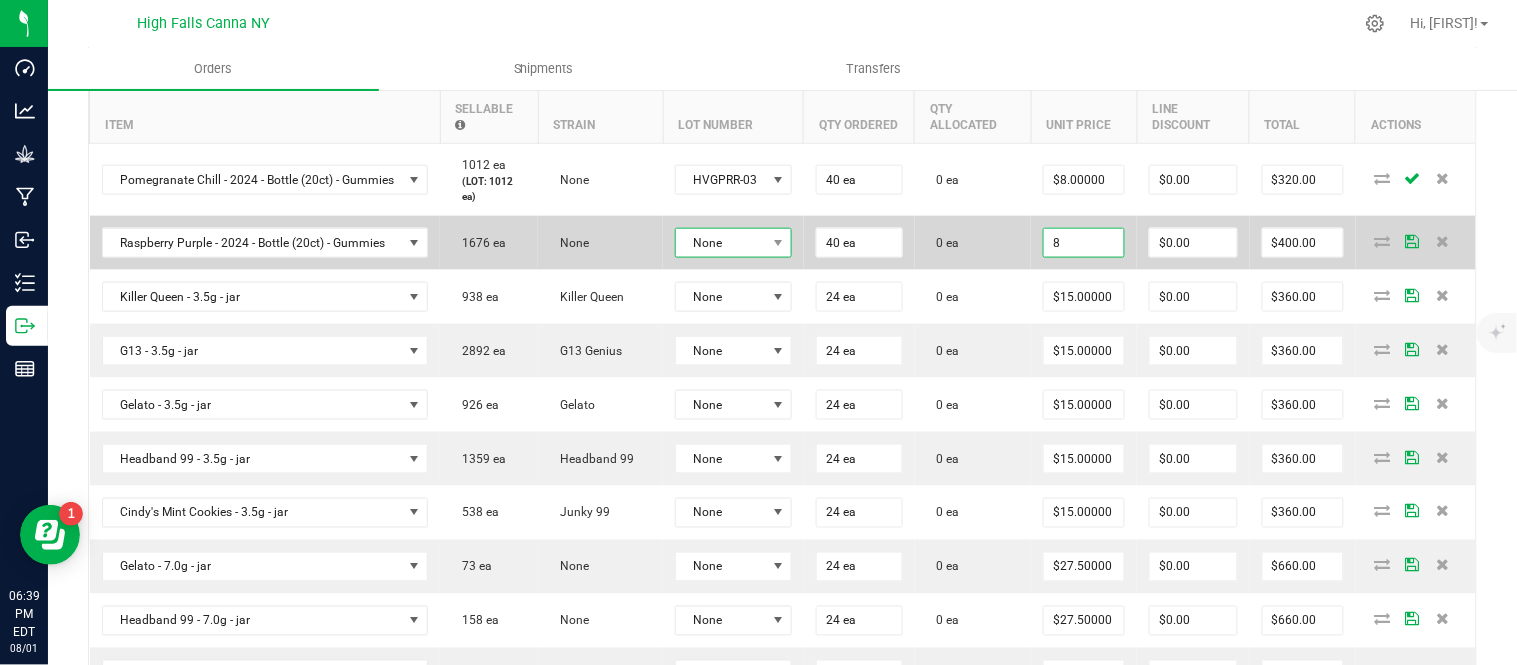 type on "$320.00" 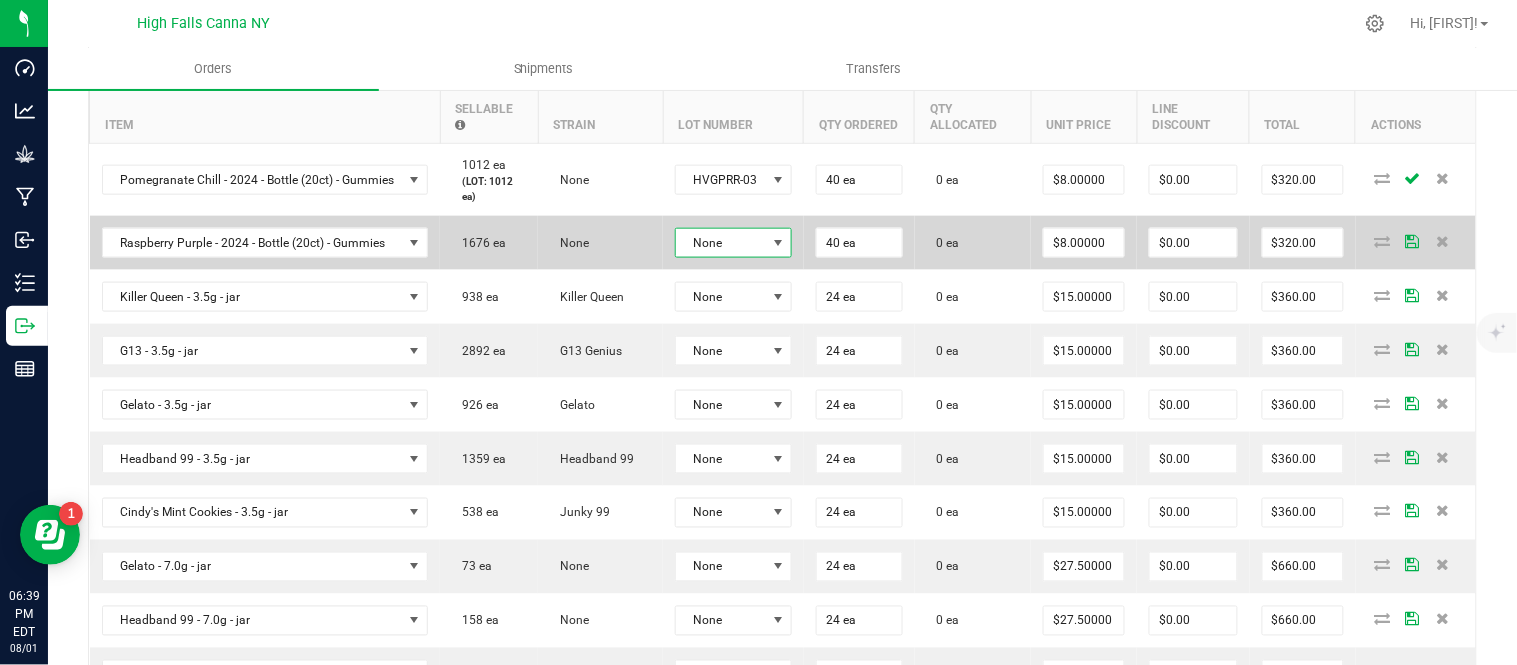 click on "None" at bounding box center [721, 243] 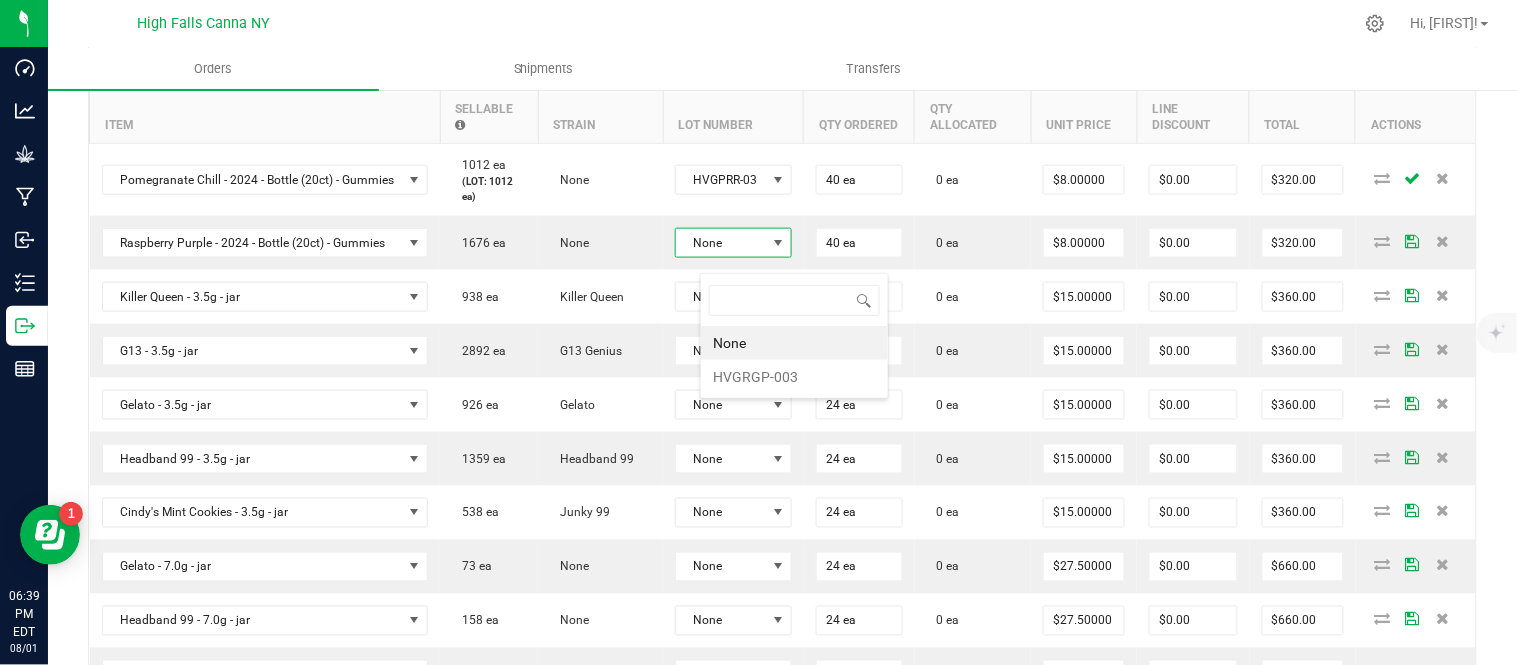 scroll, scrollTop: 99970, scrollLeft: 99878, axis: both 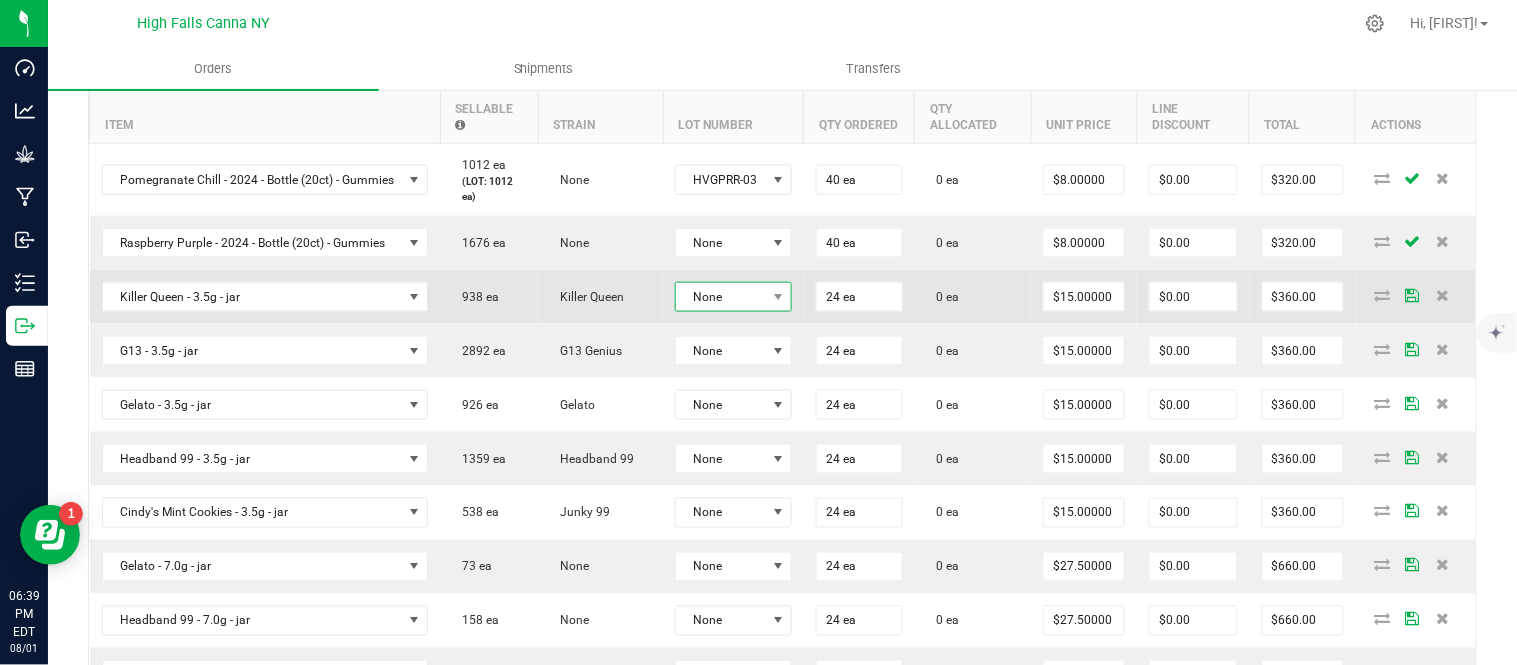 click on "None" at bounding box center [721, 297] 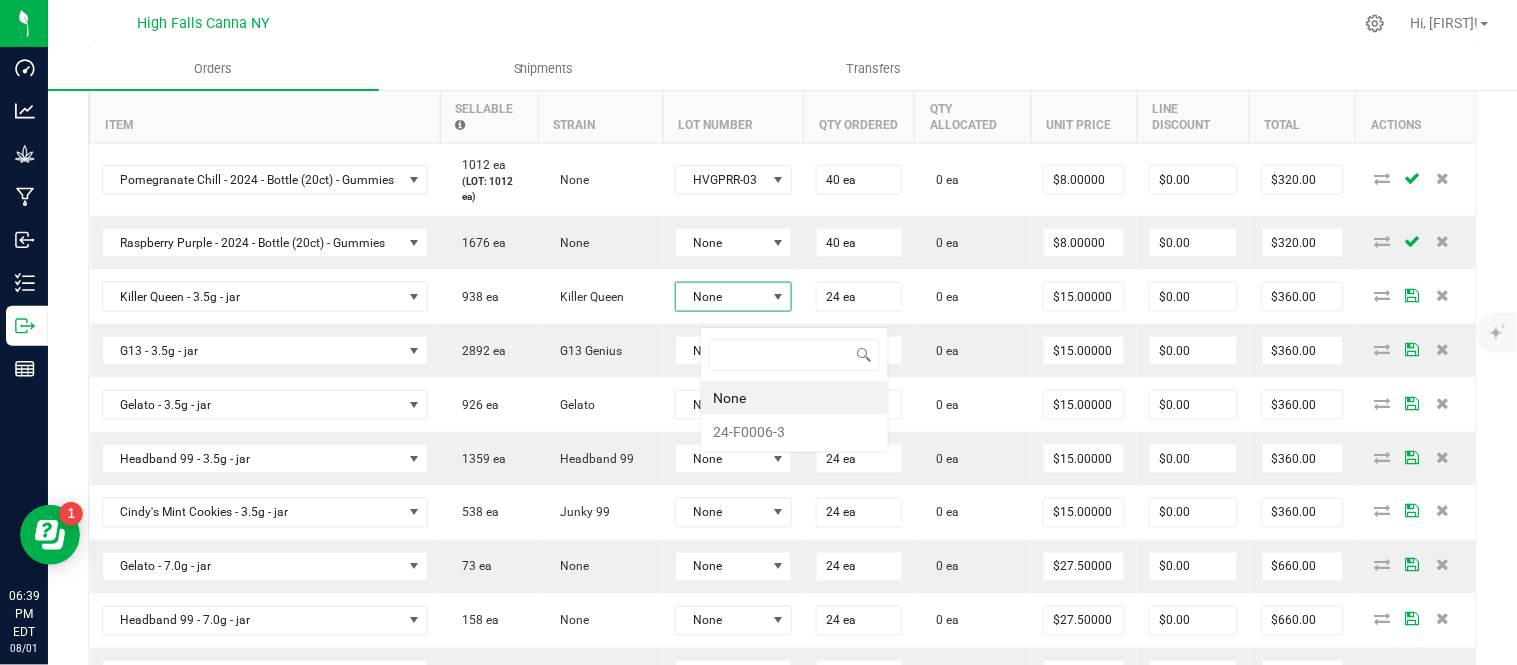 scroll, scrollTop: 99970, scrollLeft: 99878, axis: both 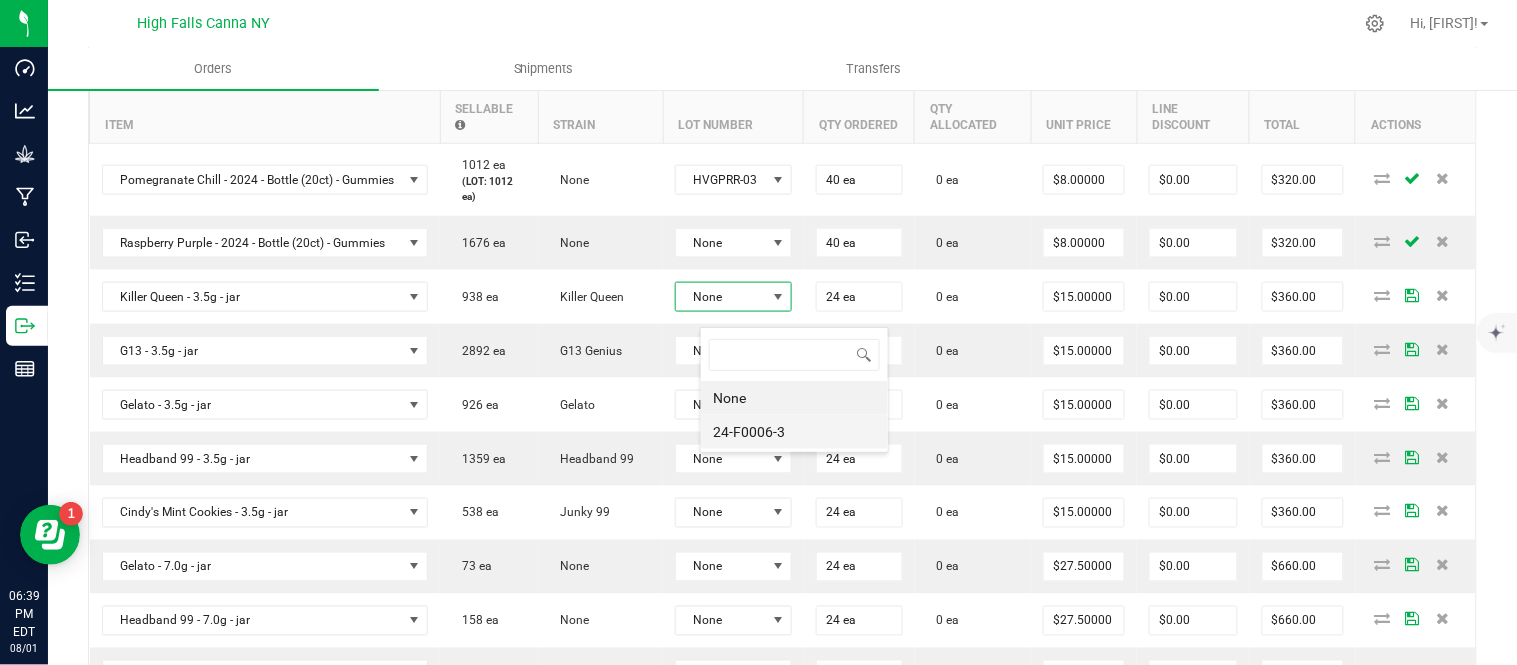 click on "24-F0006-3" at bounding box center [794, 432] 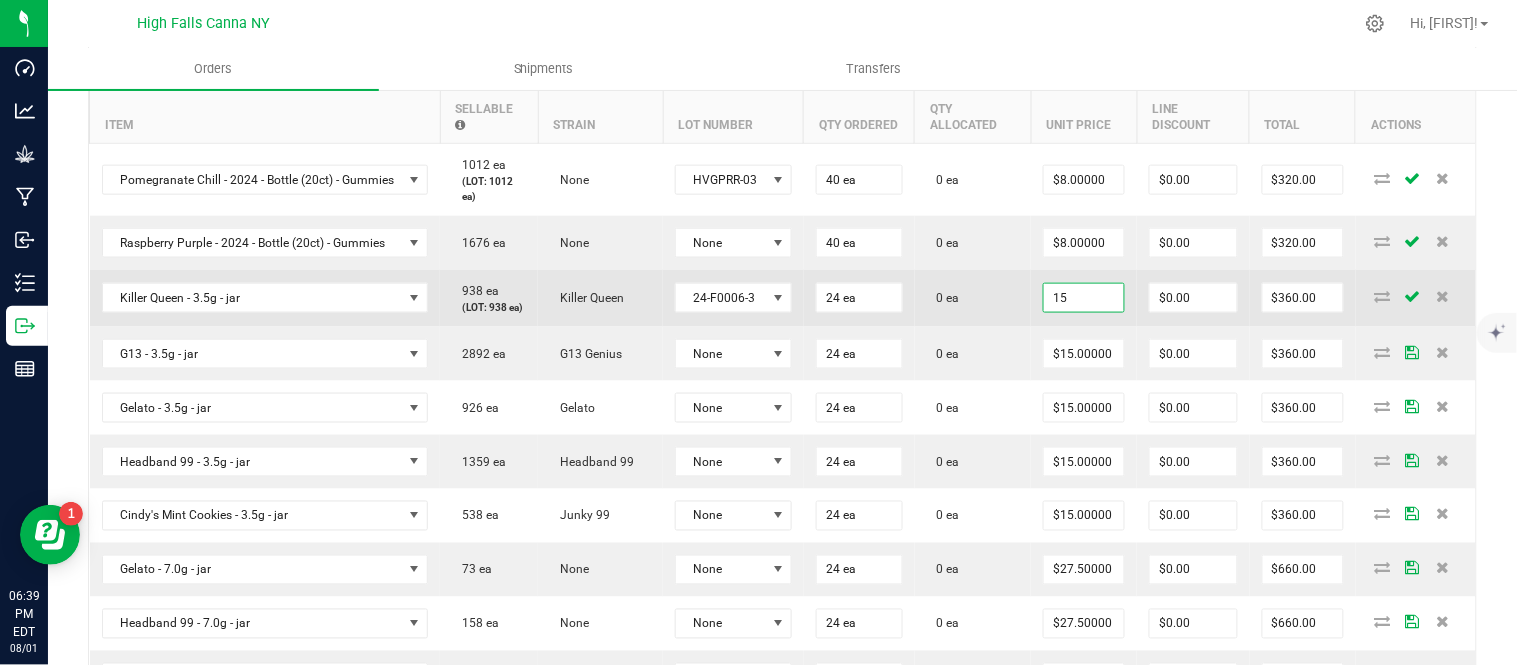 click on "15" at bounding box center [1084, 298] 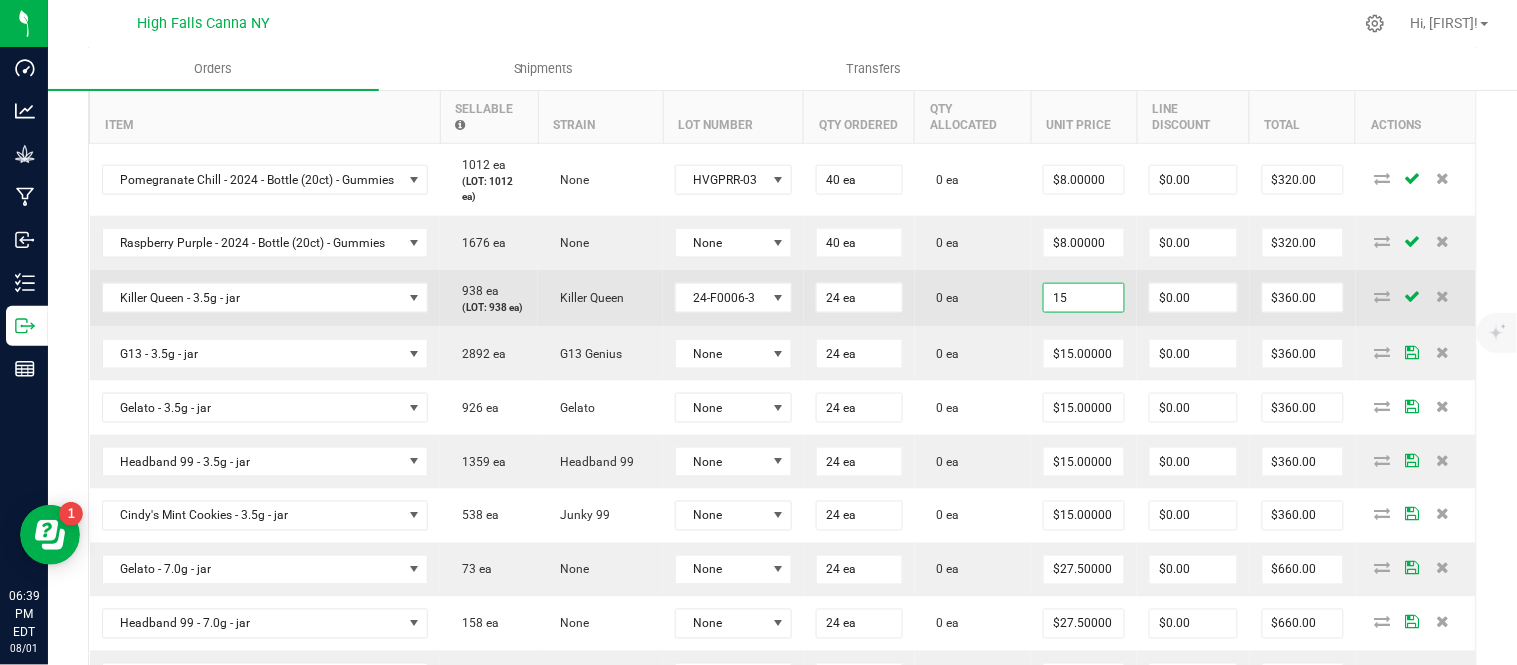 type on "$15.00000" 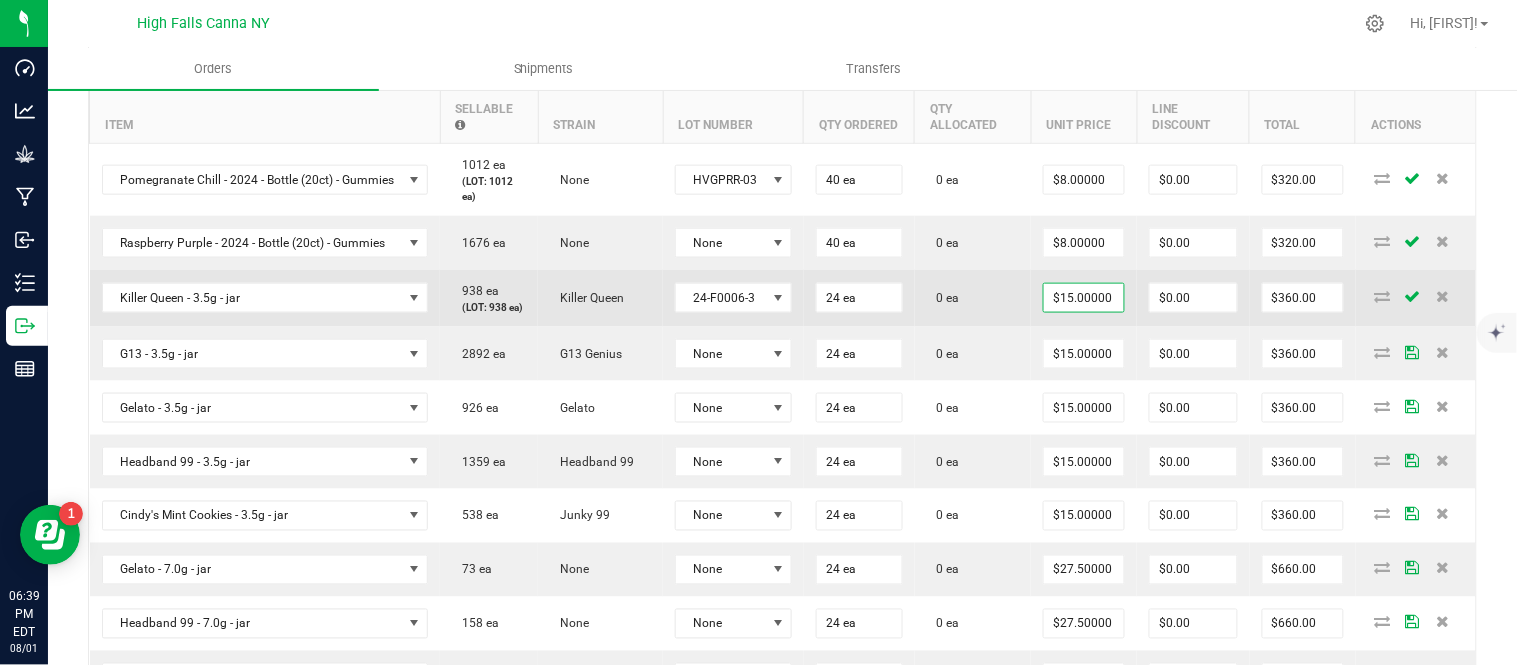 click on "Killer Queen" at bounding box center [600, 298] 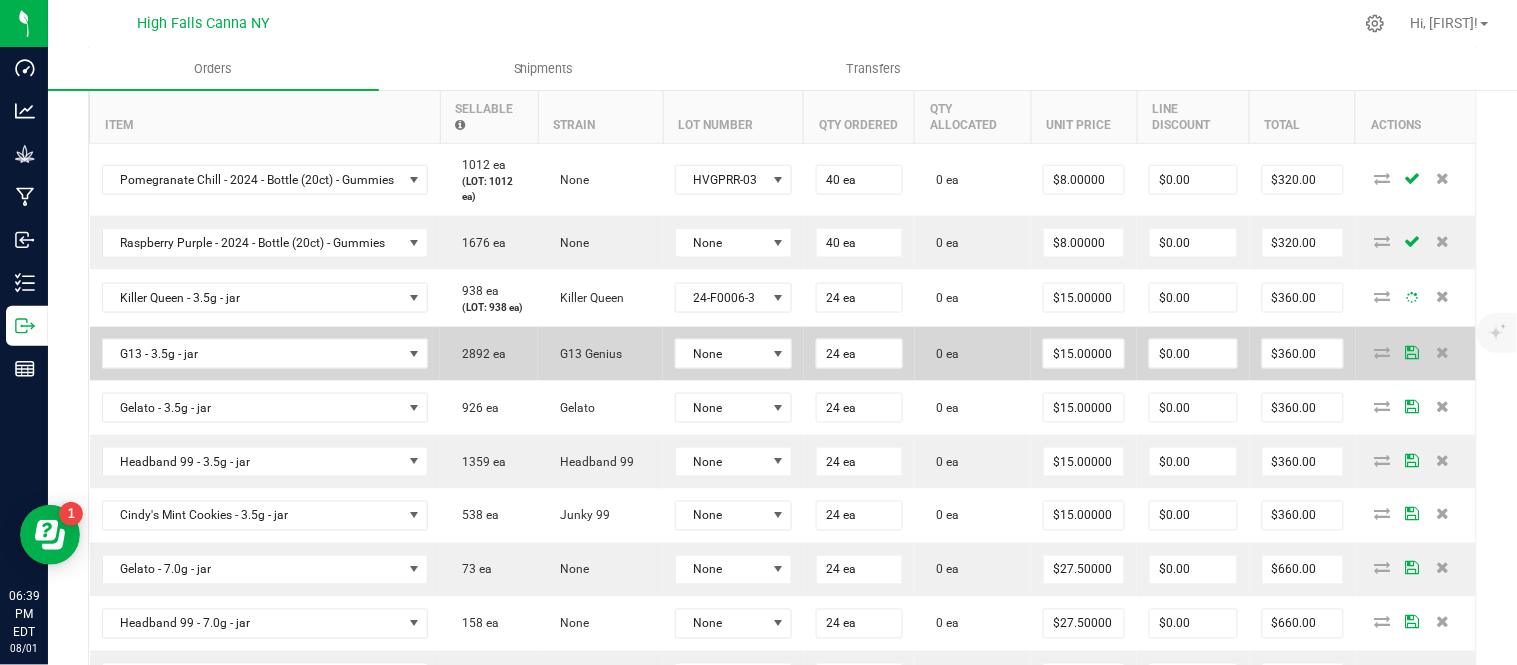 click on "None" at bounding box center [733, 354] 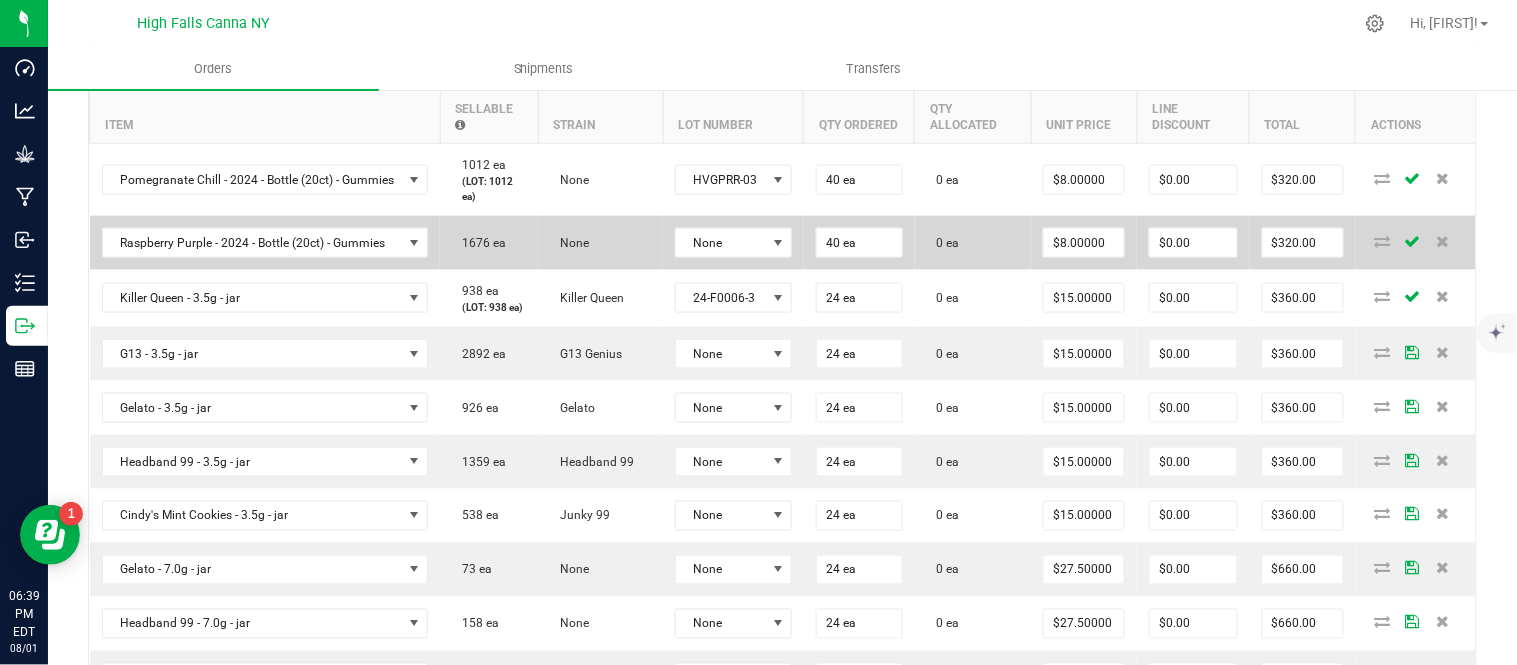 click on "None" at bounding box center [733, 243] 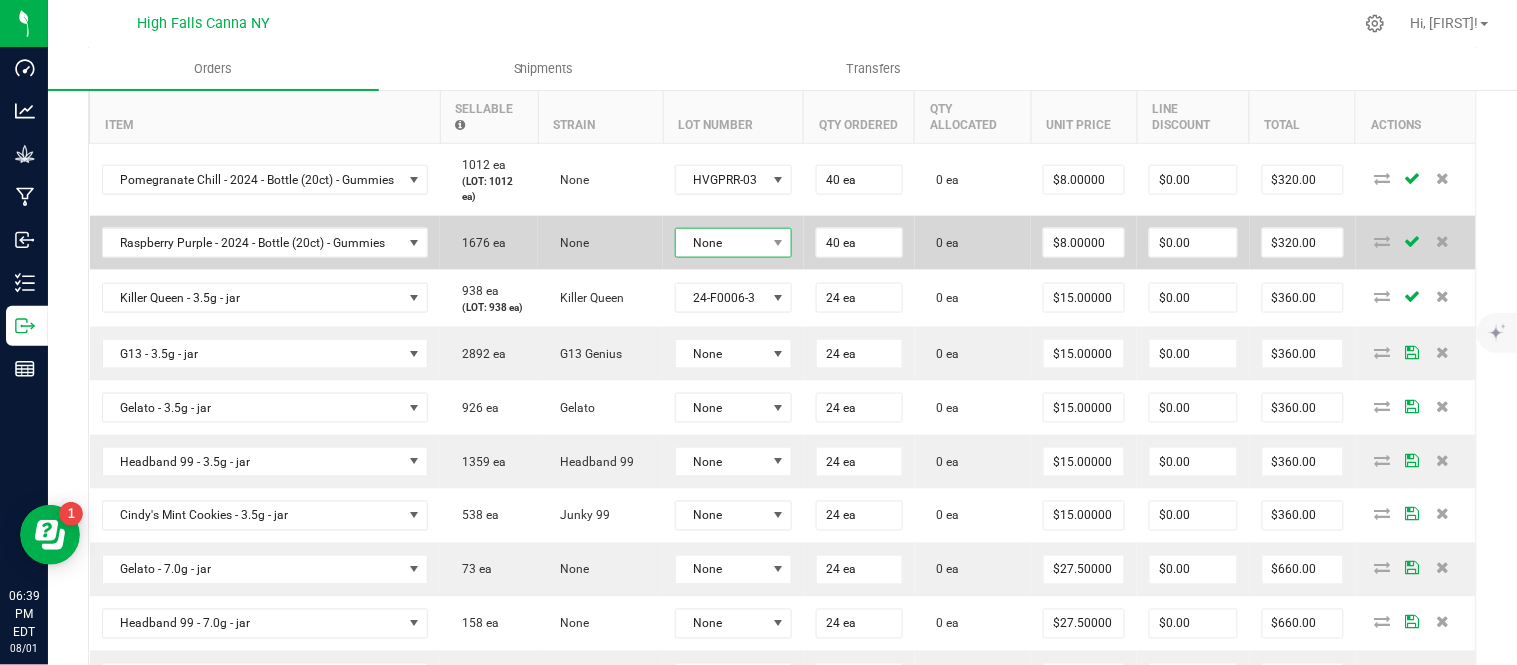 click on "None" at bounding box center (721, 243) 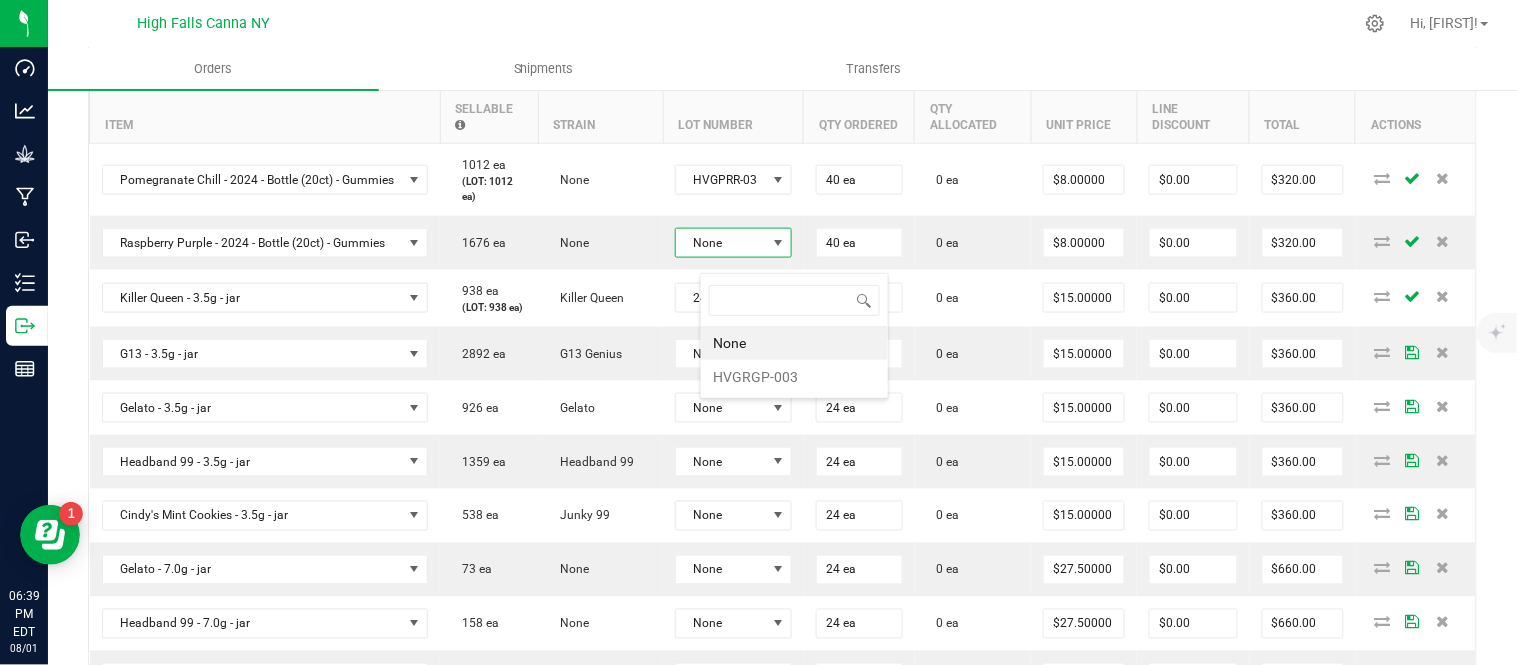 scroll, scrollTop: 99970, scrollLeft: 99878, axis: both 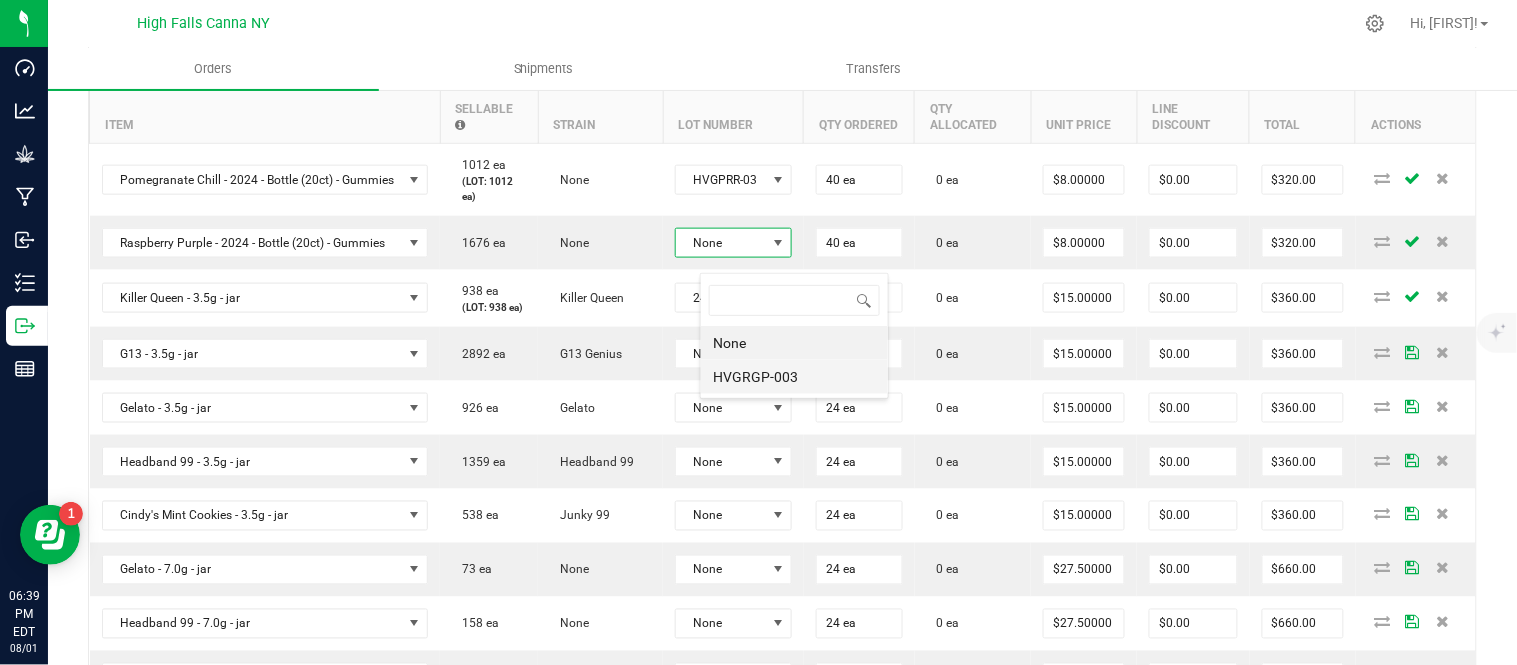 click on "HVGRGP-003" at bounding box center (794, 377) 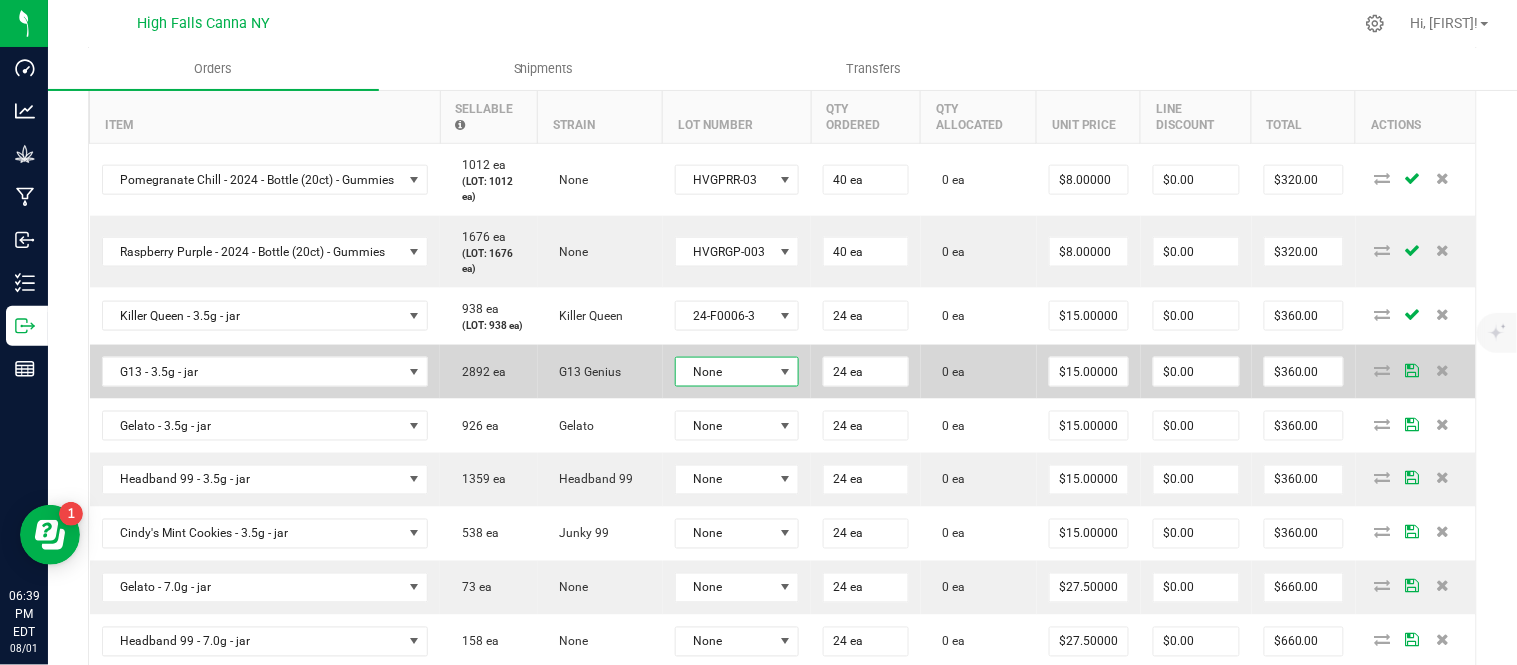 click on "None" at bounding box center (725, 372) 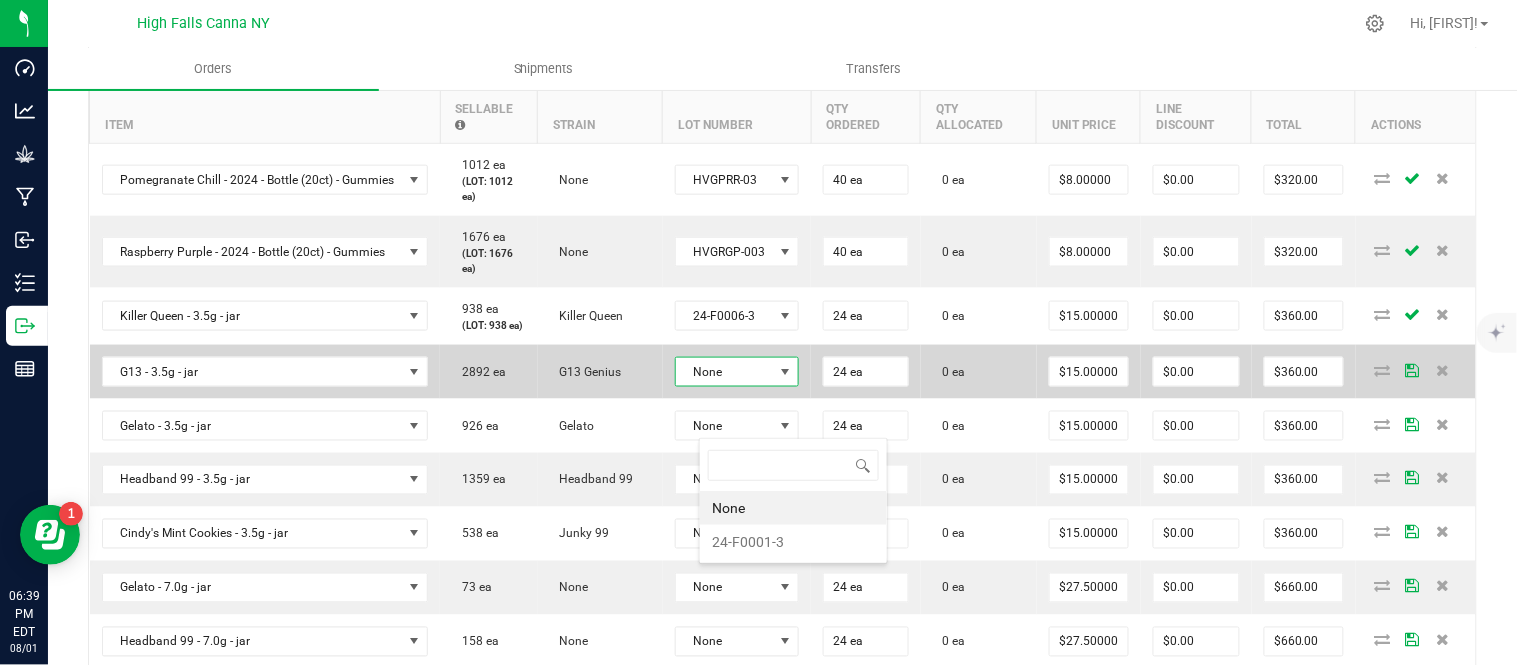 scroll, scrollTop: 99970, scrollLeft: 99870, axis: both 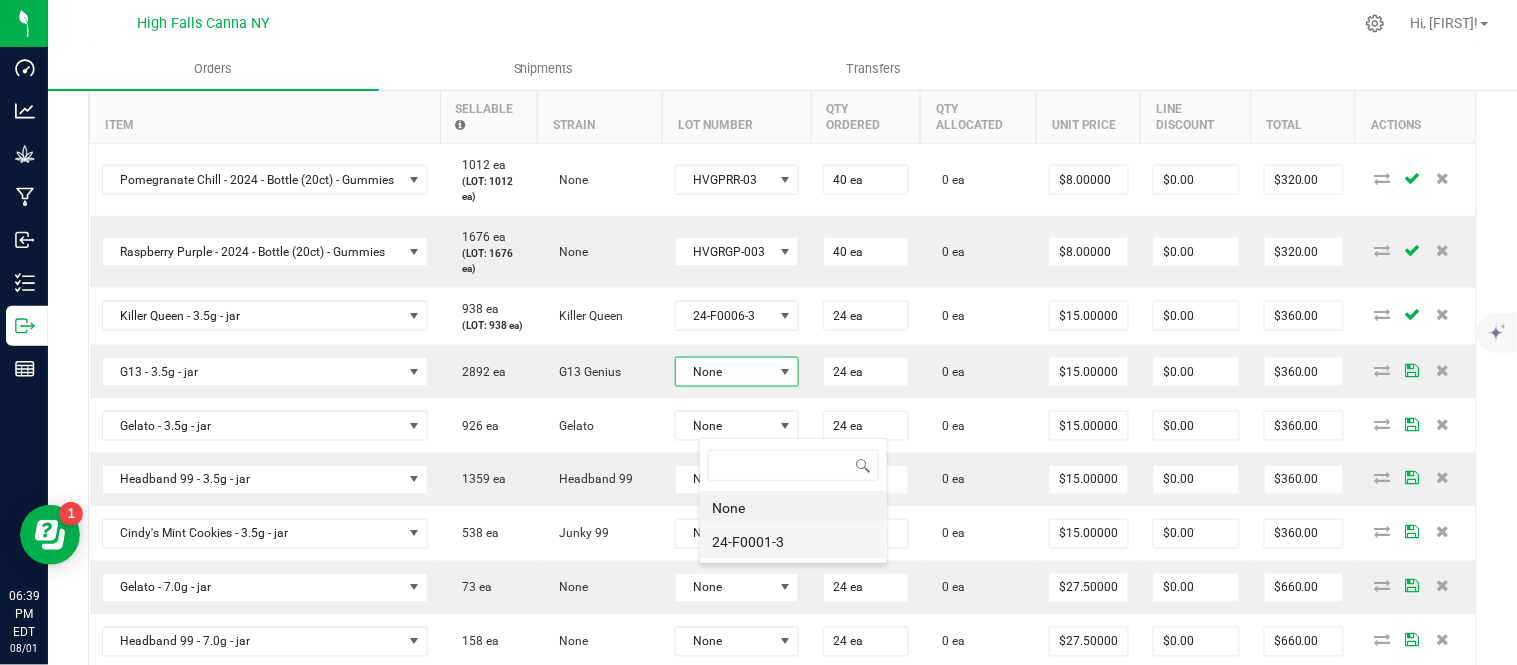click on "24-F0001-3" at bounding box center [793, 542] 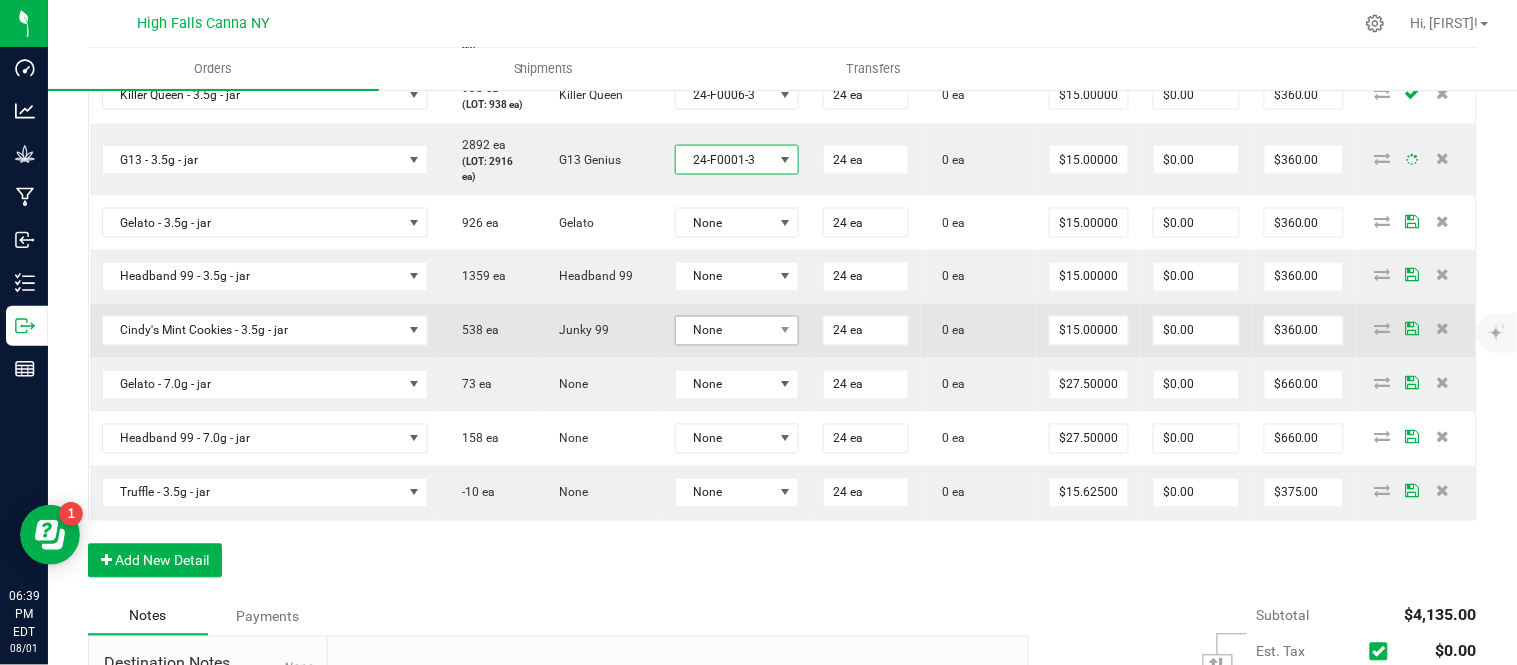 scroll, scrollTop: 777, scrollLeft: 0, axis: vertical 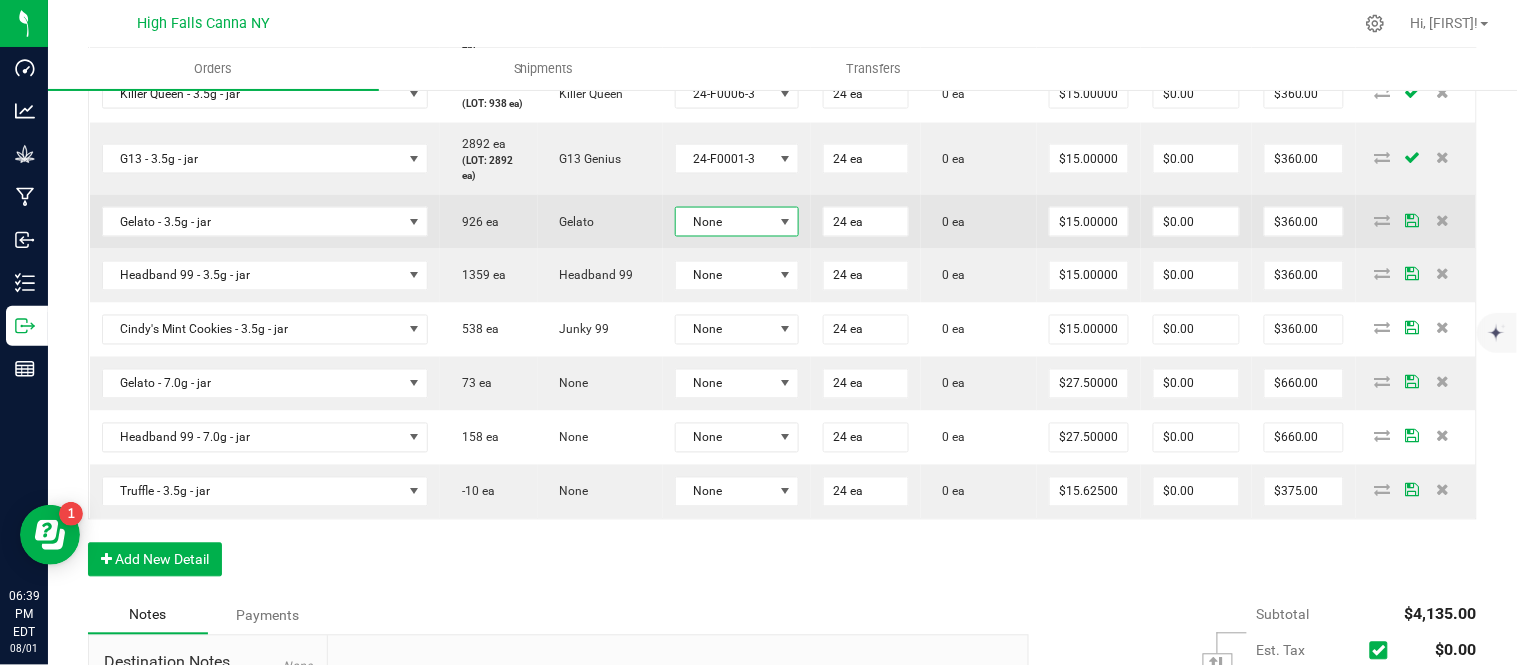 click on "None" at bounding box center [725, 222] 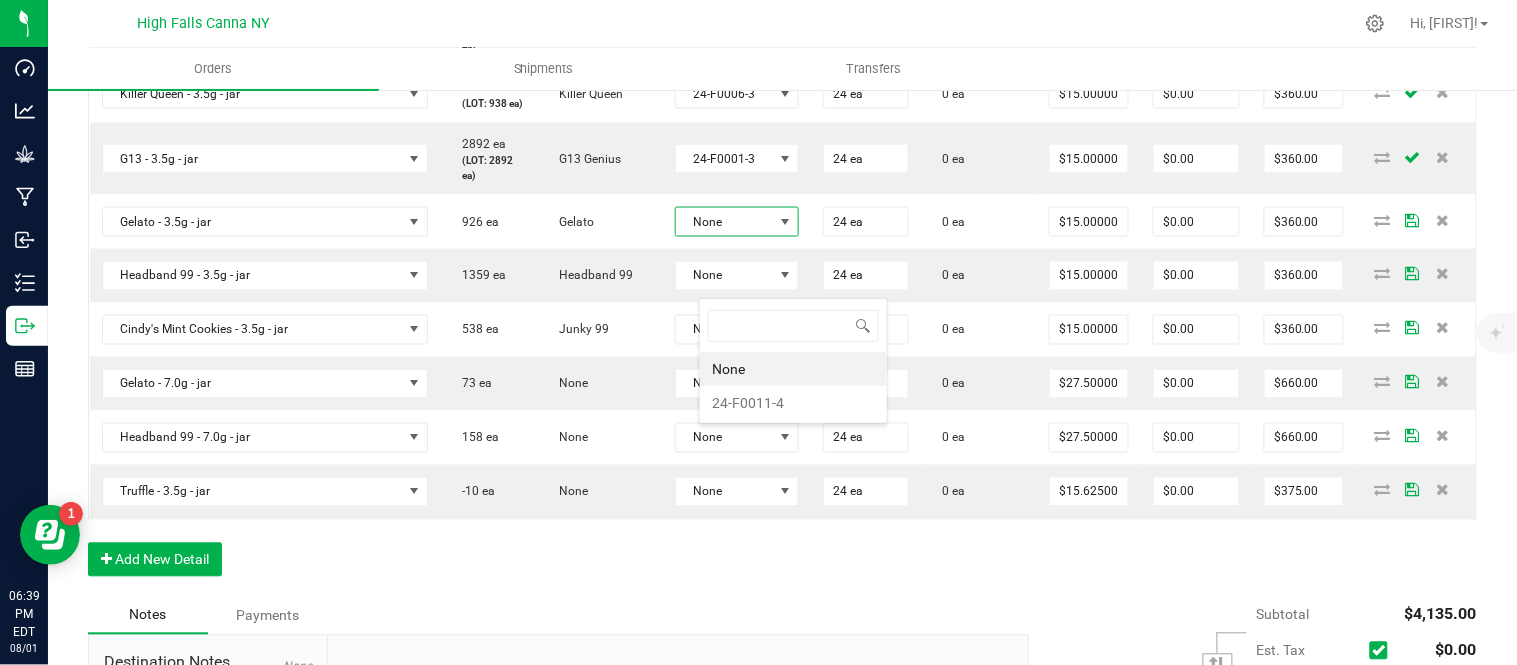 scroll, scrollTop: 99970, scrollLeft: 99870, axis: both 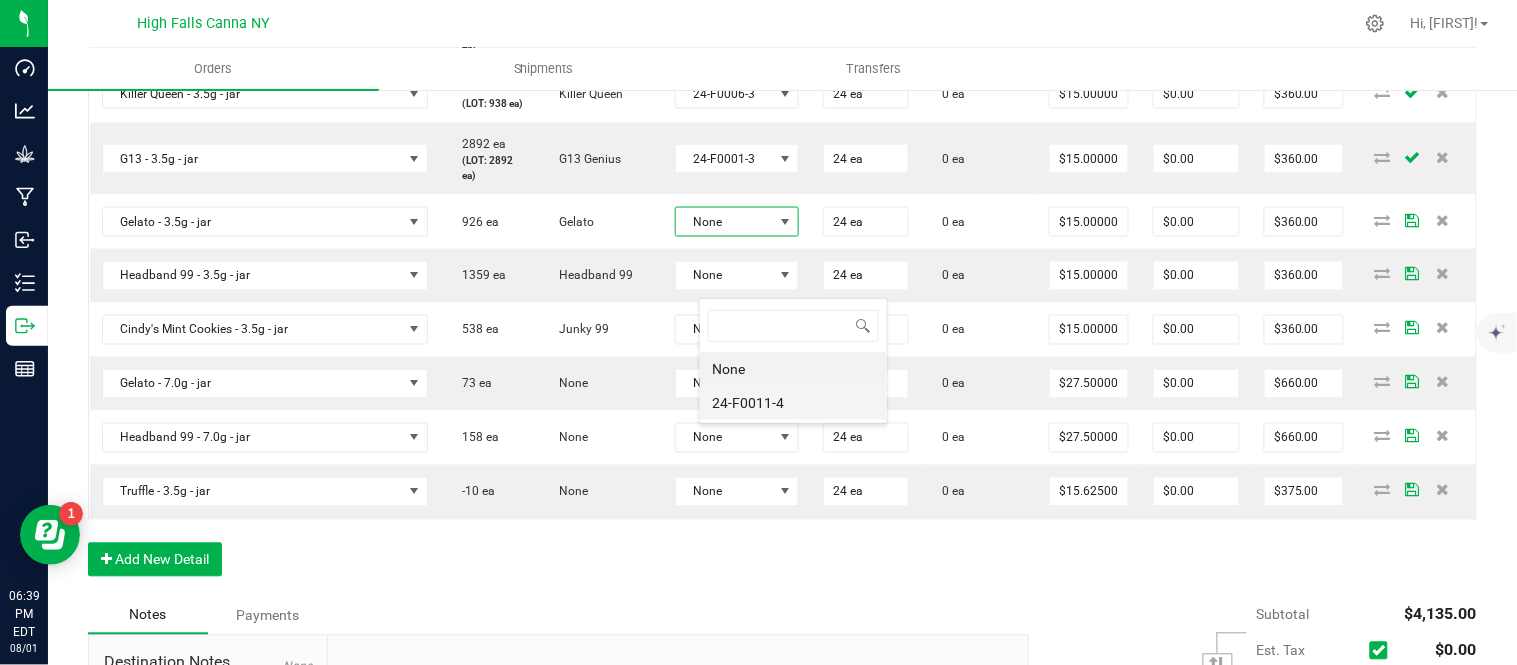 click on "24-F0011-4" at bounding box center [793, 403] 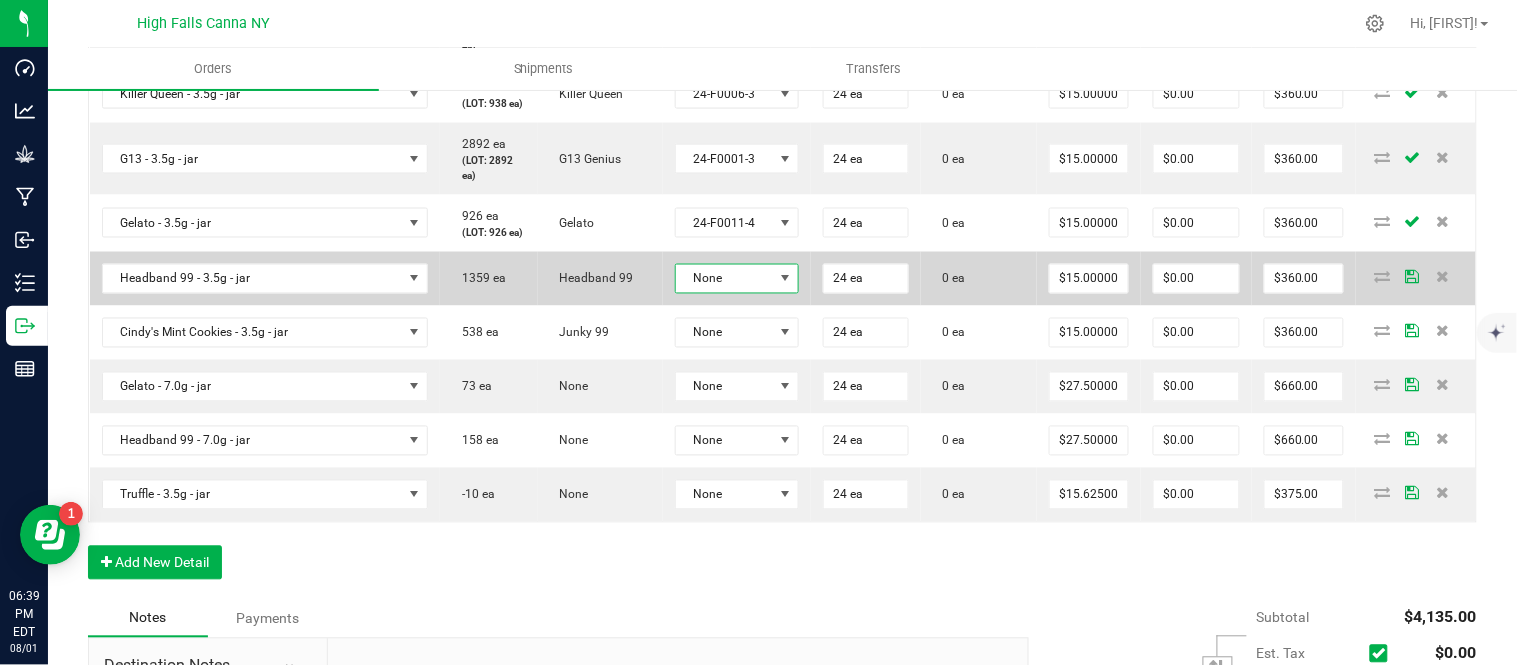 click on "None" at bounding box center (725, 279) 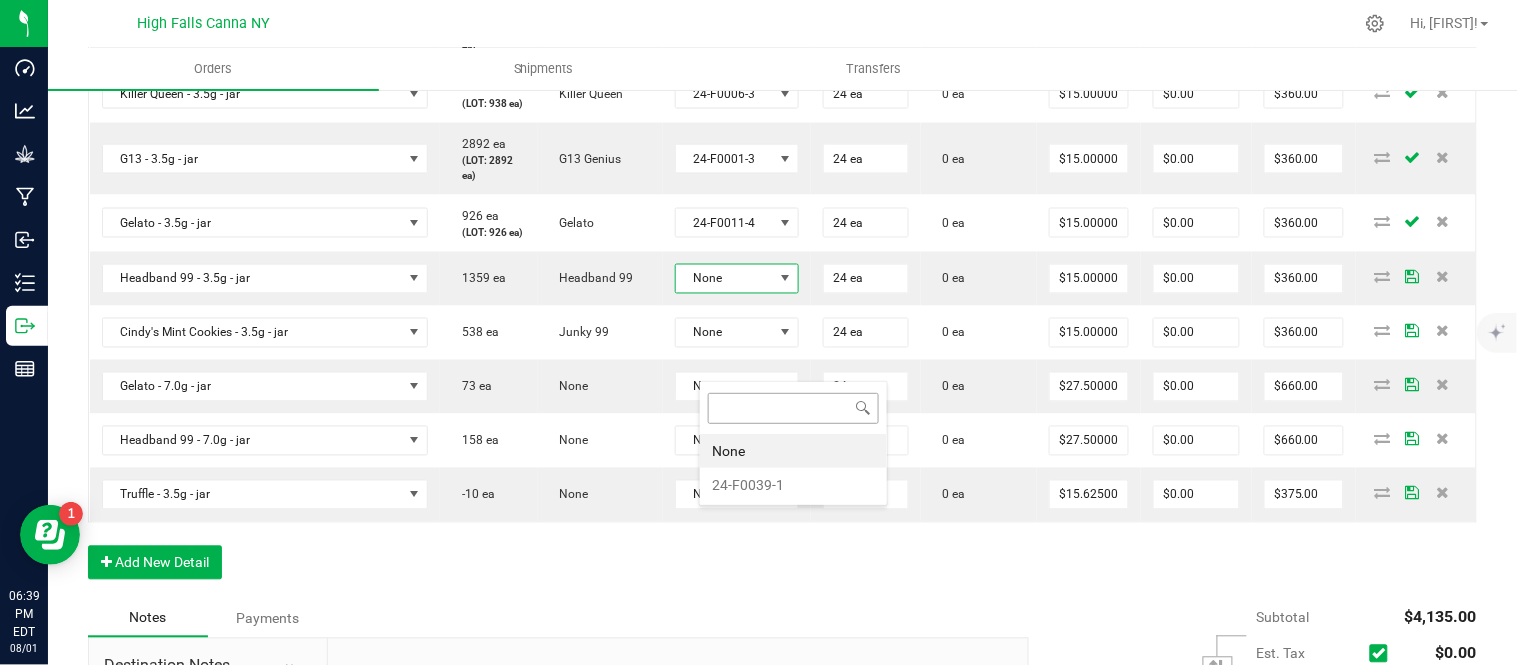 scroll, scrollTop: 99970, scrollLeft: 99870, axis: both 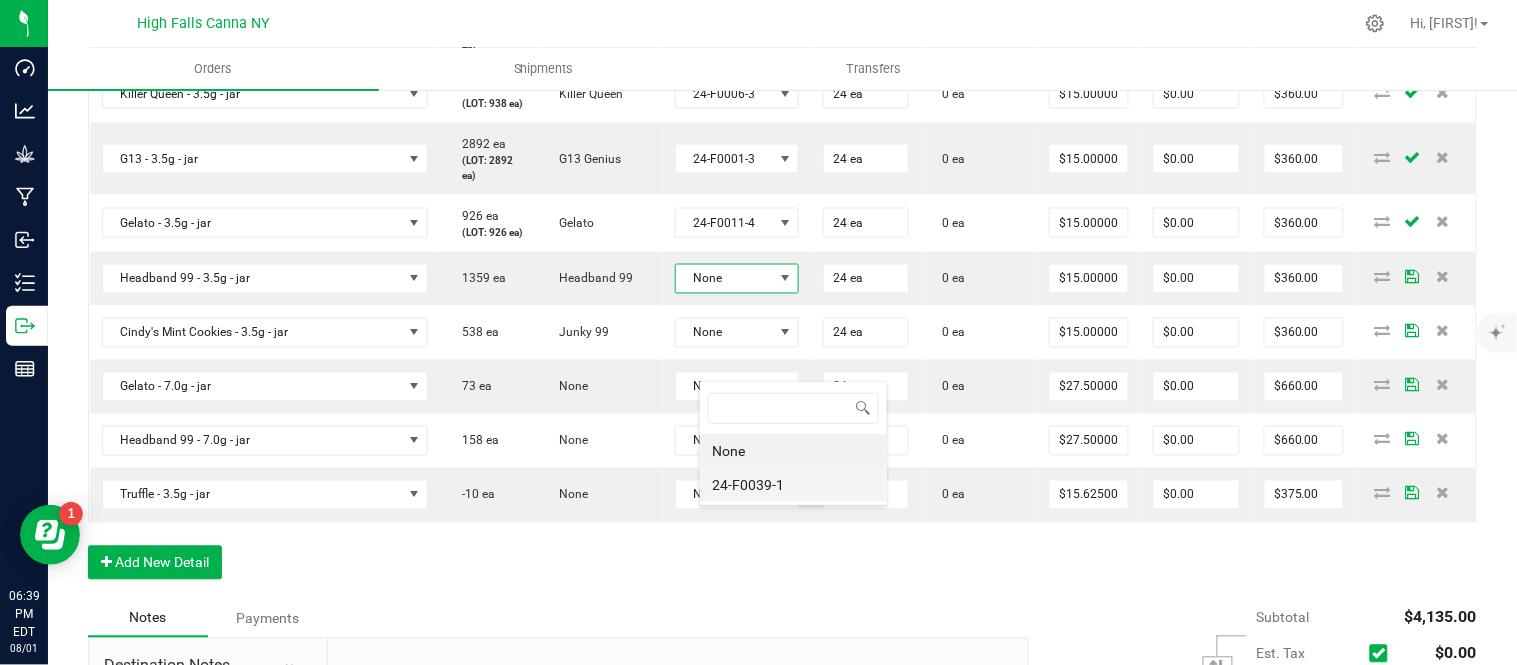 click on "24-F0039-1" at bounding box center (793, 485) 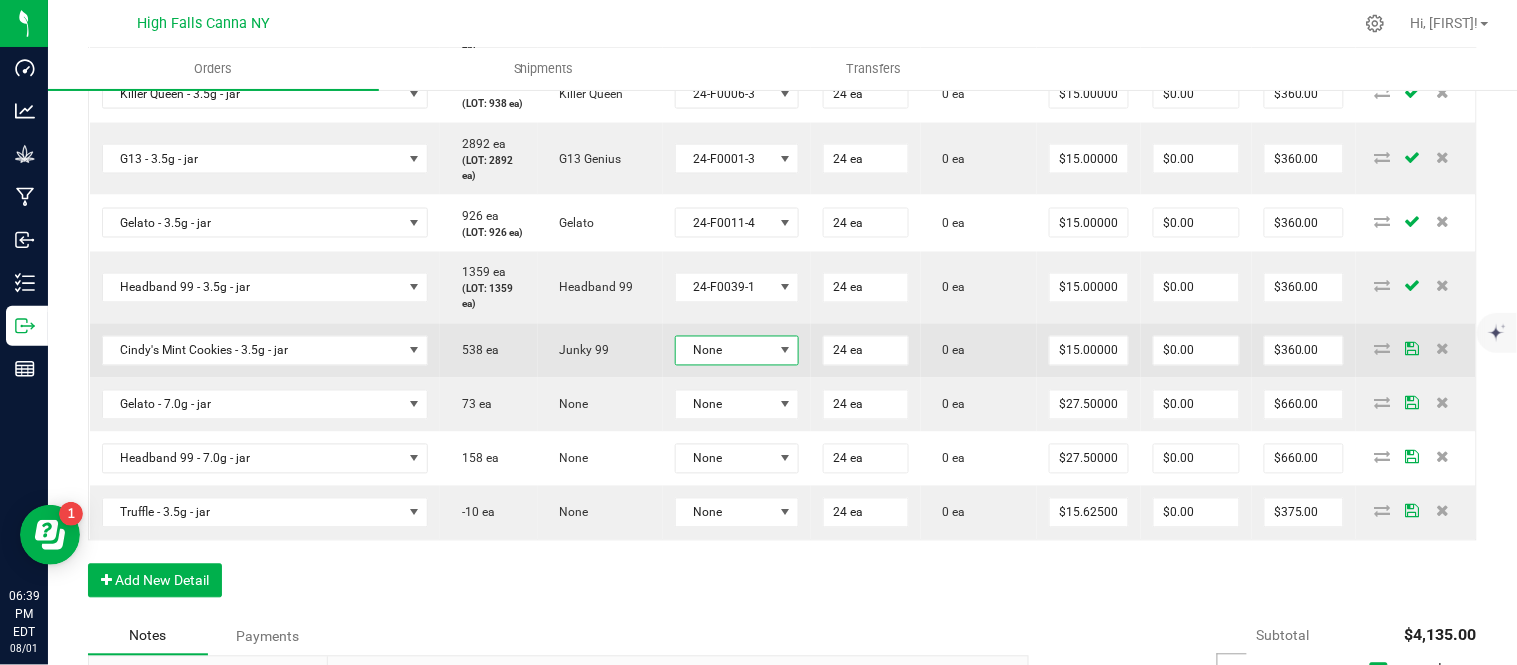 click on "None" at bounding box center (725, 351) 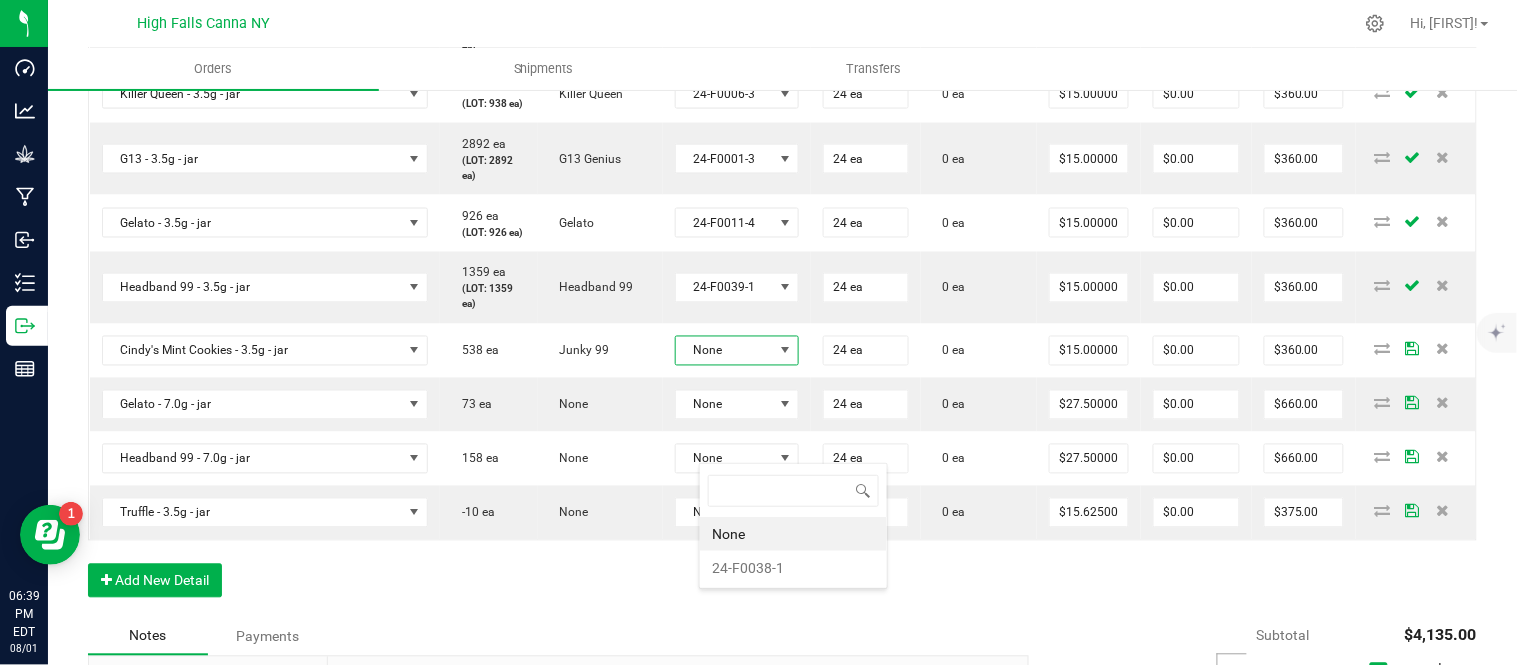 scroll, scrollTop: 99970, scrollLeft: 99870, axis: both 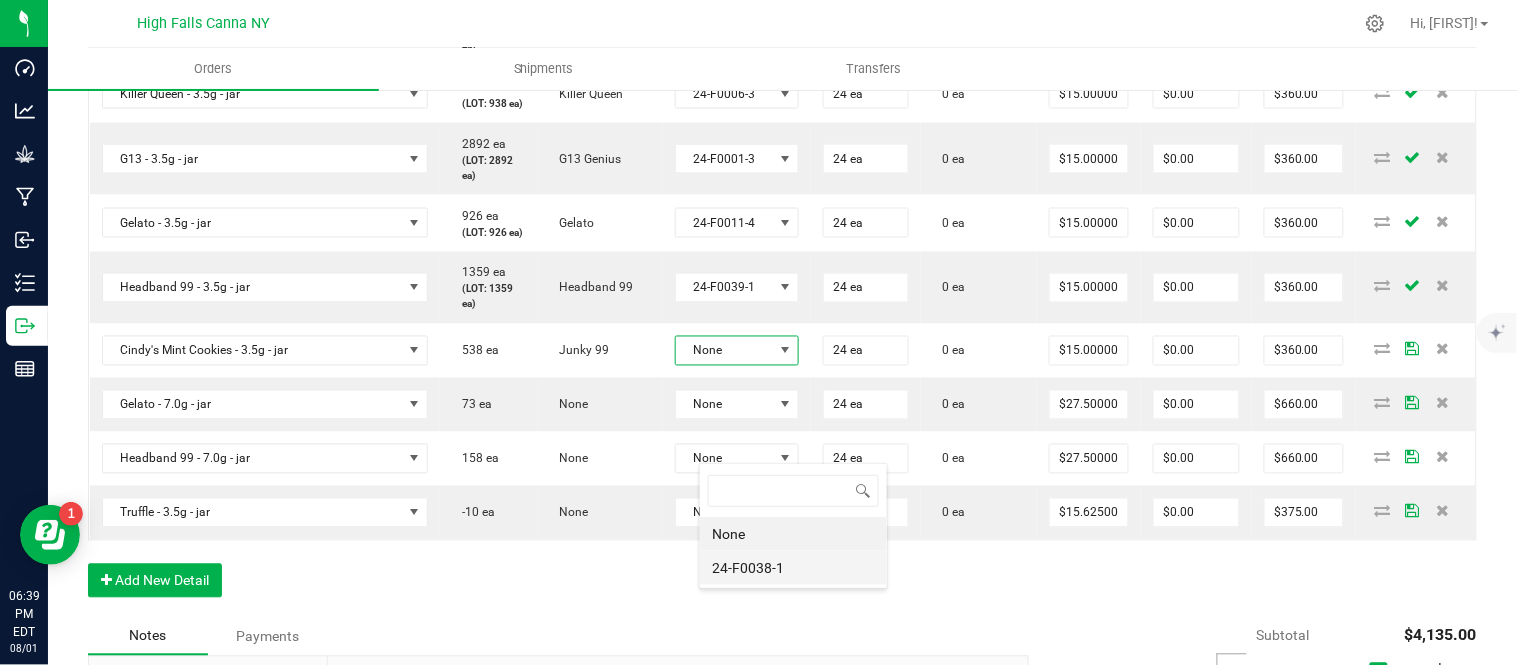 click on "24-F0038-1" at bounding box center [793, 568] 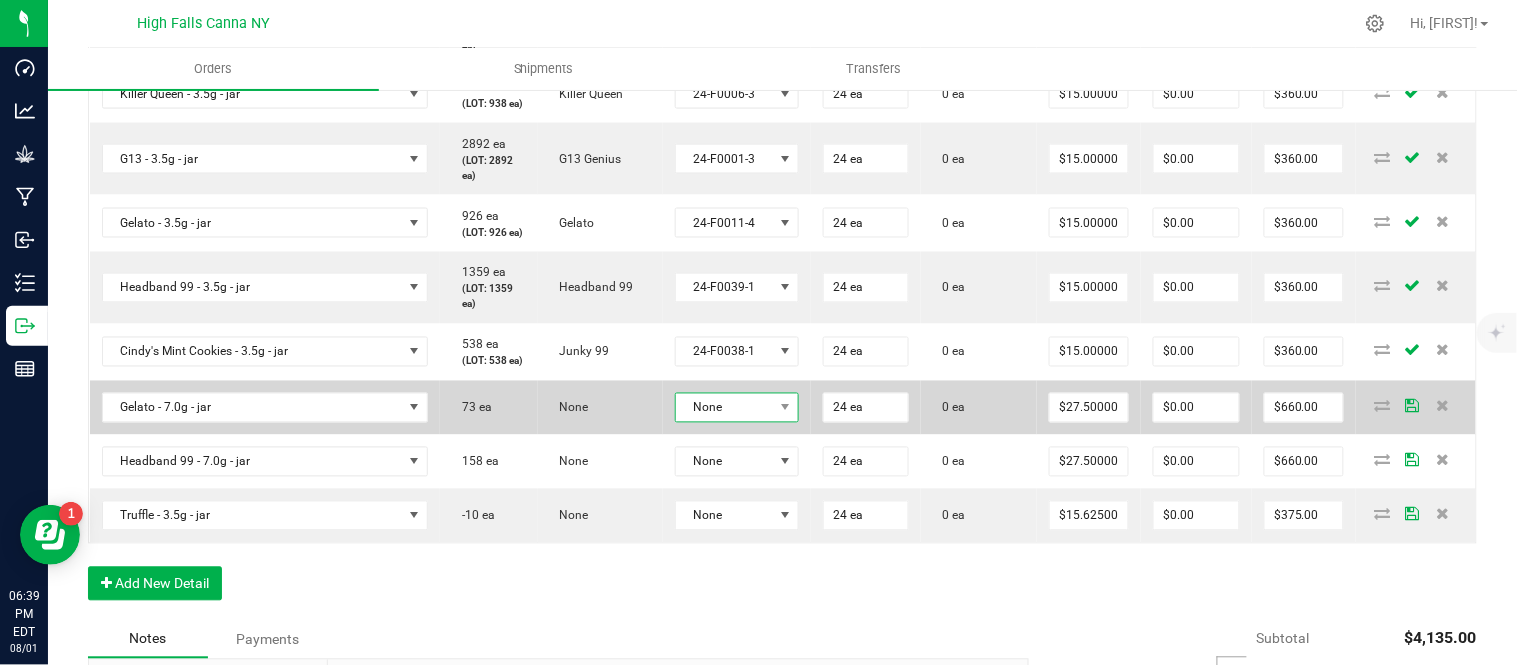 click on "None" at bounding box center (725, 408) 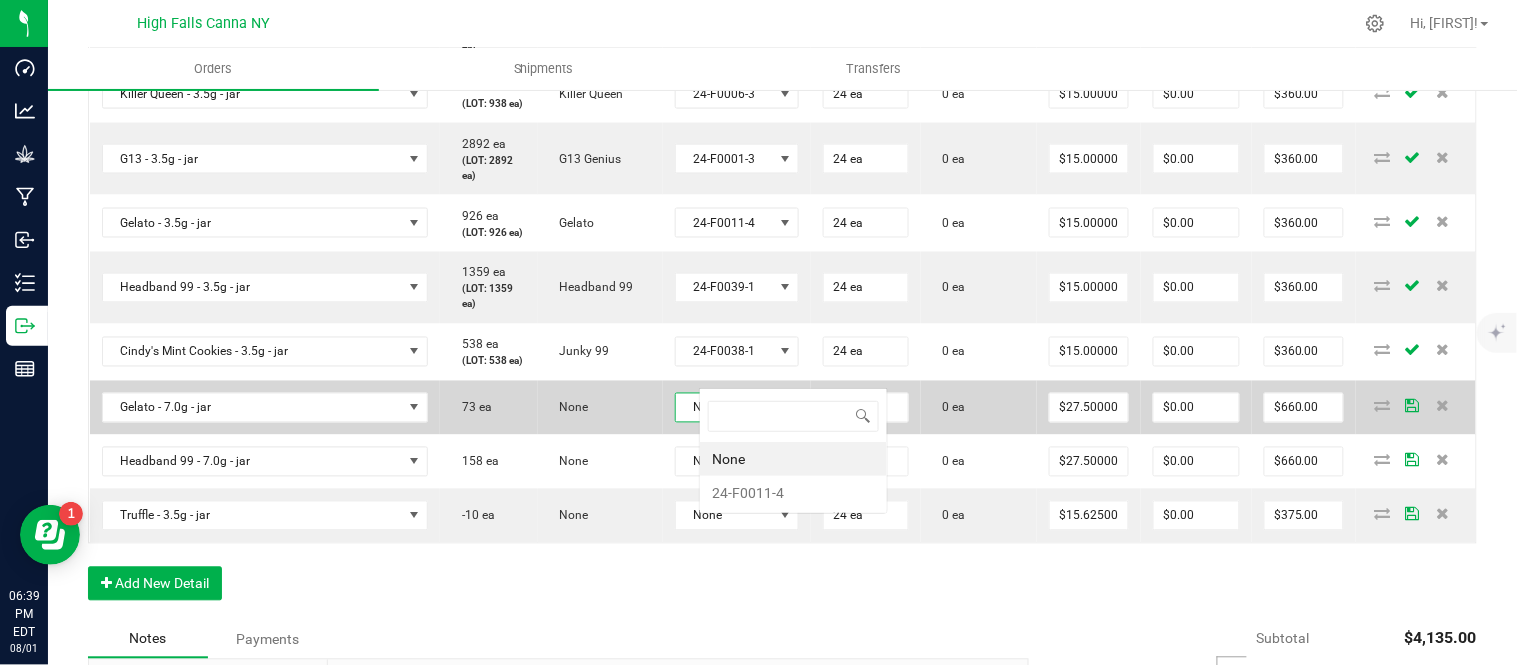 scroll, scrollTop: 0, scrollLeft: 0, axis: both 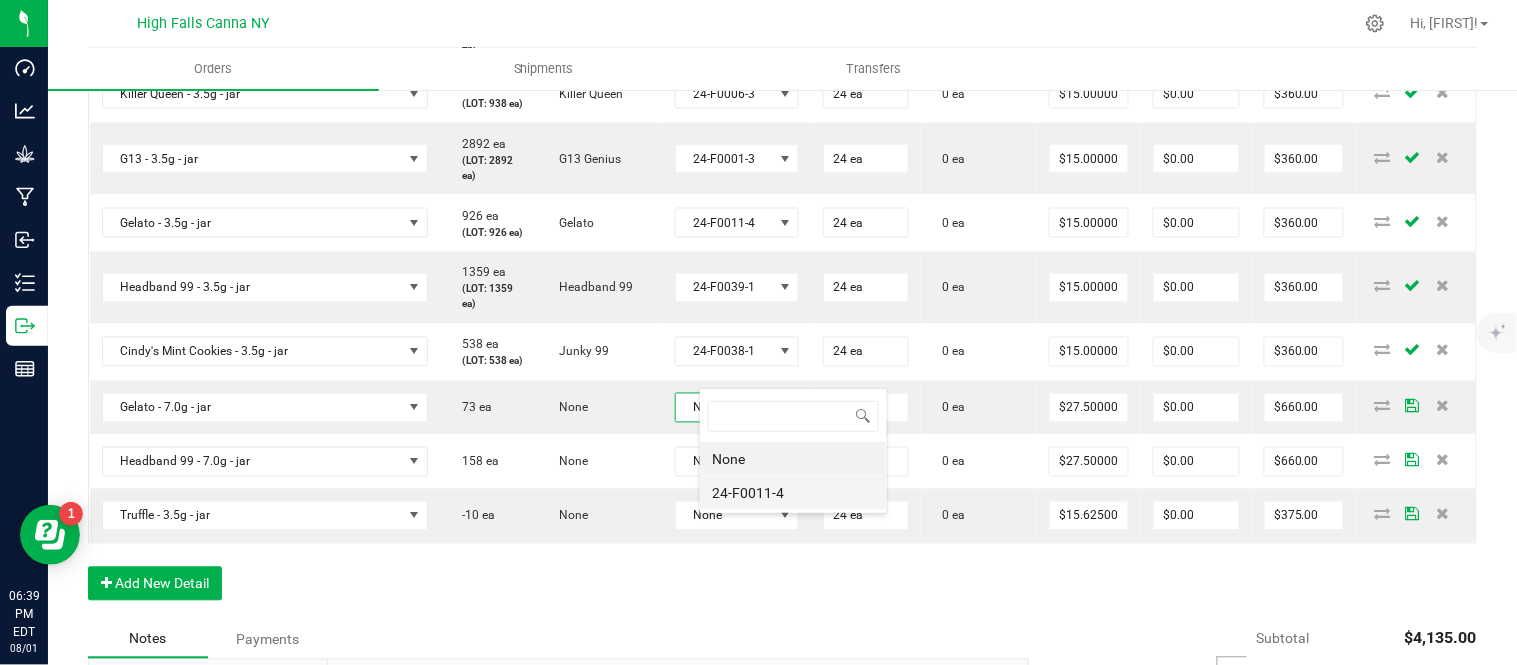 click on "24-F0011-4" at bounding box center [793, 493] 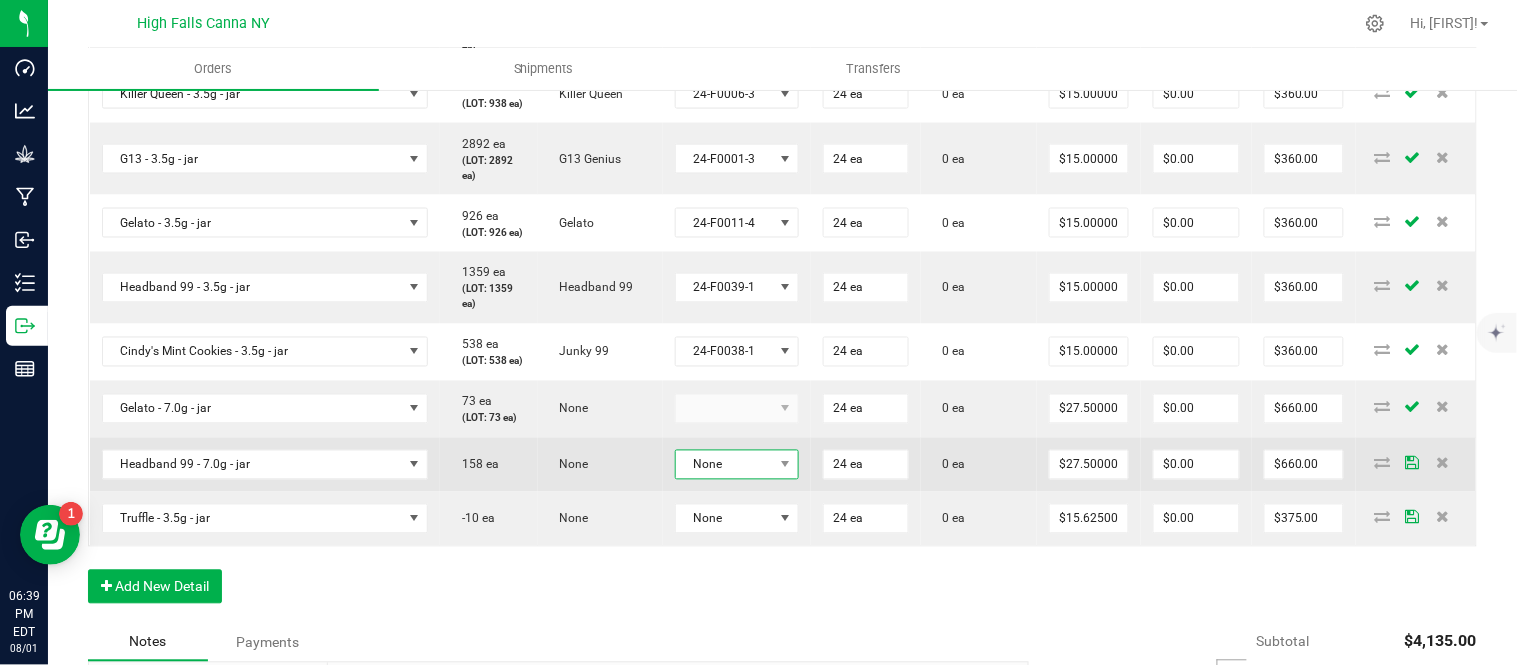 click on "None" at bounding box center [725, 465] 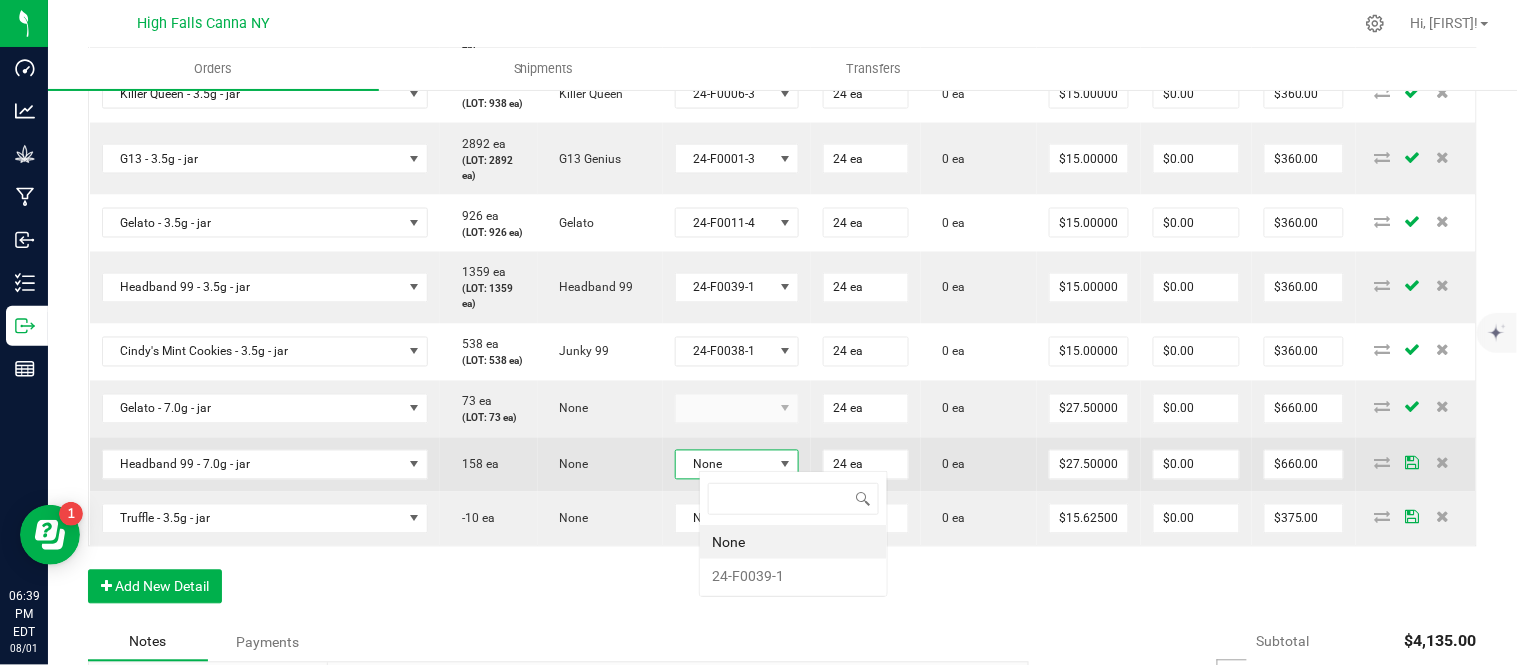 scroll, scrollTop: 99970, scrollLeft: 99870, axis: both 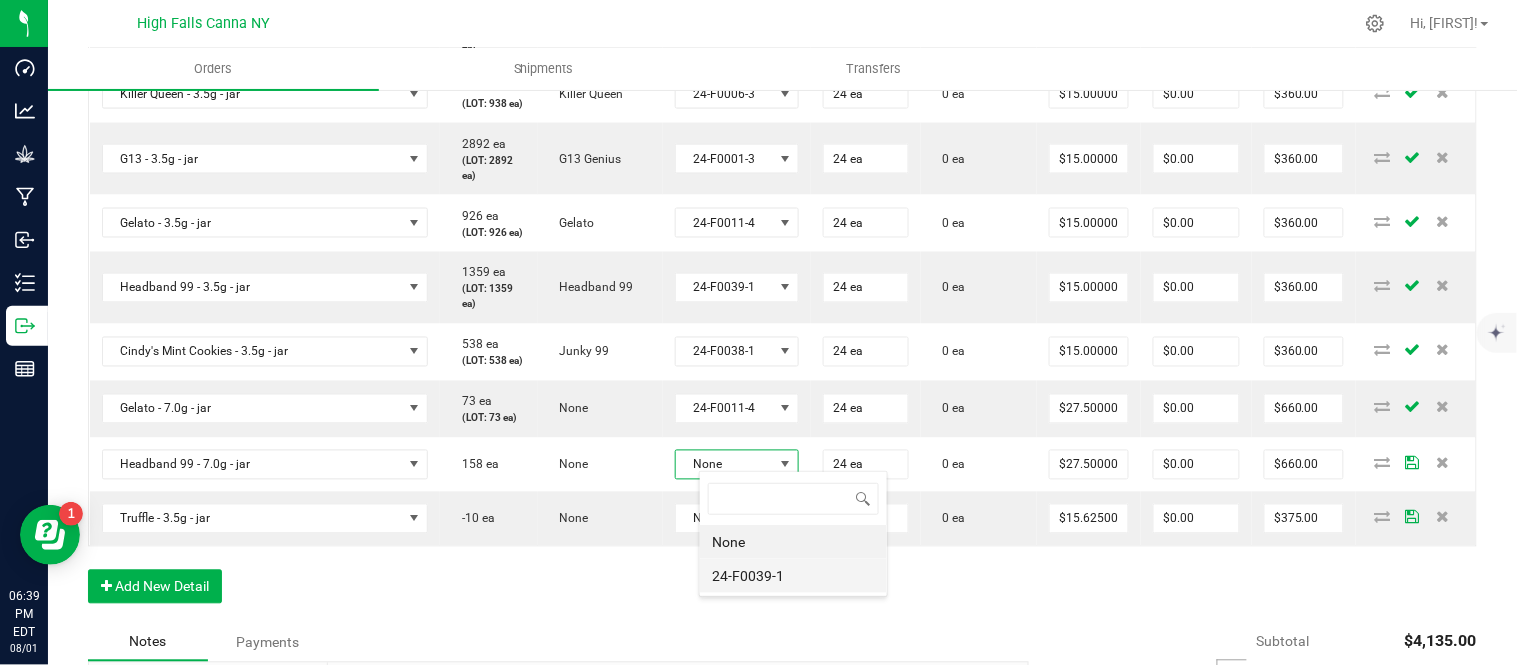 click on "24-F0039-1" at bounding box center [793, 576] 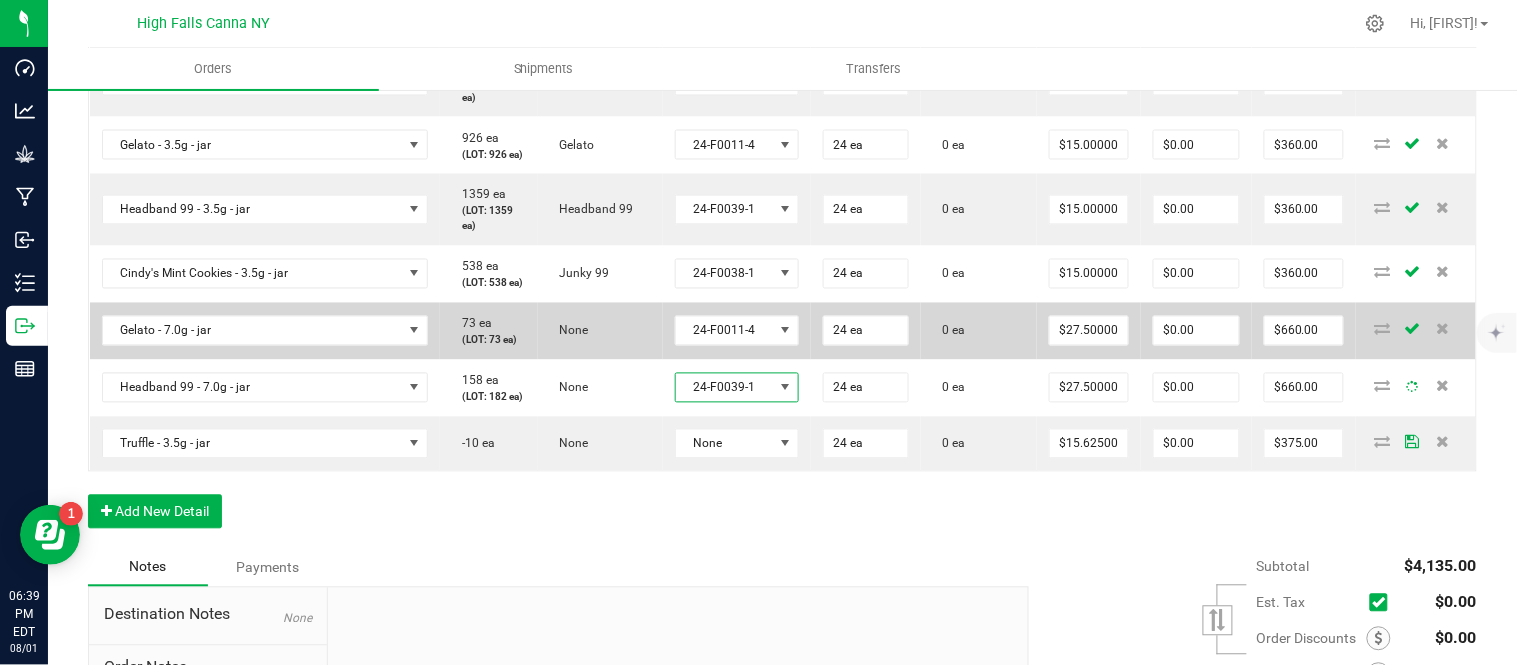 scroll, scrollTop: 1000, scrollLeft: 0, axis: vertical 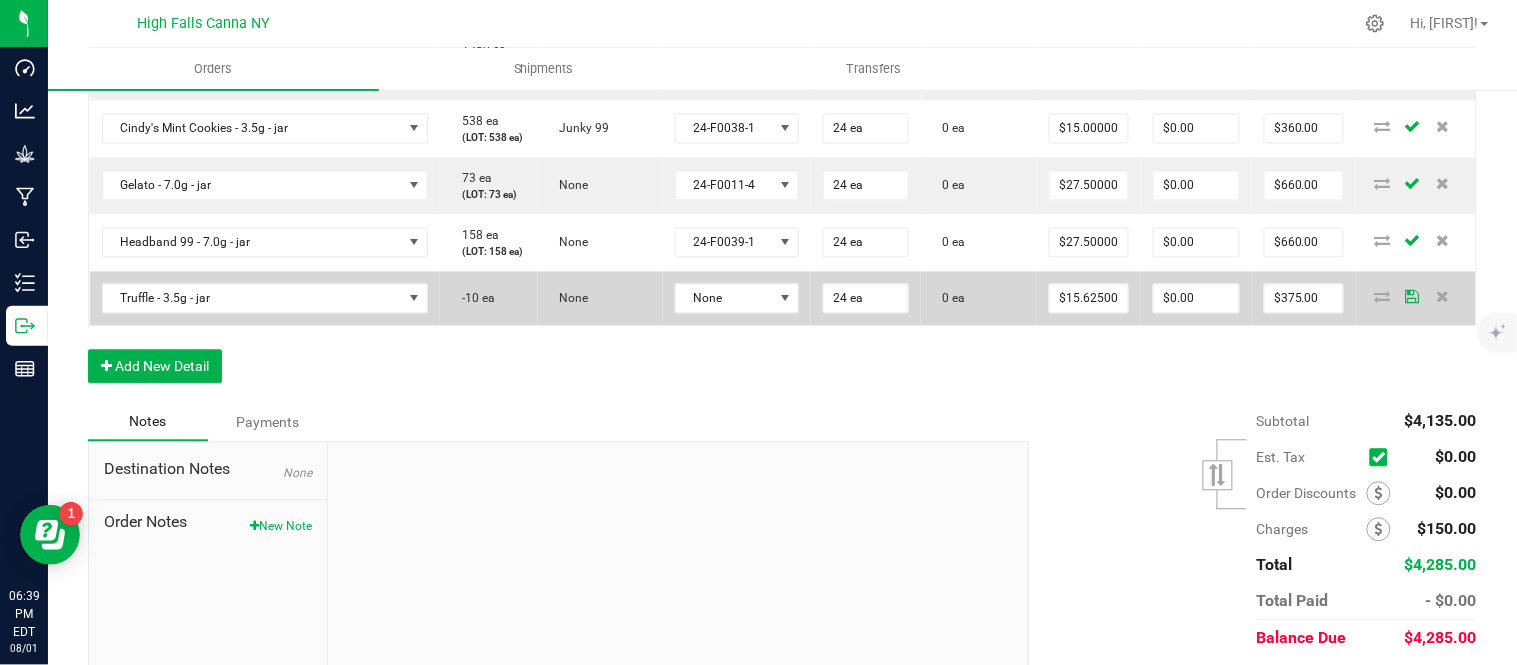 click on "None" at bounding box center [737, 299] 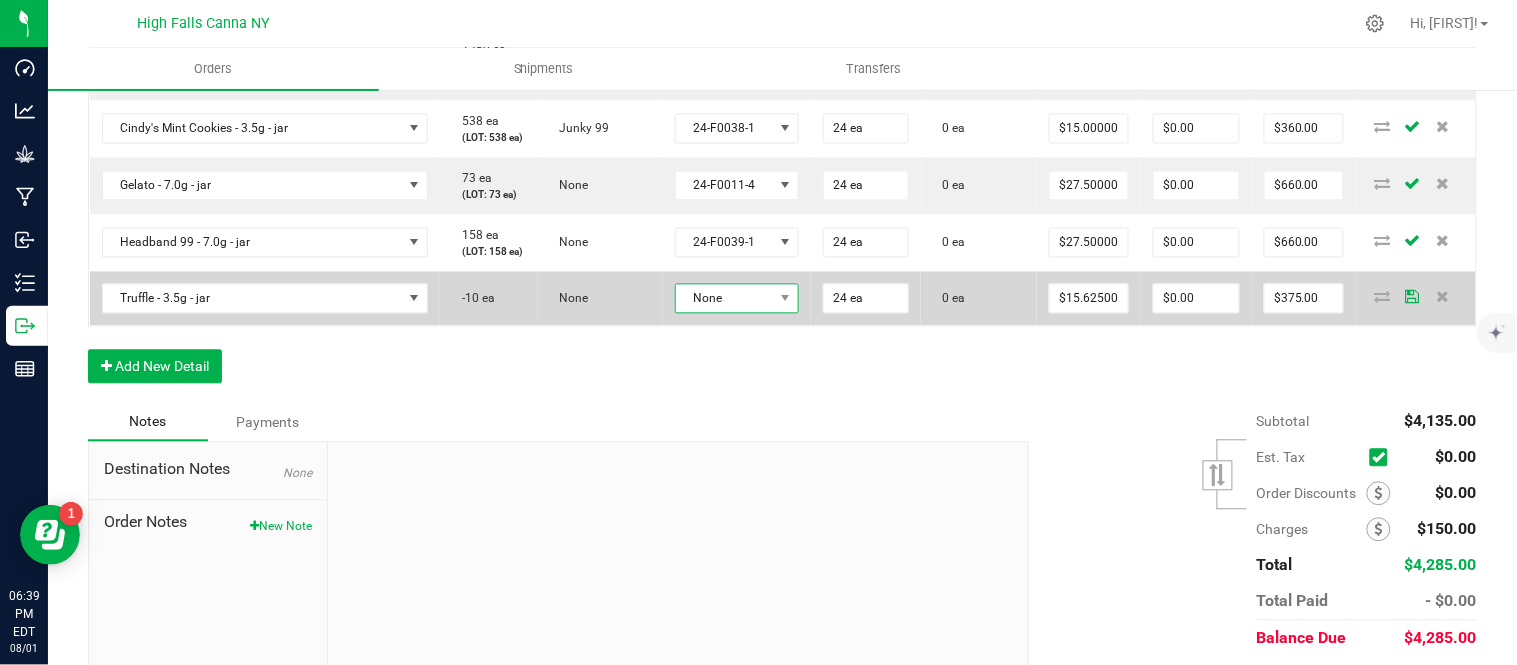 click on "None" at bounding box center [725, 299] 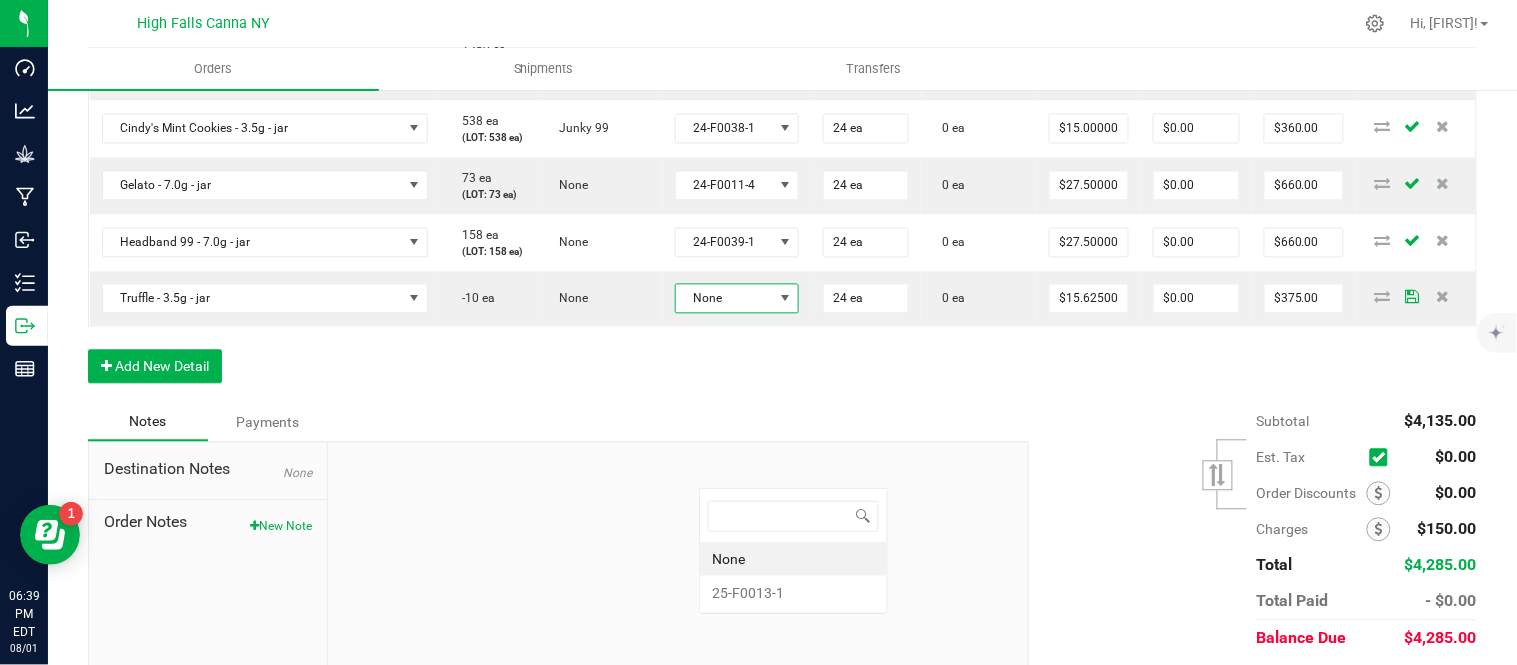 scroll, scrollTop: 99970, scrollLeft: 99870, axis: both 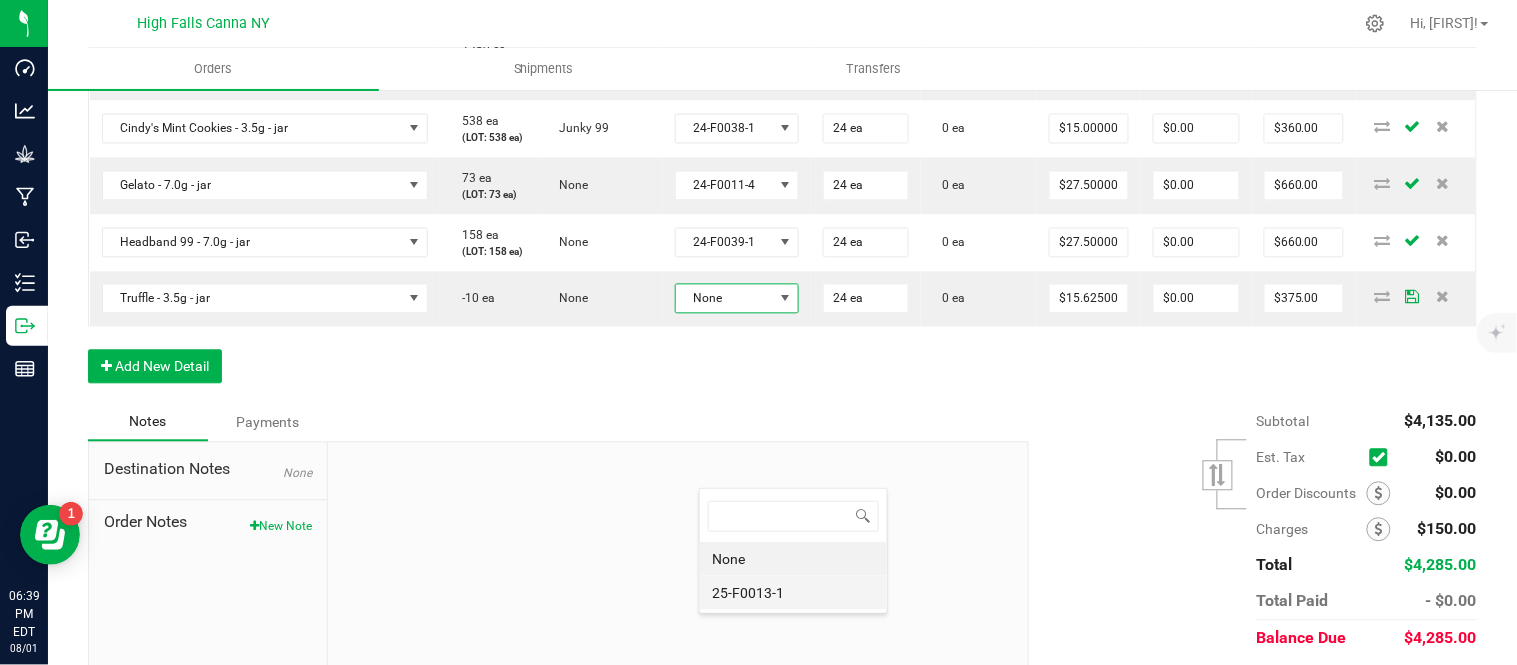 click on "25-F0013-1" at bounding box center [793, 593] 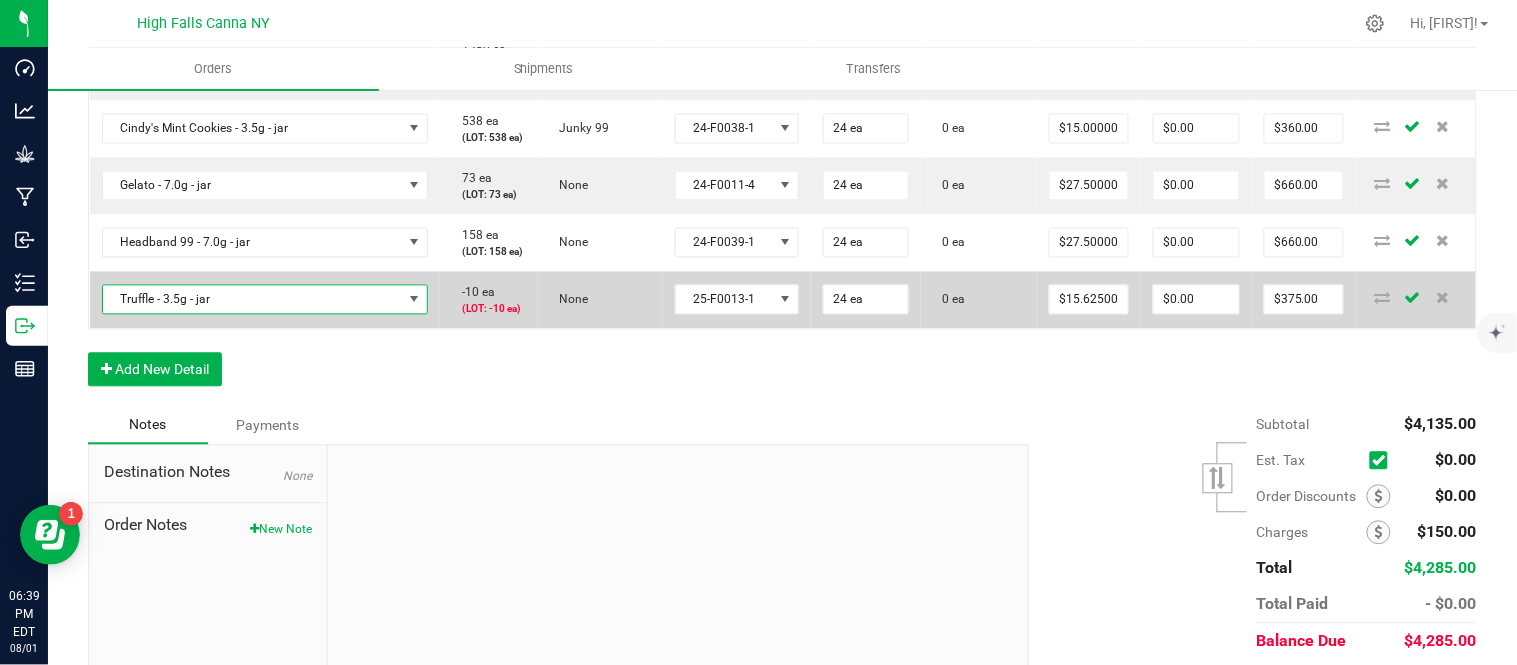 click at bounding box center (415, 300) 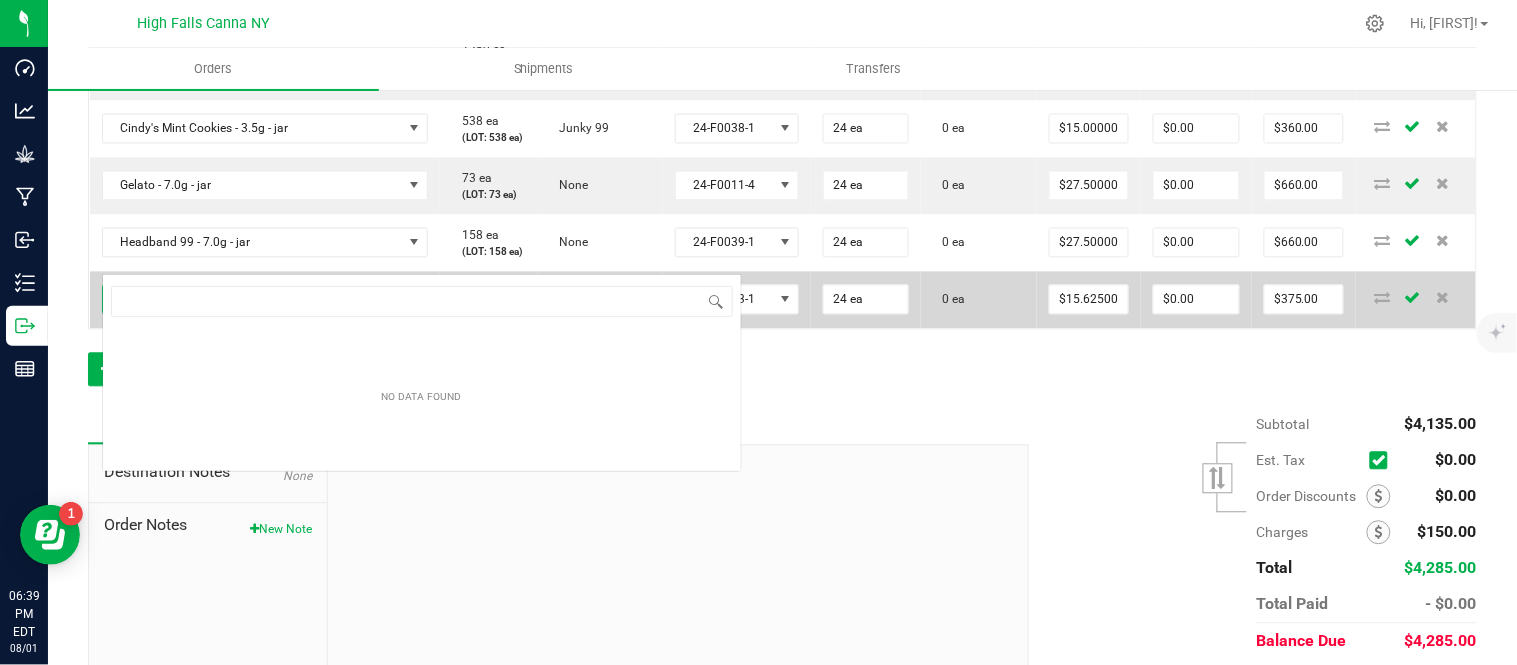 scroll, scrollTop: 0, scrollLeft: 0, axis: both 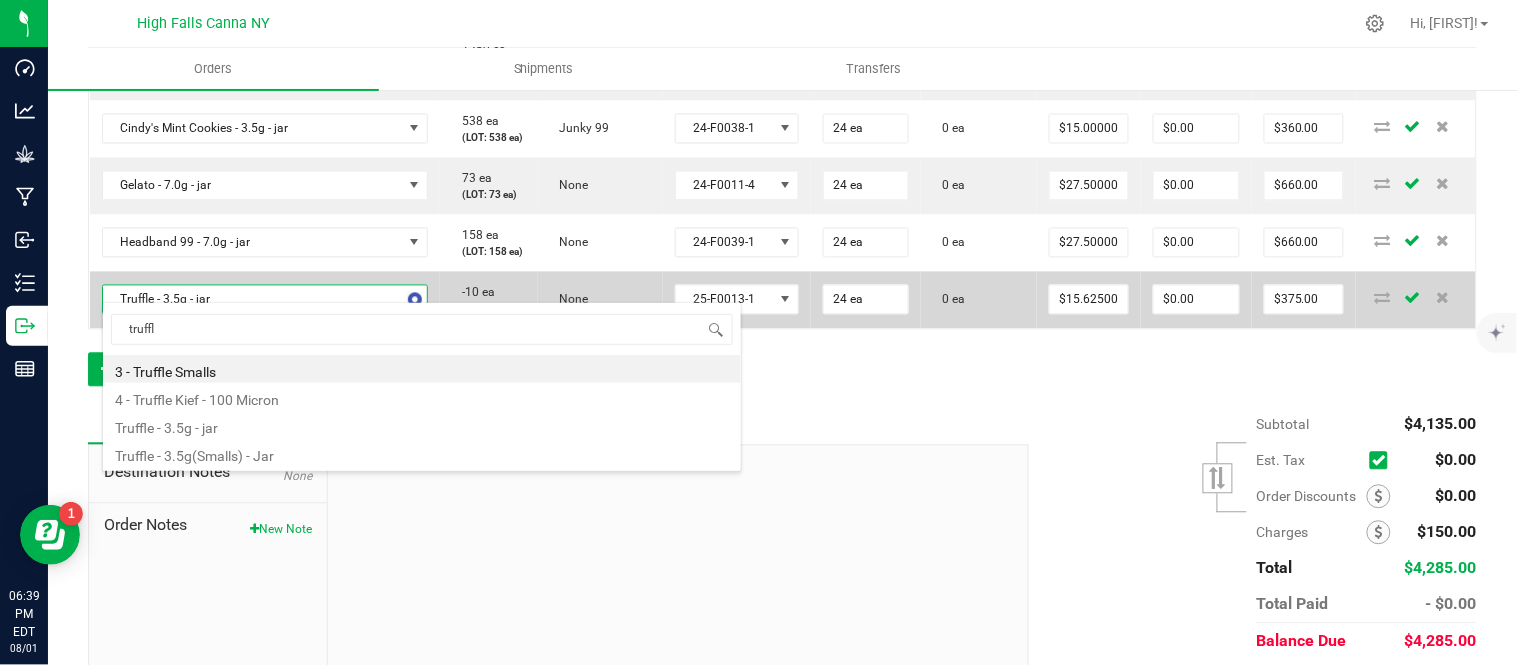 type on "truffle" 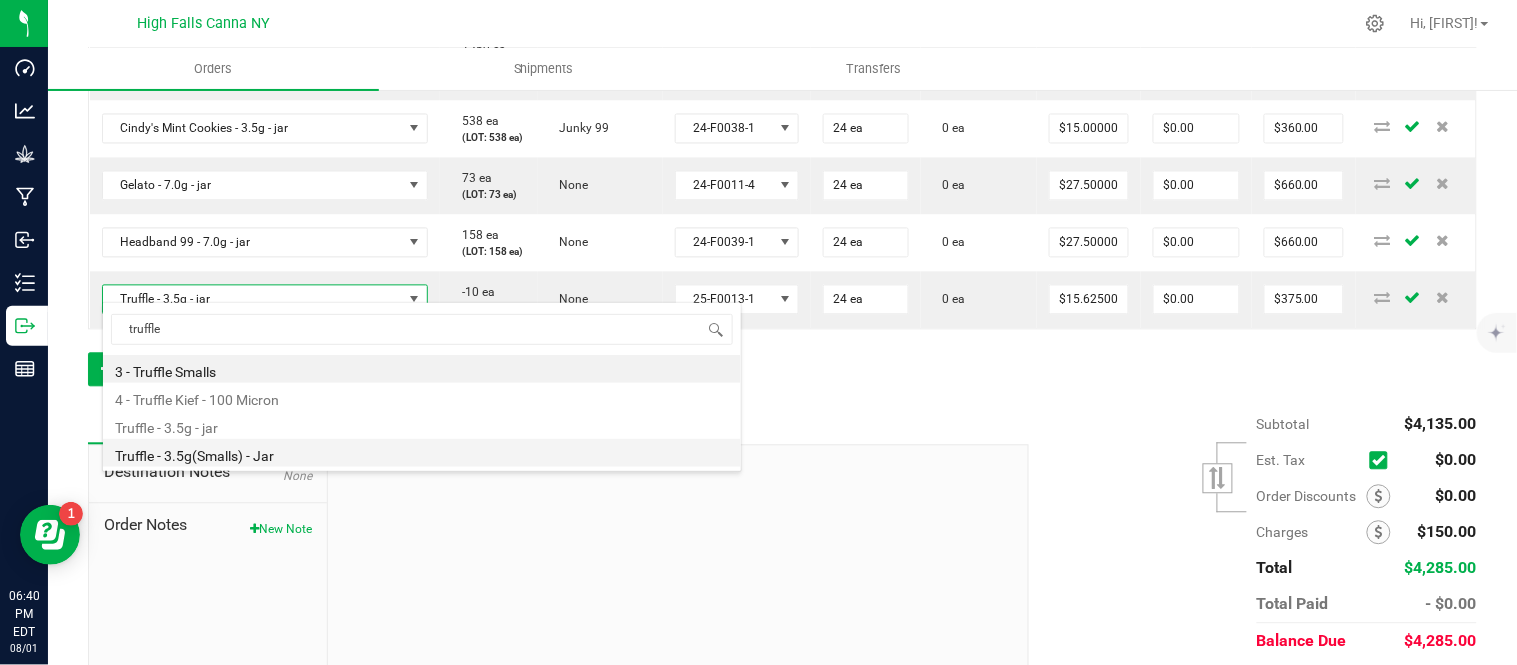 click on "Truffle - 3.5g(Smalls) - Jar" at bounding box center [422, 453] 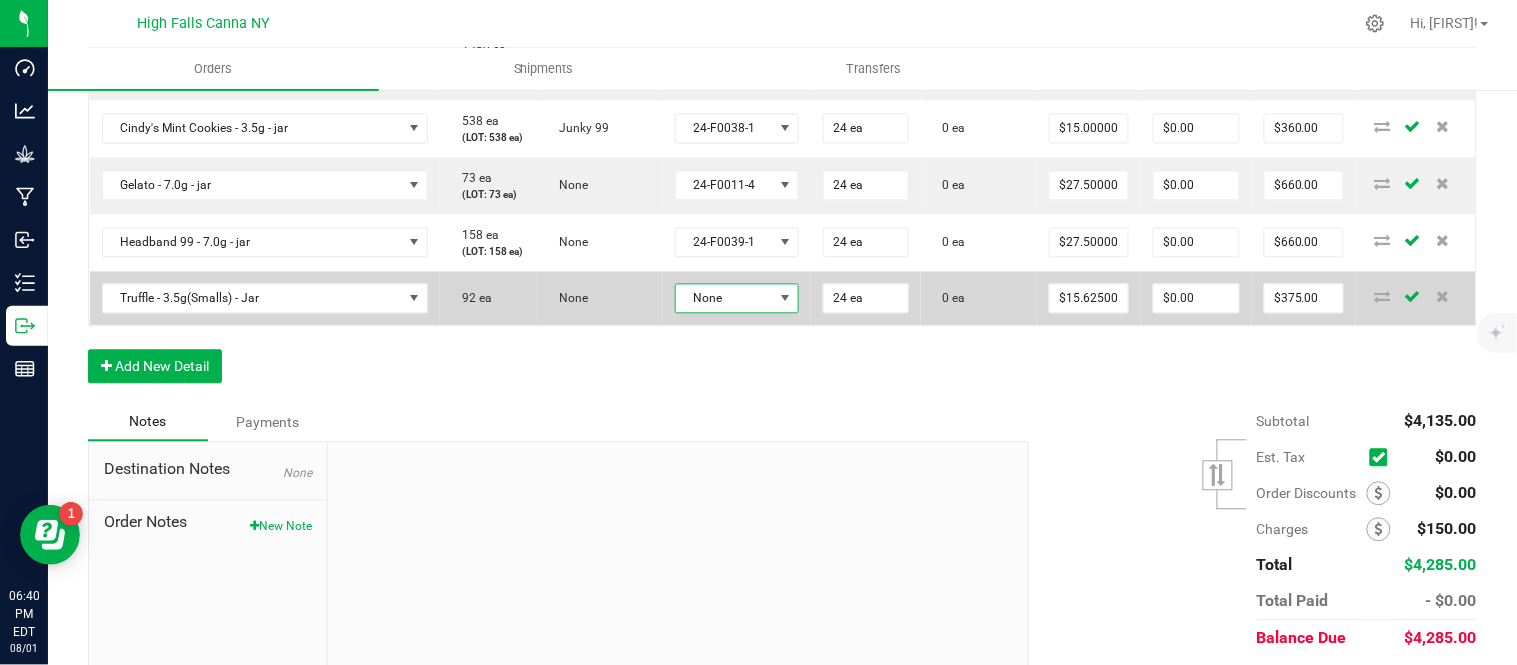 click on "None" at bounding box center [725, 299] 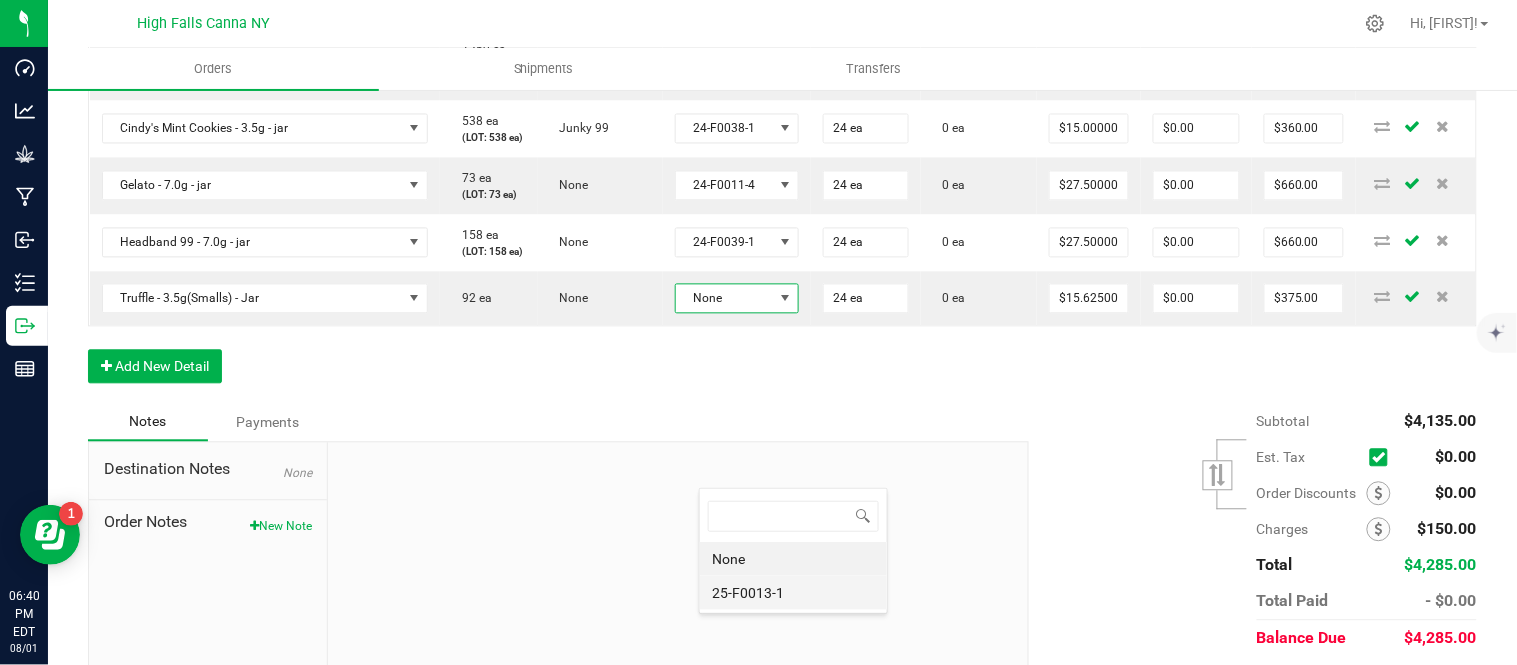 click on "25-F0013-1" at bounding box center (793, 593) 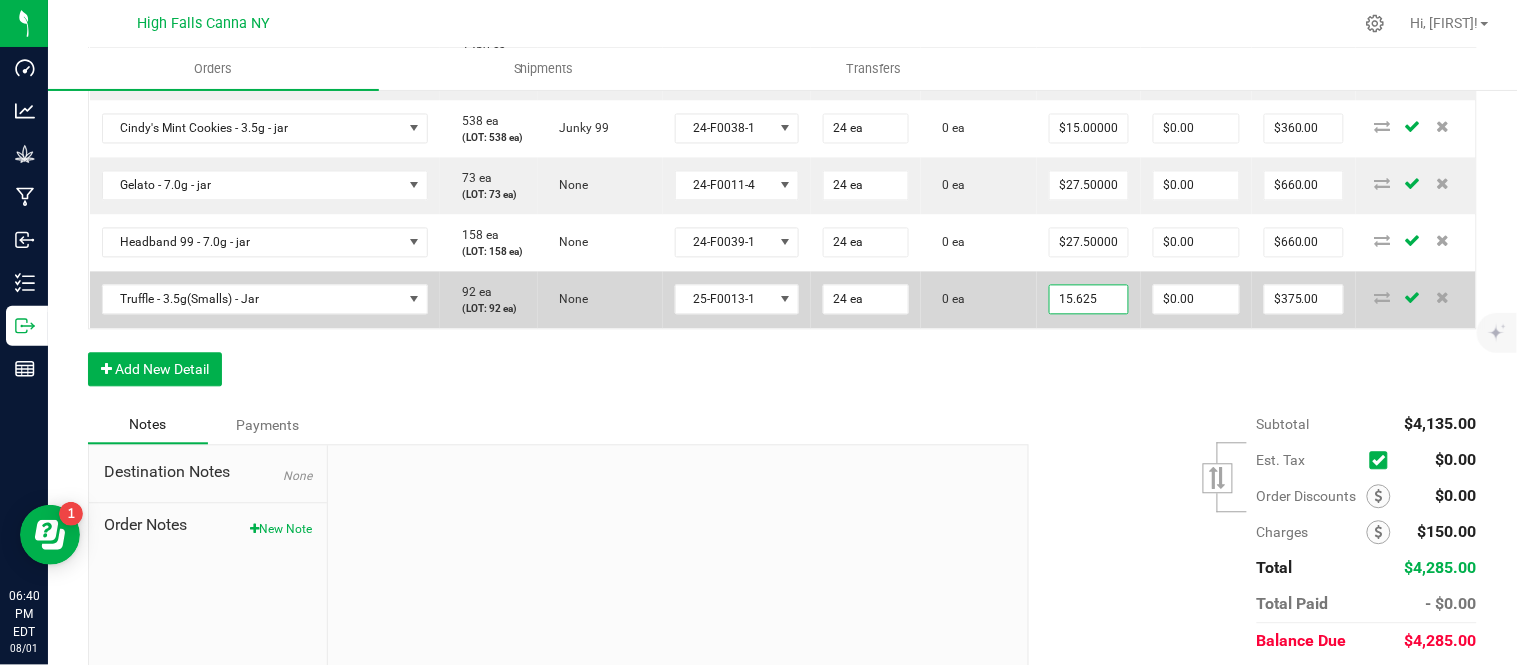 click on "15.625" at bounding box center [1089, 300] 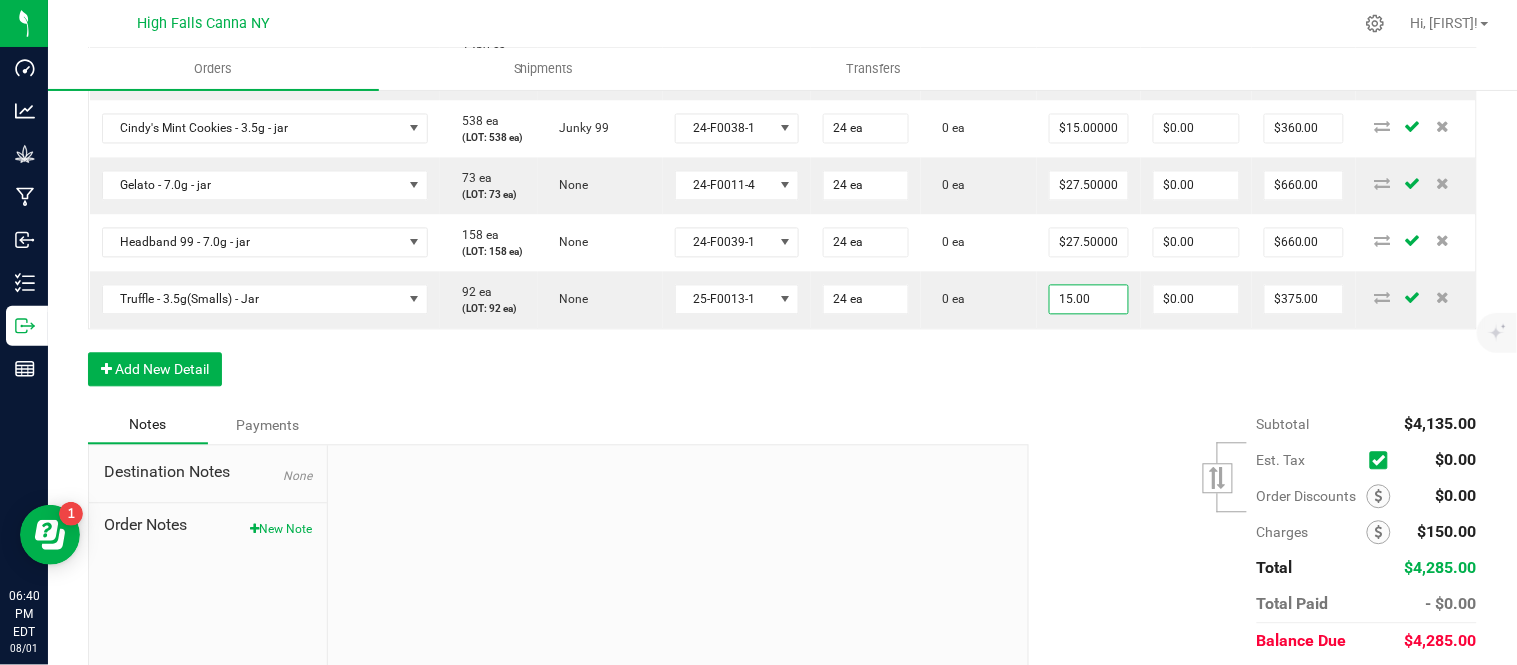 type on "$15.00000" 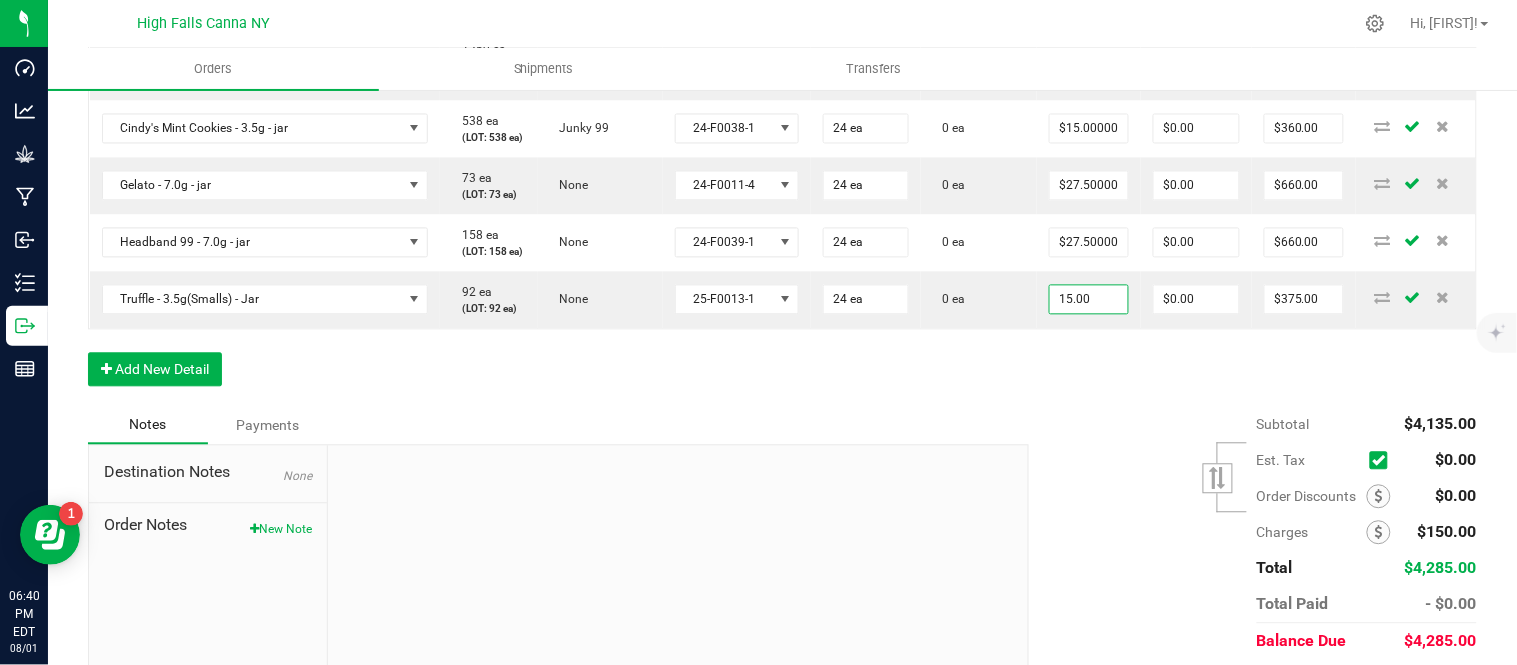 type on "$360.00" 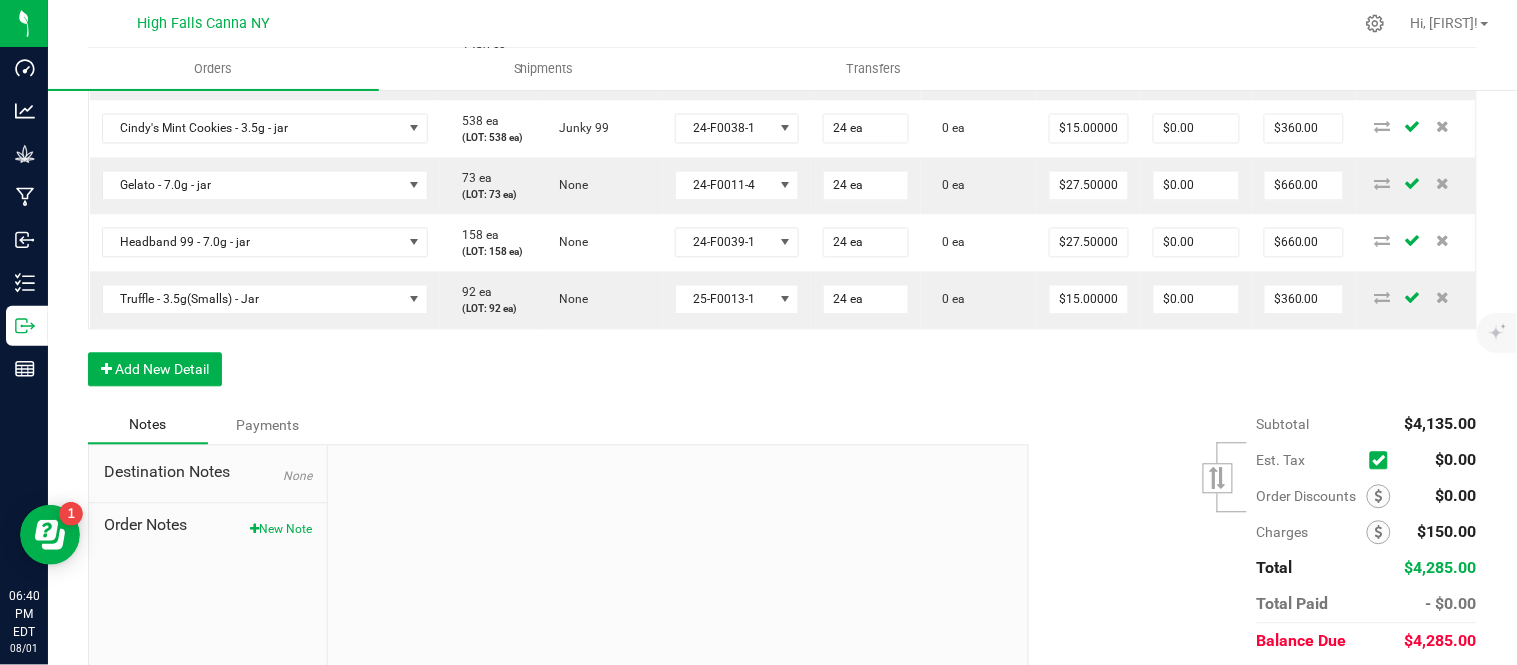 click on "Order Details Print All Labels Item  Sellable  Strain  Lot Number  Qty Ordered Qty Allocated Unit Price Line Discount Total Actions Pomegranate Chill - 2024 - Bottle (20ct) - Gummies  1012 ea   (LOT: 1012 ea)   None  HVGPRR-03 40 ea  0 ea  $8.00000 $0.00 $320.00 Raspberry Purple - 2024 - Bottle (20ct) - Gummies  1676 ea   (LOT: 1676 ea)   None  HVGRGP-003 40 ea  0 ea  $8.00000 $0.00 $320.00 Killer Queen - 3.5g - jar  938 ea   (LOT: 938 ea)   Killer Queen  24-F0006-3 24 ea  0 ea  $15.00000 $0.00 $360.00 G13 - 3.5g - jar  2892 ea   (LOT: 2892 ea)   G13 Genius  24-F0001-3 24 ea  0 ea  $15.00000 $0.00 $360.00 Gelato - 3.5g - jar  926 ea   (LOT: 926 ea)   Gelato  24-F0011-4 24 ea  0 ea  $15.00000 $0.00 $360.00 Headband 99 - 3.5g - jar  1359 ea   (LOT: 1359 ea)   Headband 99  24-F0039-1 24 ea  0 ea  $15.00000 $0.00 $360.00 Cindy's Mint Cookies - 3.5g - jar  538 ea   (LOT: 538 ea)   Junky 99  24-F0038-1 24 ea  0 ea  $15.00000 $0.00 $360.00 Gelato - 7.0g - jar  73 ea   (LOT: 73 ea)" at bounding box center [782, 0] 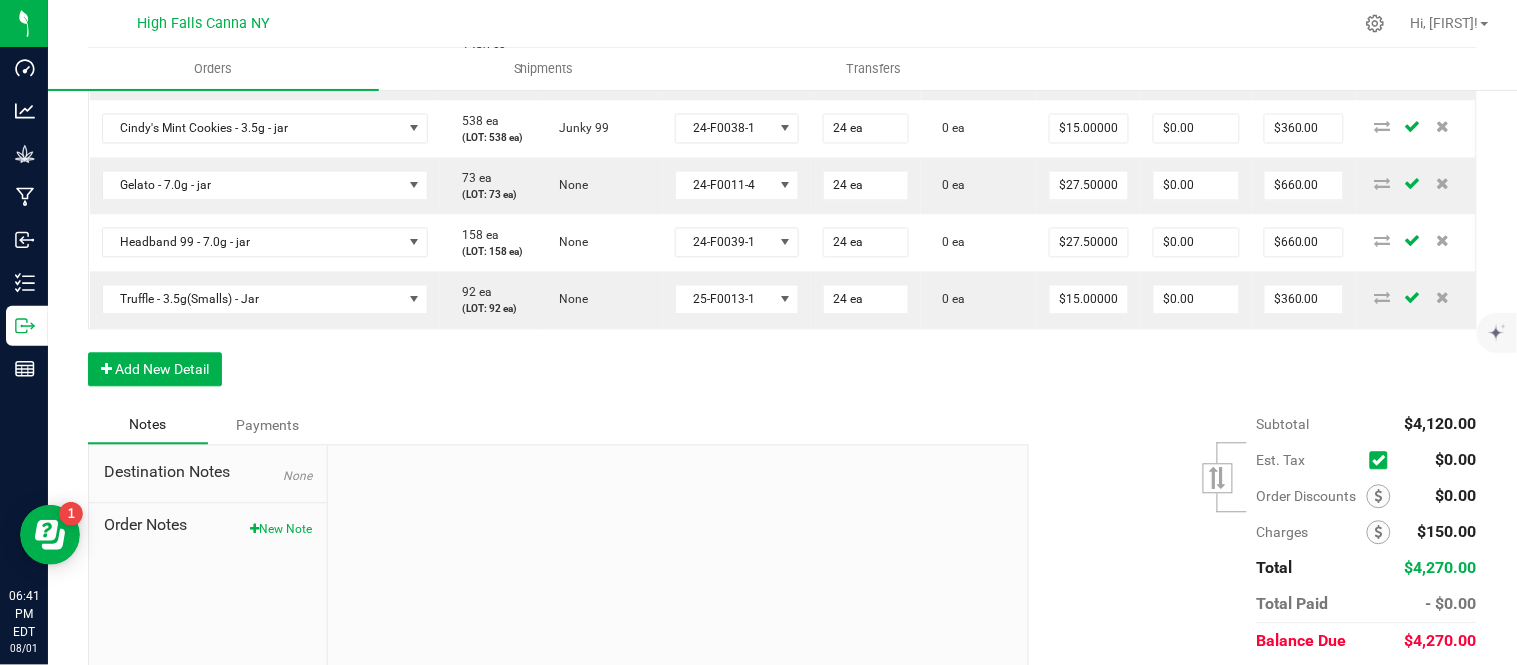 click on "Order Details Print All Labels Item  Sellable  Strain  Lot Number  Qty Ordered Qty Allocated Unit Price Line Discount Total Actions Pomegranate Chill - 2024 - Bottle (20ct) - Gummies  1012 ea   (LOT: 1012 ea)   None  HVGPRR-03 40 ea  0 ea  $8.00000 $0.00 $320.00 Raspberry Purple - 2024 - Bottle (20ct) - Gummies  1676 ea   (LOT: 1676 ea)   None  HVGRGP-003 40 ea  0 ea  $8.00000 $0.00 $320.00 Killer Queen - 3.5g - jar  938 ea   (LOT: 938 ea)   Killer Queen  24-F0006-3 24 ea  0 ea  $15.00000 $0.00 $360.00 G13 - 3.5g - jar  2892 ea   (LOT: 2892 ea)   G13 Genius  24-F0001-3 24 ea  0 ea  $15.00000 $0.00 $360.00 Gelato - 3.5g - jar  926 ea   (LOT: 926 ea)   Gelato  24-F0011-4 24 ea  0 ea  $15.00000 $0.00 $360.00 Headband 99 - 3.5g - jar  1359 ea   (LOT: 1359 ea)   Headband 99  24-F0039-1 24 ea  0 ea  $15.00000 $0.00 $360.00 Cindy's Mint Cookies - 3.5g - jar  538 ea   (LOT: 538 ea)   Junky 99  24-F0038-1 24 ea  0 ea  $15.00000 $0.00 $360.00 Gelato - 7.0g - jar  73 ea   (LOT: 73 ea)" at bounding box center [782, 0] 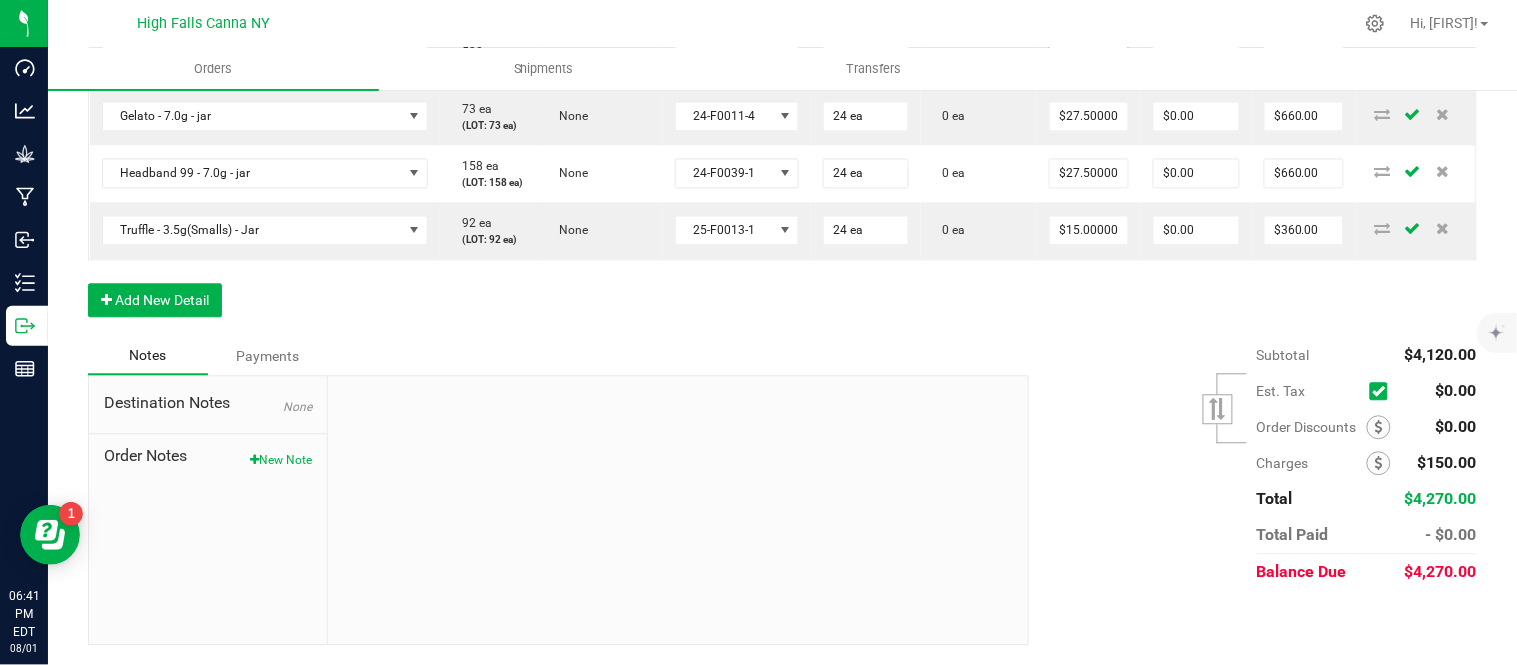 scroll, scrollTop: 1111, scrollLeft: 0, axis: vertical 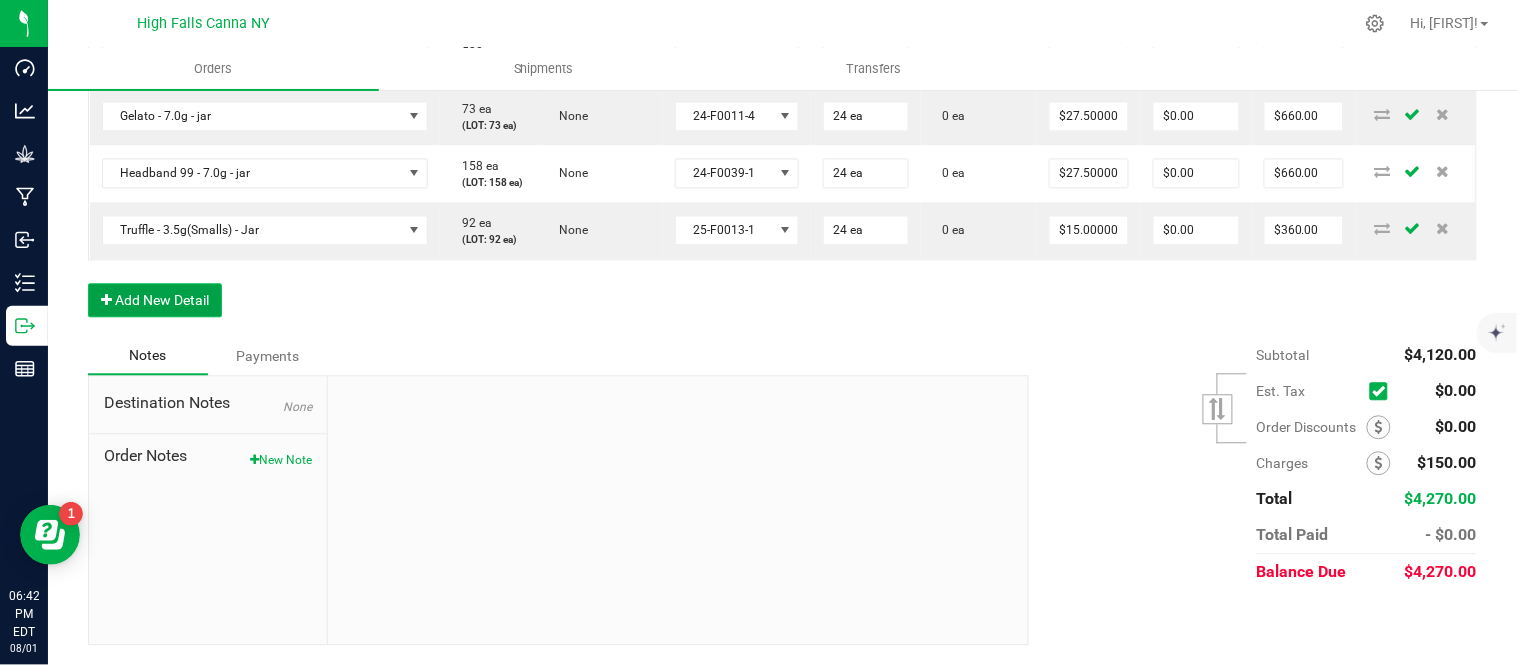 click on "Add New Detail" at bounding box center (155, 300) 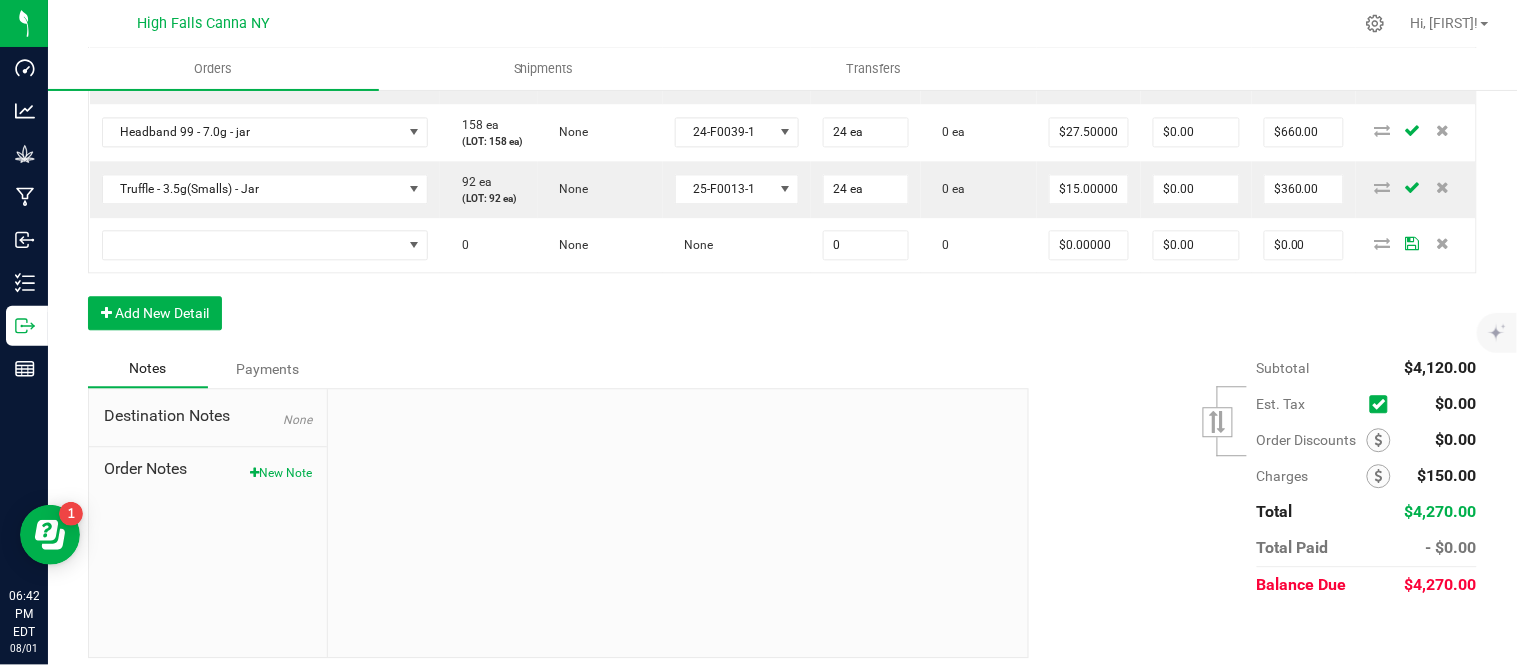 click at bounding box center [678, 523] 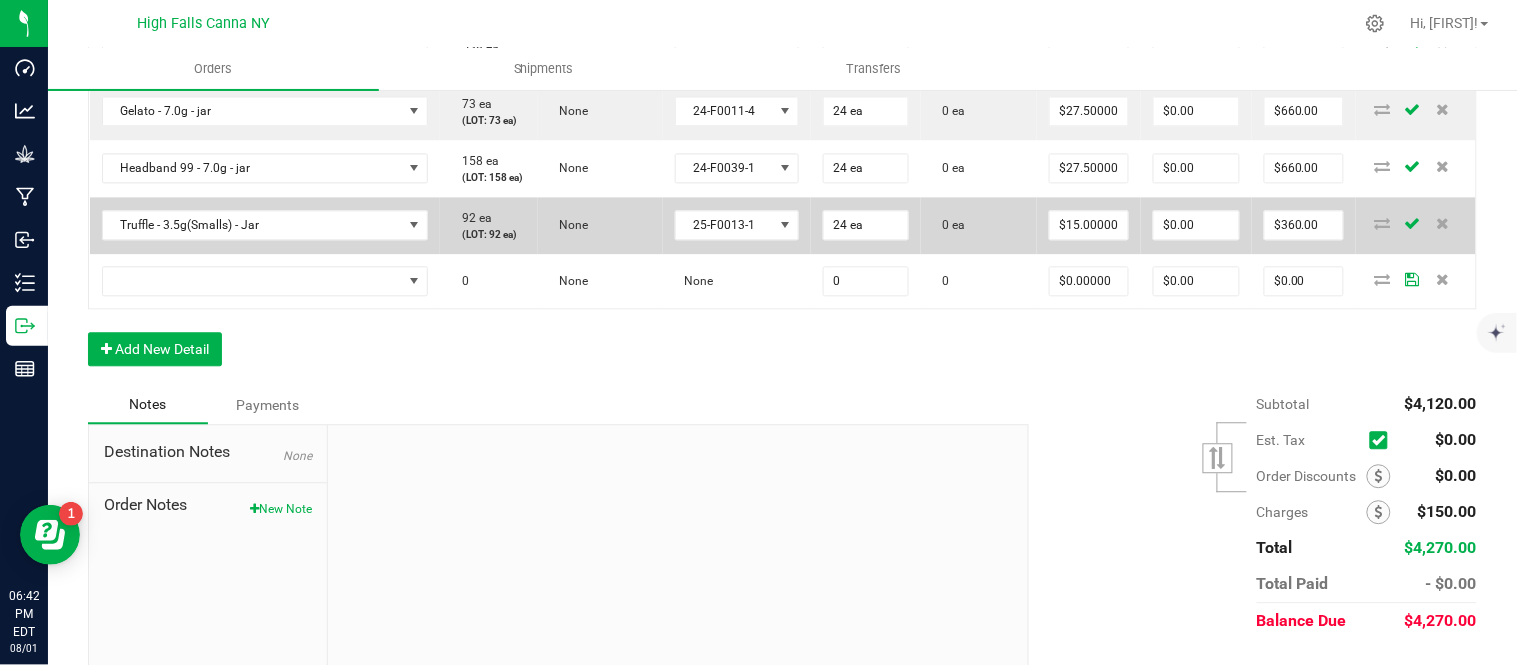 scroll, scrollTop: 1111, scrollLeft: 0, axis: vertical 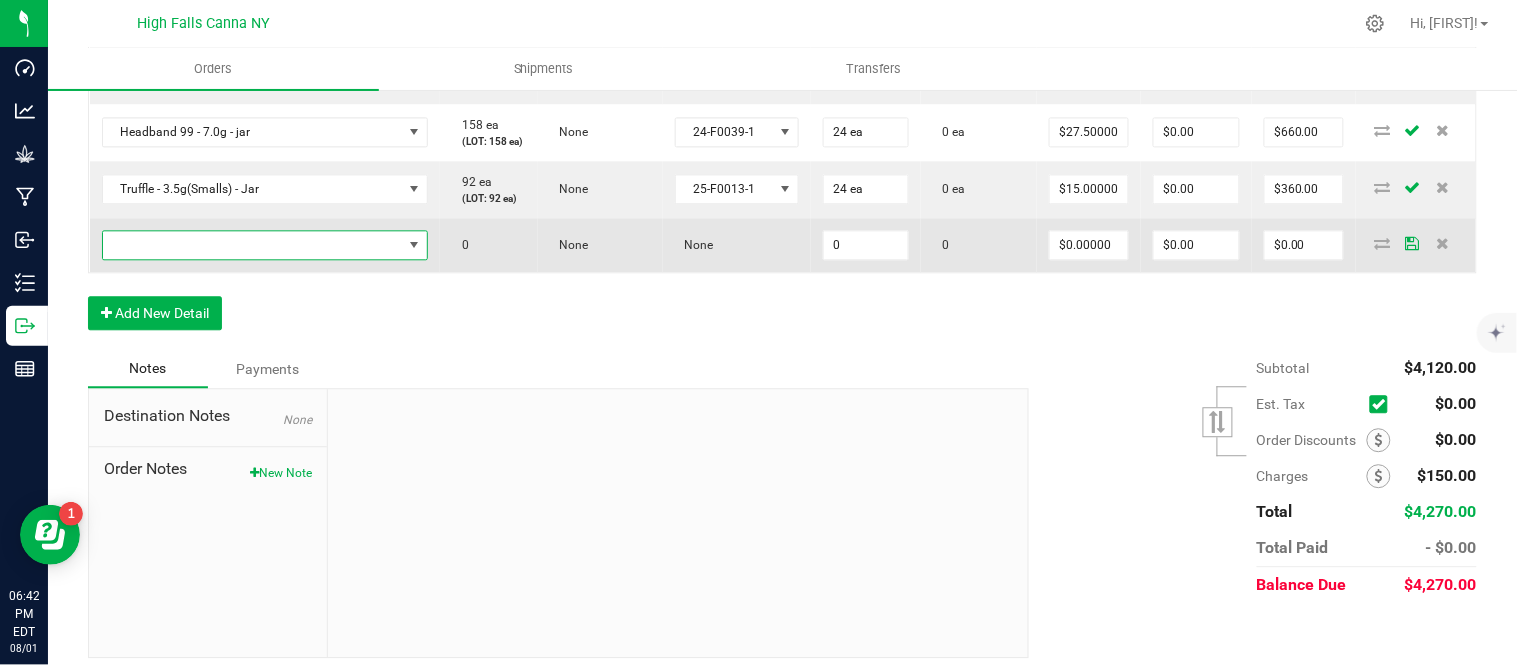 click at bounding box center [253, 245] 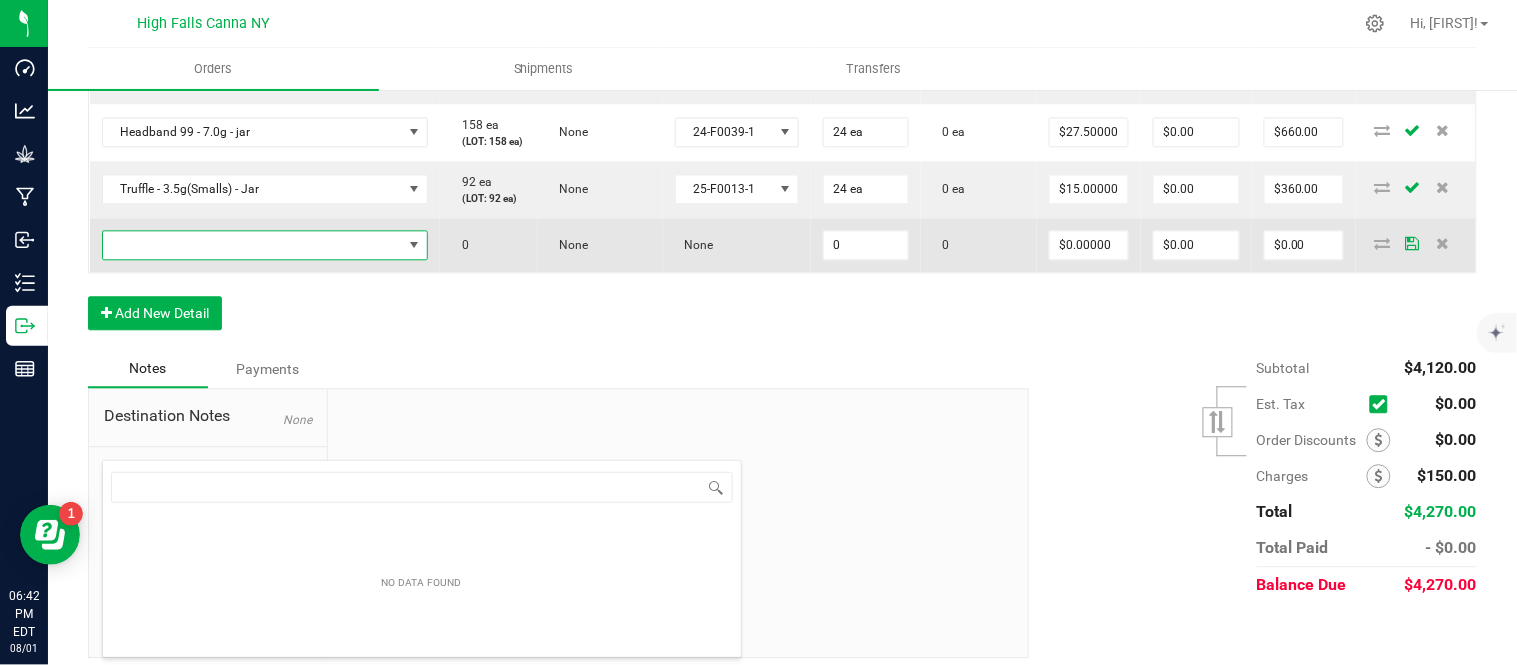 scroll, scrollTop: 99970, scrollLeft: 99654, axis: both 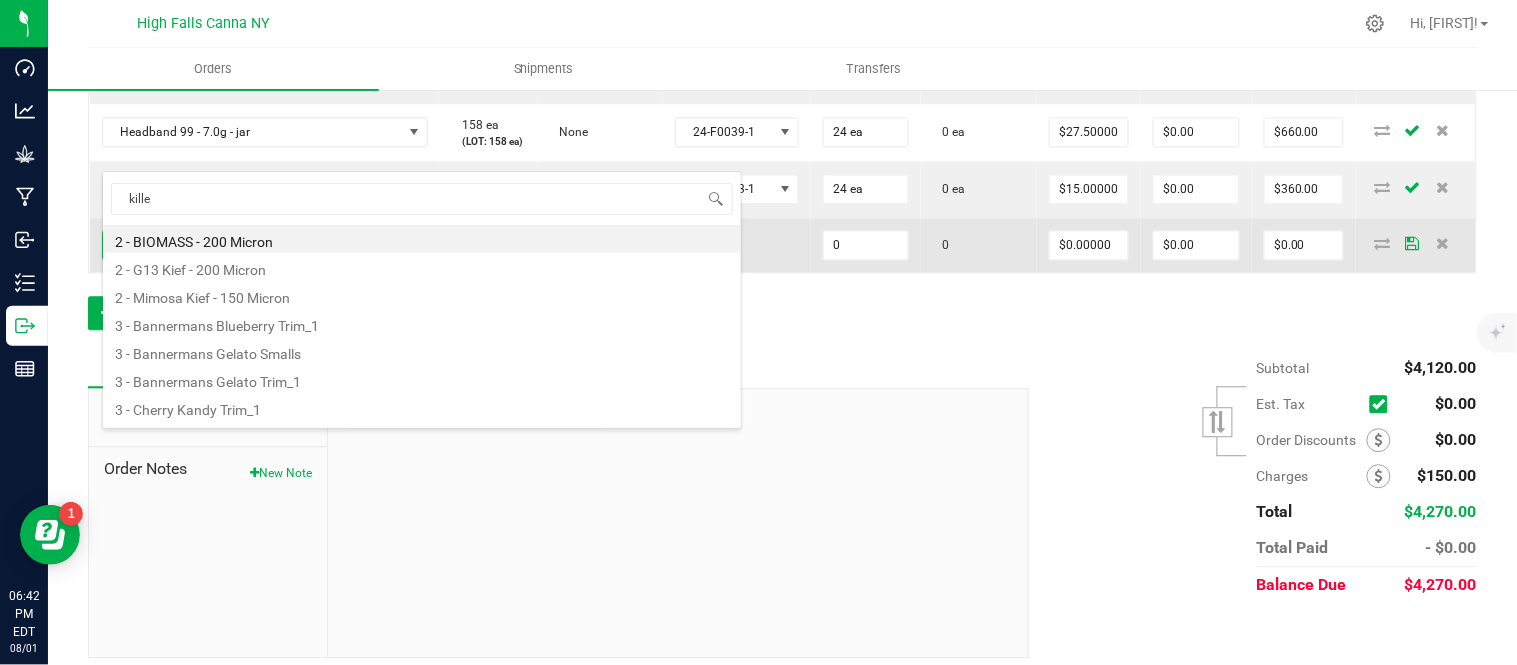 type on "killer" 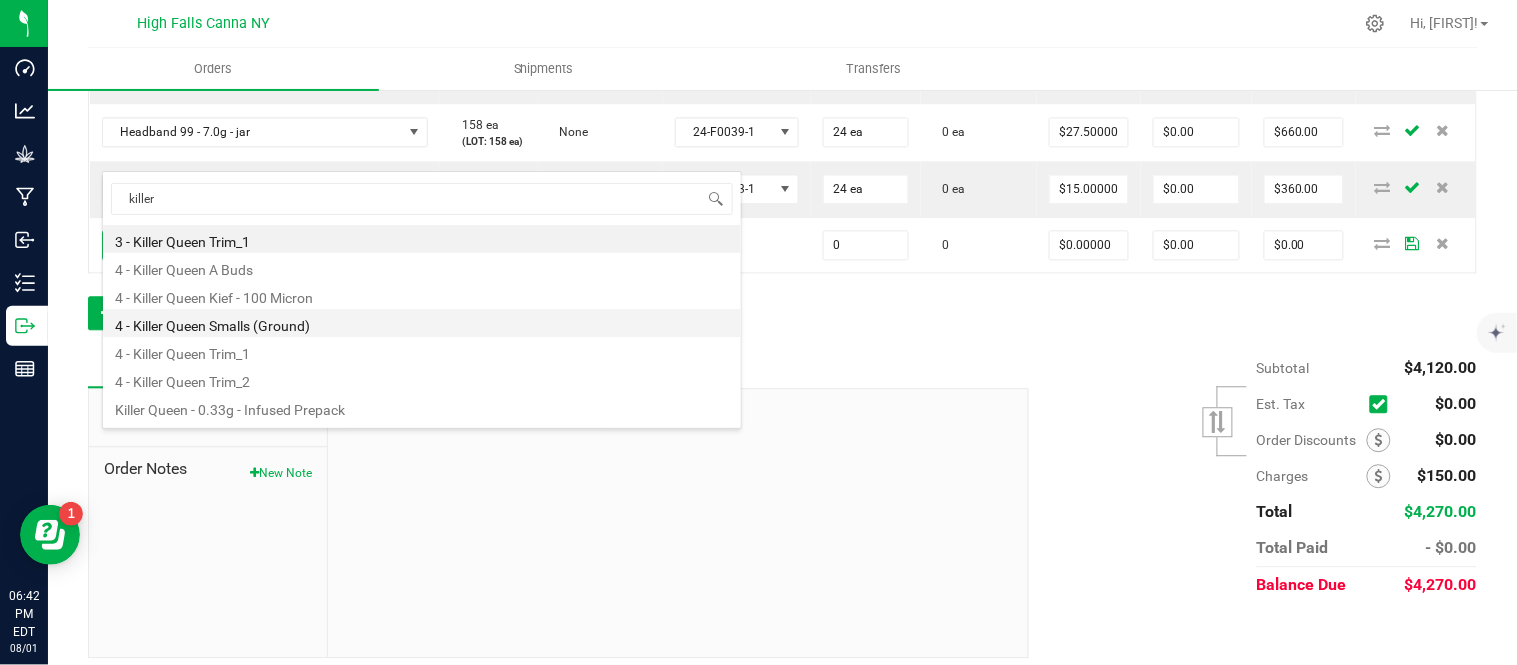 scroll, scrollTop: 135, scrollLeft: 0, axis: vertical 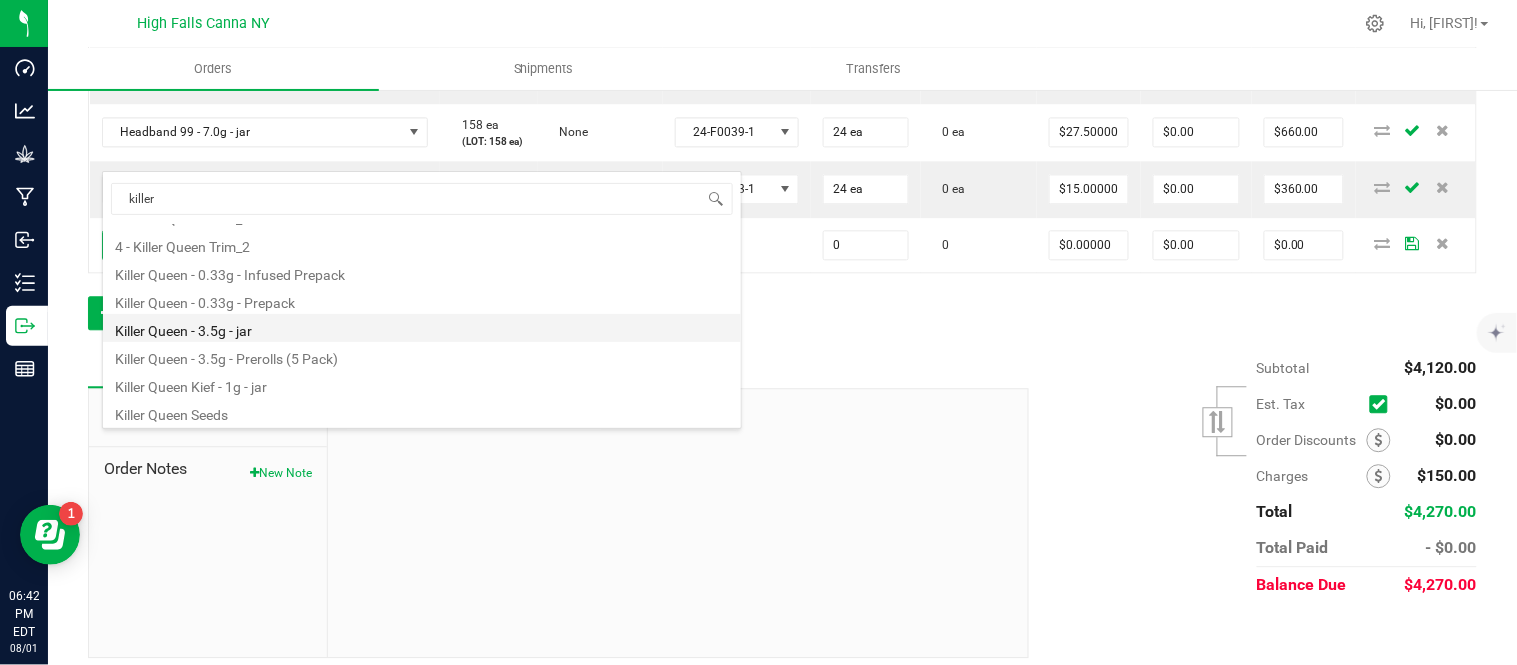 click on "Killer Queen - 3.5g - jar" at bounding box center [422, 328] 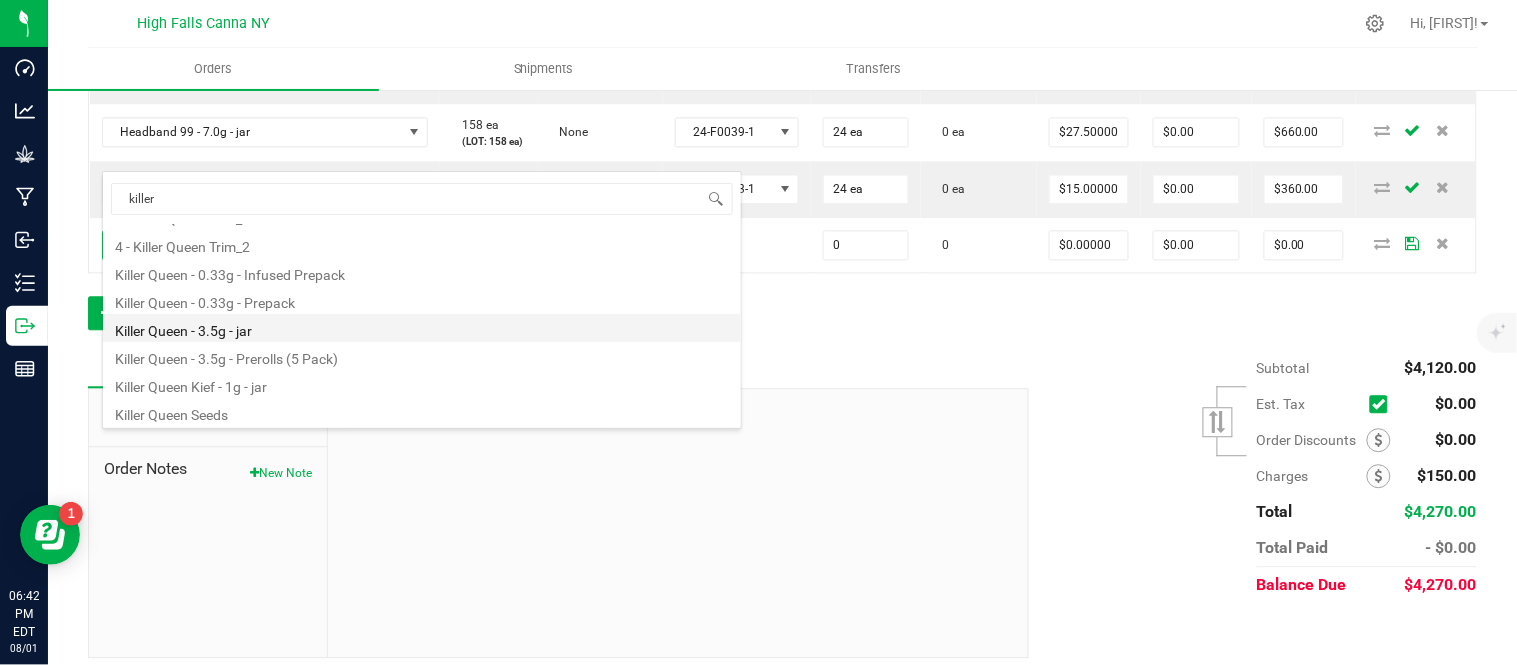 type on "0 ea" 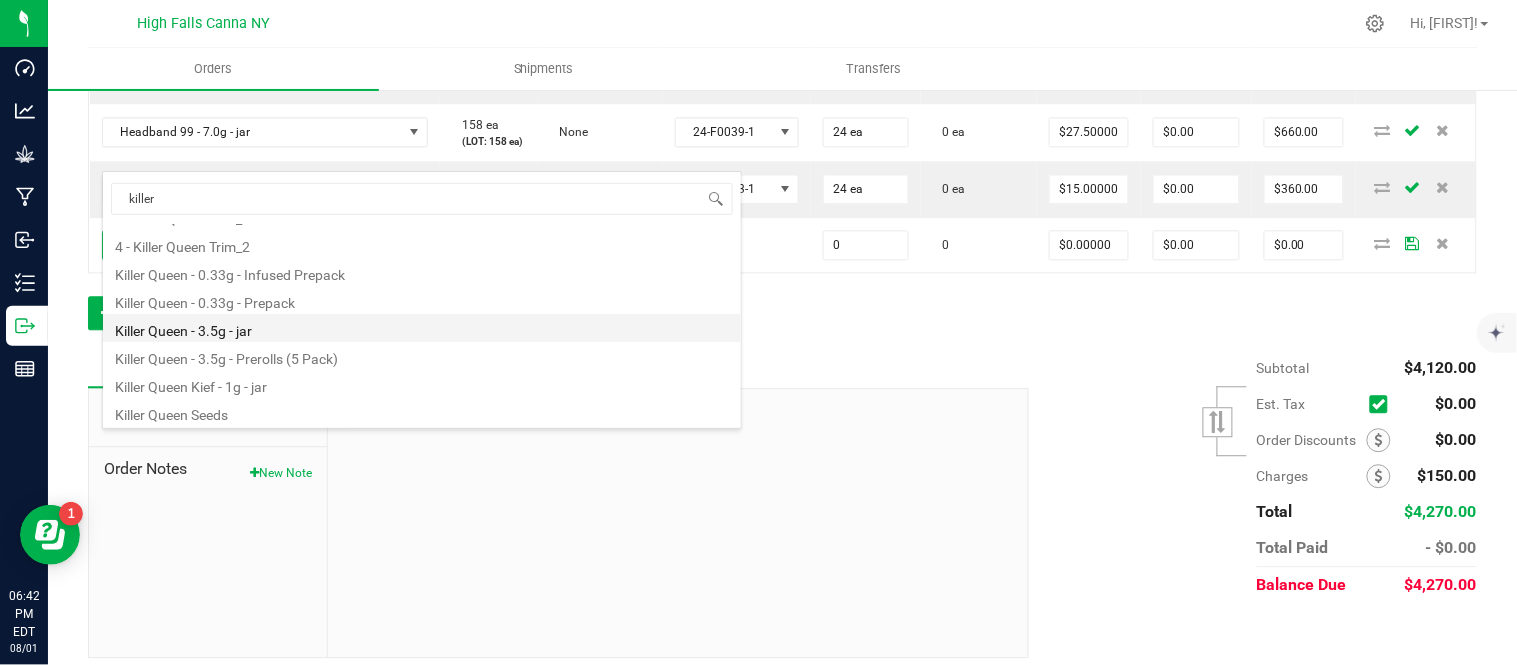 type on "$15.00000" 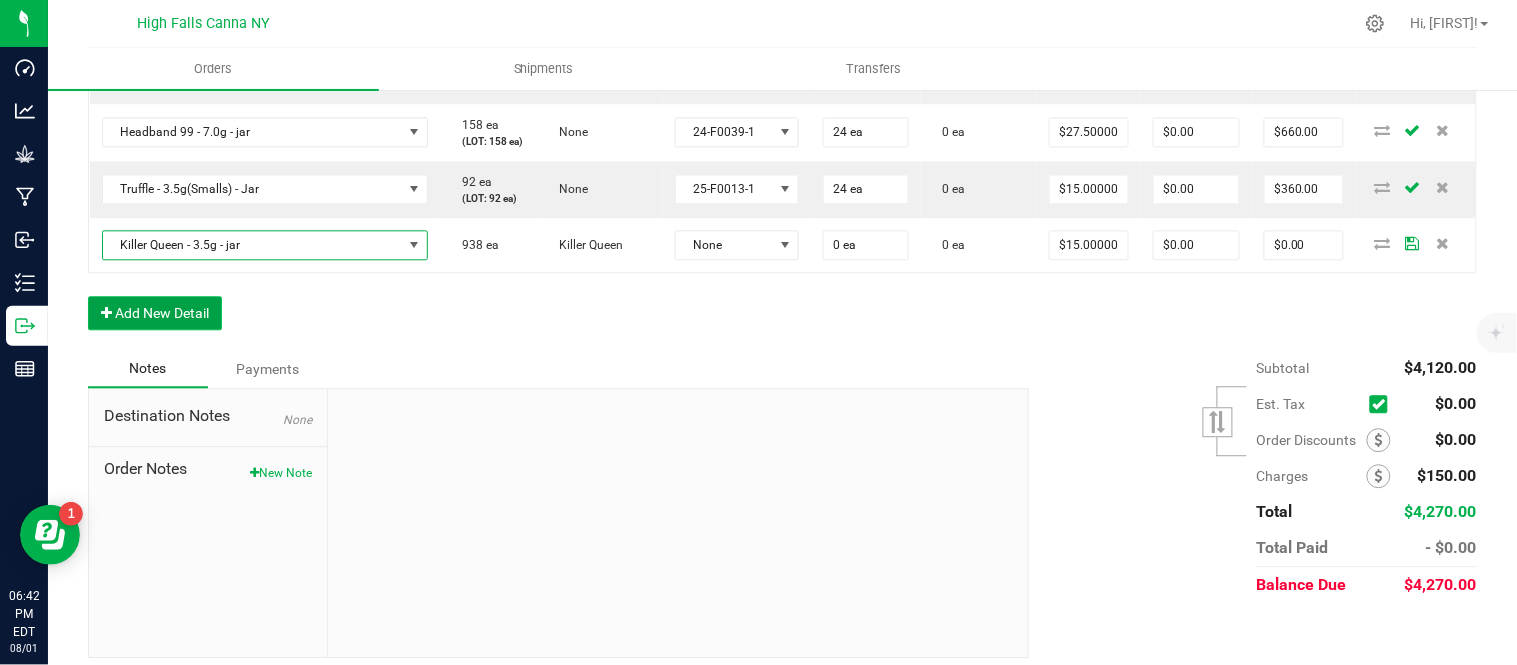 click on "Add New Detail" at bounding box center [155, 313] 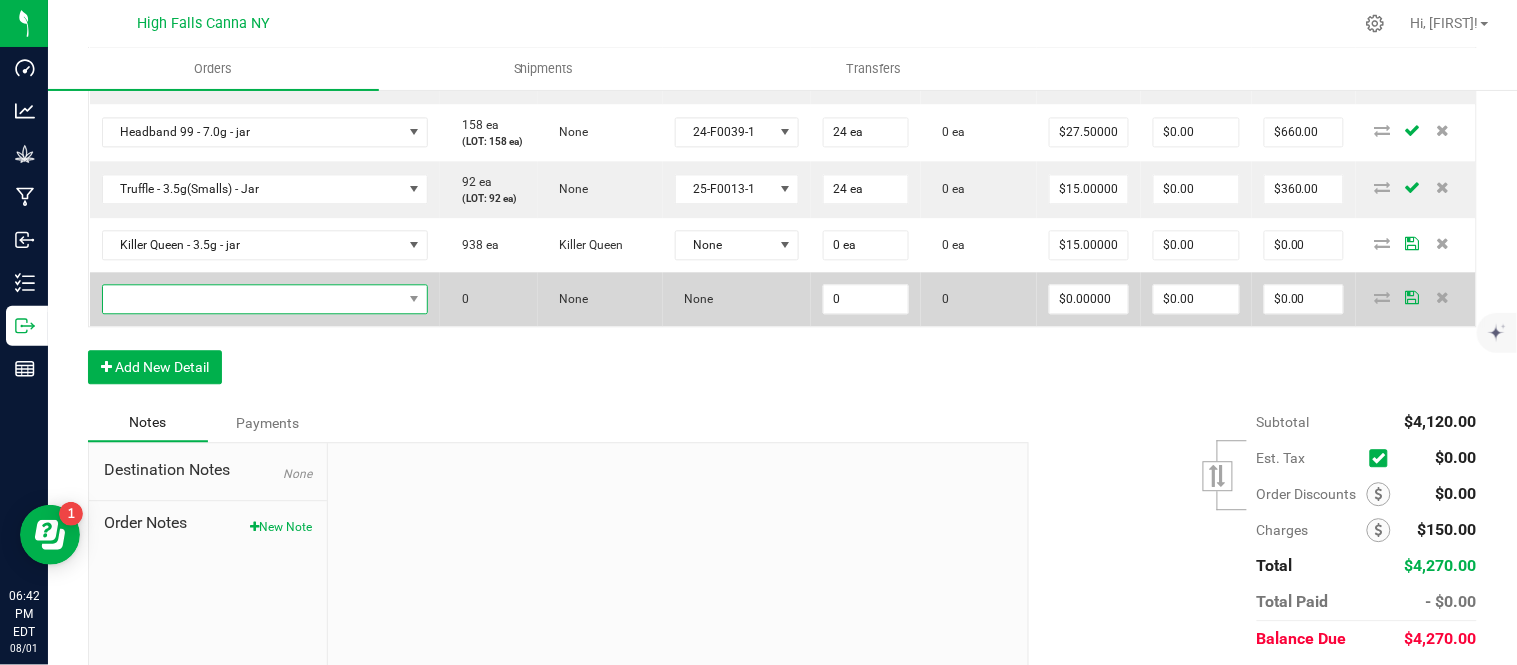click at bounding box center [253, 299] 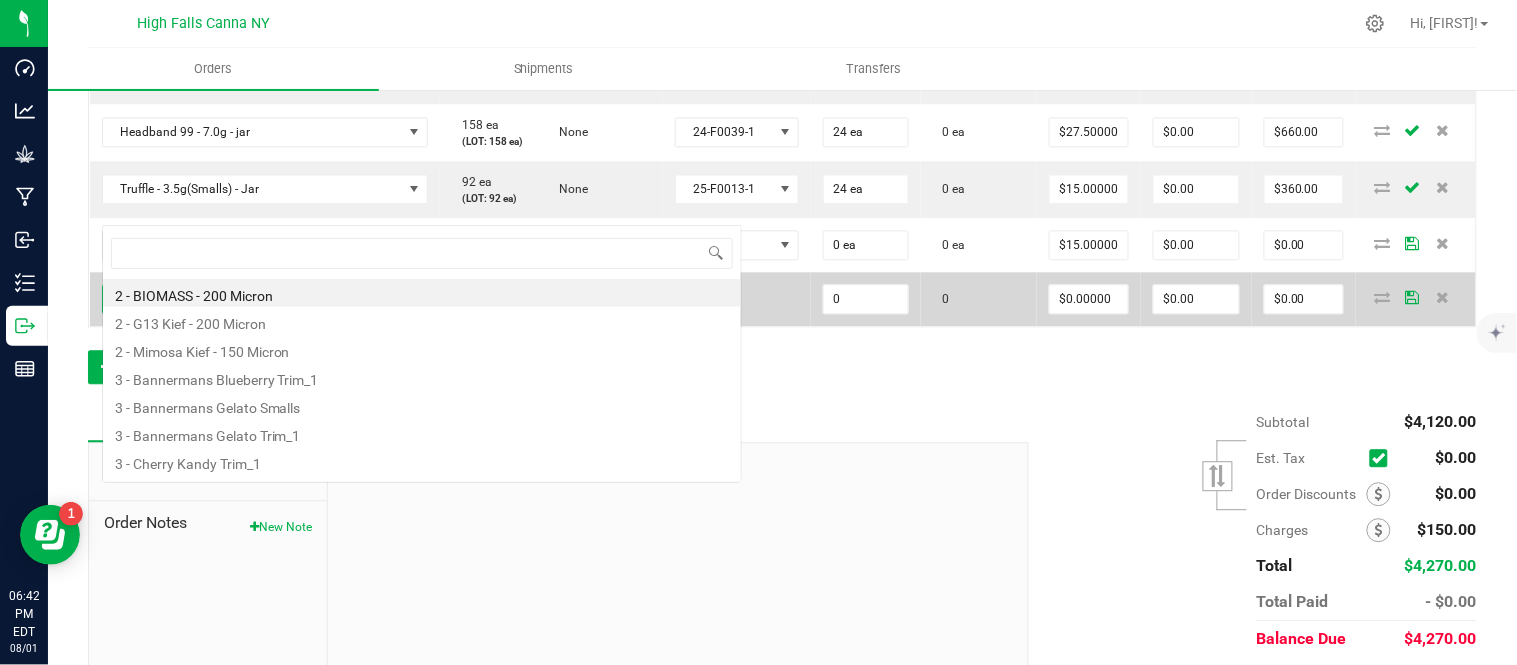 scroll, scrollTop: 0, scrollLeft: 0, axis: both 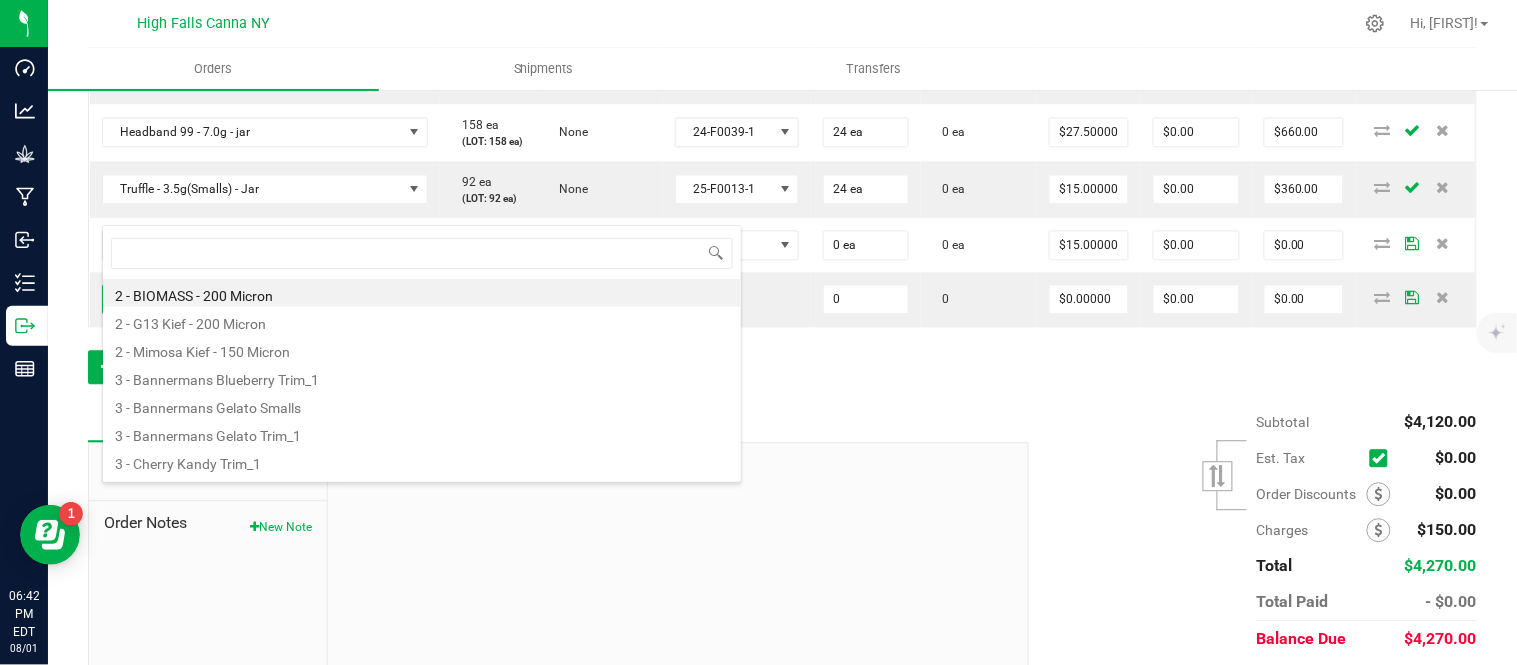 click on "Order Details Print All Labels Item  Sellable  Strain  Lot Number  Qty Ordered Qty Allocated Unit Price Line Discount Total Actions Pomegranate Chill - 2024 - Bottle (20ct) - Gummies  1012 ea   (LOT: 1012 ea)   None  HVGPRR-03 40 ea  0 ea  $8.00000 $0.00 $320.00 Raspberry Purple - 2024 - Bottle (20ct) - Gummies  1676 ea   (LOT: 1676 ea)   None  HVGRGP-003 40 ea  0 ea  $8.00000 $0.00 $320.00 Killer Queen - 3.5g - jar  938 ea   (LOT: 938 ea)   Killer Queen  24-F0006-3 24 ea  0 ea  $15.00000 $0.00 $360.00 G13 - 3.5g - jar  2892 ea   (LOT: 2892 ea)   G13 Genius  24-F0001-3 24 ea  0 ea  $15.00000 $0.00 $360.00 Gelato - 3.5g - jar  926 ea   (LOT: 926 ea)   Gelato  24-F0011-4 24 ea  0 ea  $15.00000 $0.00 $360.00 Headband 99 - 3.5g - jar  1359 ea   (LOT: 1359 ea)   Headband 99  24-F0039-1 24 ea  0 ea  $15.00000 $0.00 $360.00 Cindy's Mint Cookies - 3.5g - jar  538 ea   (LOT: 538 ea)   Junky 99  24-F0038-1 24 ea  0 ea  $15.00000 $0.00 $360.00 Gelato - 7.0g - jar  73 ea   (LOT: 73 ea)" at bounding box center (782, -57) 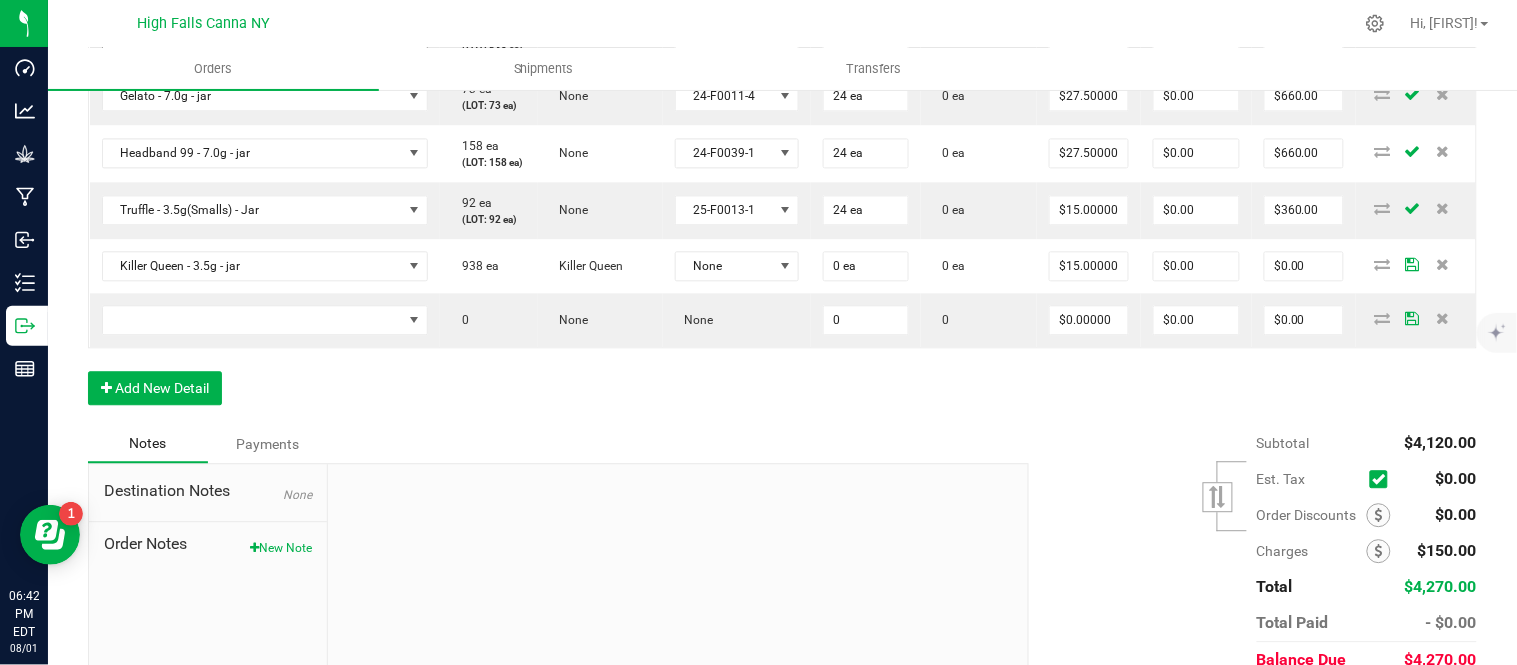 scroll, scrollTop: 1111, scrollLeft: 0, axis: vertical 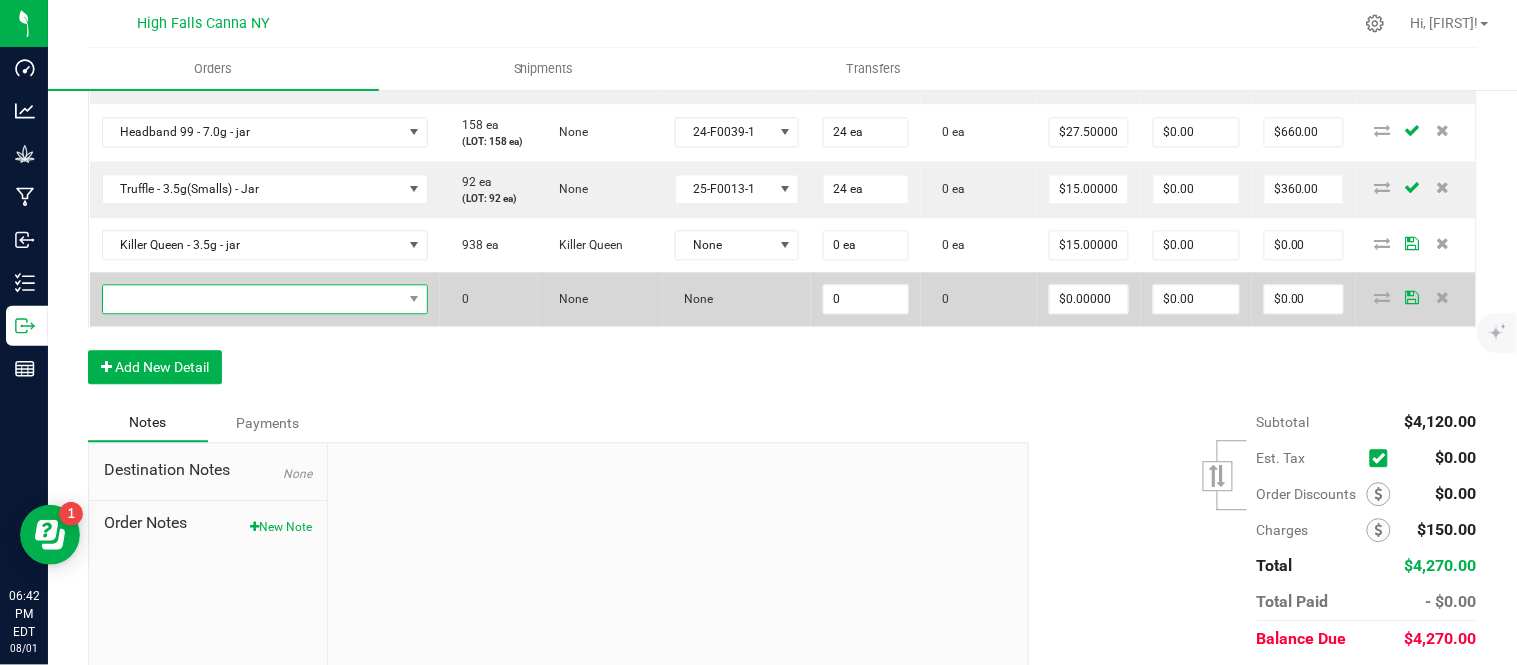 click at bounding box center (253, 299) 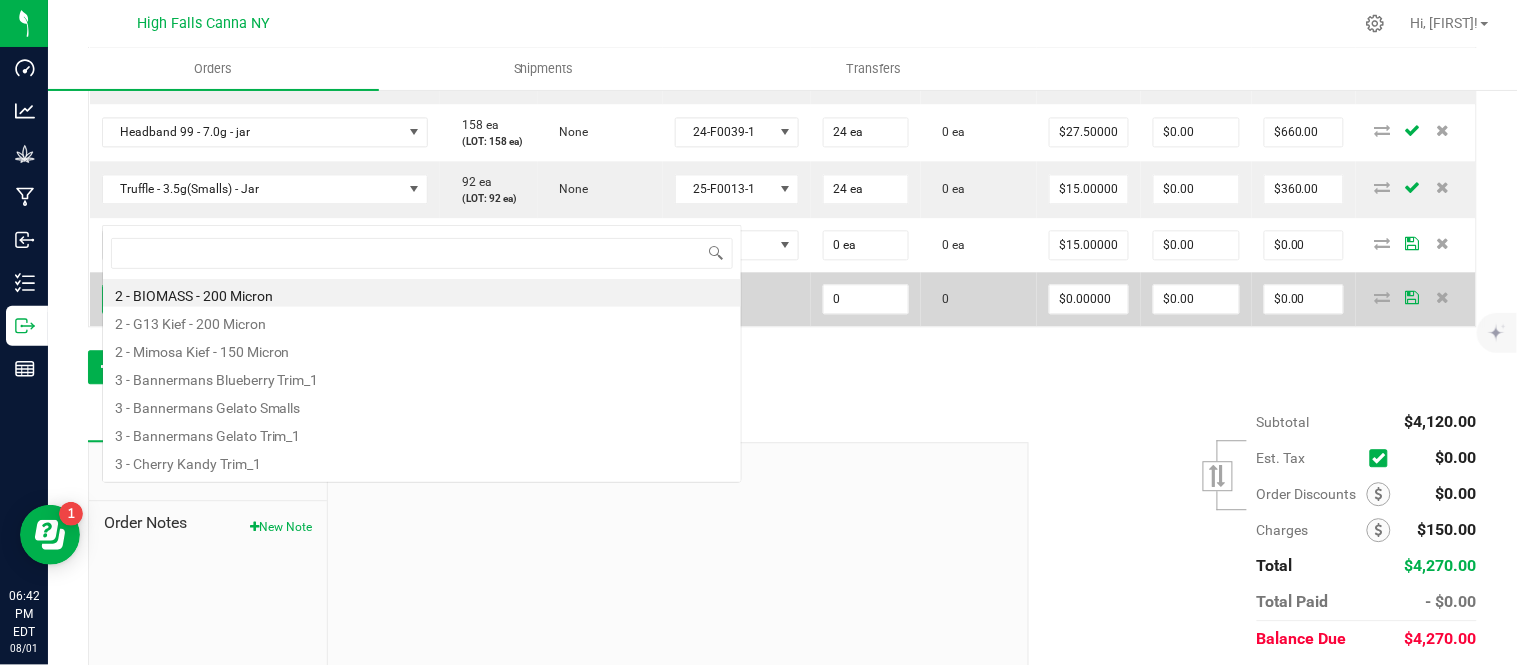 scroll, scrollTop: 0, scrollLeft: 0, axis: both 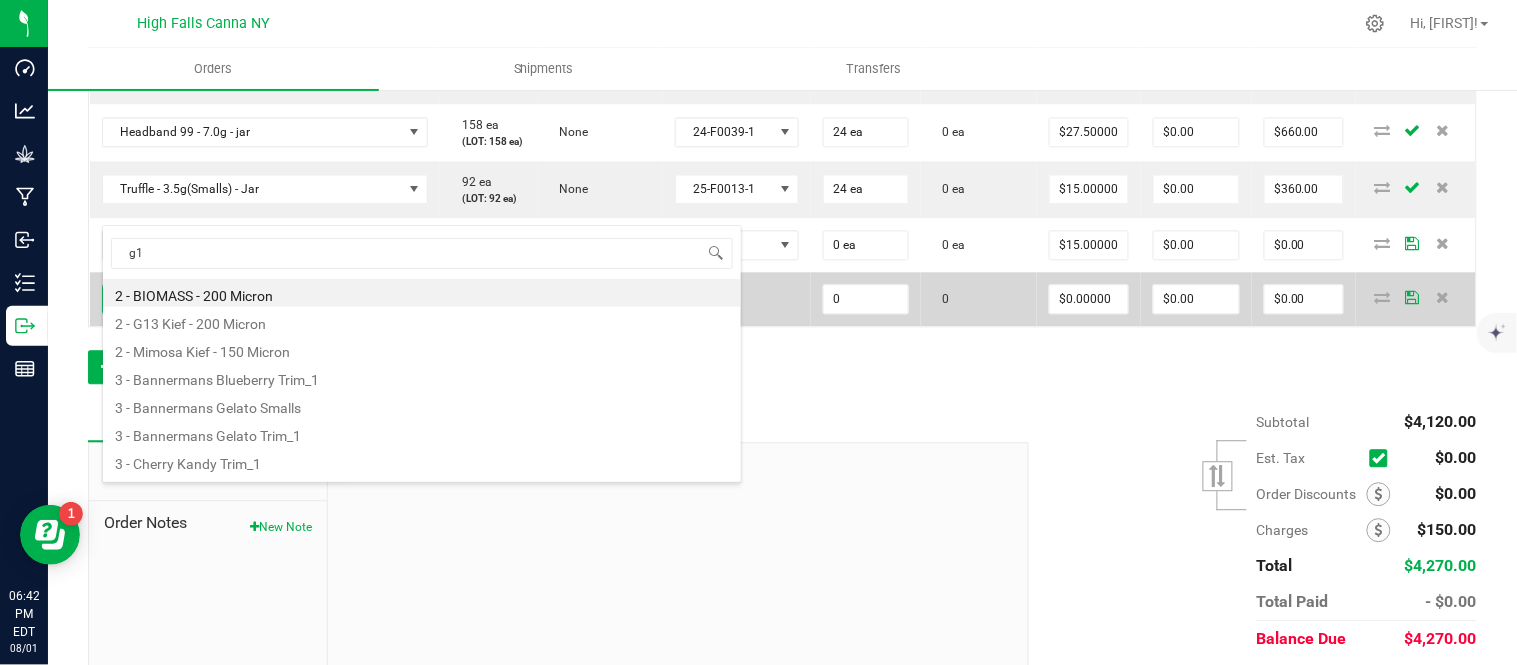 type on "g13" 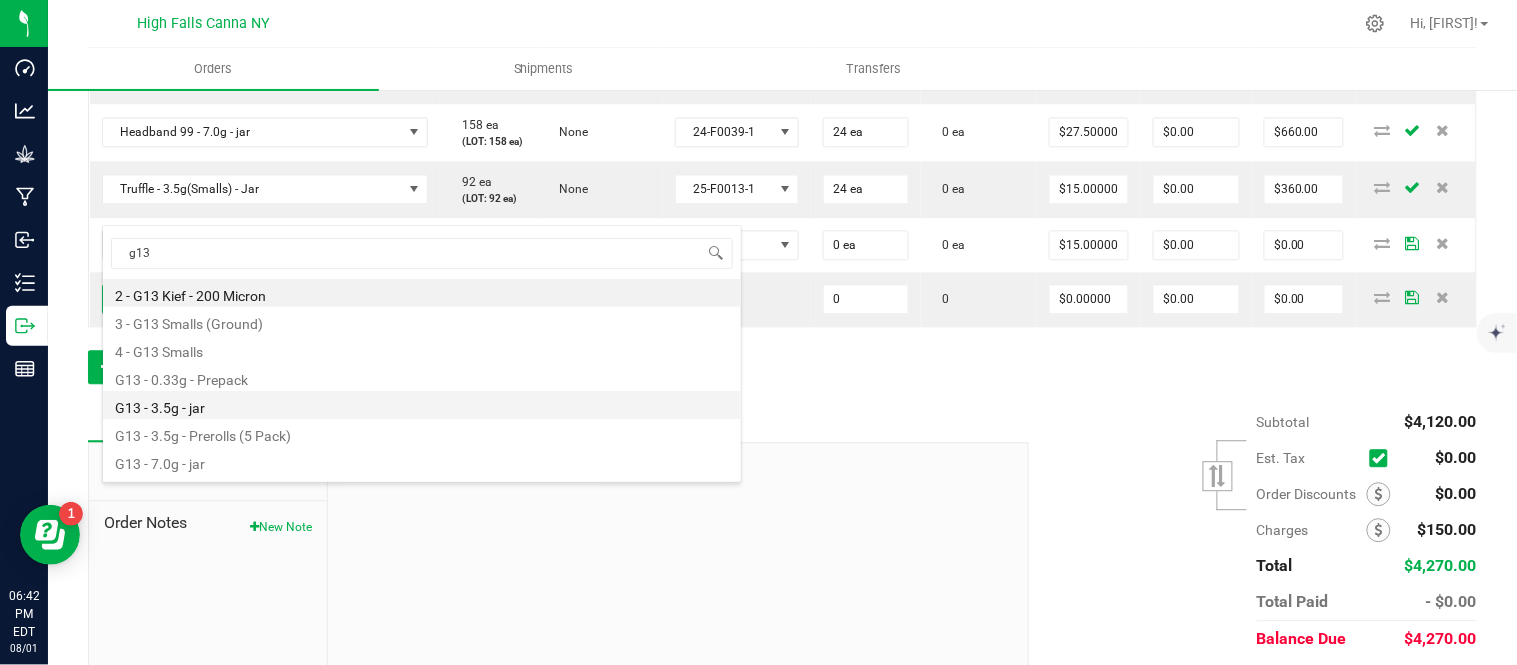 click on "G13 - 3.5g - jar" at bounding box center [422, 405] 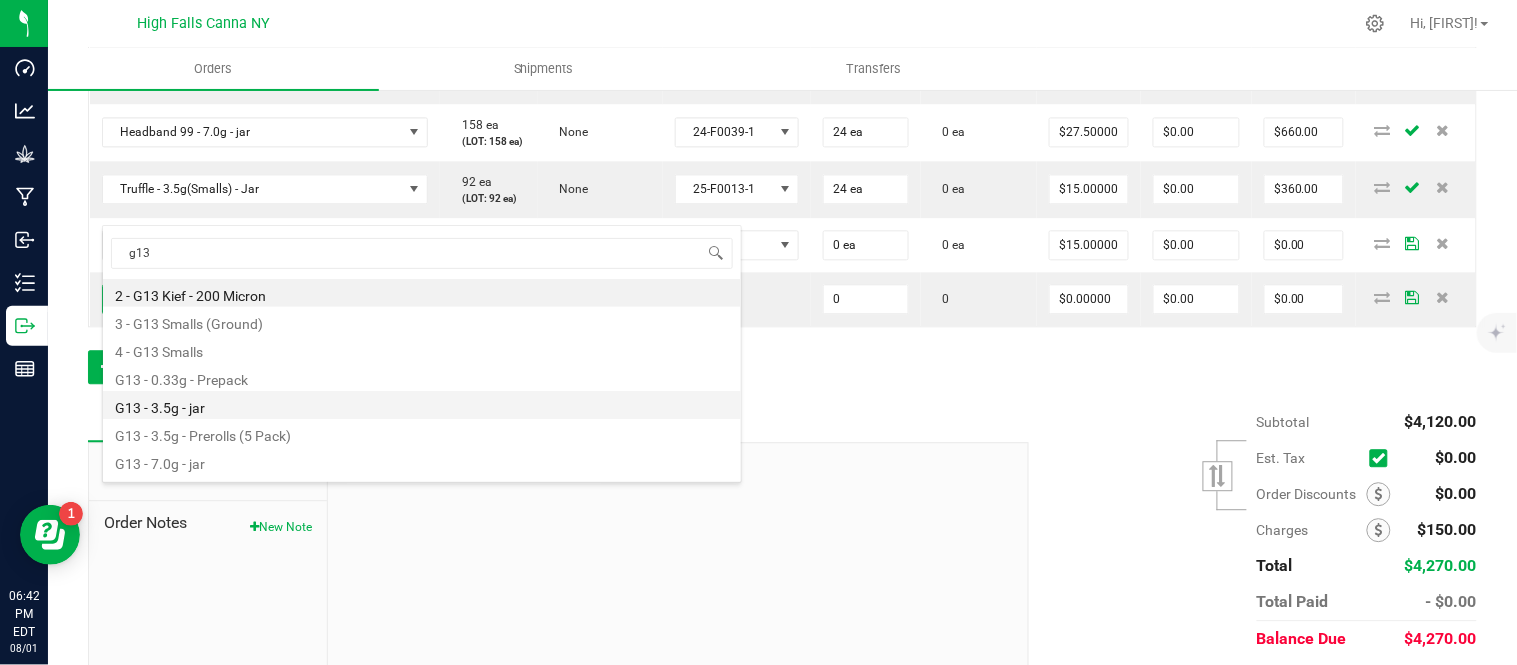 type on "0 ea" 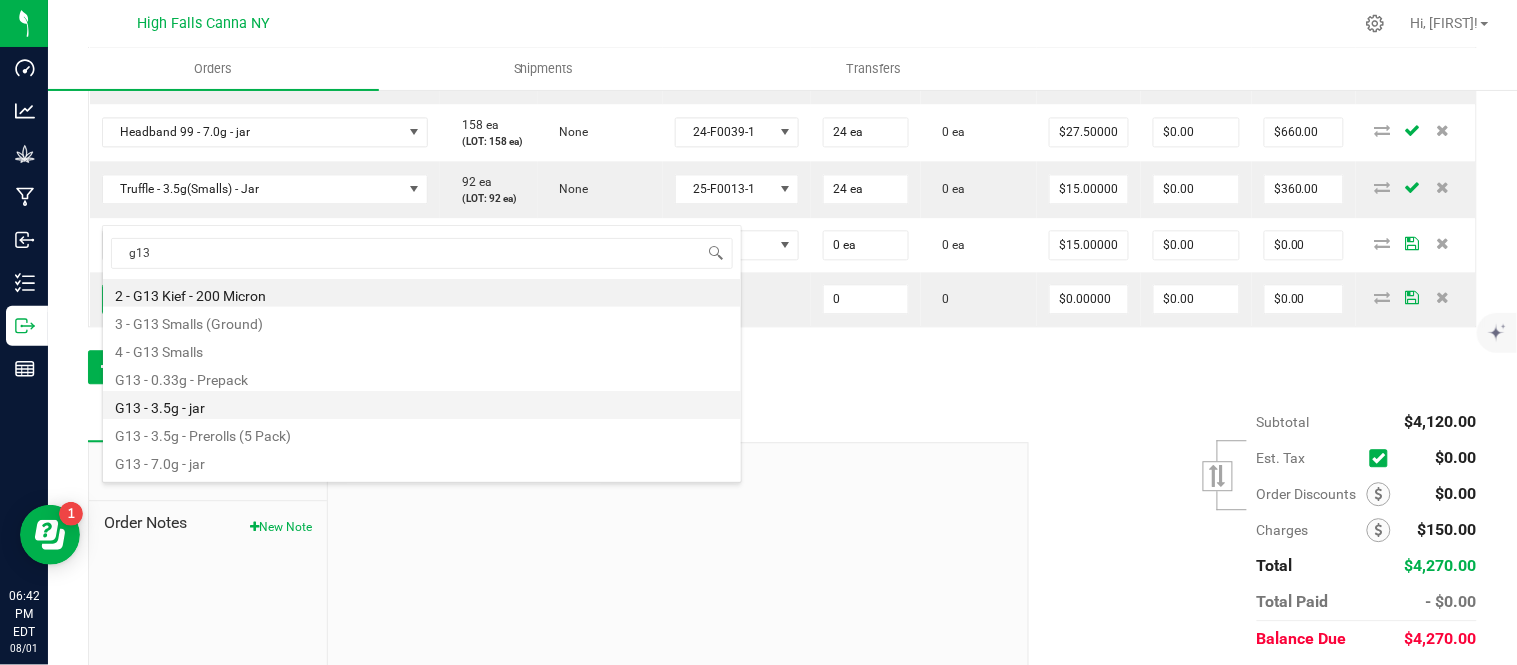 type on "$15.00000" 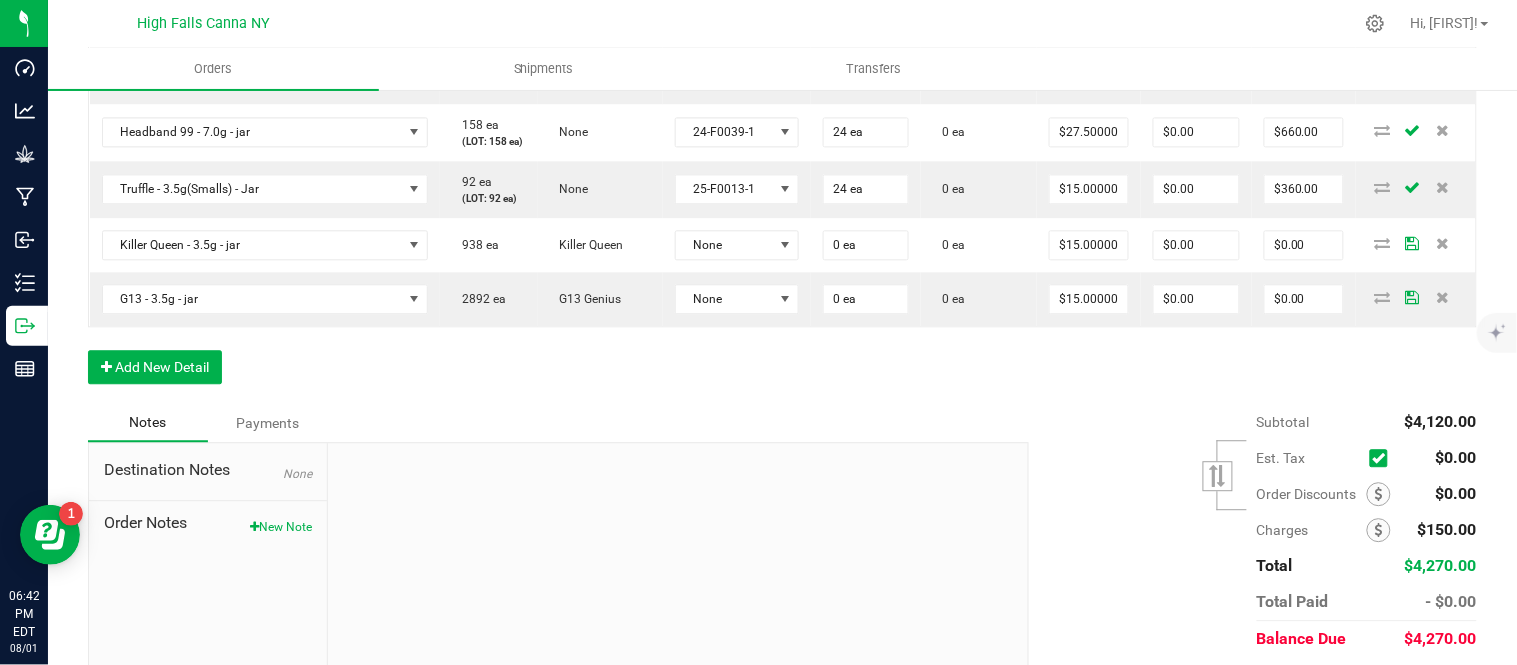 click on "Order Details Print All Labels Item  Sellable  Strain  Lot Number  Qty Ordered Qty Allocated Unit Price Line Discount Total Actions Pomegranate Chill - 2024 - Bottle (20ct) - Gummies  1012 ea   (LOT: 1012 ea)   None  HVGPRR-03 40 ea  0 ea  $8.00000 $0.00 $320.00 Raspberry Purple - 2024 - Bottle (20ct) - Gummies  1676 ea   (LOT: 1676 ea)   None  HVGRGP-003 40 ea  0 ea  $8.00000 $0.00 $320.00 Killer Queen - 3.5g - jar  938 ea   (LOT: 938 ea)   Killer Queen  24-F0006-3 24 ea  0 ea  $15.00000 $0.00 $360.00 G13 - 3.5g - jar  2892 ea   (LOT: 2892 ea)   G13 Genius  24-F0001-3 24 ea  0 ea  $15.00000 $0.00 $360.00 Gelato - 3.5g - jar  926 ea   (LOT: 926 ea)   Gelato  24-F0011-4 24 ea  0 ea  $15.00000 $0.00 $360.00 Headband 99 - 3.5g - jar  1359 ea   (LOT: 1359 ea)   Headband 99  24-F0039-1 24 ea  0 ea  $15.00000 $0.00 $360.00 Cindy's Mint Cookies - 3.5g - jar  538 ea   (LOT: 538 ea)   Junky 99  24-F0038-1 24 ea  0 ea  $15.00000 $0.00 $360.00 Gelato - 7.0g - jar  73 ea   (LOT: 73 ea)" at bounding box center (782, -57) 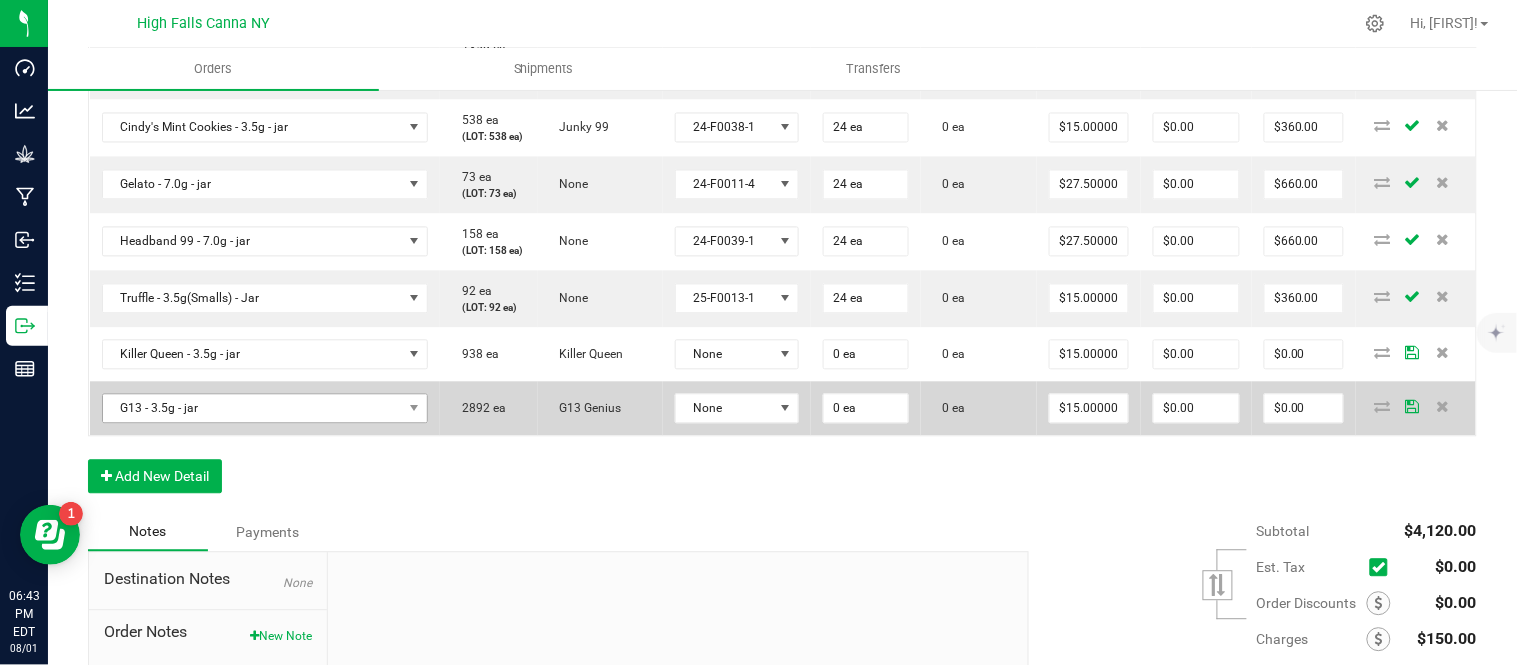 scroll, scrollTop: 1222, scrollLeft: 0, axis: vertical 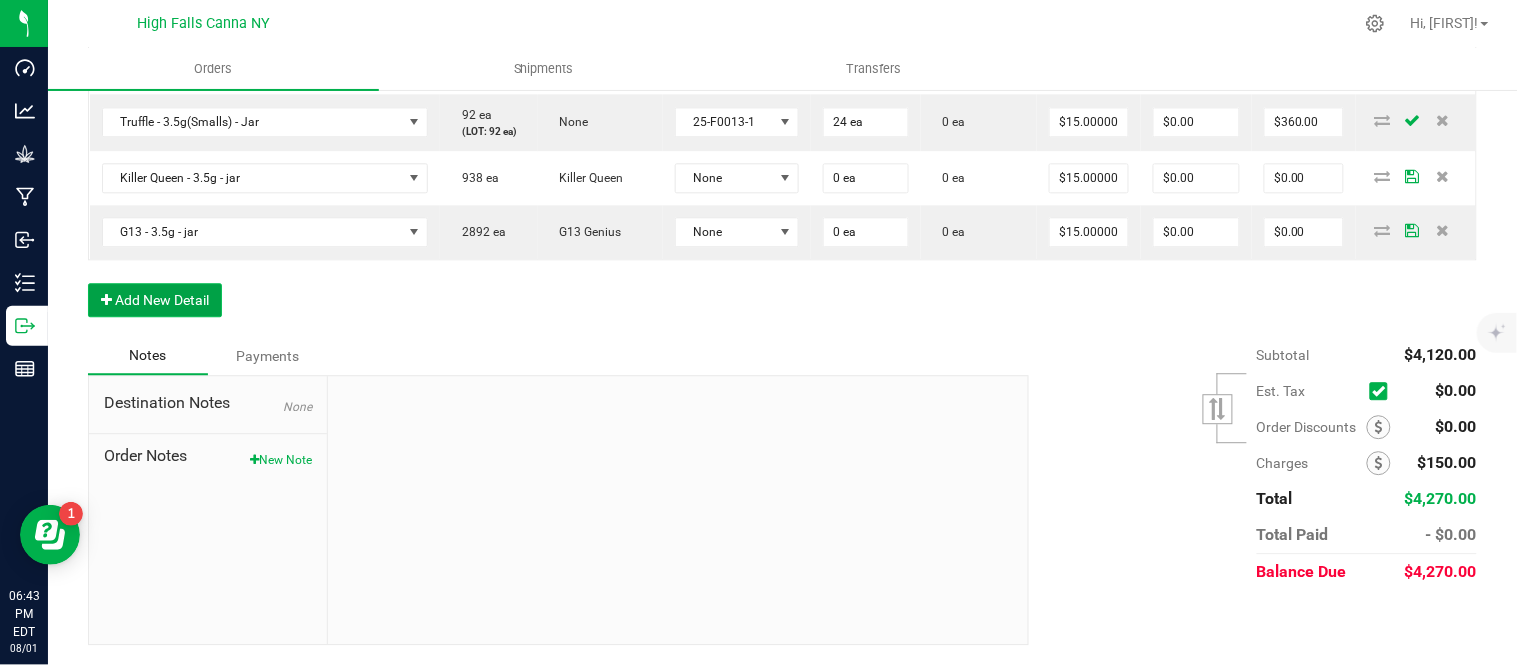 click on "Add New Detail" at bounding box center (155, 300) 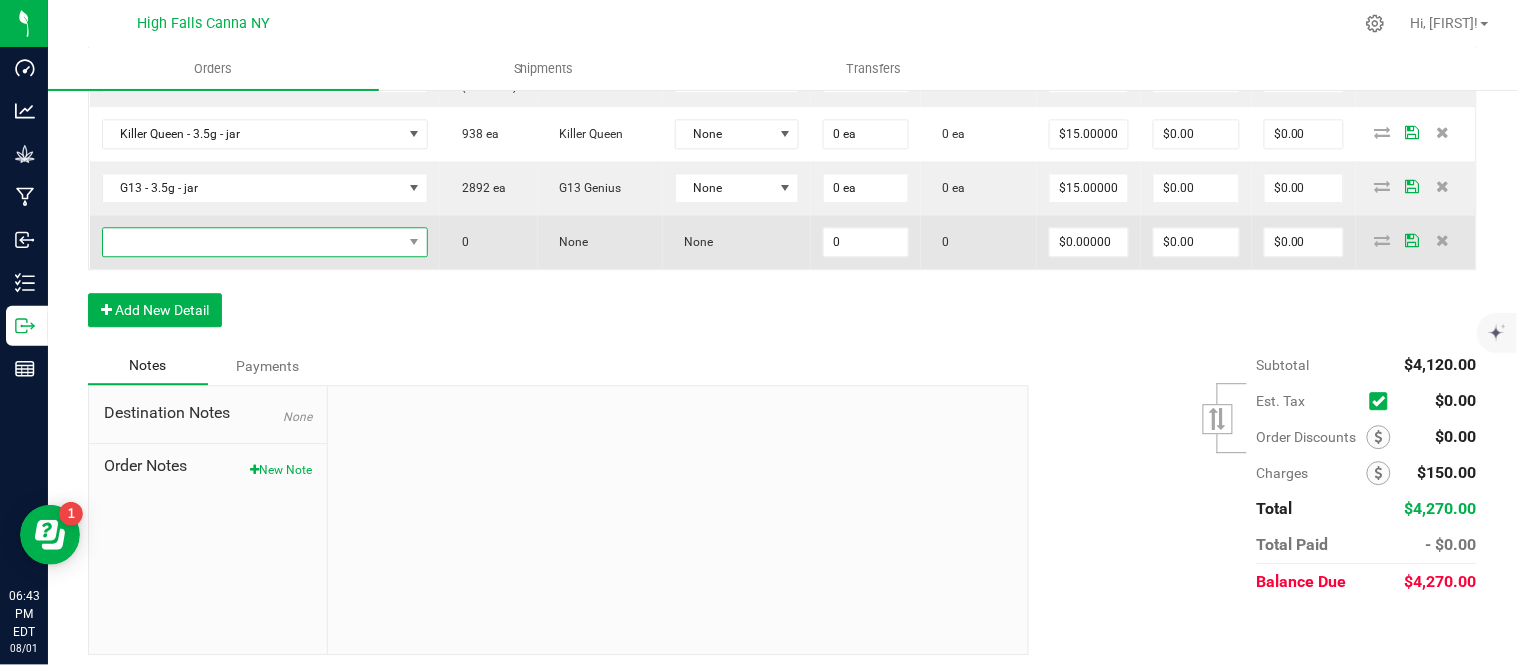 click at bounding box center [253, 242] 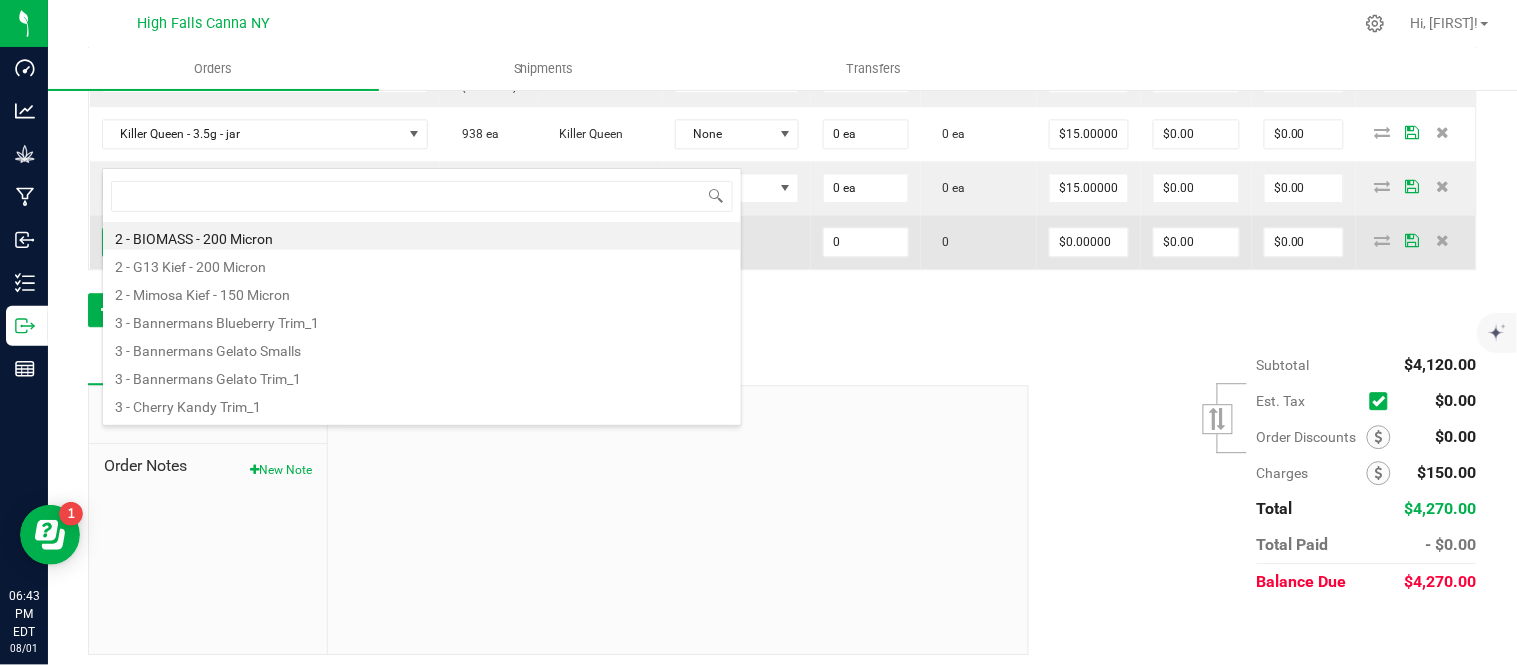 scroll, scrollTop: 99970, scrollLeft: 99654, axis: both 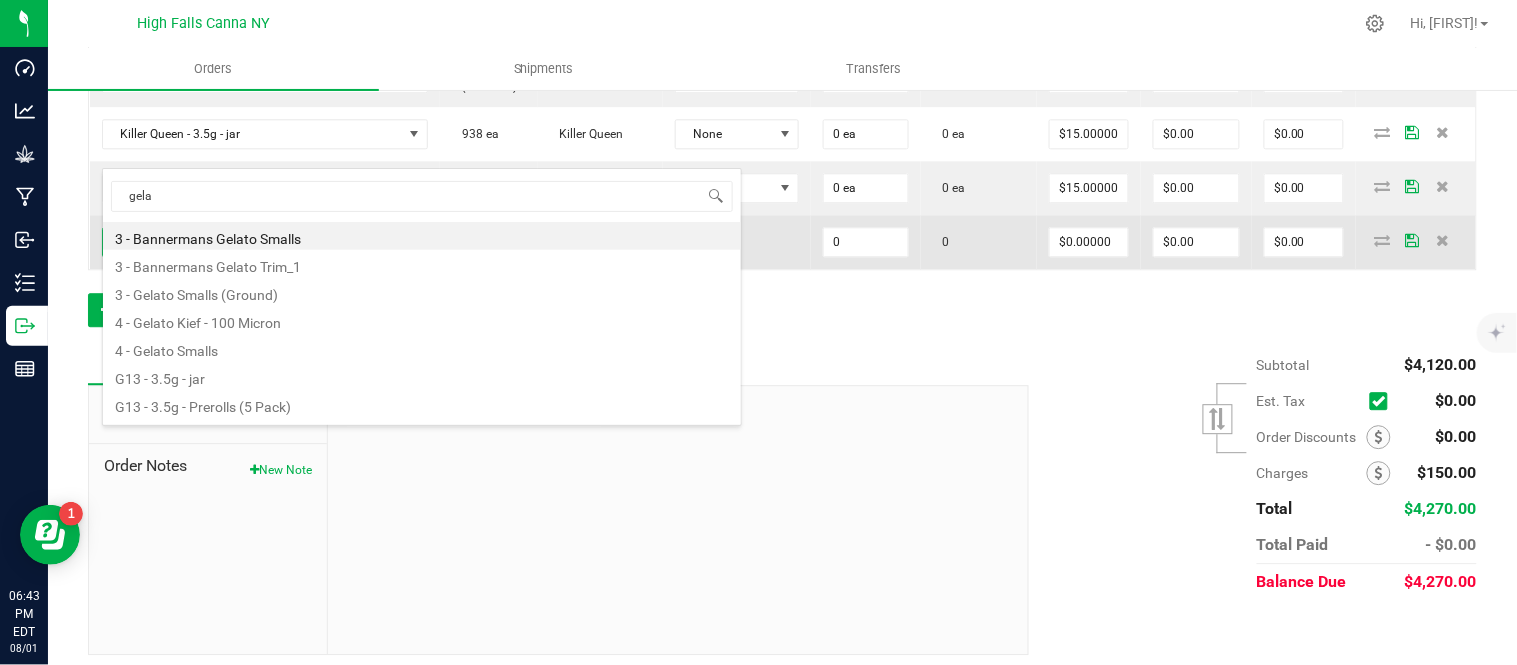 type on "gelat" 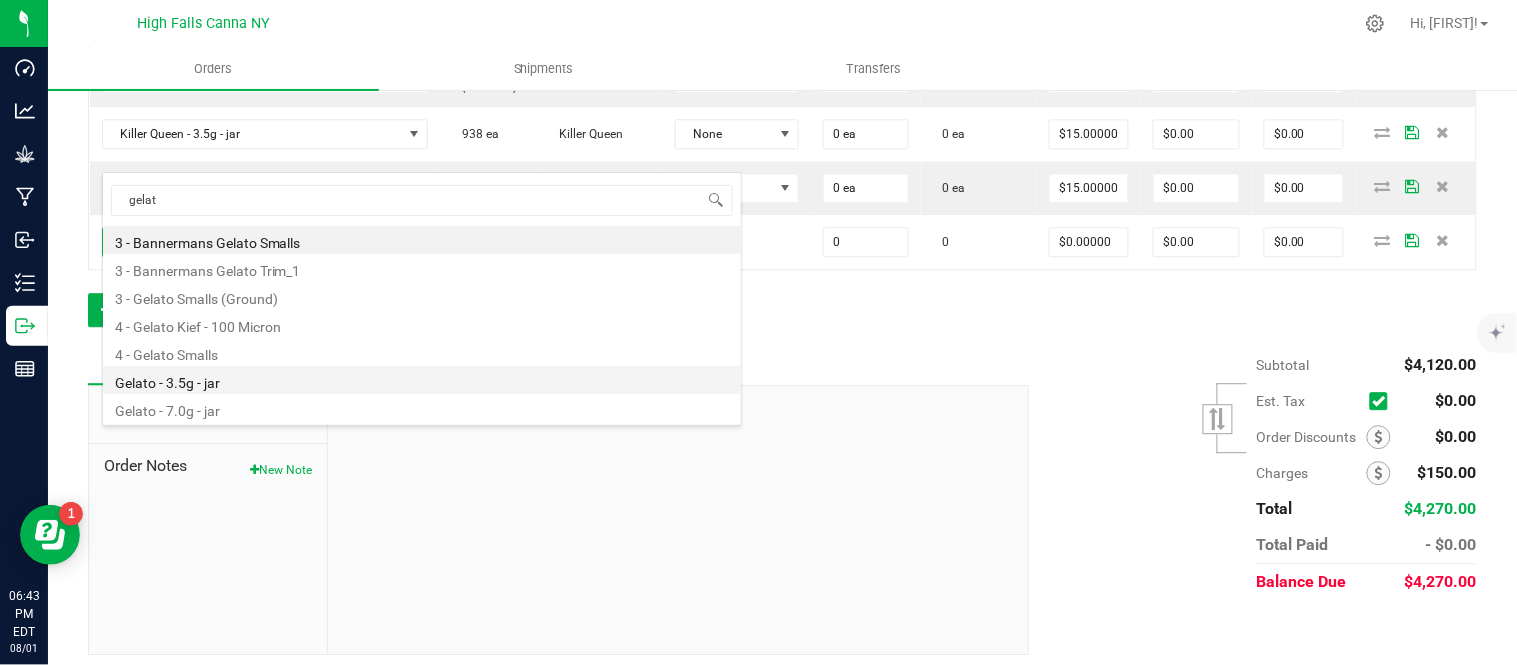 click on "Gelato - 3.5g - jar" at bounding box center [422, 380] 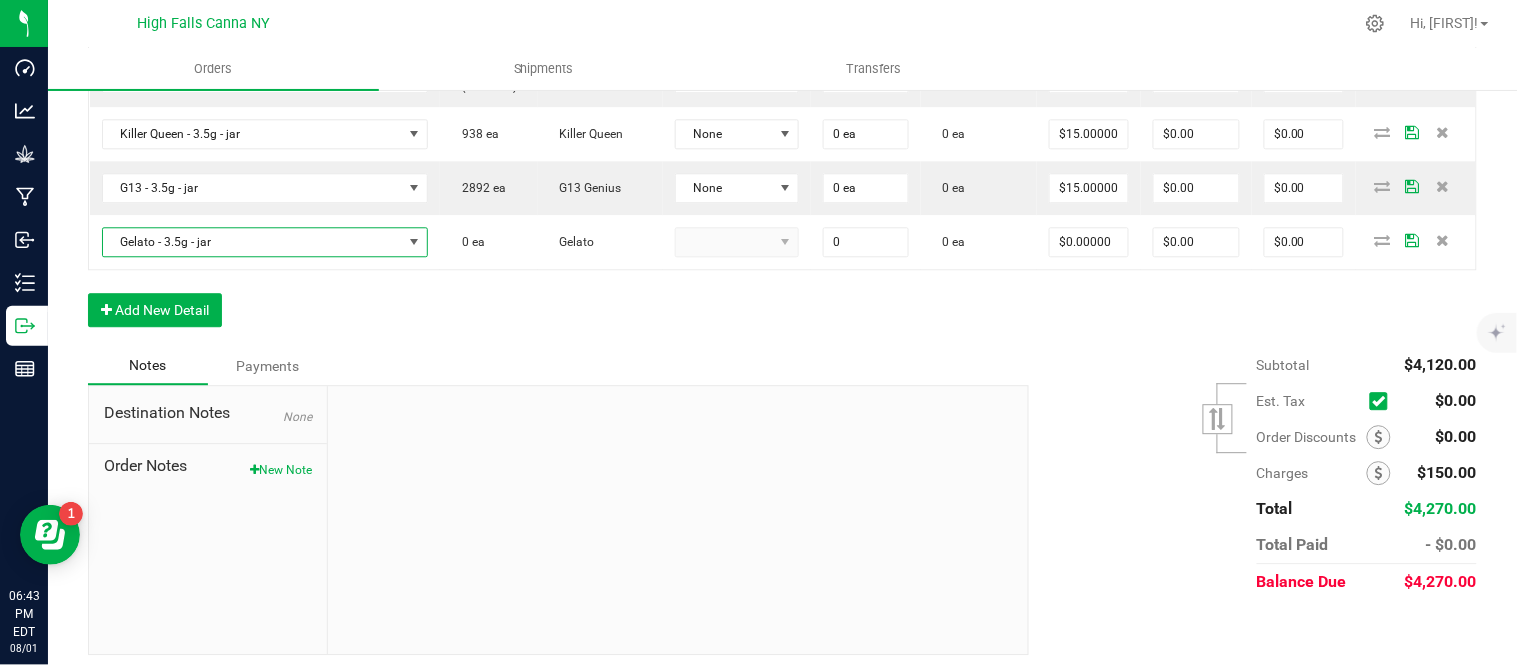 type on "0 ea" 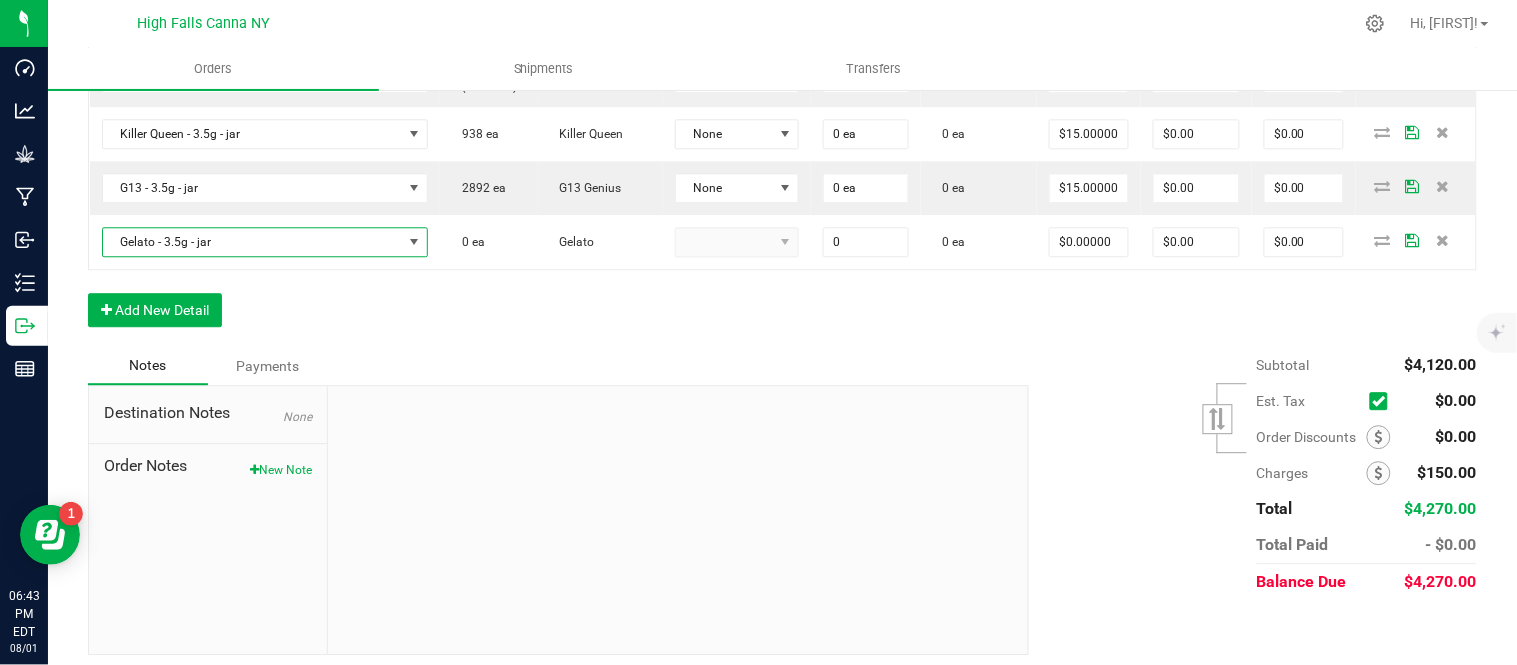 type on "$17.50000" 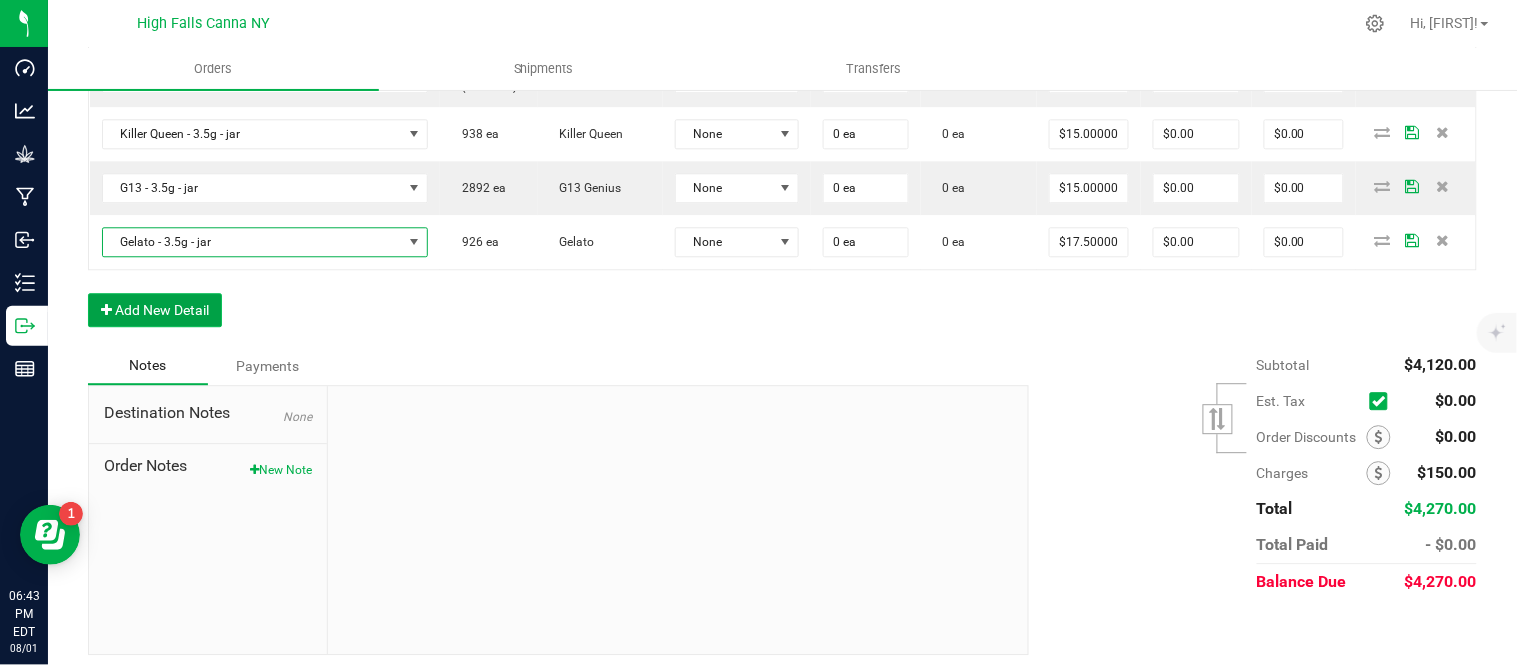 click on "Add New Detail" at bounding box center [155, 310] 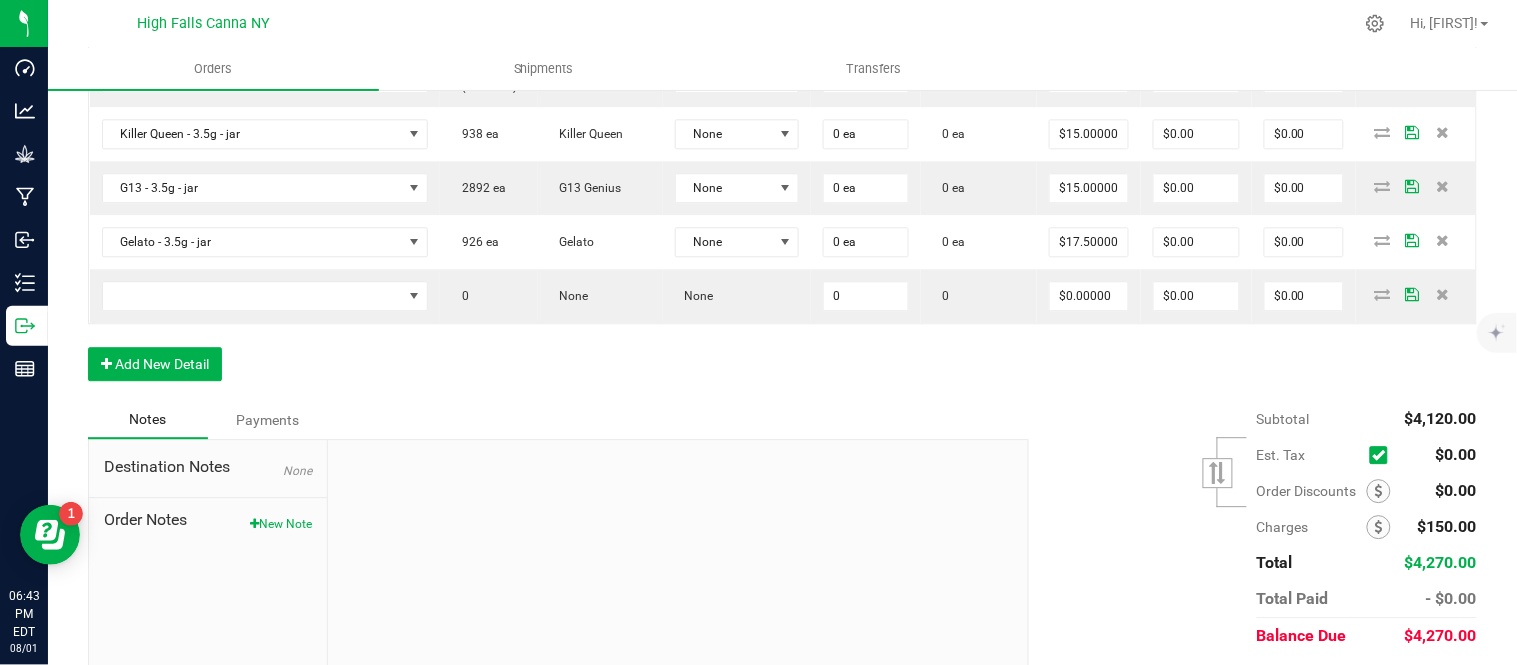 click on "Order Details Print All Labels Item  Sellable  Strain  Lot Number  Qty Ordered Qty Allocated Unit Price Line Discount Total Actions Pomegranate Chill - 2024 - Bottle (20ct) - Gummies  1012 ea   (LOT: 1012 ea)   None  HVGPRR-03 40 ea  0 ea  $8.00000 $0.00 $320.00 Raspberry Purple - 2024 - Bottle (20ct) - Gummies  1676 ea   (LOT: 1676 ea)   None  HVGRGP-003 40 ea  0 ea  $8.00000 $0.00 $320.00 Killer Queen - 3.5g - jar  938 ea   (LOT: 938 ea)   Killer Queen  24-F0006-3 24 ea  0 ea  $15.00000 $0.00 $360.00 G13 - 3.5g - jar  2892 ea   (LOT: 2892 ea)   G13 Genius  24-F0001-3 24 ea  0 ea  $15.00000 $0.00 $360.00 Gelato - 3.5g - jar  926 ea   (LOT: 926 ea)   Gelato  24-F0011-4 24 ea  0 ea  $15.00000 $0.00 $360.00 Headband 99 - 3.5g - jar  1359 ea   (LOT: 1359 ea)   Headband 99  24-F0039-1 24 ea  0 ea  $15.00000 $0.00 $360.00 Cindy's Mint Cookies - 3.5g - jar  538 ea   (LOT: 538 ea)   Junky 99  24-F0038-1 24 ea  0 ea  $15.00000 $0.00 $360.00 Gelato - 7.0g - jar  73 ea   (LOT: 73 ea)" at bounding box center [782, -114] 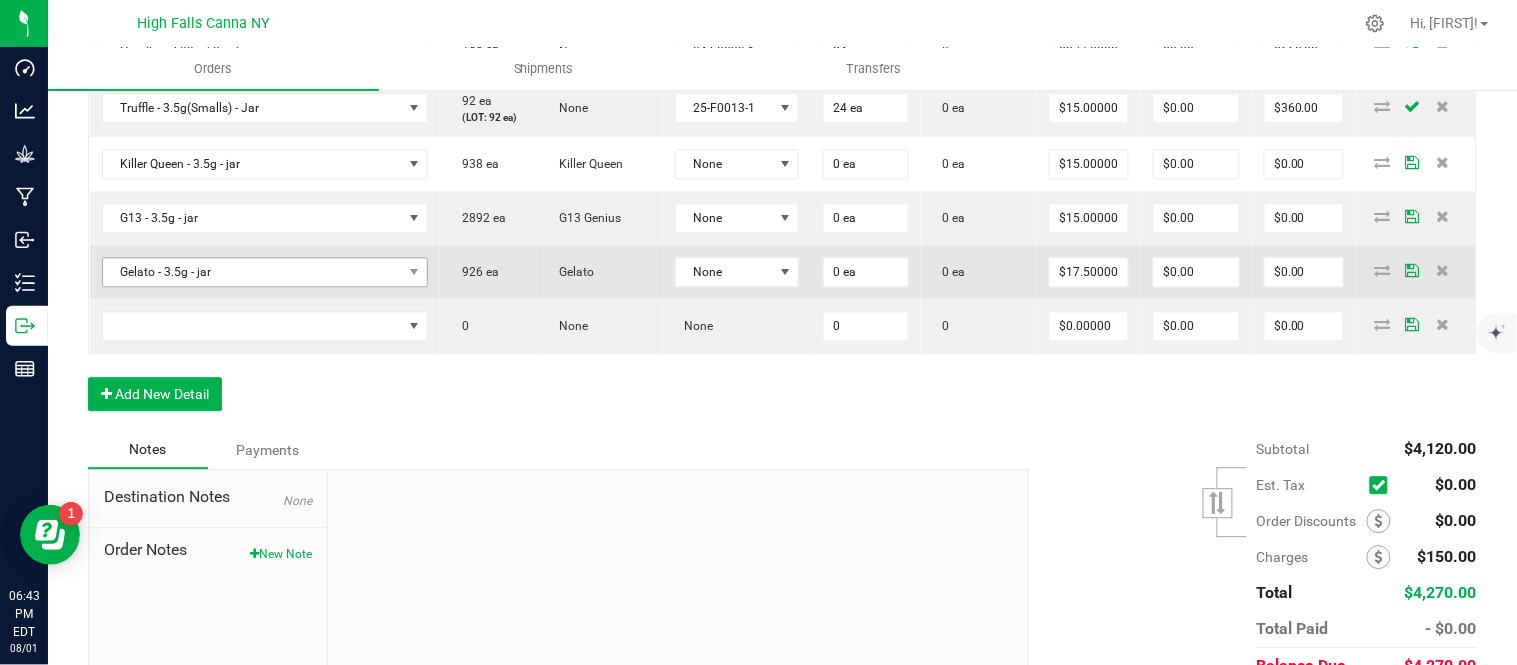 scroll, scrollTop: 1222, scrollLeft: 0, axis: vertical 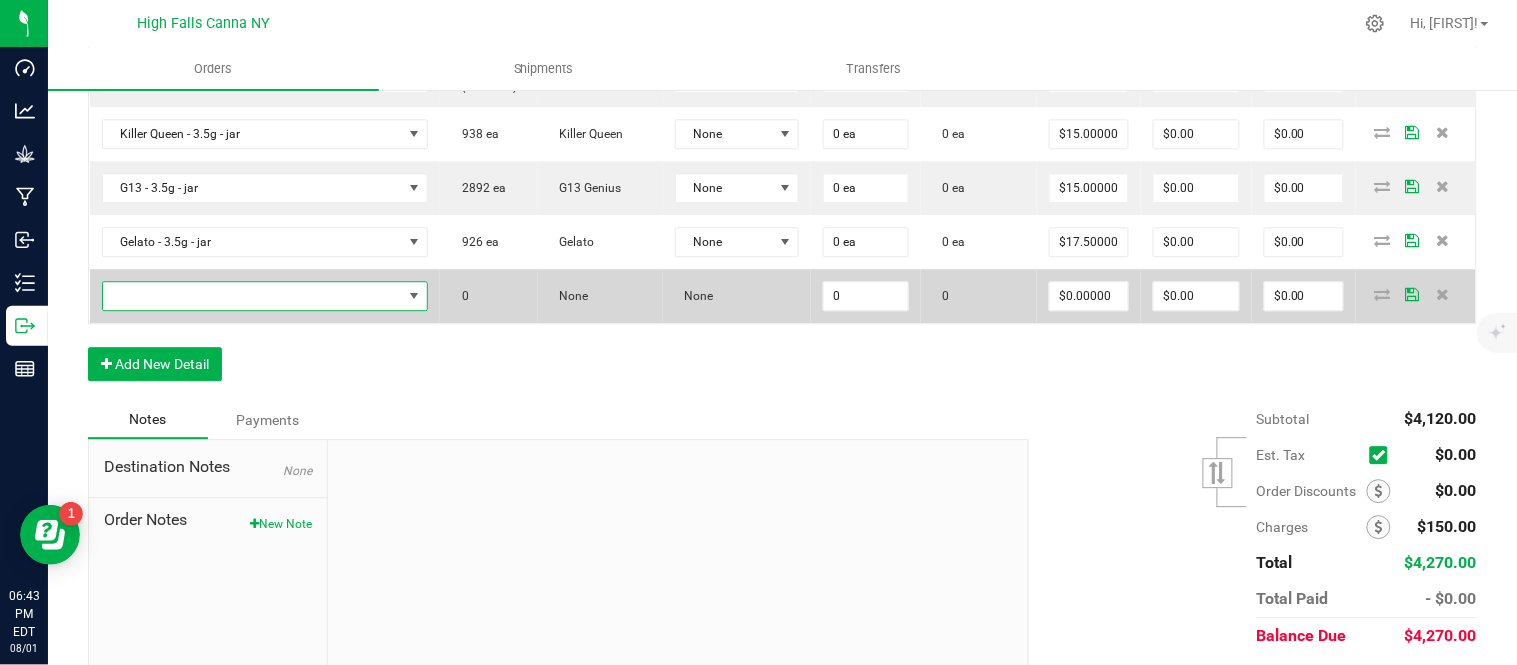 click at bounding box center (253, 296) 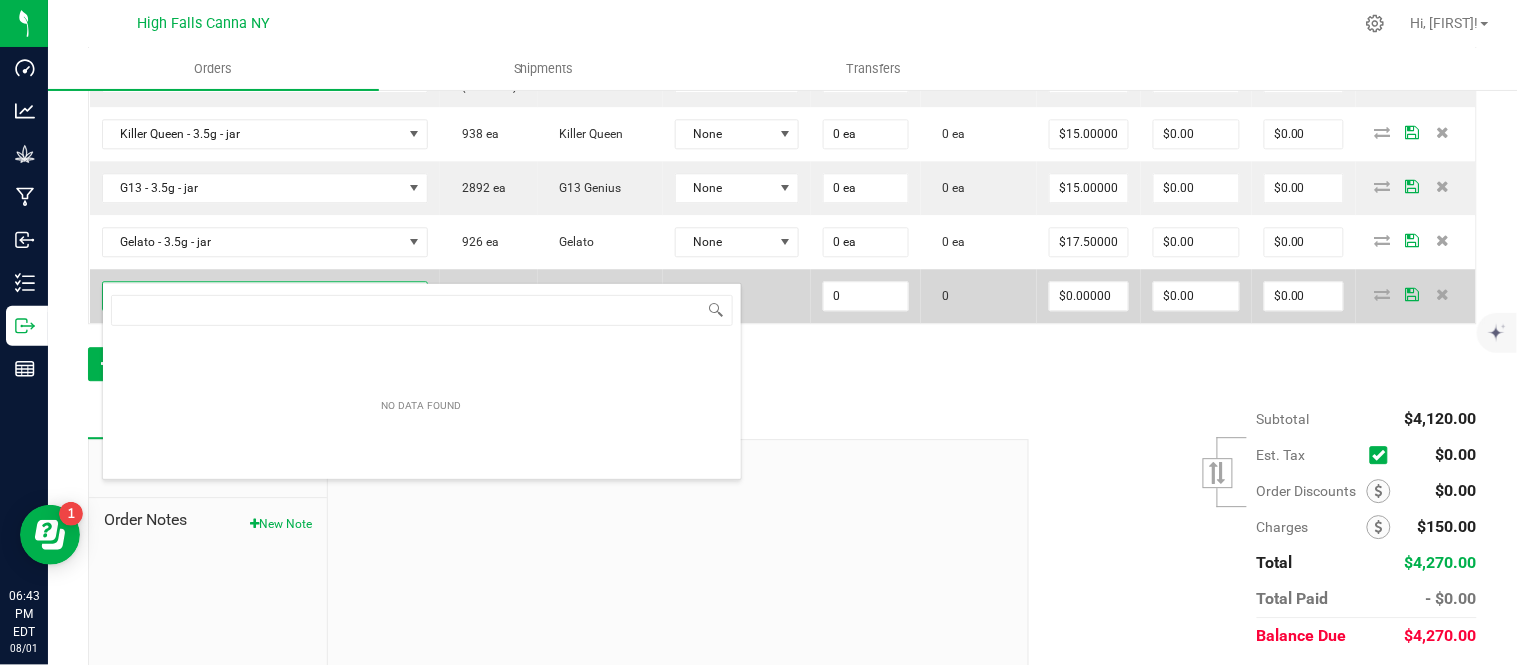 scroll, scrollTop: 99970, scrollLeft: 99654, axis: both 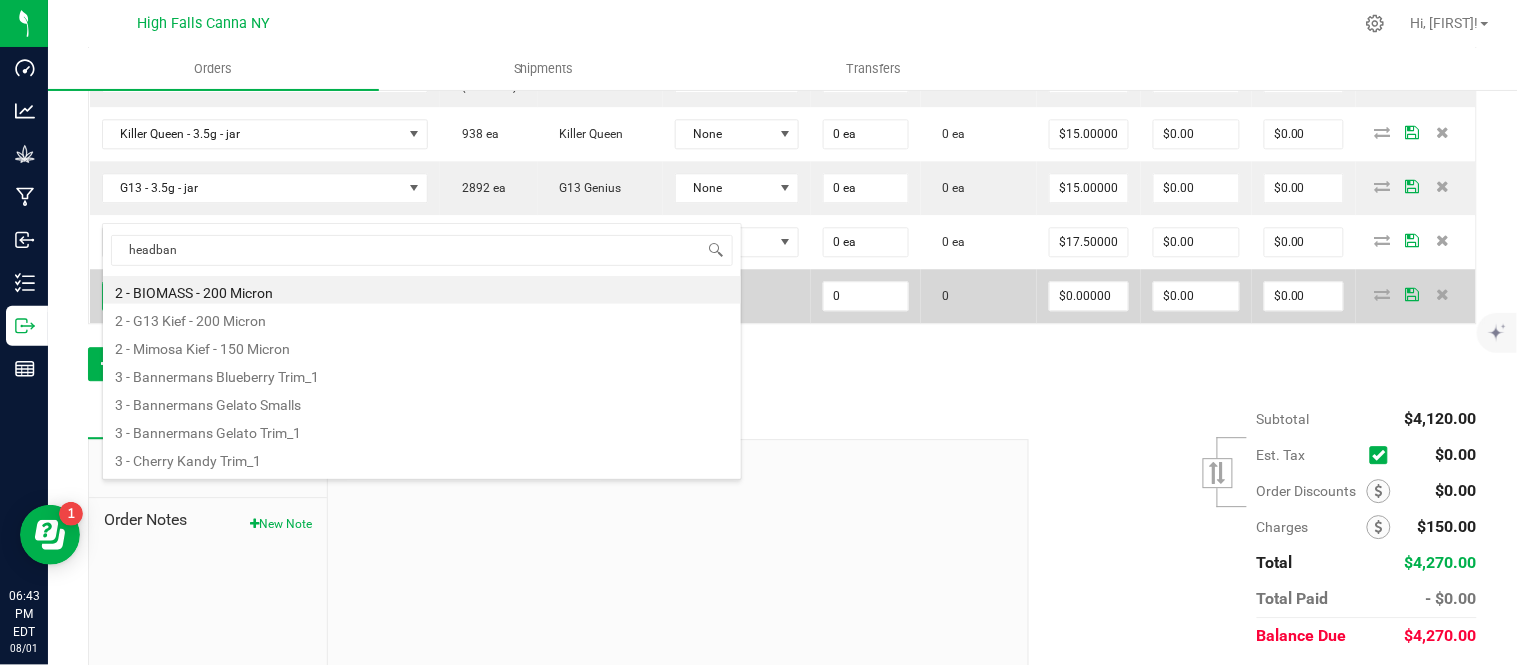 type on "headband" 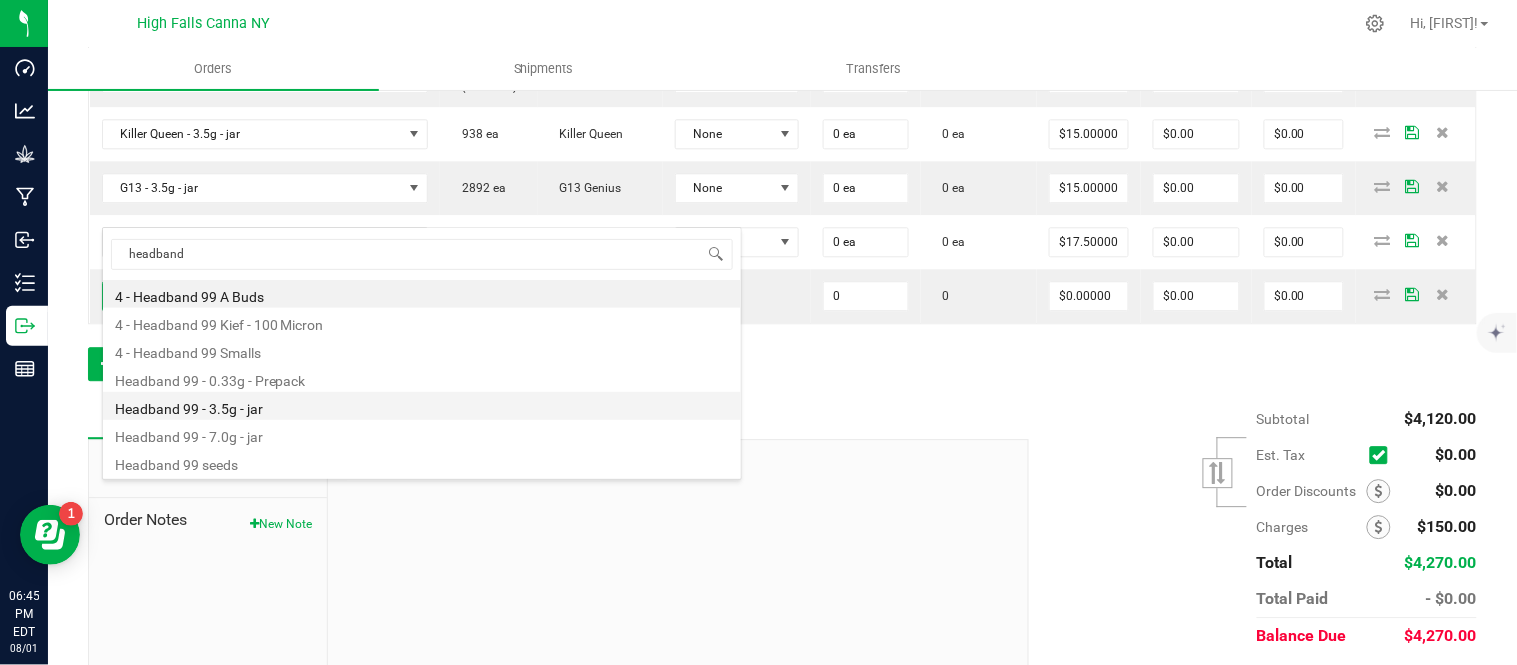 click on "Headband 99 - 3.5g - jar" at bounding box center (422, 406) 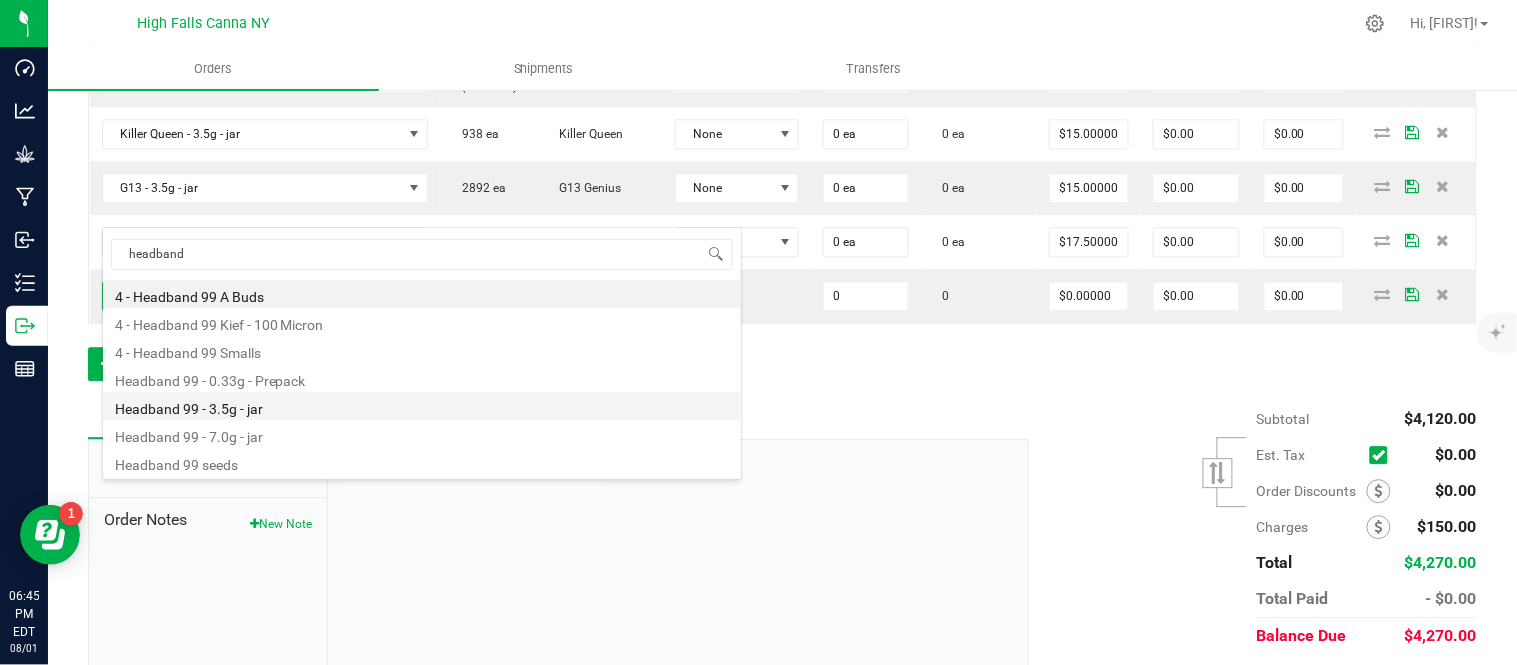 type on "0 ea" 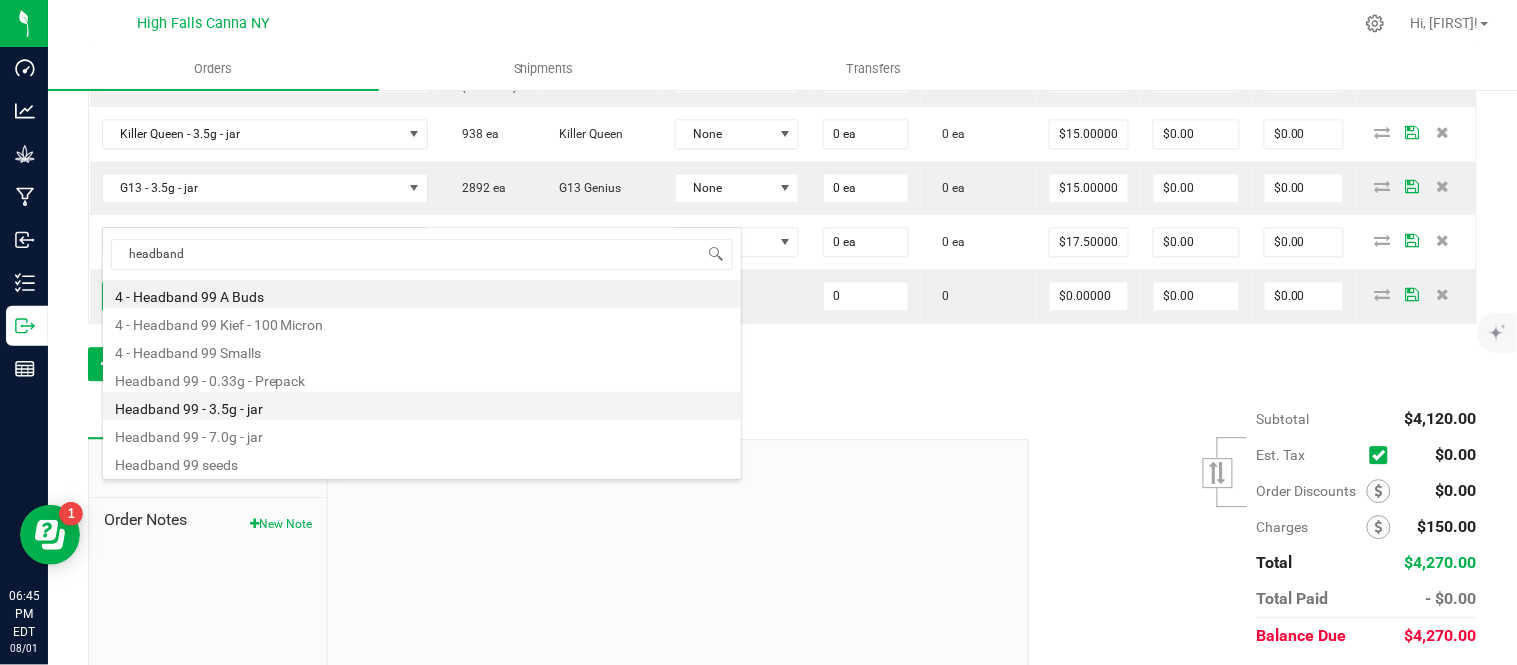 type on "$15.00000" 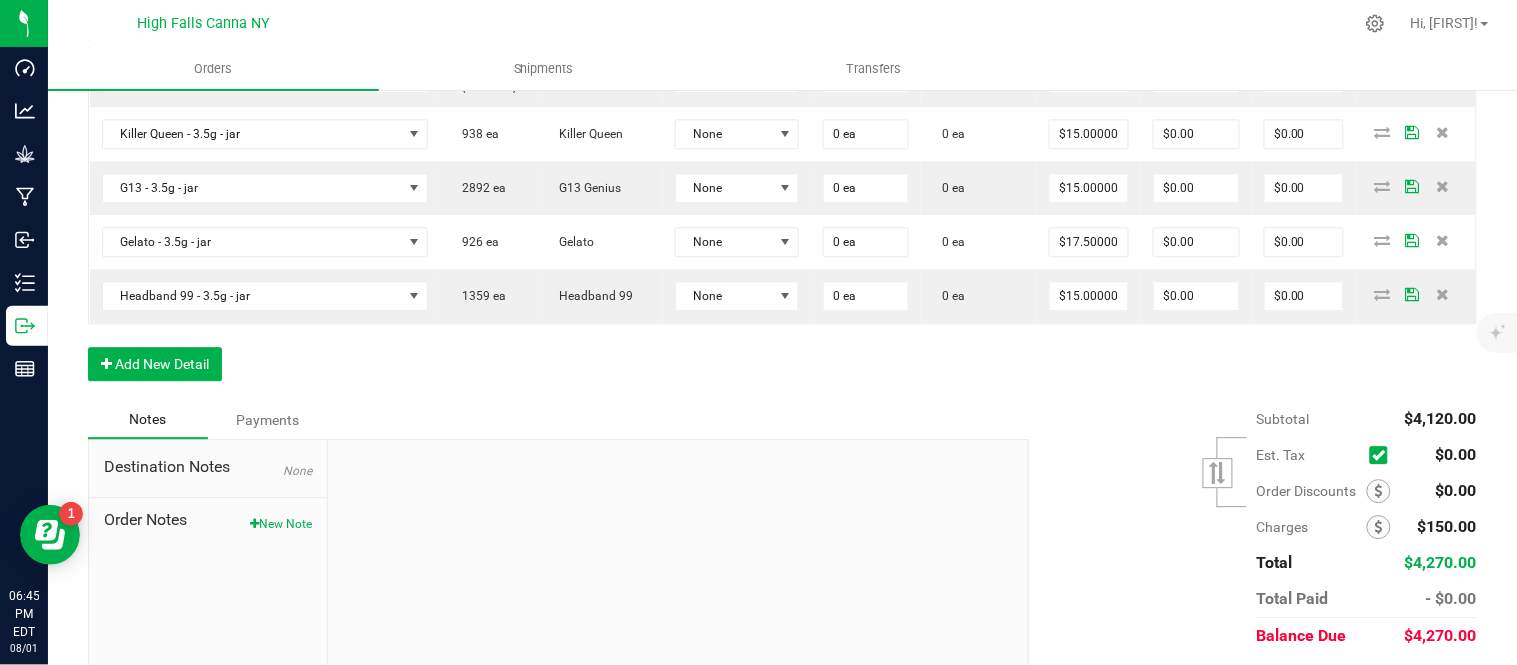 click on "Order Details Print All Labels Item  Sellable  Strain  Lot Number  Qty Ordered Qty Allocated Unit Price Line Discount Total Actions Pomegranate Chill - 2024 - Bottle (20ct) - Gummies  1012 ea   (LOT: 1012 ea)   None  HVGPRR-03 40 ea  0 ea  $8.00000 $0.00 $320.00 Raspberry Purple - 2024 - Bottle (20ct) - Gummies  1676 ea   (LOT: 1676 ea)   None  HVGRGP-003 40 ea  0 ea  $8.00000 $0.00 $320.00 Killer Queen - 3.5g - jar  938 ea   (LOT: 938 ea)   Killer Queen  24-F0006-3 24 ea  0 ea  $15.00000 $0.00 $360.00 G13 - 3.5g - jar  2892 ea   (LOT: 2892 ea)   G13 Genius  24-F0001-3 24 ea  0 ea  $15.00000 $0.00 $360.00 Gelato - 3.5g - jar  926 ea   (LOT: 926 ea)   Gelato  24-F0011-4 24 ea  0 ea  $15.00000 $0.00 $360.00 Headband 99 - 3.5g - jar  1359 ea   (LOT: 1359 ea)   Headband 99  24-F0039-1 24 ea  0 ea  $15.00000 $0.00 $360.00 Cindy's Mint Cookies - 3.5g - jar  538 ea   (LOT: 538 ea)   Junky 99  24-F0038-1 24 ea  0 ea  $15.00000 $0.00 $360.00 Gelato - 7.0g - jar  73 ea   (LOT: 73 ea)" at bounding box center (782, -114) 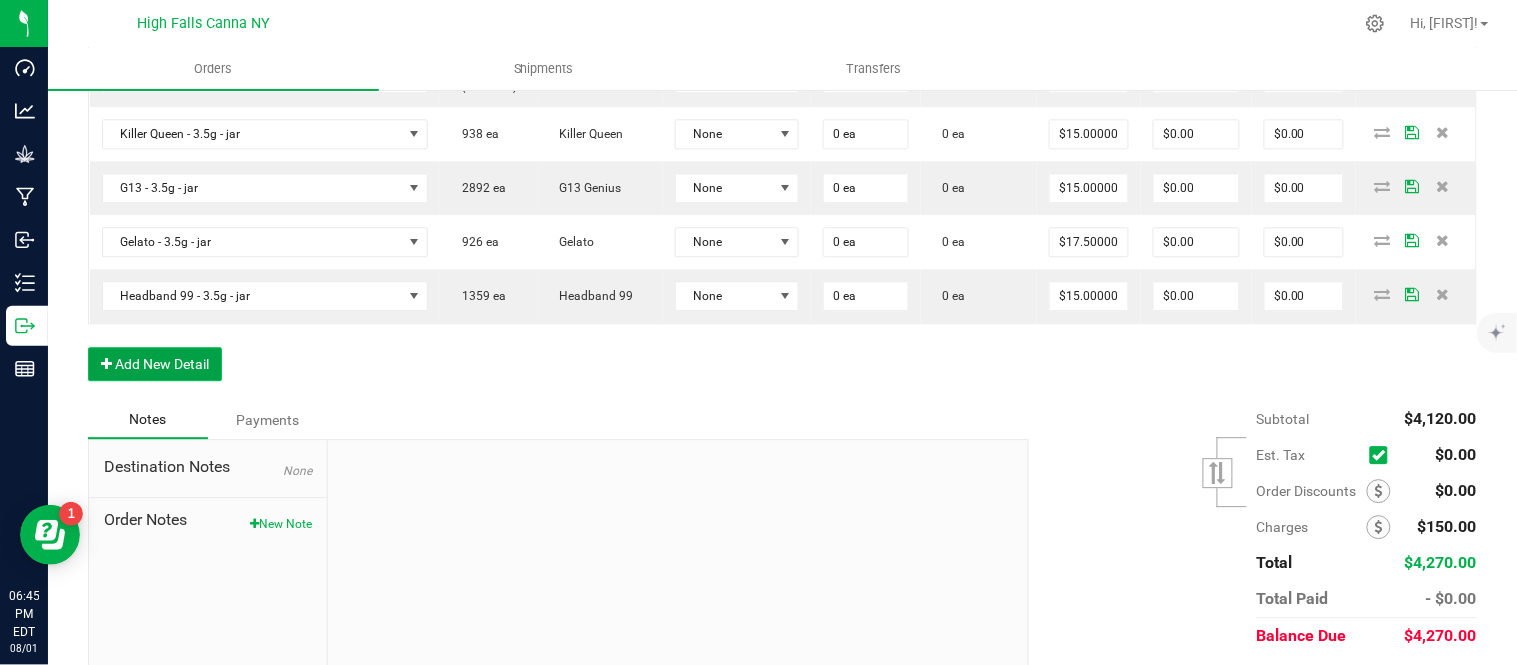 click on "Add New Detail" at bounding box center [155, 364] 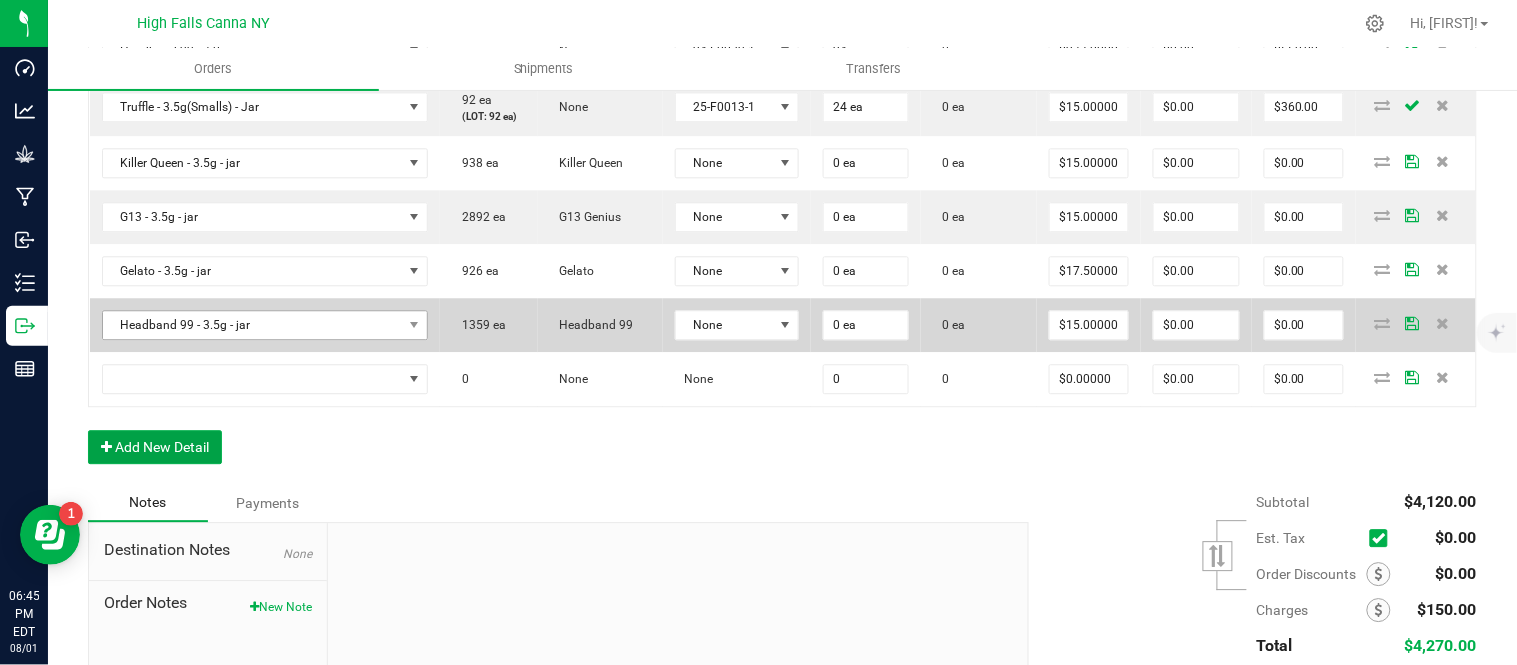 scroll, scrollTop: 1222, scrollLeft: 0, axis: vertical 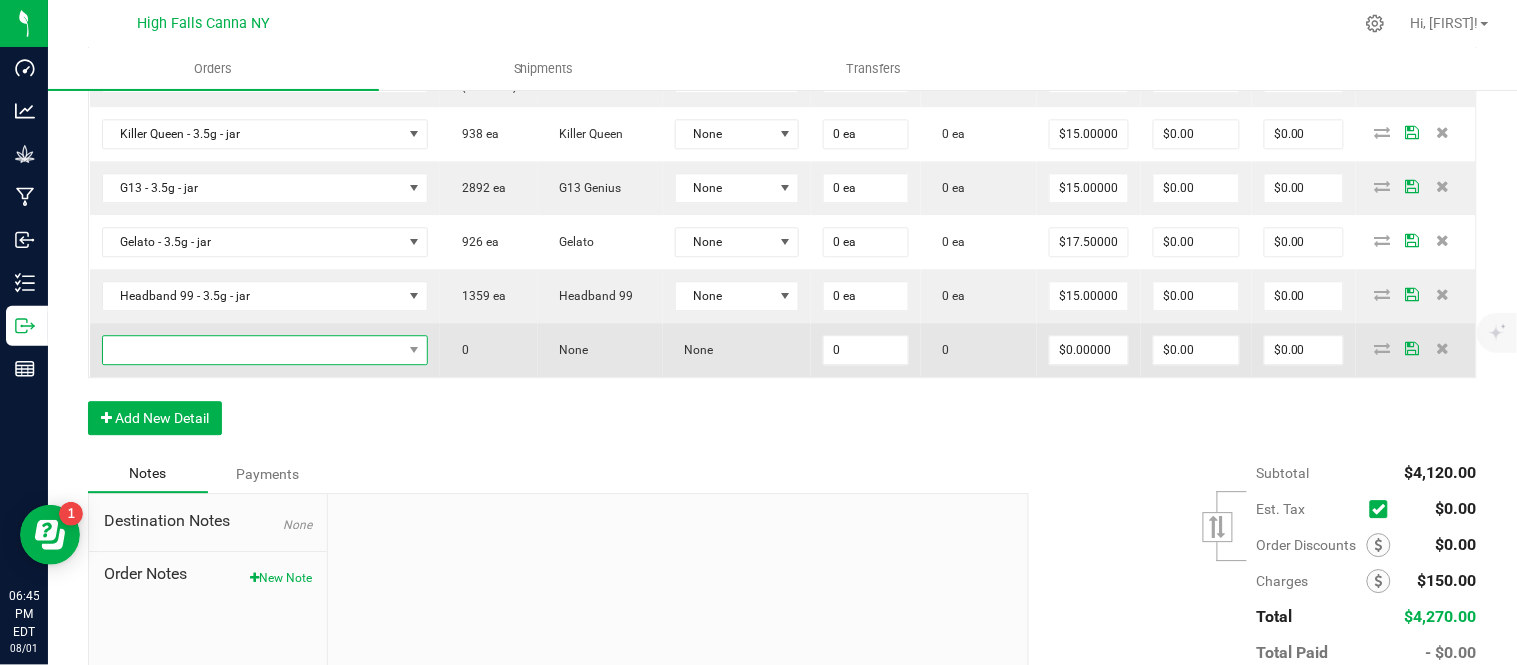 click at bounding box center [253, 350] 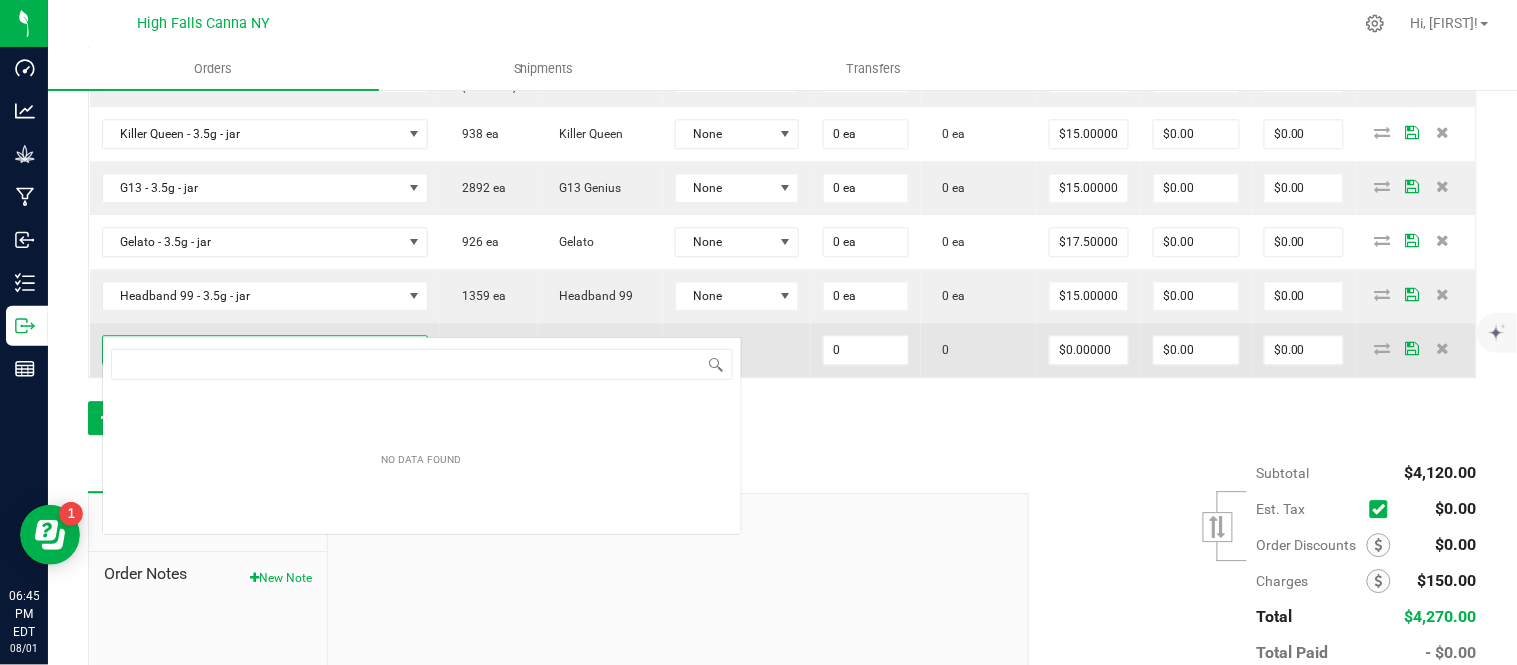 scroll, scrollTop: 0, scrollLeft: 0, axis: both 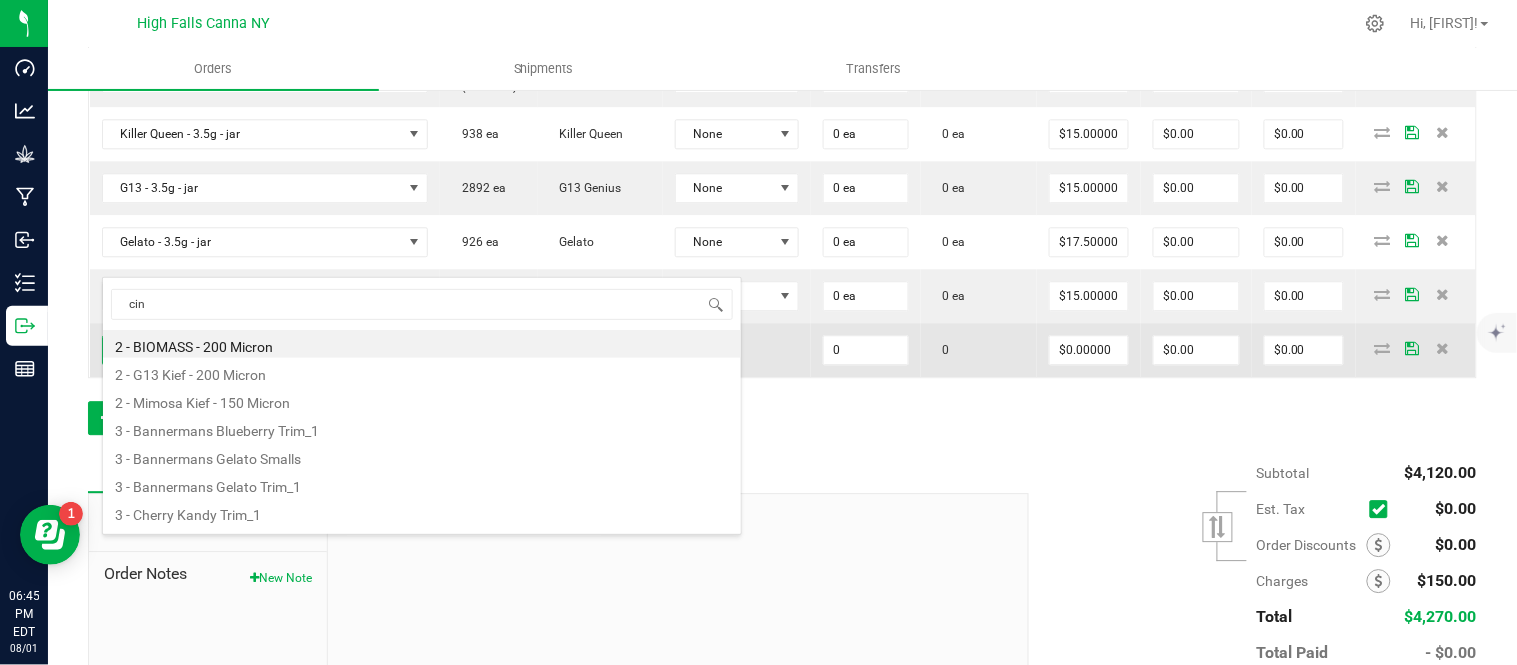 type on "cind" 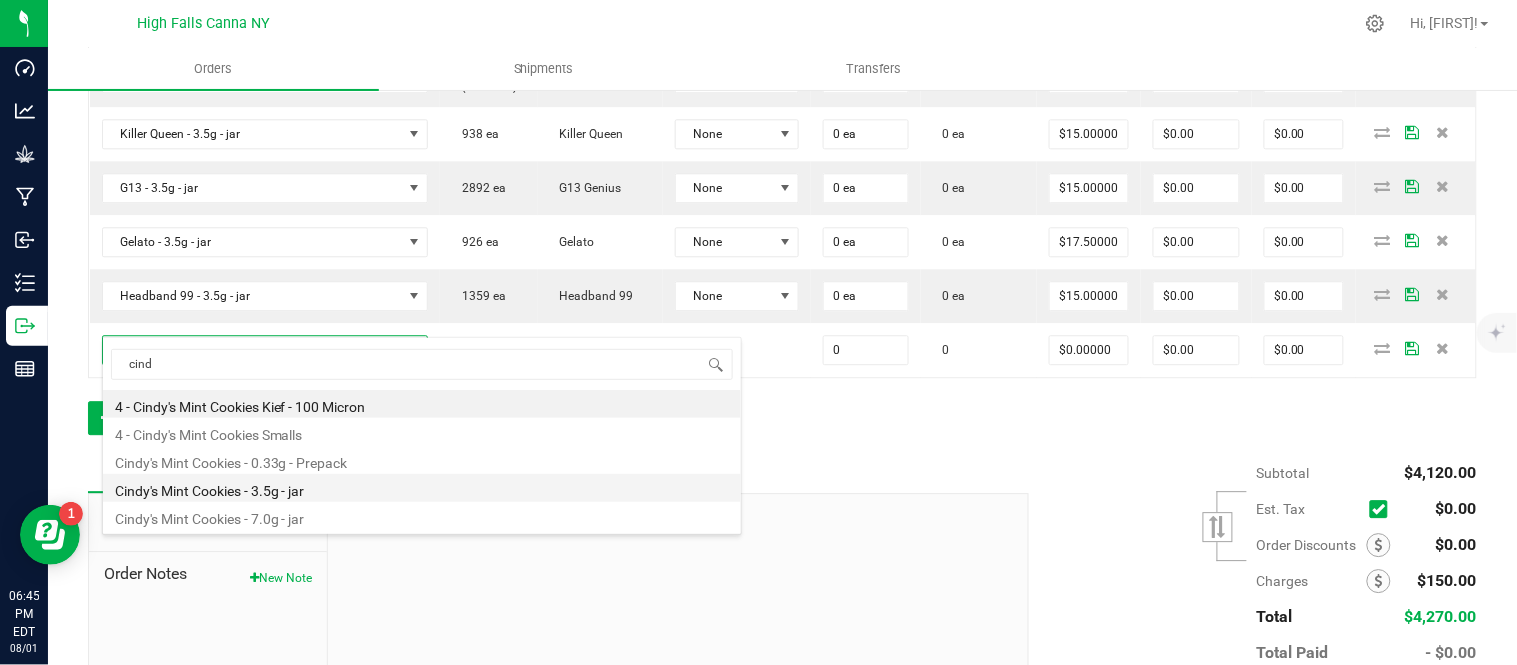 click on "Cindy's Mint Cookies - 3.5g - jar" at bounding box center (422, 488) 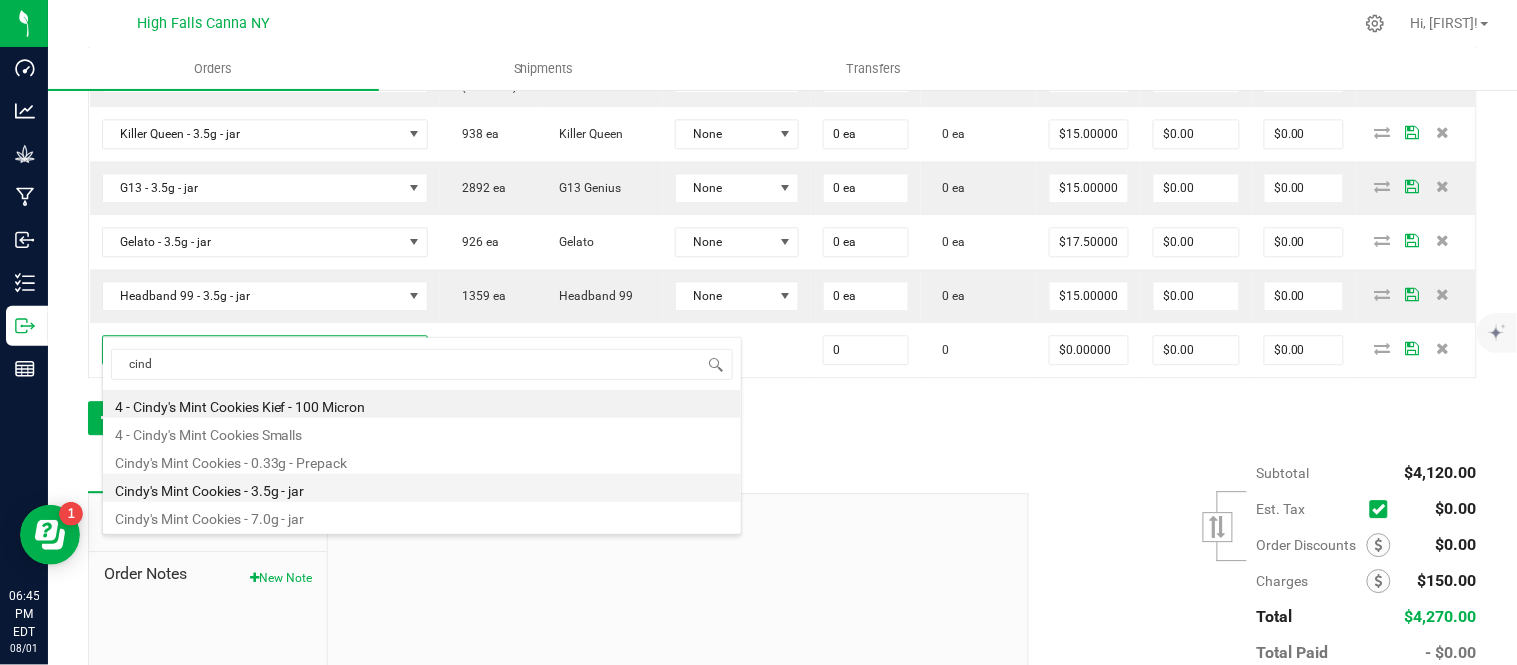 type on "0 ea" 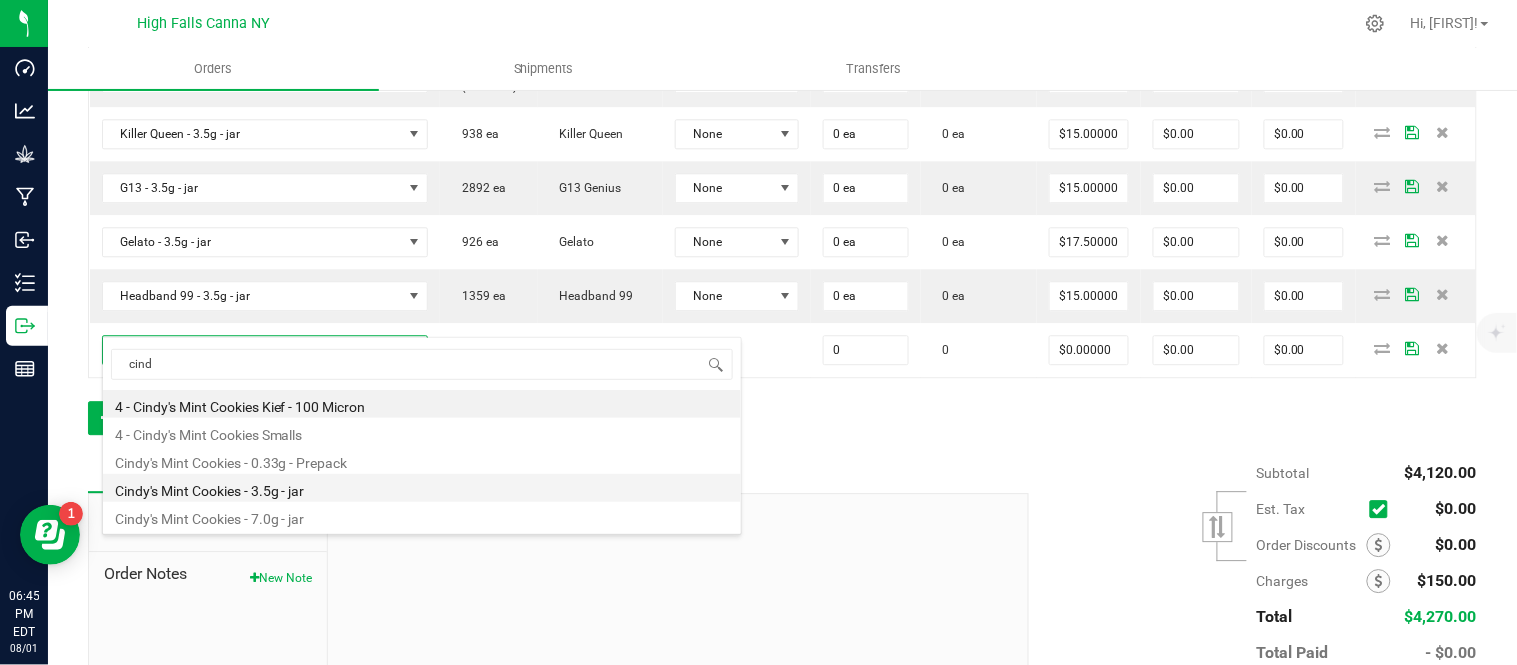 type on "$17.50000" 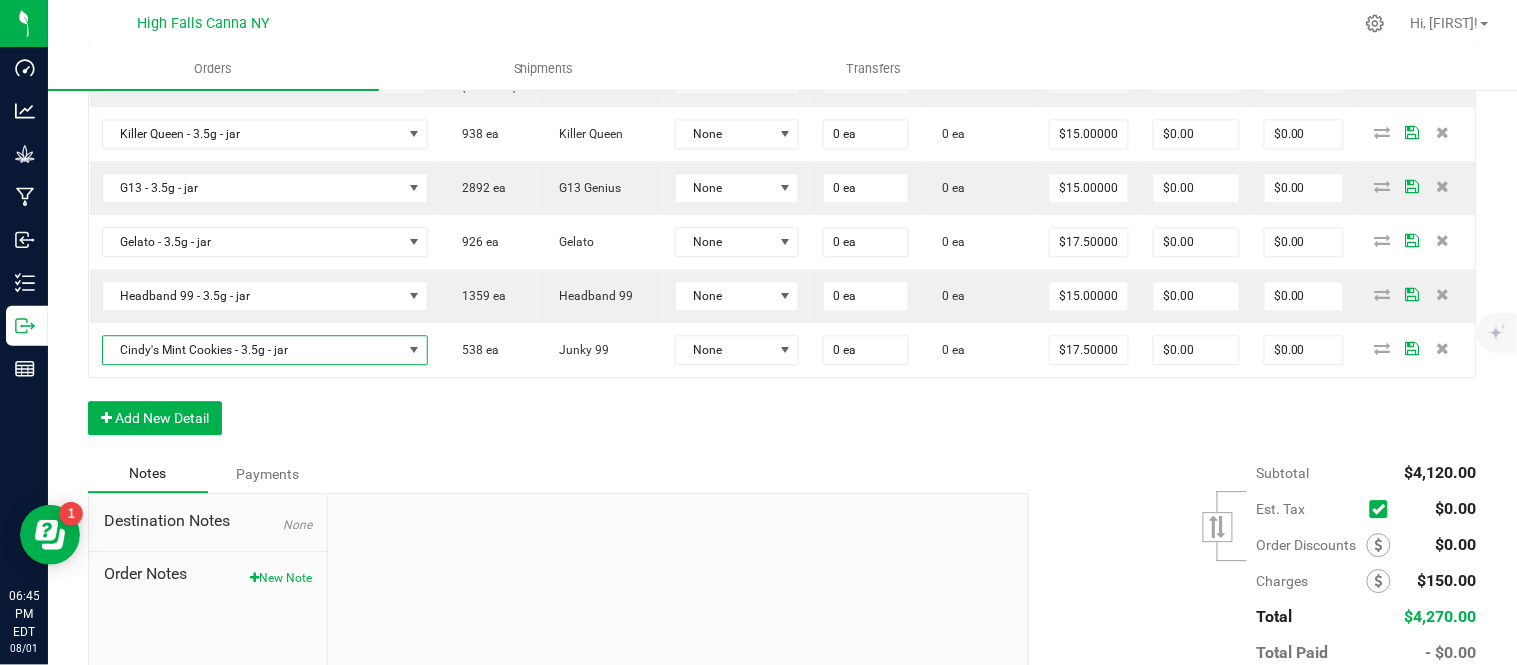 click on "Order Details Print All Labels Item  Sellable  Strain  Lot Number  Qty Ordered Qty Allocated Unit Price Line Discount Total Actions Pomegranate Chill - 2024 - Bottle (20ct) - Gummies  1012 ea   (LOT: 1012 ea)   None  HVGPRR-03 40 ea  0 ea  $8.00000 $0.00 $320.00 Raspberry Purple - 2024 - Bottle (20ct) - Gummies  1676 ea   (LOT: 1676 ea)   None  HVGRGP-003 40 ea  0 ea  $8.00000 $0.00 $320.00 Killer Queen - 3.5g - jar  938 ea   (LOT: 938 ea)   Killer Queen  24-F0006-3 24 ea  0 ea  $15.00000 $0.00 $360.00 G13 - 3.5g - jar  2892 ea   (LOT: 2892 ea)   G13 Genius  24-F0001-3 24 ea  0 ea  $15.00000 $0.00 $360.00 Gelato - 3.5g - jar  926 ea   (LOT: 926 ea)   Gelato  24-F0011-4 24 ea  0 ea  $15.00000 $0.00 $360.00 Headband 99 - 3.5g - jar  1359 ea   (LOT: 1359 ea)   Headband 99  24-F0039-1 24 ea  0 ea  $15.00000 $0.00 $360.00 Cindy's Mint Cookies - 3.5g - jar  538 ea   (LOT: 538 ea)   Junky 99  24-F0038-1 24 ea  0 ea  $15.00000 $0.00 $360.00 Gelato - 7.0g - jar  73 ea   (LOT: 73 ea)" at bounding box center [782, -87] 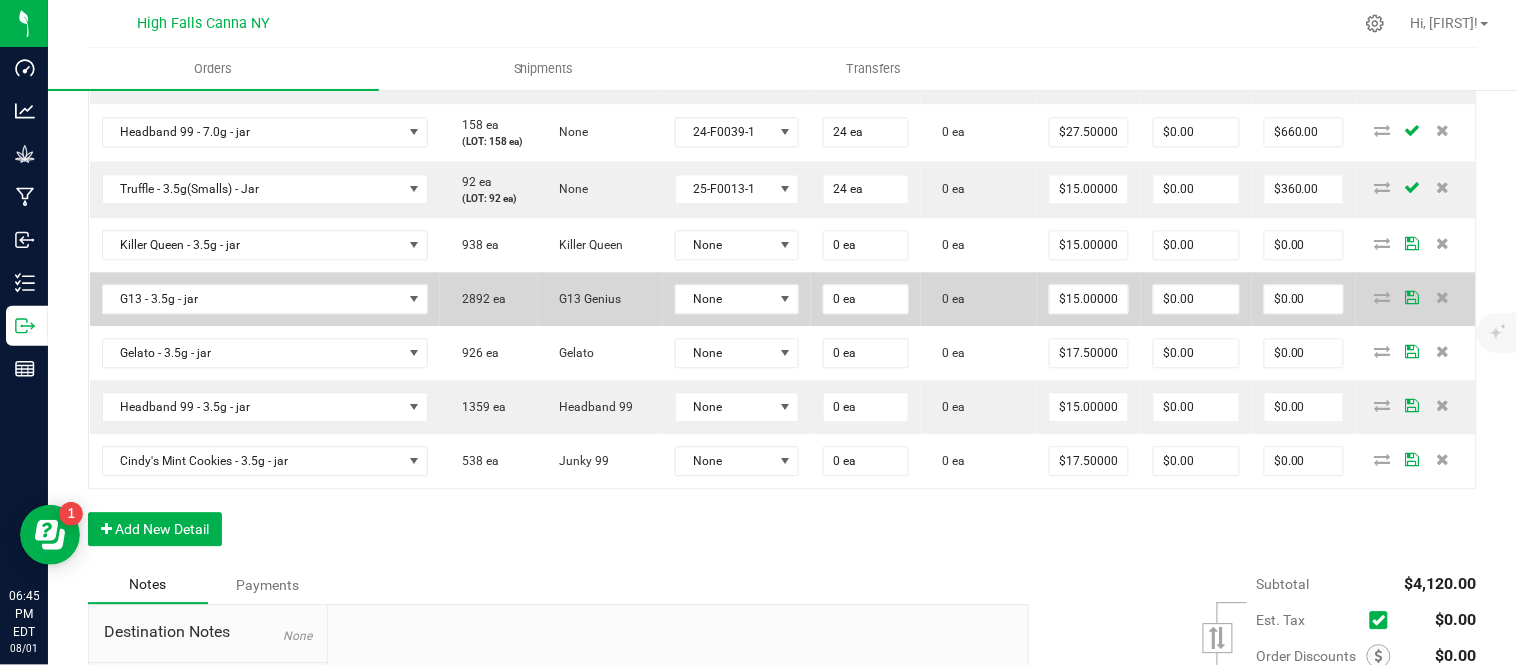 scroll, scrollTop: 1333, scrollLeft: 0, axis: vertical 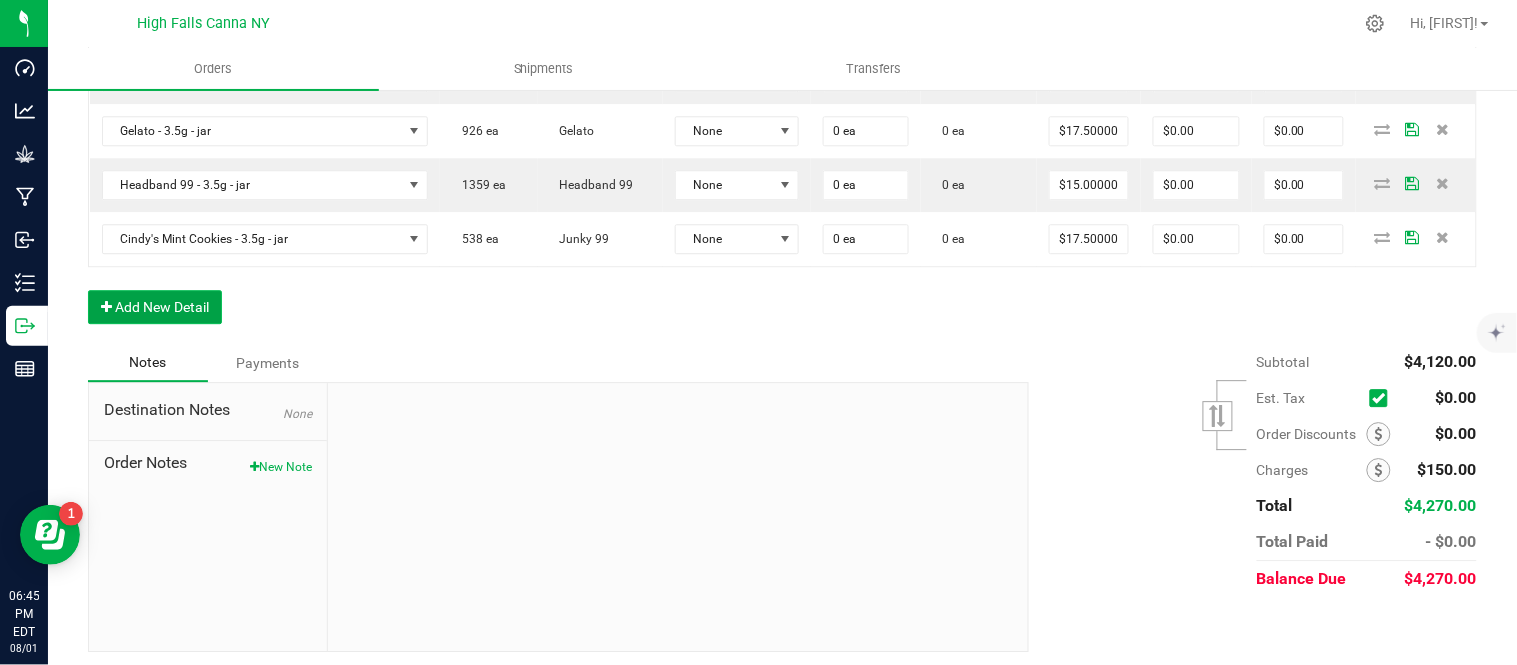 click on "Add New Detail" at bounding box center [155, 307] 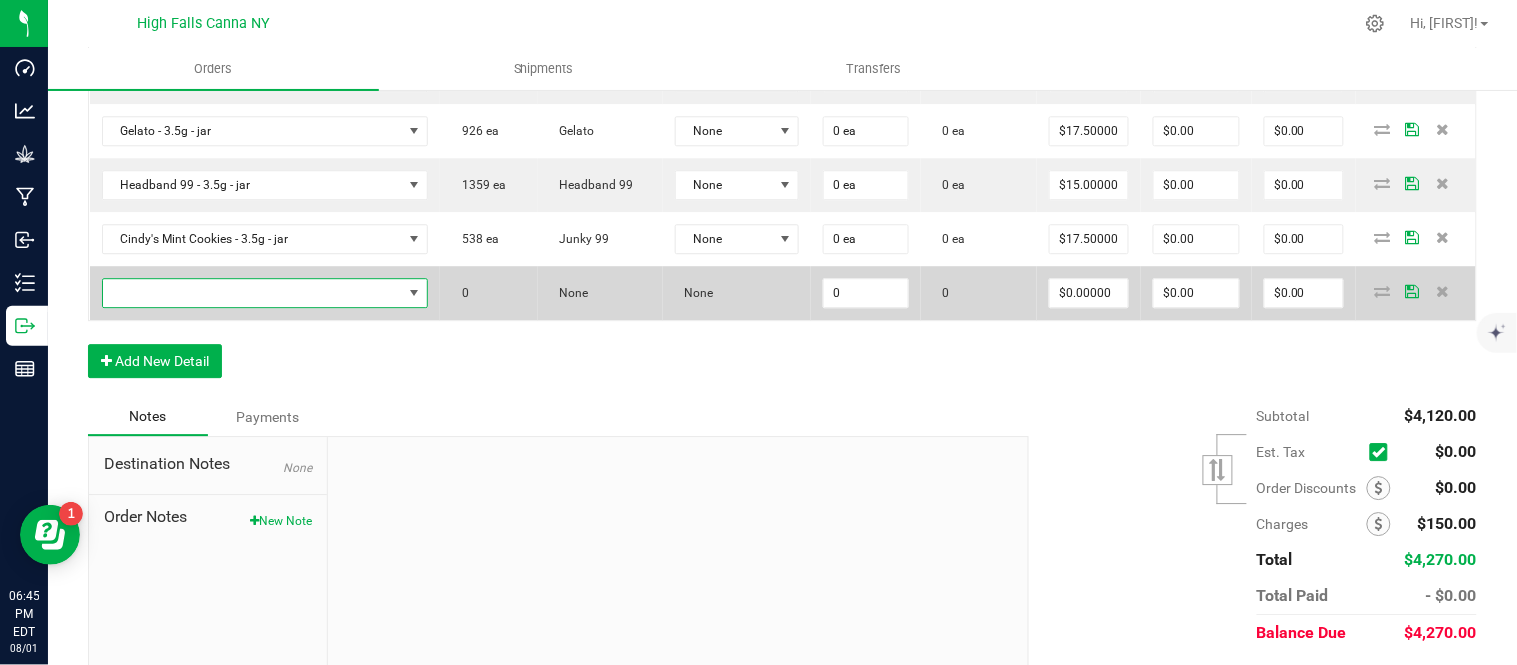 click at bounding box center (253, 293) 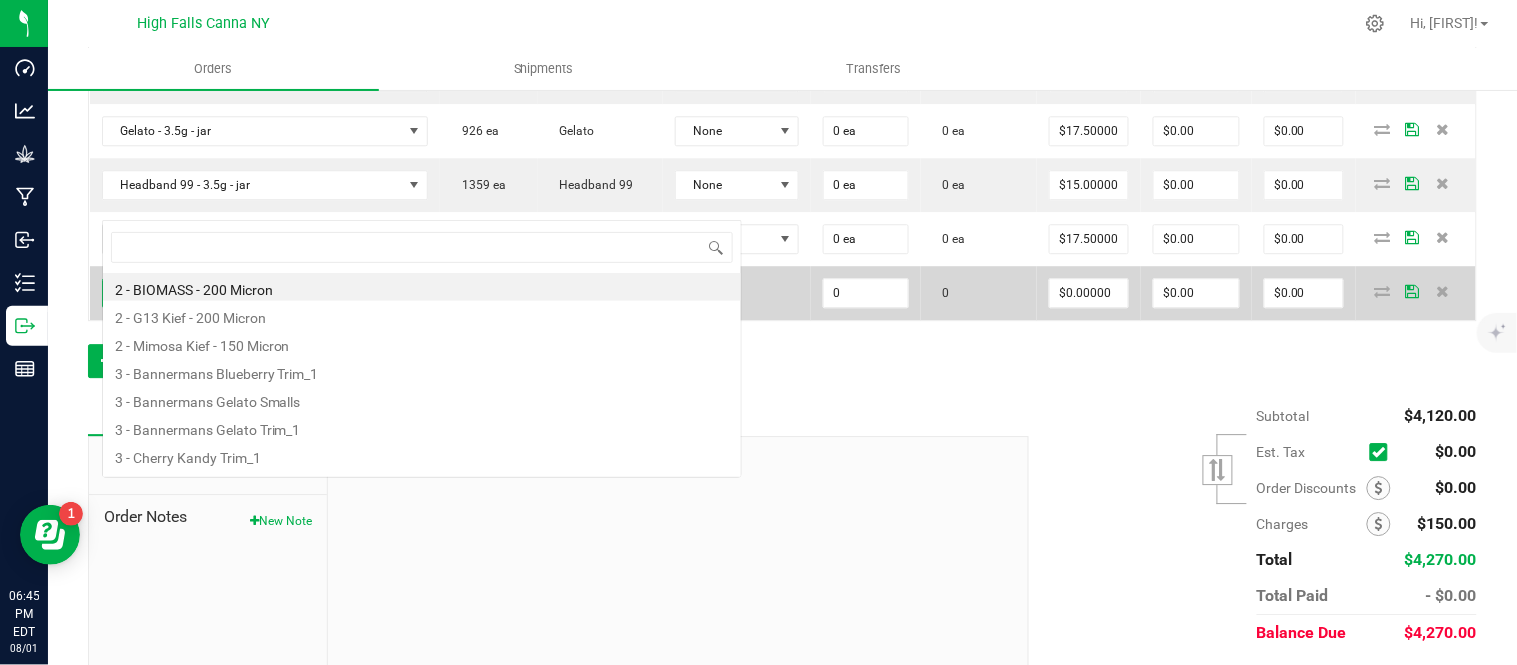 scroll, scrollTop: 99970, scrollLeft: 99654, axis: both 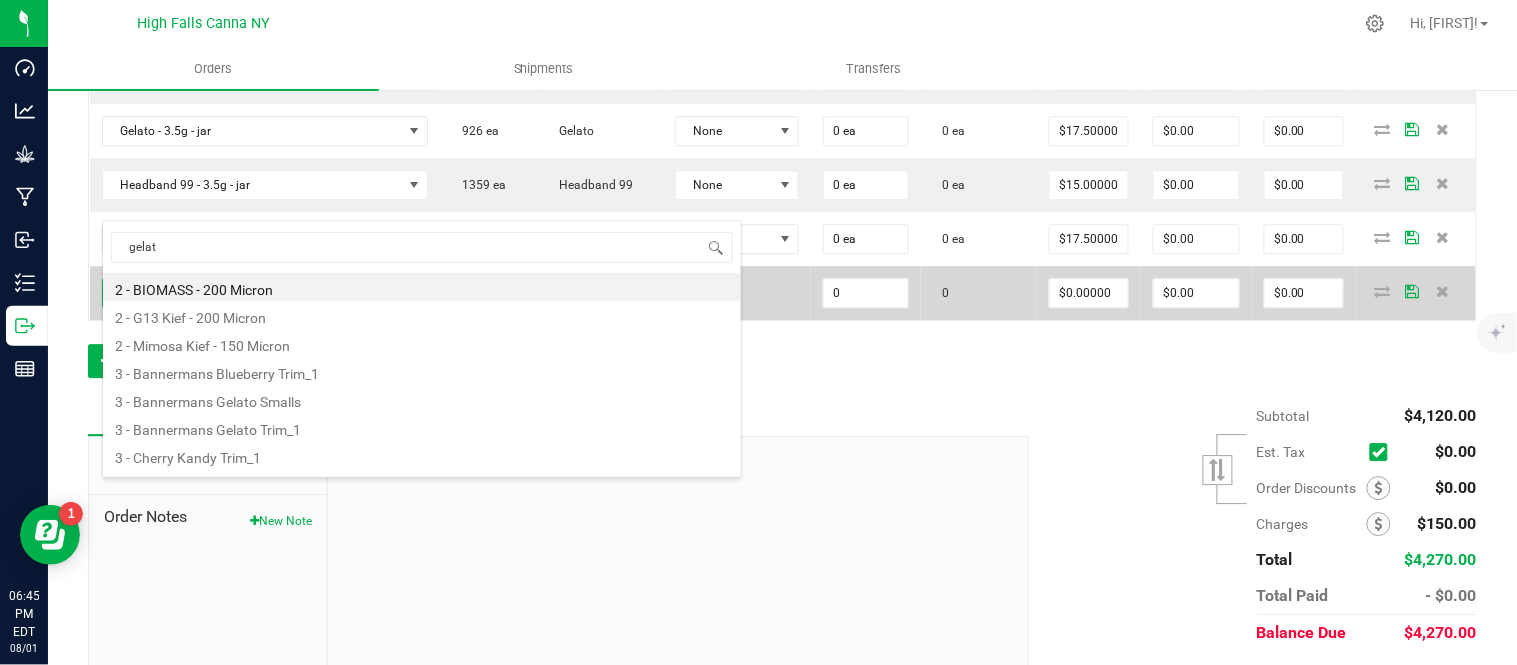 type on "gelato" 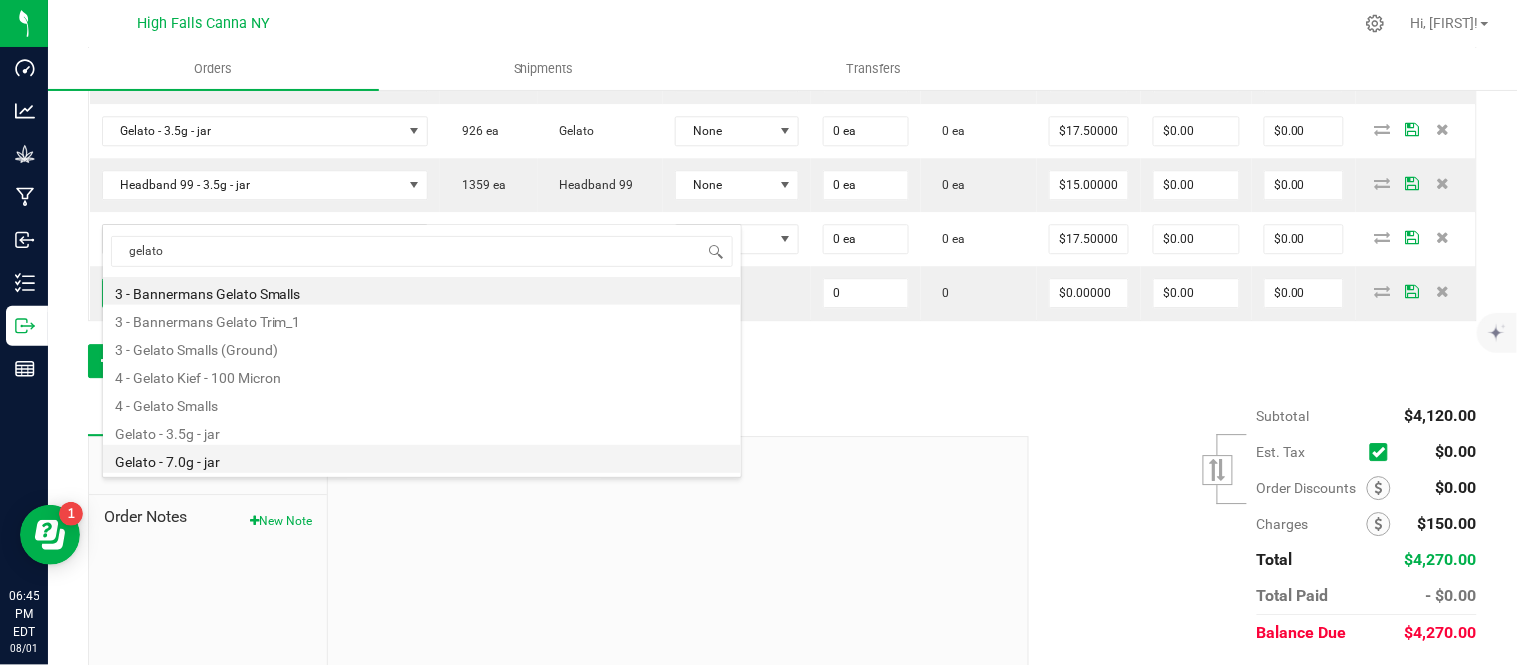 click on "Gelato - 7.0g - jar" at bounding box center [422, 459] 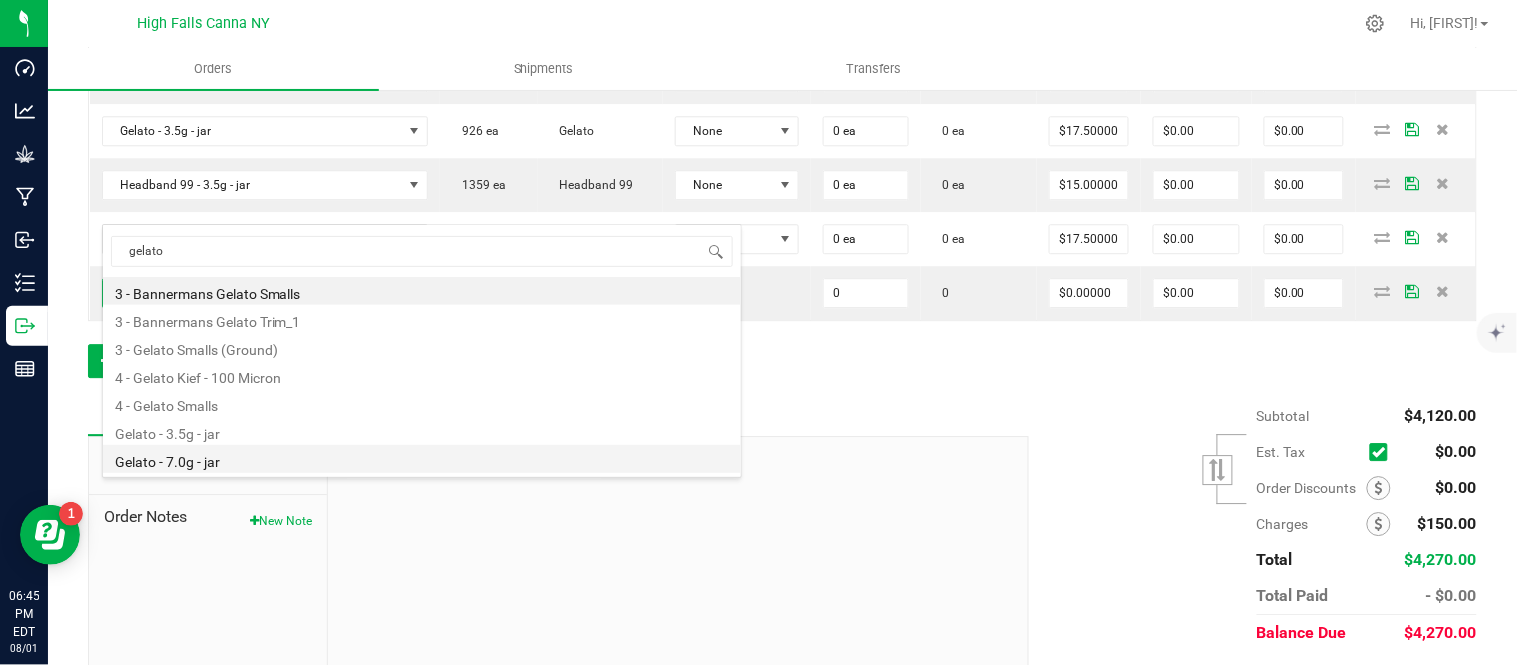 type on "0 ea" 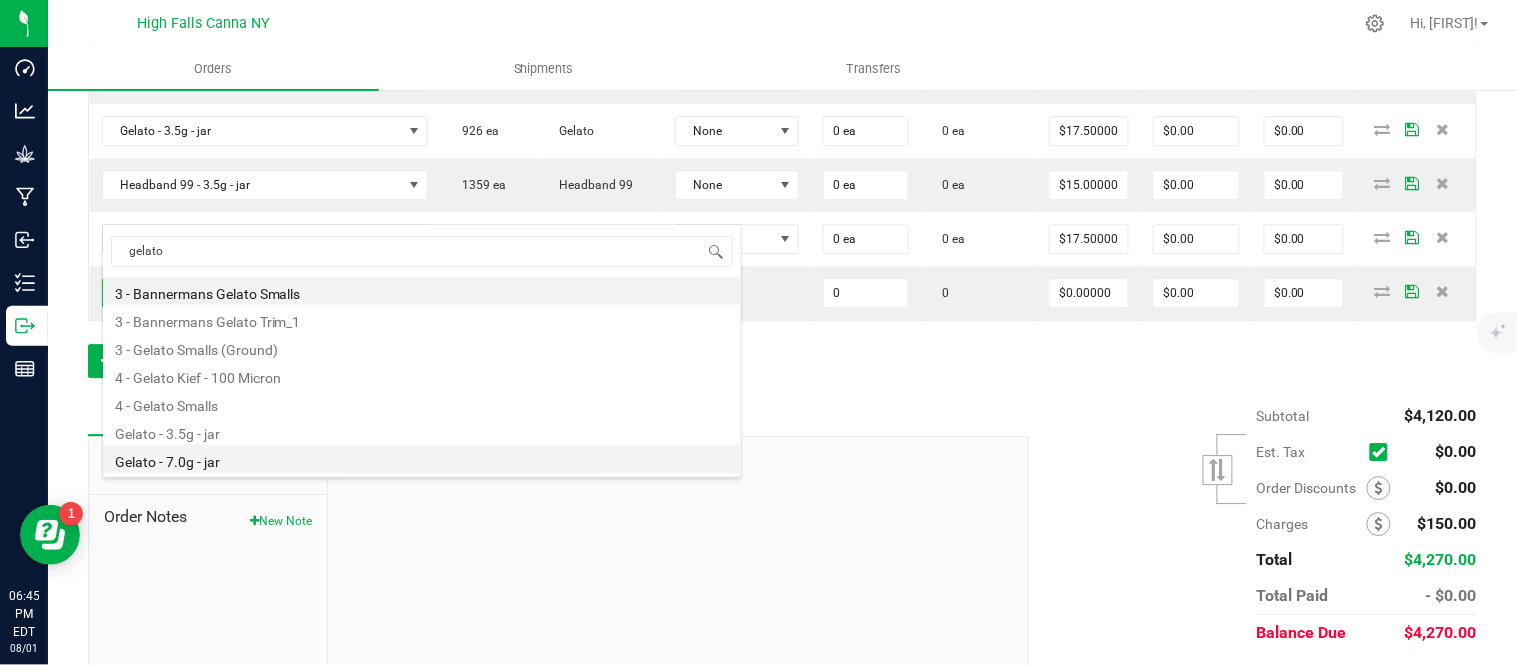 type on "$27.50000" 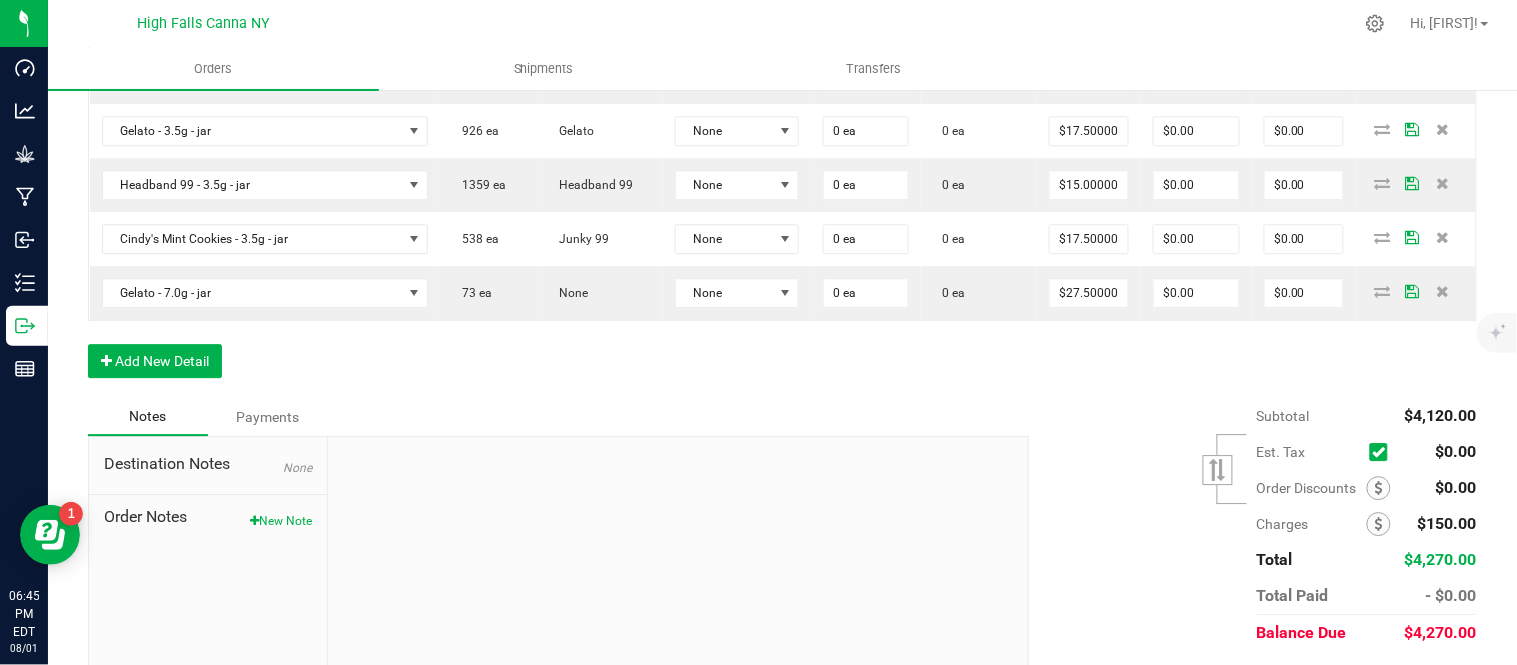 click on "Order Details Print All Labels Item  Sellable  Strain  Lot Number  Qty Ordered Qty Allocated Unit Price Line Discount Total Actions Pomegranate Chill - 2024 - Bottle (20ct) - Gummies  1012 ea   (LOT: 1012 ea)   None  HVGPRR-03 40 ea  0 ea  $8.00000 $0.00 $320.00 Raspberry Purple - 2024 - Bottle (20ct) - Gummies  1676 ea   (LOT: 1676 ea)   None  HVGRGP-003 40 ea  0 ea  $8.00000 $0.00 $320.00 Killer Queen - 3.5g - jar  938 ea   (LOT: 938 ea)   Killer Queen  24-F0006-3 24 ea  0 ea  $15.00000 $0.00 $360.00 G13 - 3.5g - jar  2892 ea   (LOT: 2892 ea)   G13 Genius  24-F0001-3 24 ea  0 ea  $15.00000 $0.00 $360.00 Gelato - 3.5g - jar  926 ea   (LOT: 926 ea)   Gelato  24-F0011-4 24 ea  0 ea  $15.00000 $0.00 $360.00 Headband 99 - 3.5g - jar  1359 ea   (LOT: 1359 ea)   Headband 99  24-F0039-1 24 ea  0 ea  $15.00000 $0.00 $360.00 Cindy's Mint Cookies - 3.5g - jar  538 ea   (LOT: 538 ea)   Junky 99  24-F0038-1 24 ea  0 ea  $15.00000 $0.00 $360.00 Gelato - 7.0g - jar  73 ea   (LOT: 73 ea)" at bounding box center [782, -171] 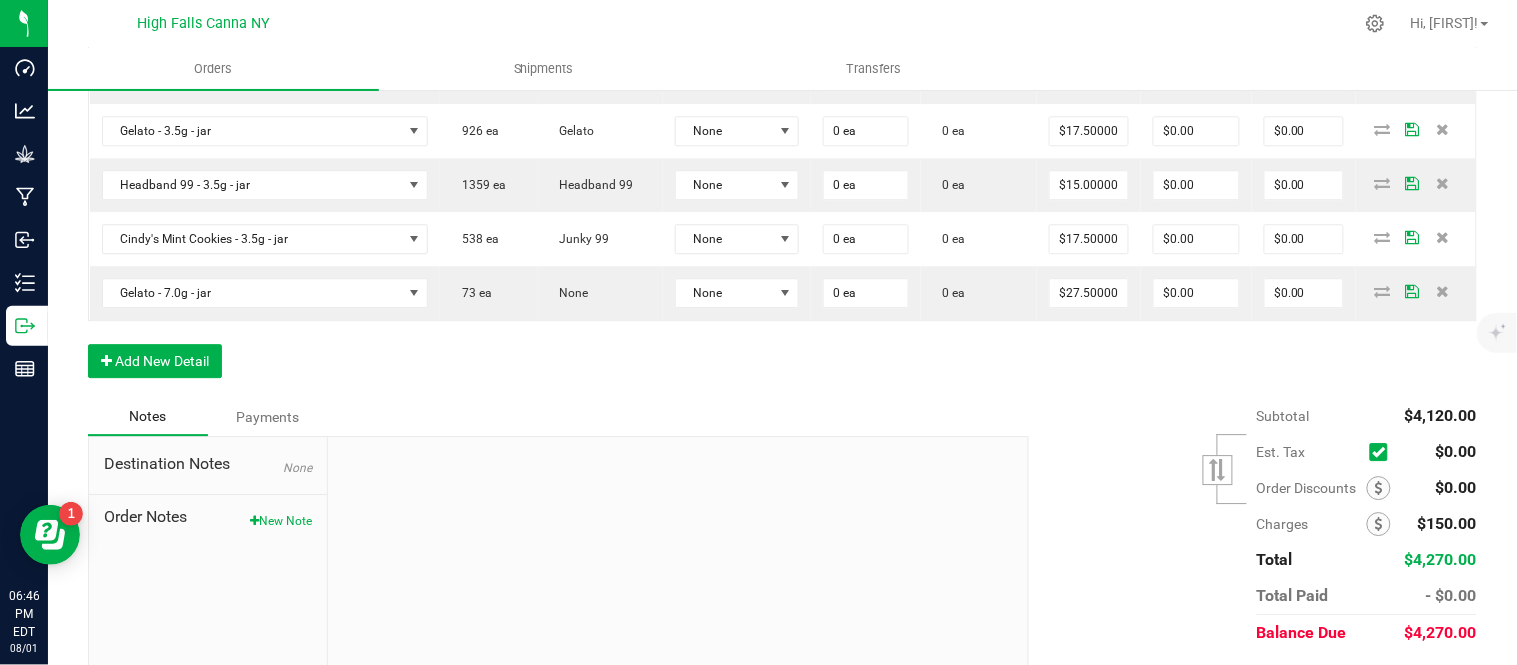click on "Order Details Print All Labels Item  Sellable  Strain  Lot Number  Qty Ordered Qty Allocated Unit Price Line Discount Total Actions Pomegranate Chill - 2024 - Bottle (20ct) - Gummies  1012 ea   (LOT: 1012 ea)   None  HVGPRR-03 40 ea  0 ea  $8.00000 $0.00 $320.00 Raspberry Purple - 2024 - Bottle (20ct) - Gummies  1676 ea   (LOT: 1676 ea)   None  HVGRGP-003 40 ea  0 ea  $8.00000 $0.00 $320.00 Killer Queen - 3.5g - jar  938 ea   (LOT: 938 ea)   Killer Queen  24-F0006-3 24 ea  0 ea  $15.00000 $0.00 $360.00 G13 - 3.5g - jar  2892 ea   (LOT: 2892 ea)   G13 Genius  24-F0001-3 24 ea  0 ea  $15.00000 $0.00 $360.00 Gelato - 3.5g - jar  926 ea   (LOT: 926 ea)   Gelato  24-F0011-4 24 ea  0 ea  $15.00000 $0.00 $360.00 Headband 99 - 3.5g - jar  1359 ea   (LOT: 1359 ea)   Headband 99  24-F0039-1 24 ea  0 ea  $15.00000 $0.00 $360.00 Cindy's Mint Cookies - 3.5g - jar  538 ea   (LOT: 538 ea)   Junky 99  24-F0038-1 24 ea  0 ea  $15.00000 $0.00 $360.00 Gelato - 7.0g - jar  73 ea   (LOT: 73 ea)" at bounding box center [782, -171] 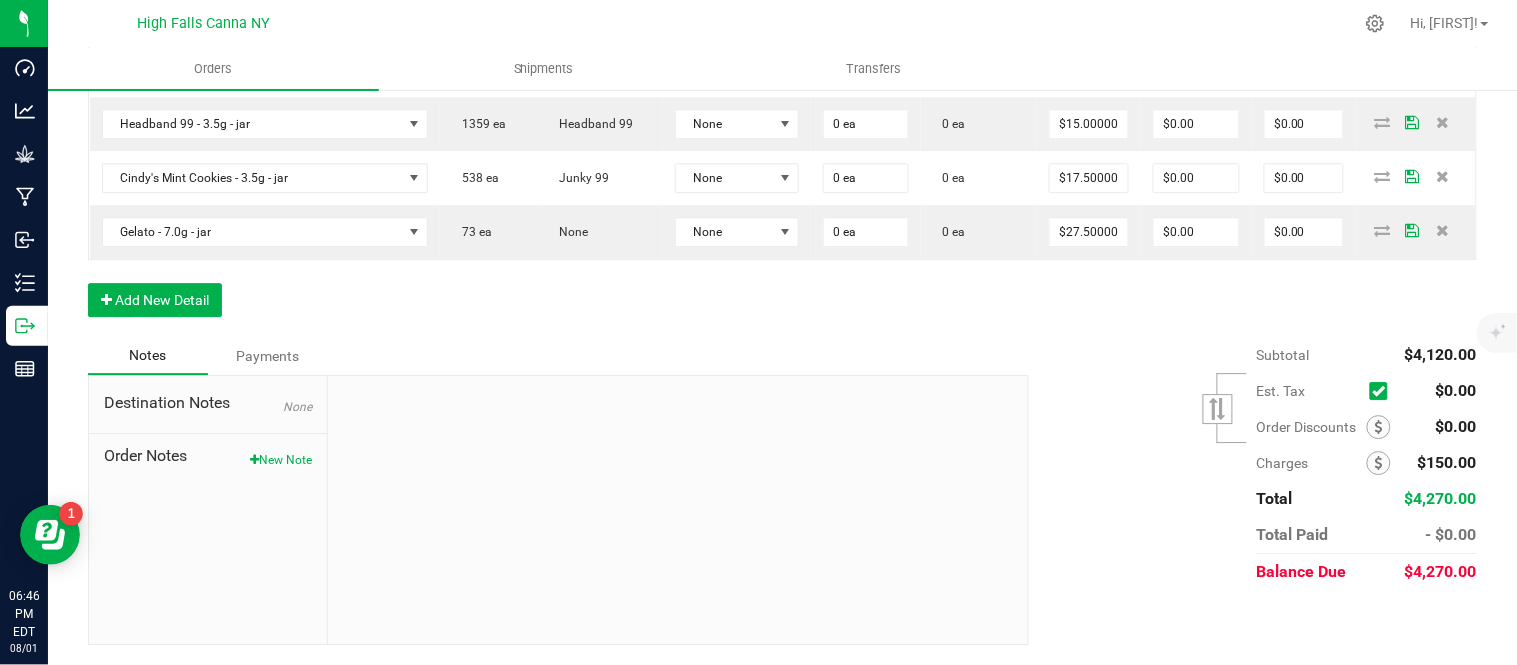 scroll, scrollTop: 1444, scrollLeft: 0, axis: vertical 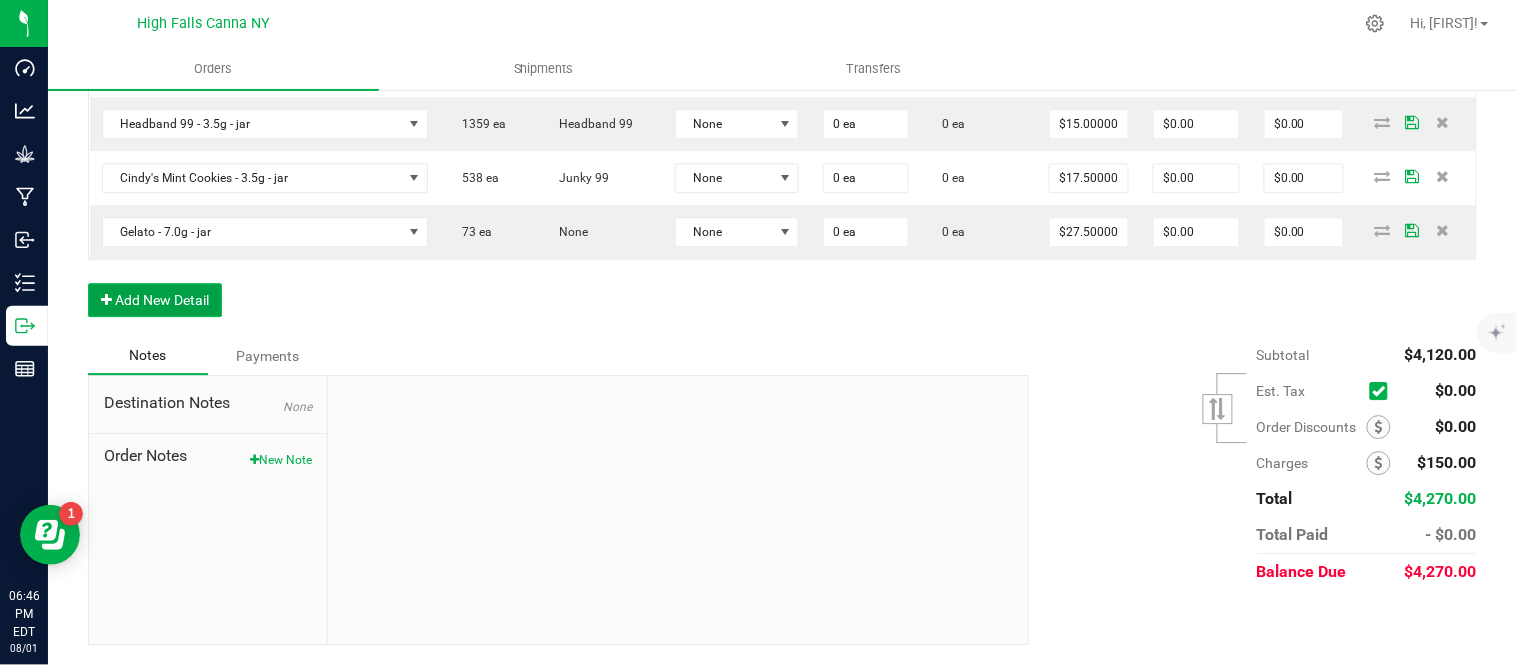 click on "Add New Detail" at bounding box center (155, 300) 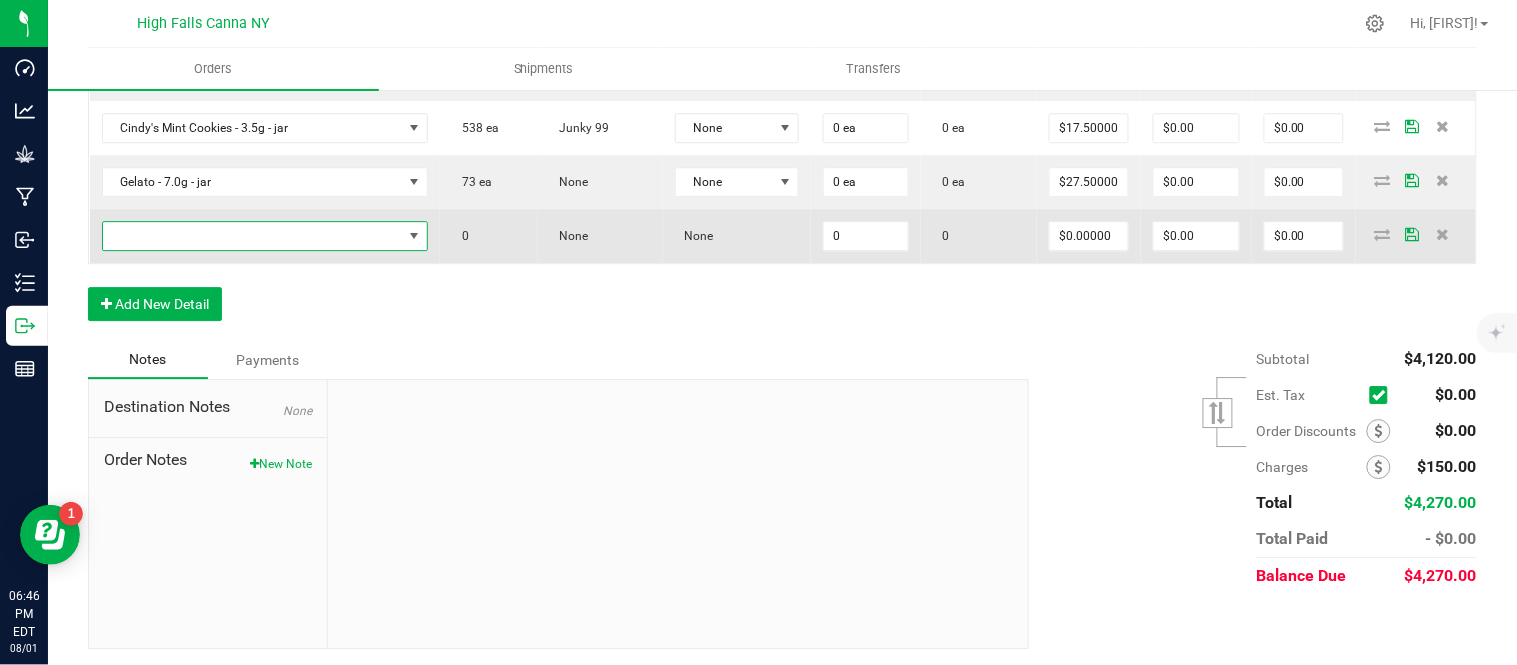 click at bounding box center (253, 236) 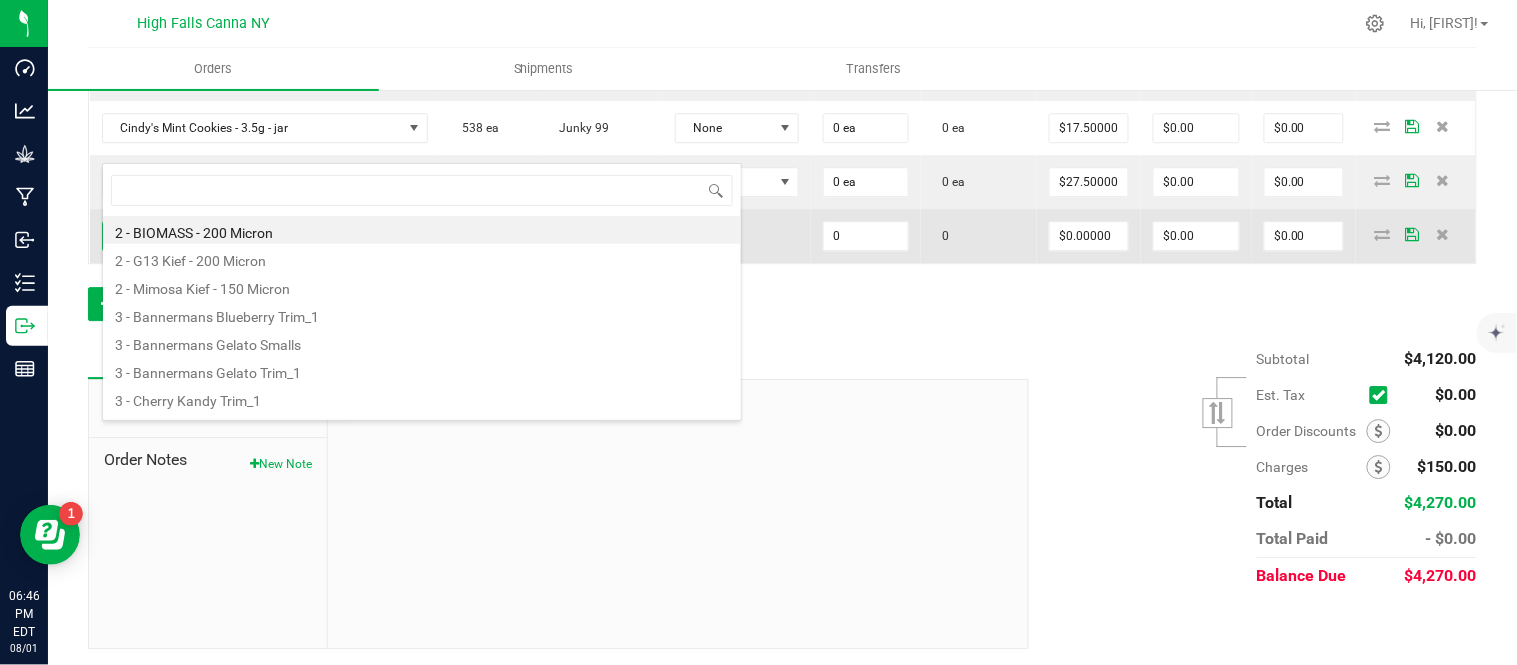 scroll, scrollTop: 99970, scrollLeft: 99654, axis: both 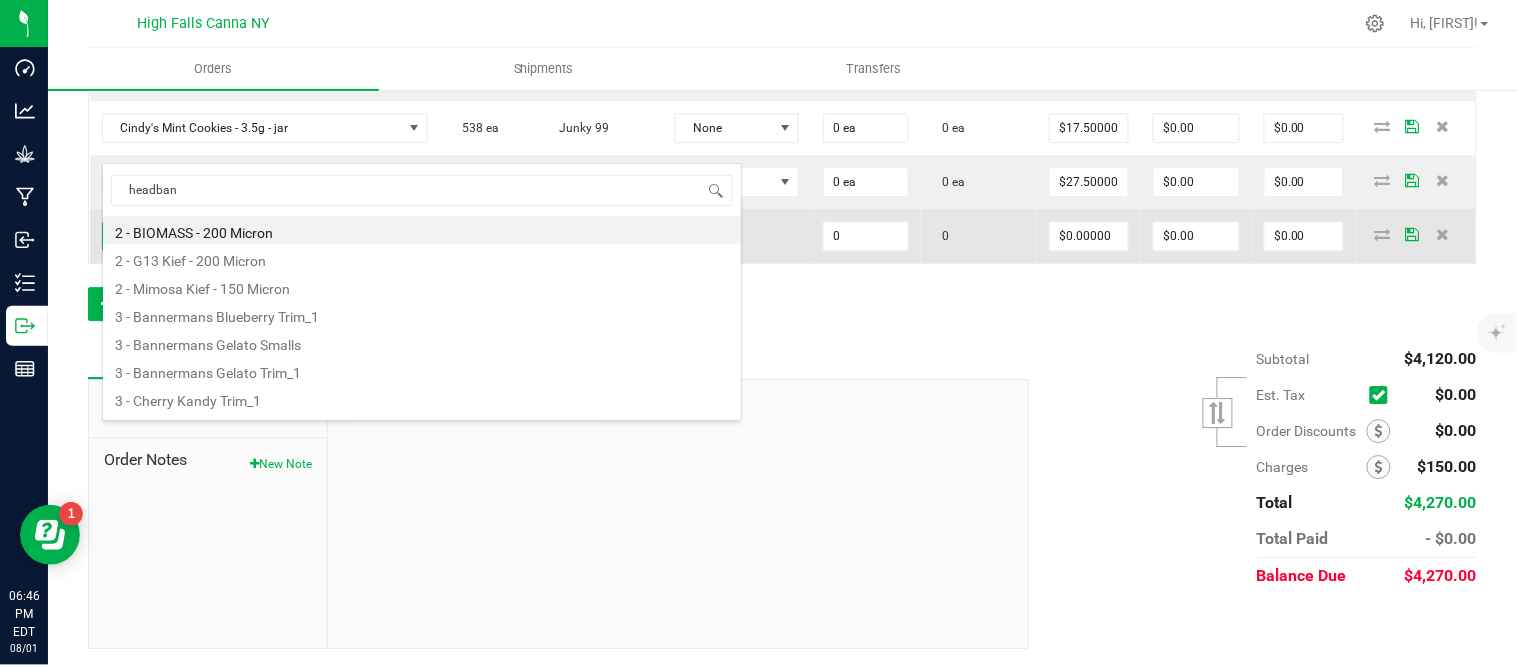 type on "headband" 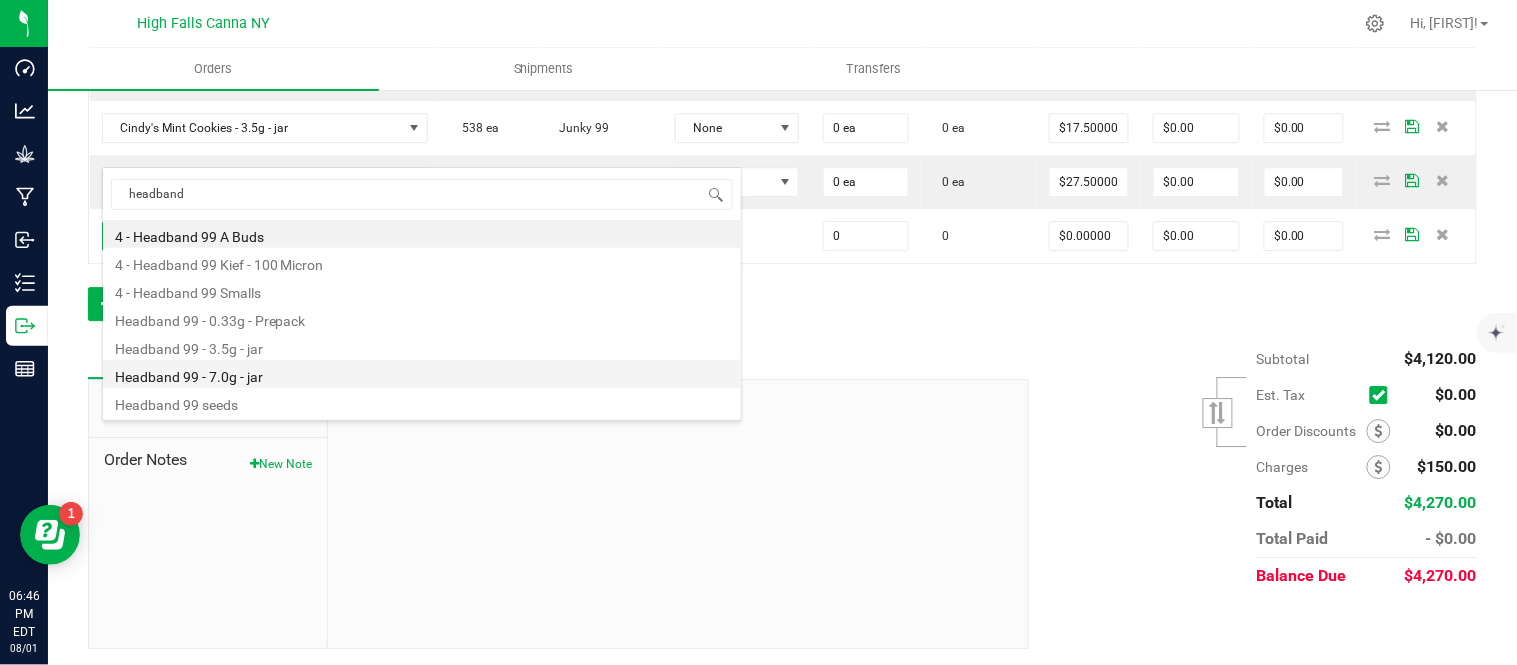 click on "Headband 99 - 7.0g - jar" at bounding box center [422, 374] 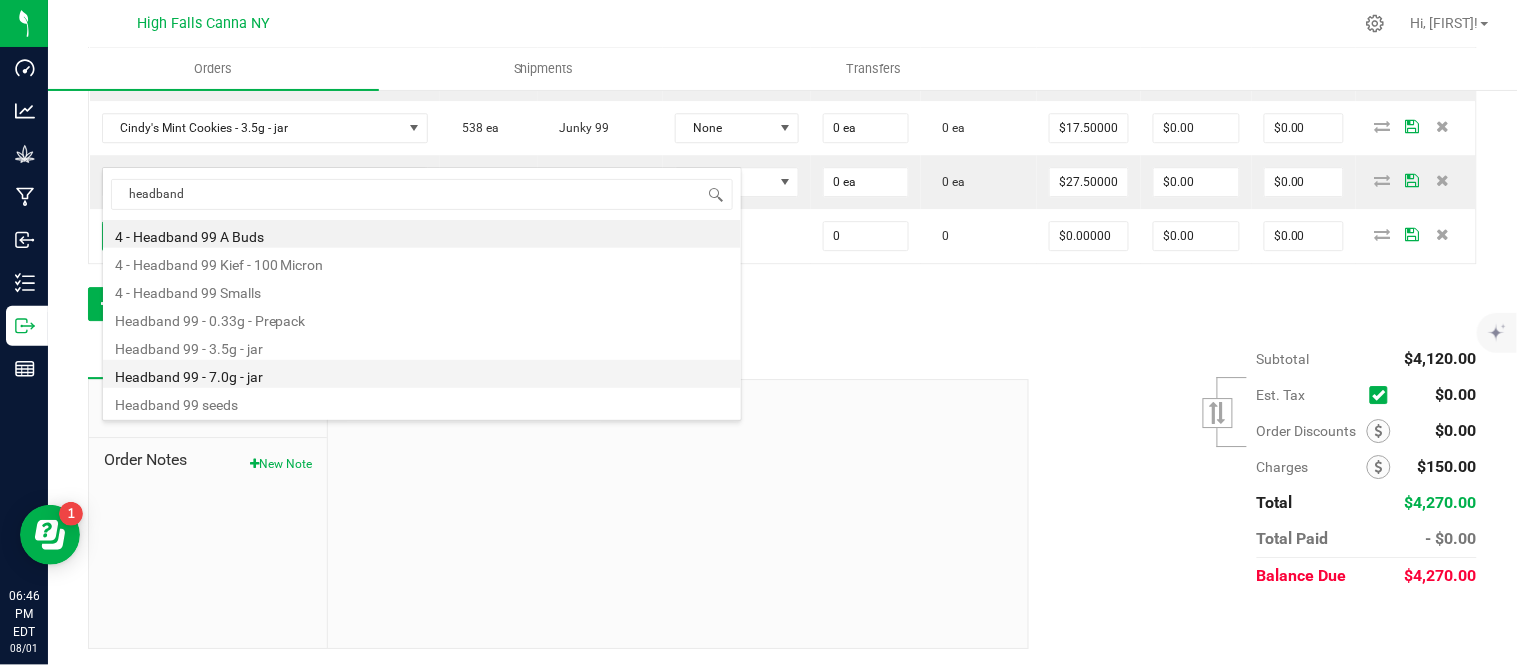 type on "0 ea" 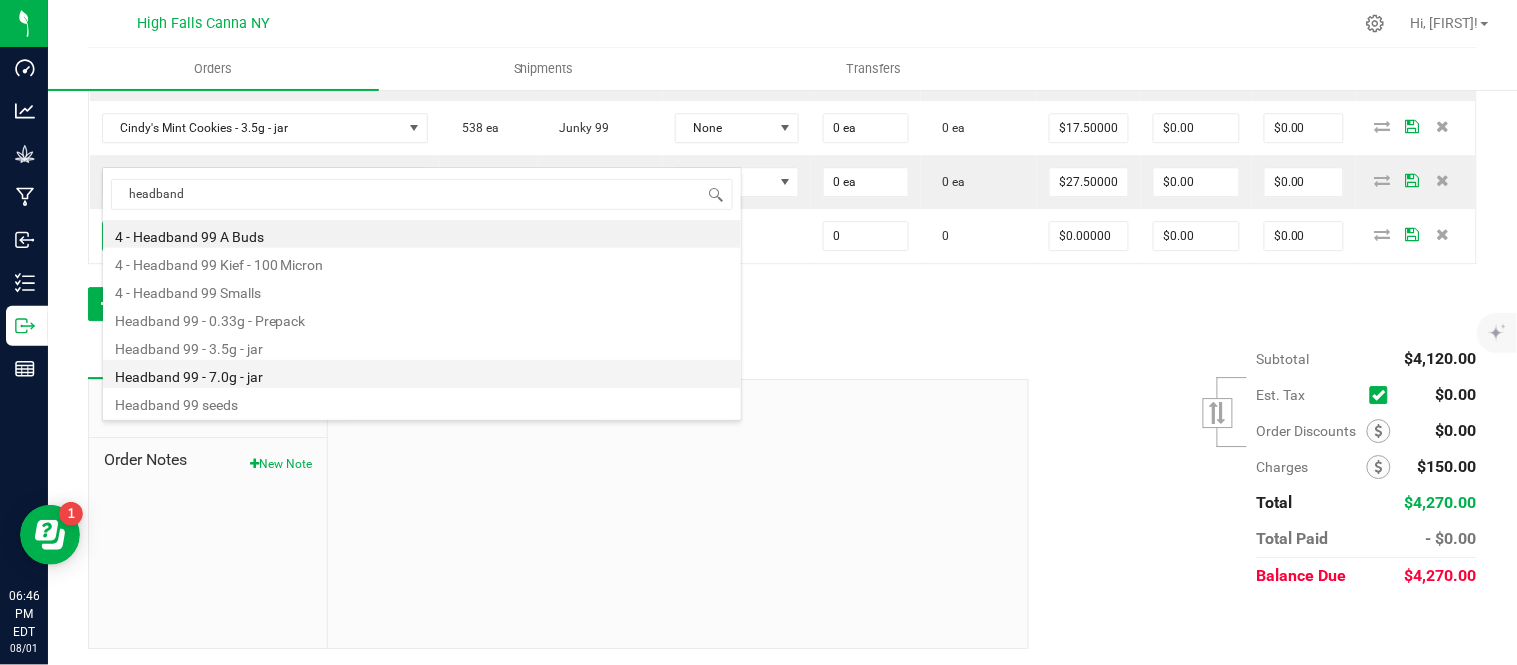 type on "$27.50000" 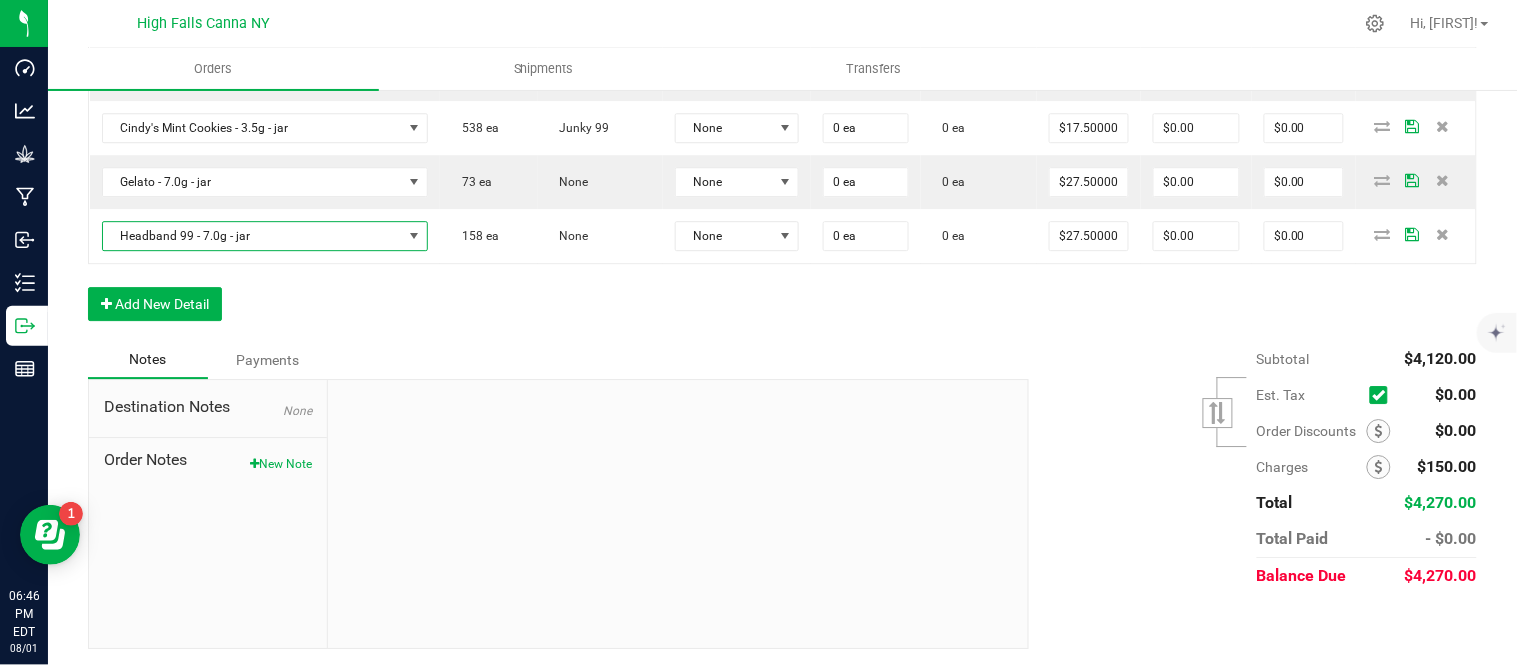 click on "Order Details Print All Labels Item  Sellable  Strain  Lot Number  Qty Ordered Qty Allocated Unit Price Line Discount Total Actions Pomegranate Chill - 2024 - Bottle (20ct) - Gummies  1012 ea   (LOT: 1012 ea)   None  HVGPRR-03 40 ea  0 ea  $8.00000 $0.00 $320.00 Raspberry Purple - 2024 - Bottle (20ct) - Gummies  1676 ea   (LOT: 1676 ea)   None  HVGRGP-003 40 ea  0 ea  $8.00000 $0.00 $320.00 Killer Queen - 3.5g - jar  938 ea   (LOT: 938 ea)   Killer Queen  24-F0006-3 24 ea  0 ea  $15.00000 $0.00 $360.00 G13 - 3.5g - jar  2892 ea   (LOT: 2892 ea)   G13 Genius  24-F0001-3 24 ea  0 ea  $15.00000 $0.00 $360.00 Gelato - 3.5g - jar  926 ea   (LOT: 926 ea)   Gelato  24-F0011-4 24 ea  0 ea  $15.00000 $0.00 $360.00 Headband 99 - 3.5g - jar  1359 ea   (LOT: 1359 ea)   Headband 99  24-F0039-1 24 ea  0 ea  $15.00000 $0.00 $360.00 Cindy's Mint Cookies - 3.5g - jar  538 ea   (LOT: 538 ea)   Junky 99  24-F0038-1 24 ea  0 ea  $15.00000 $0.00 $360.00 Gelato - 7.0g - jar  73 ea   (LOT: 73 ea)" at bounding box center [782, -255] 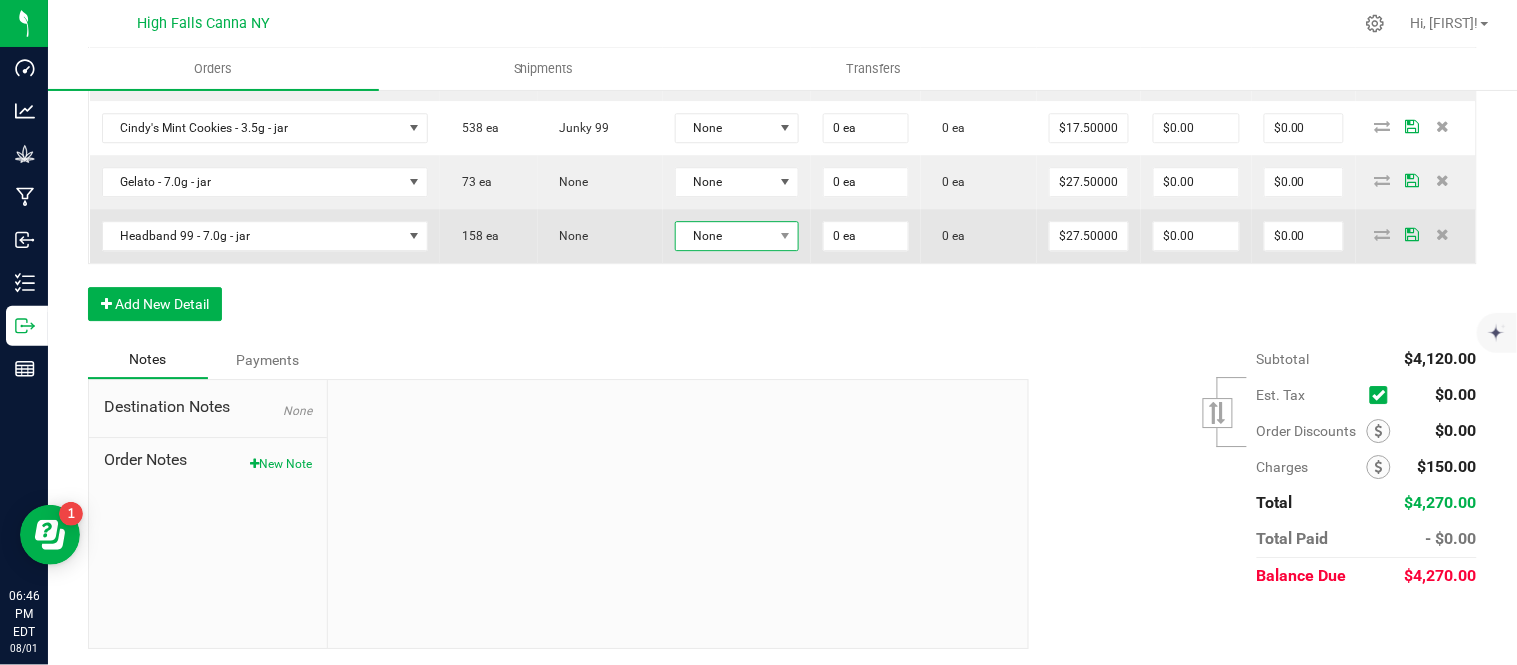 click on "None" at bounding box center (725, 236) 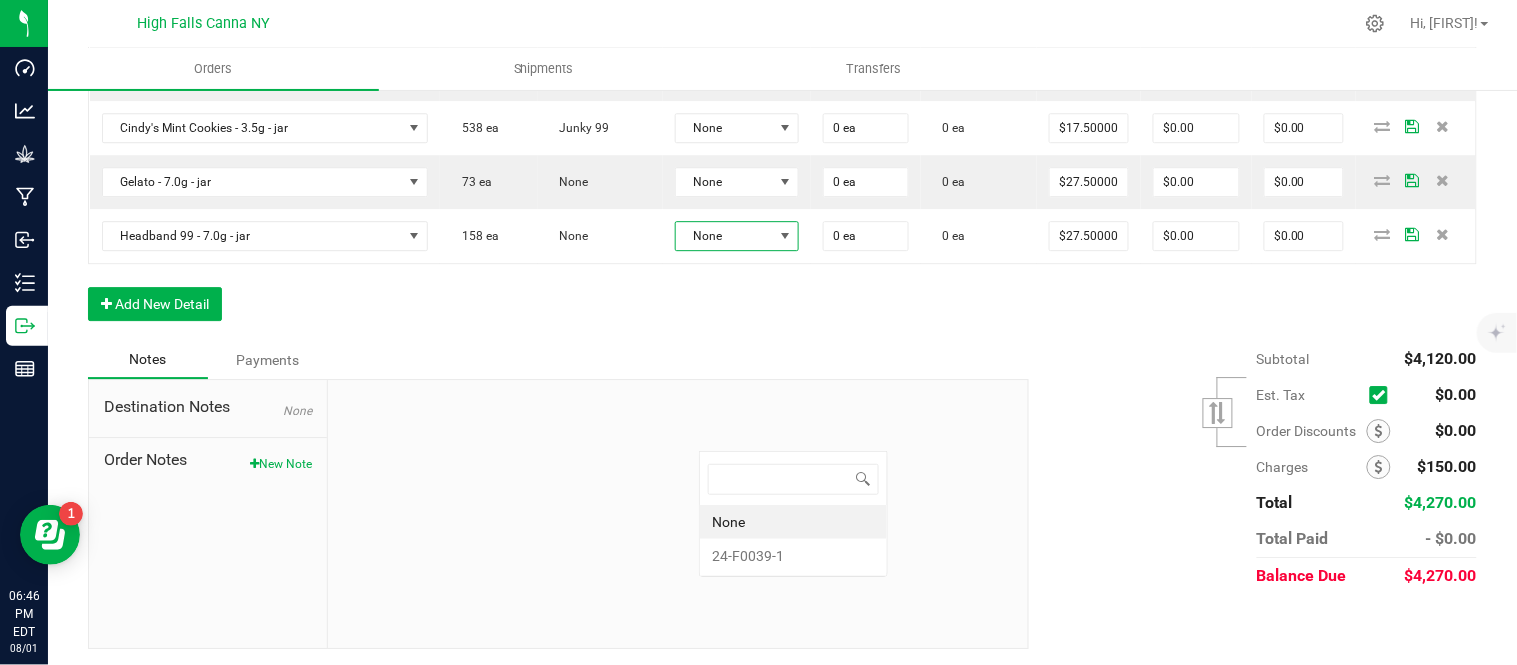 scroll, scrollTop: 99970, scrollLeft: 99870, axis: both 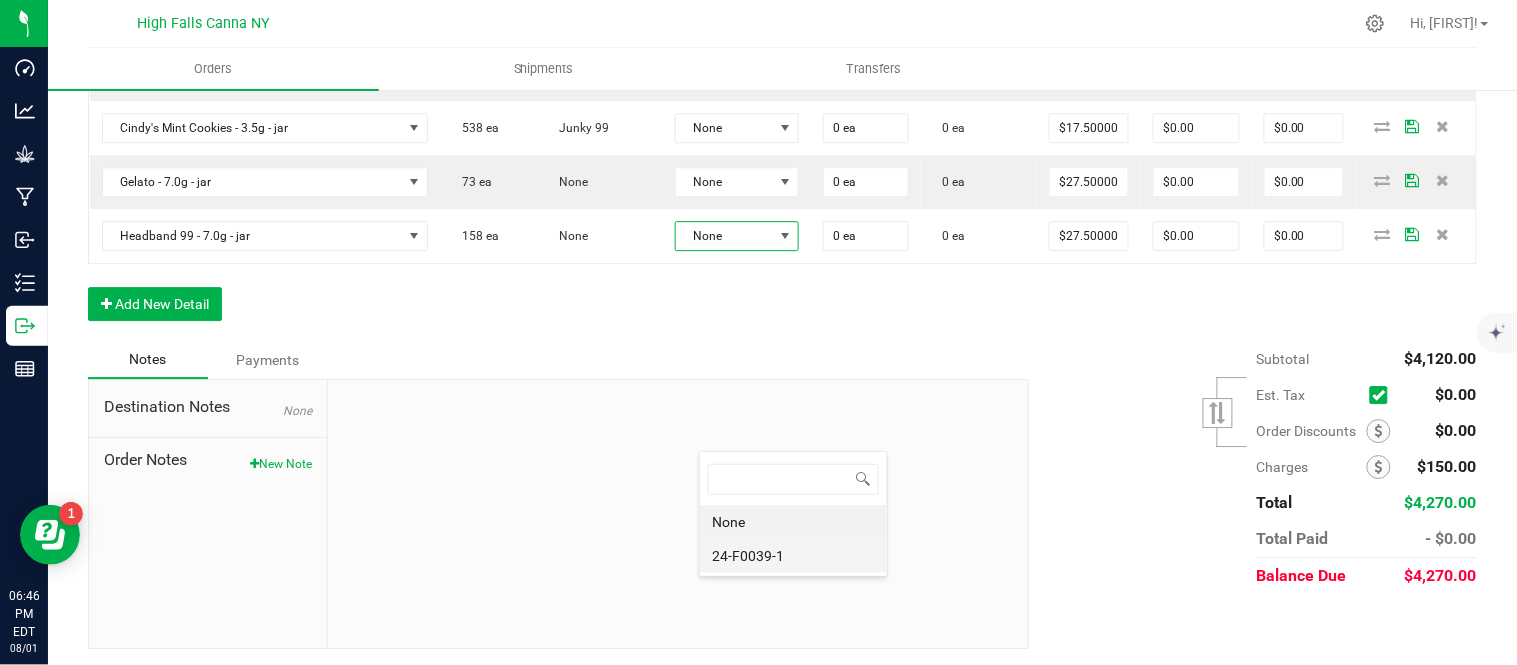 click on "24-F0039-1" at bounding box center (793, 556) 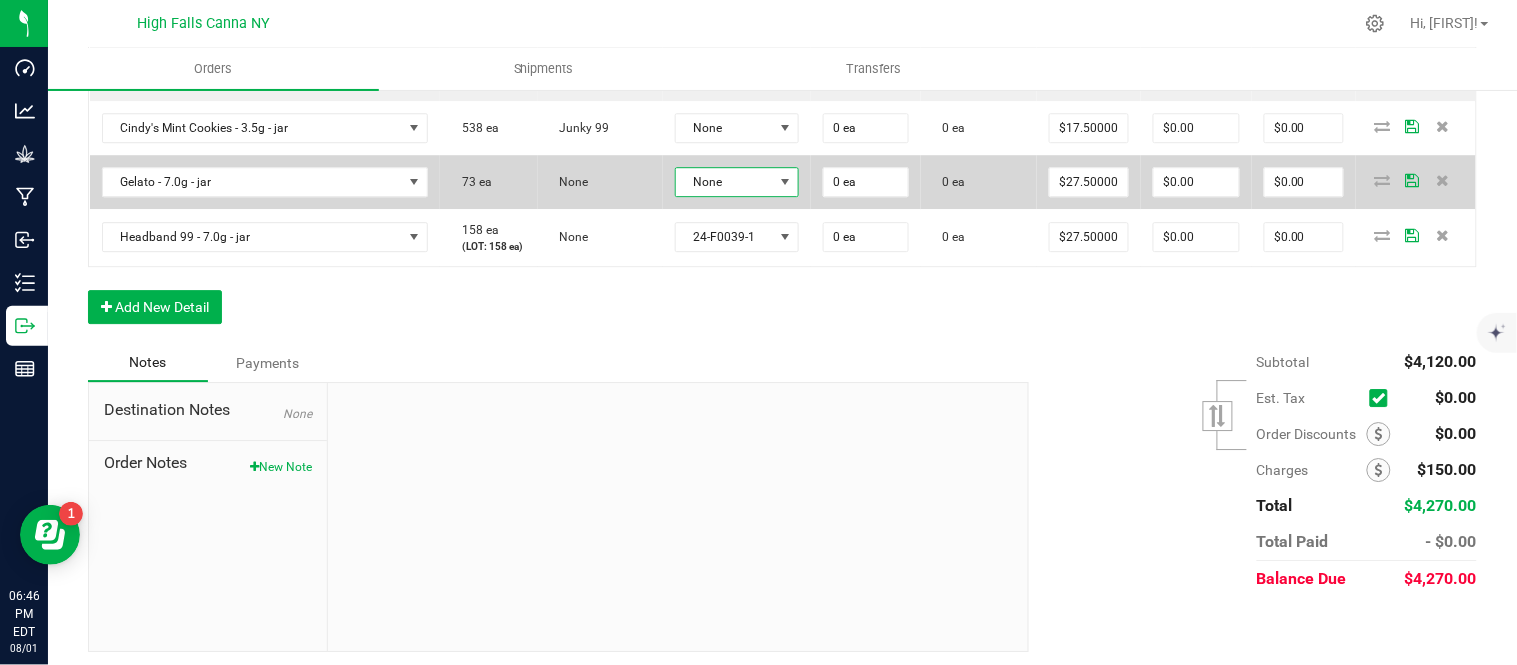 click on "None" at bounding box center [725, 182] 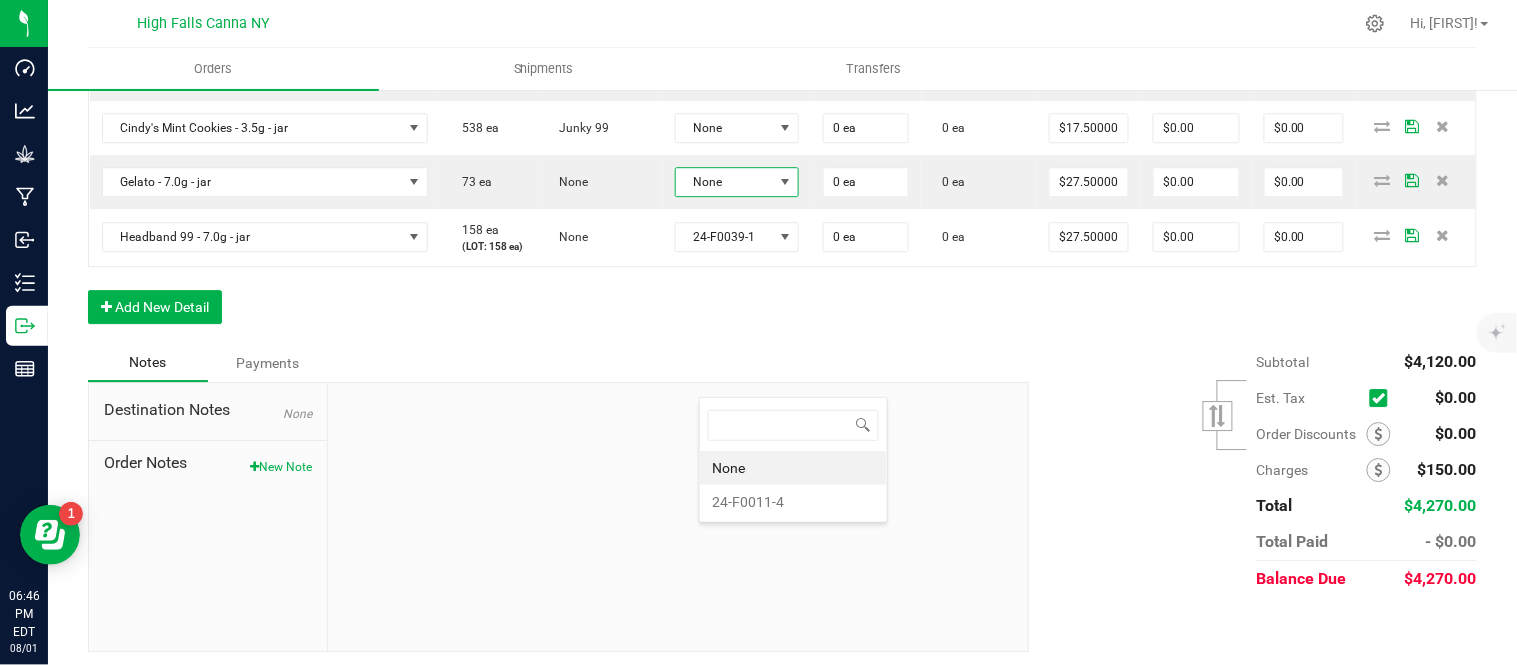 scroll, scrollTop: 99970, scrollLeft: 99870, axis: both 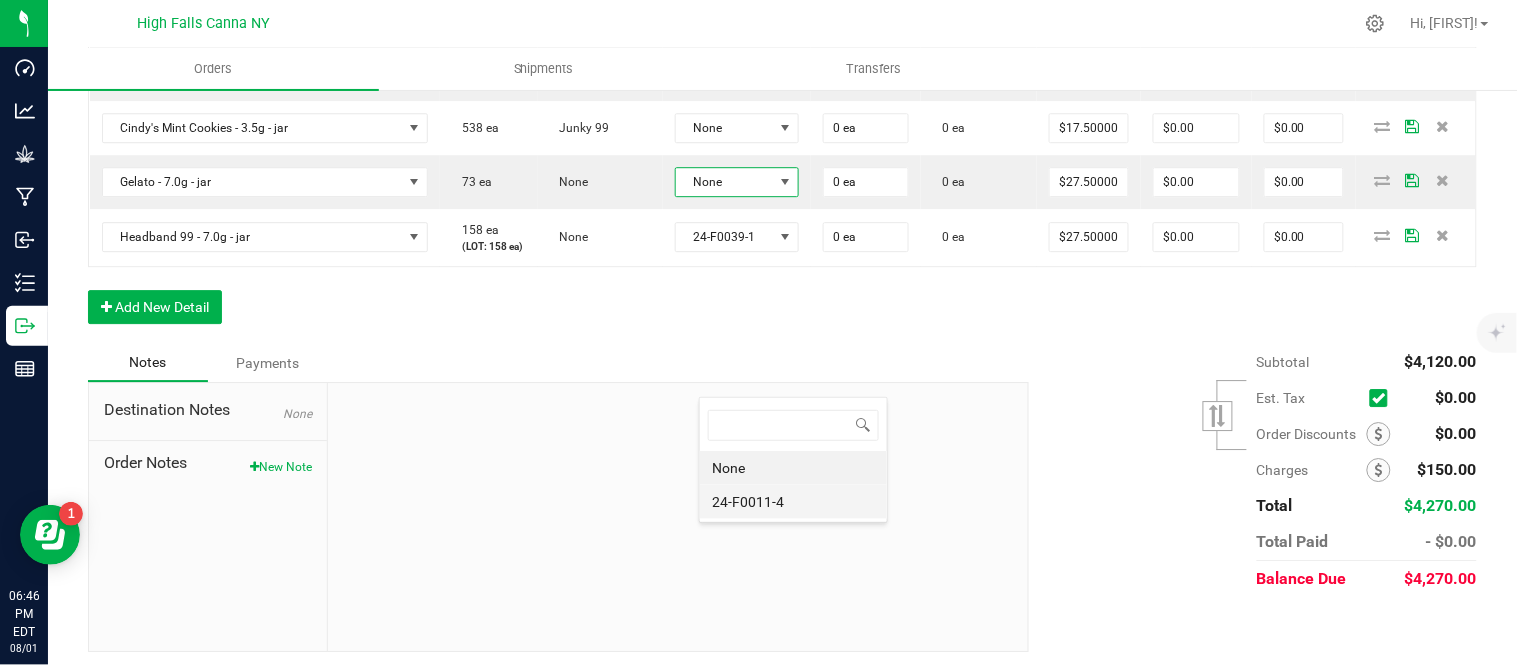 click on "24-F0011-4" at bounding box center (793, 502) 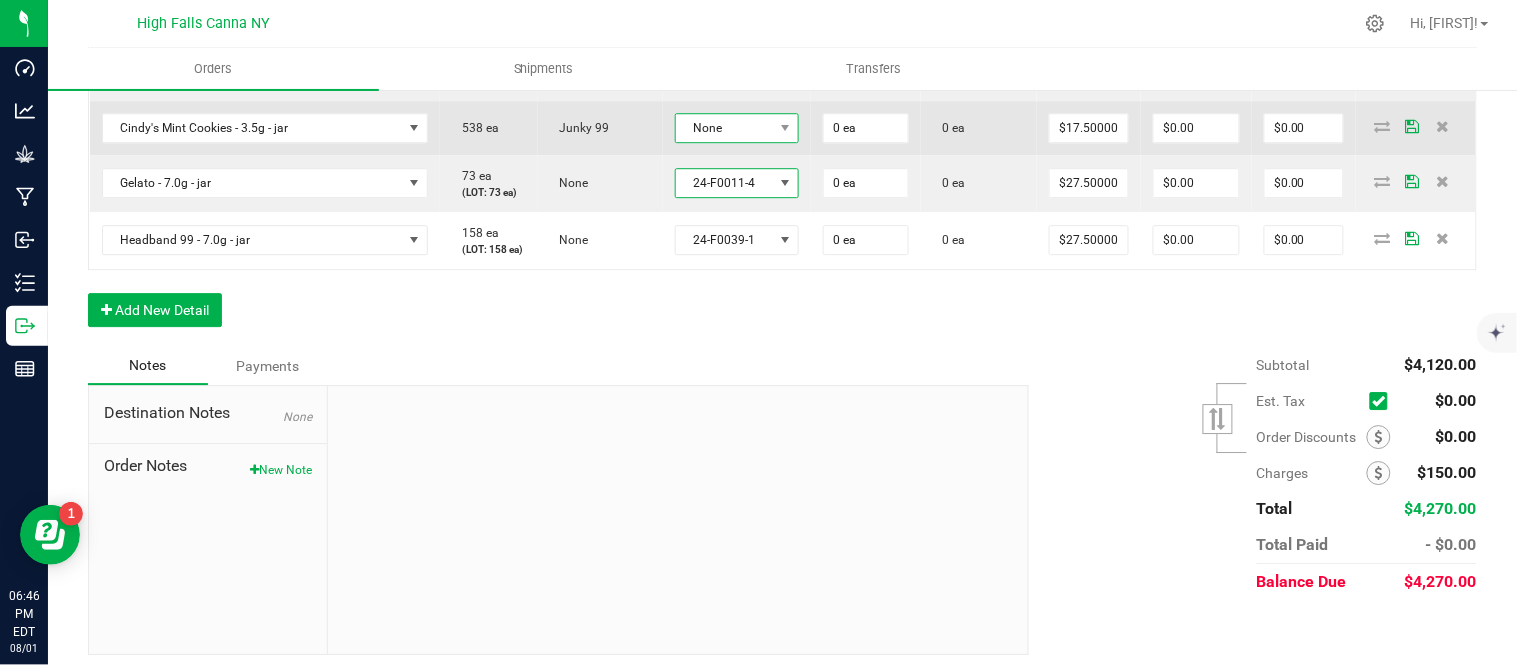 click on "None" at bounding box center [725, 128] 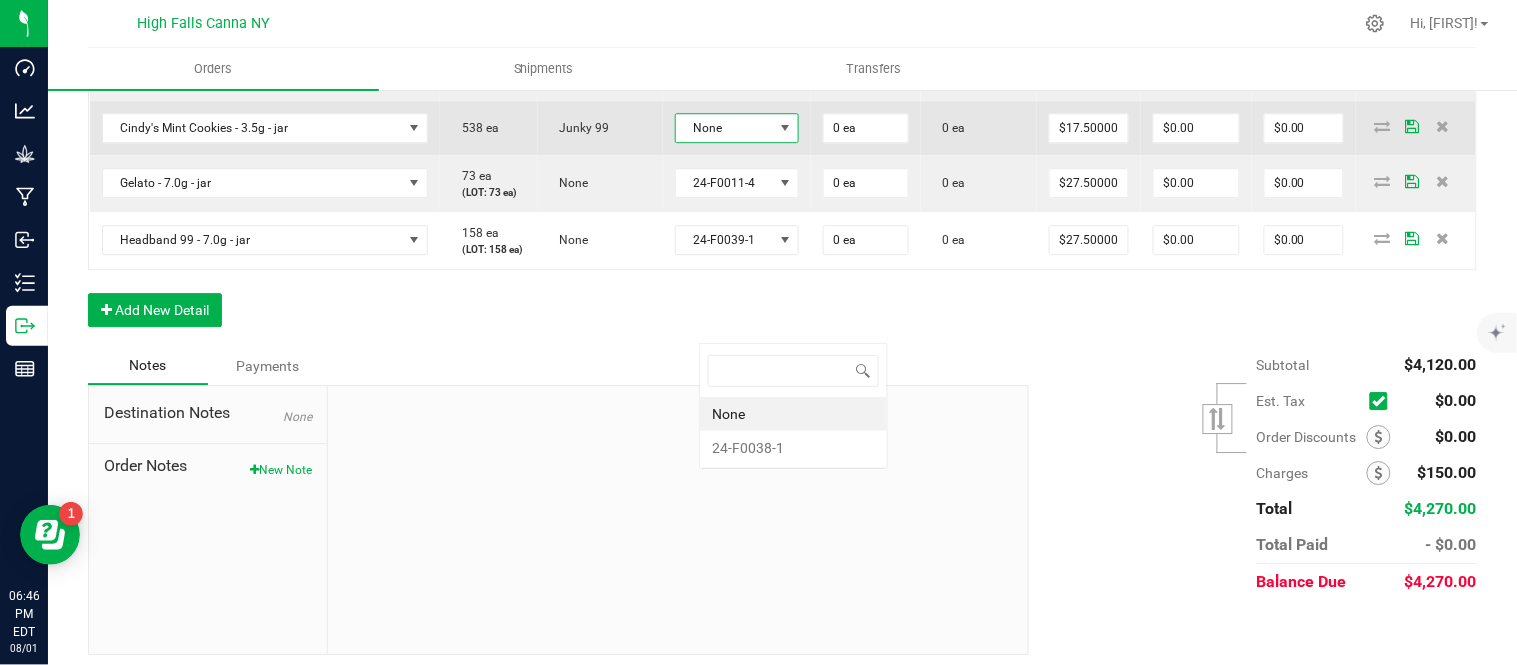 scroll, scrollTop: 99970, scrollLeft: 99870, axis: both 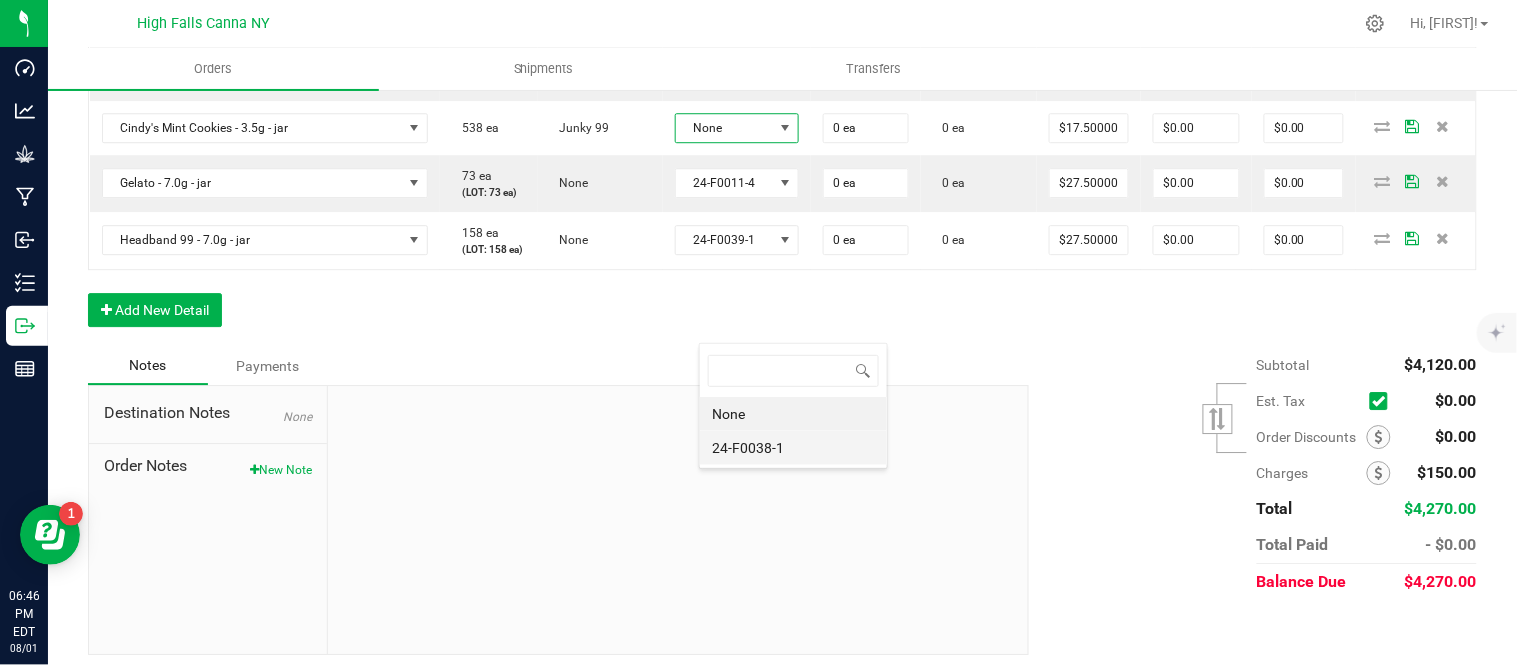 click on "24-F0038-1" at bounding box center [793, 448] 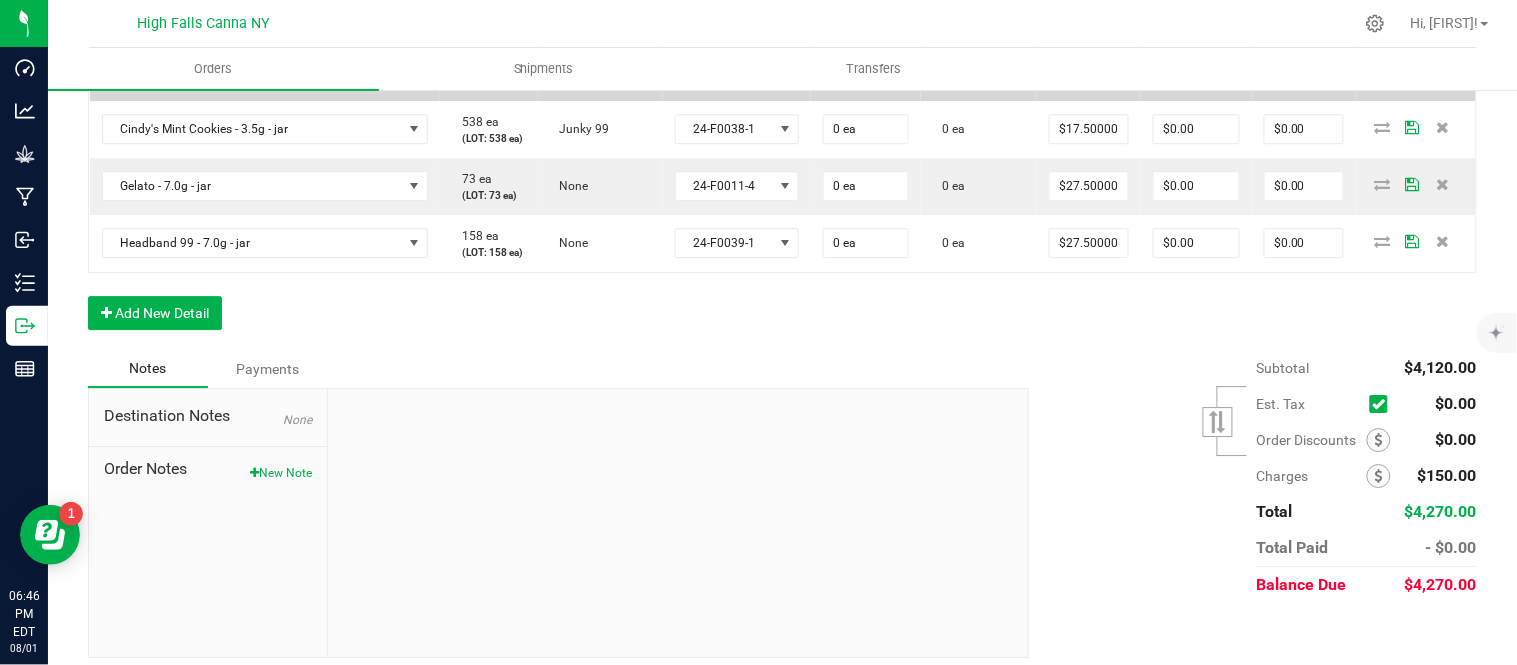 click on "None" at bounding box center (725, 74) 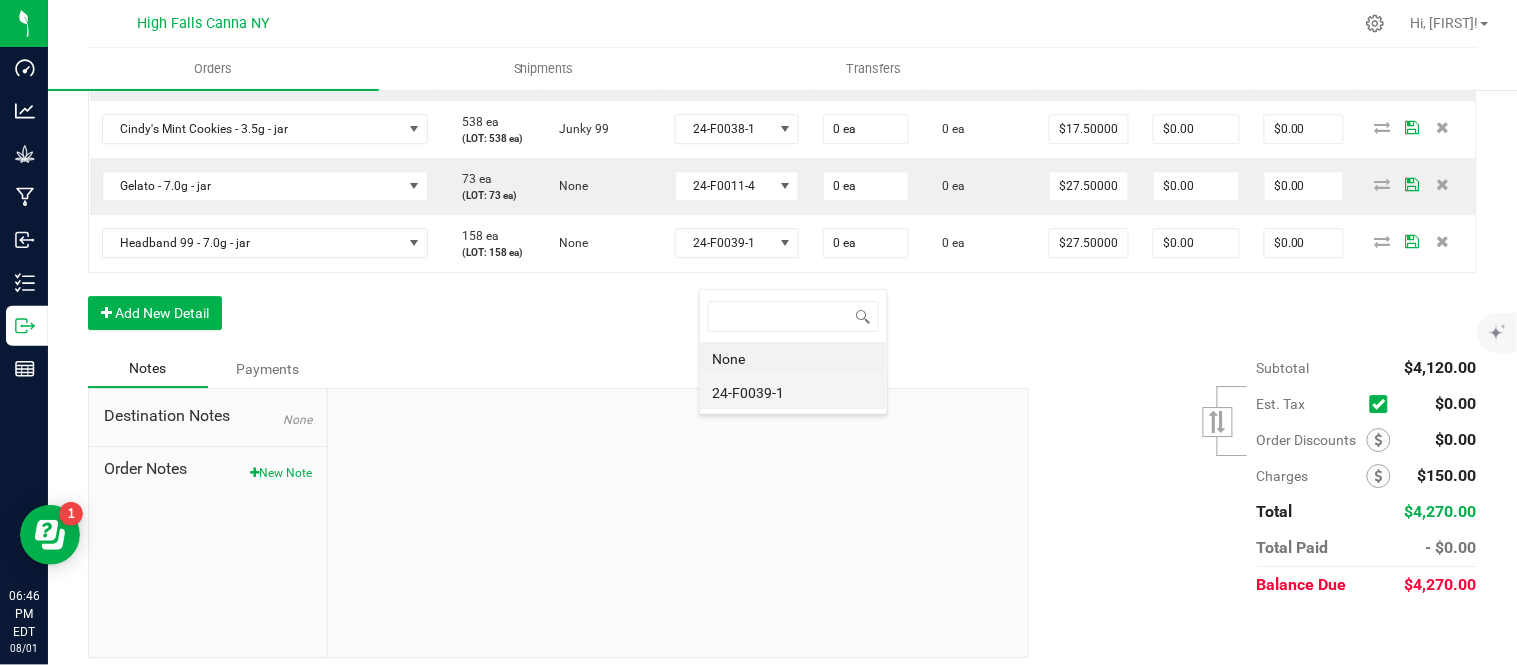 scroll, scrollTop: 99970, scrollLeft: 99870, axis: both 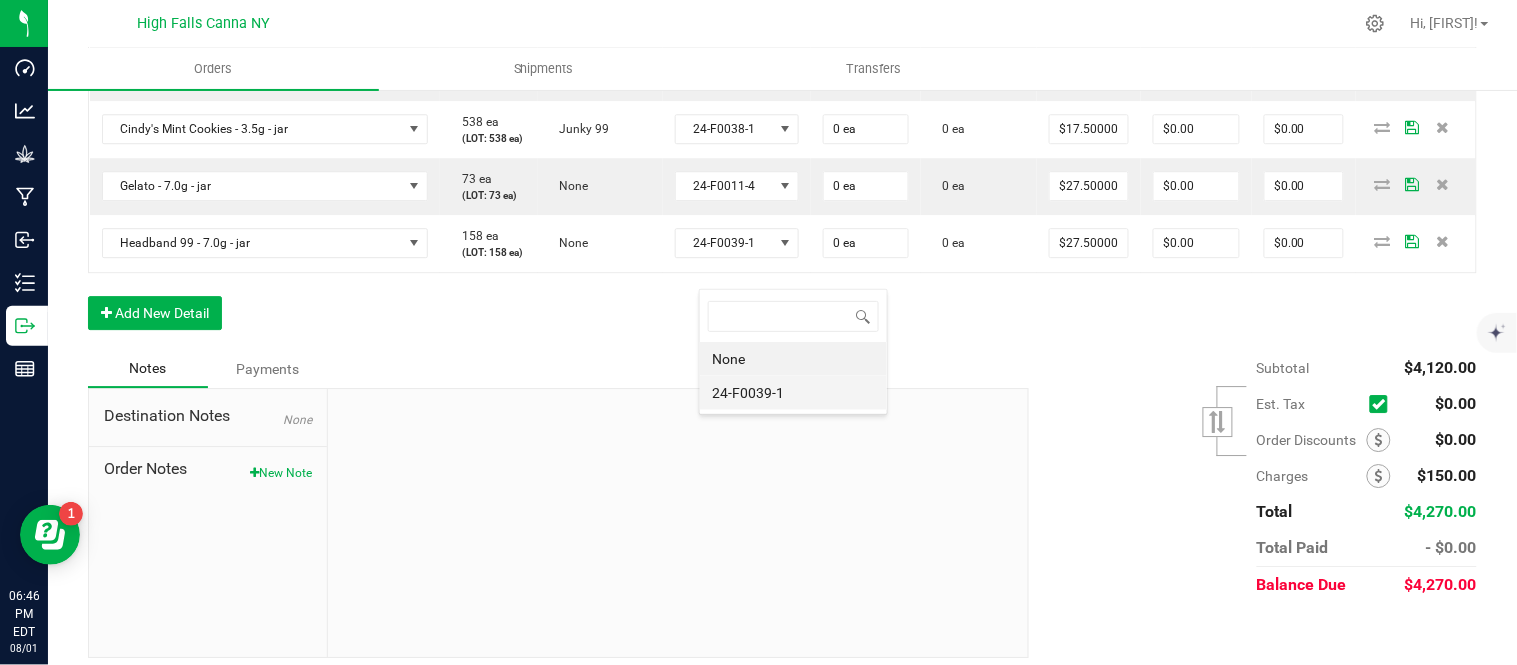 click on "24-F0039-1" at bounding box center (793, 393) 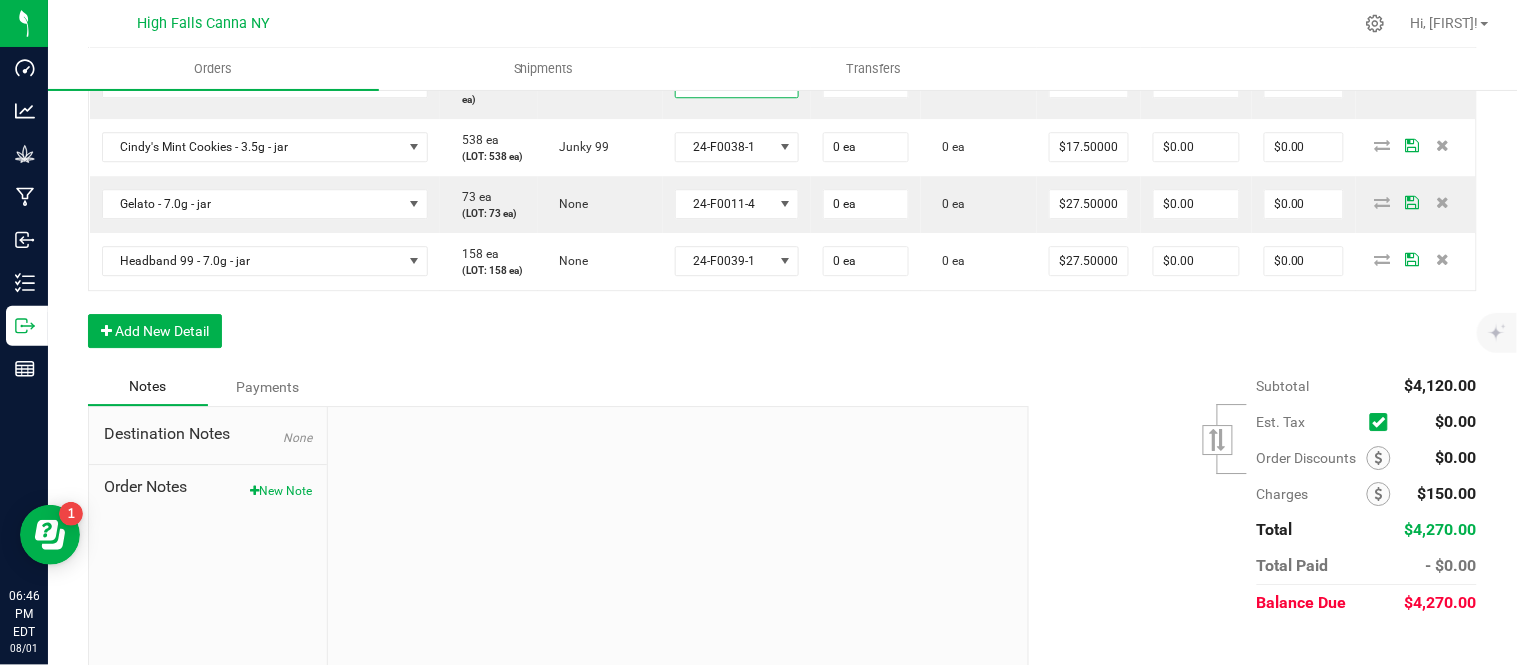 click on "None" at bounding box center (725, 20) 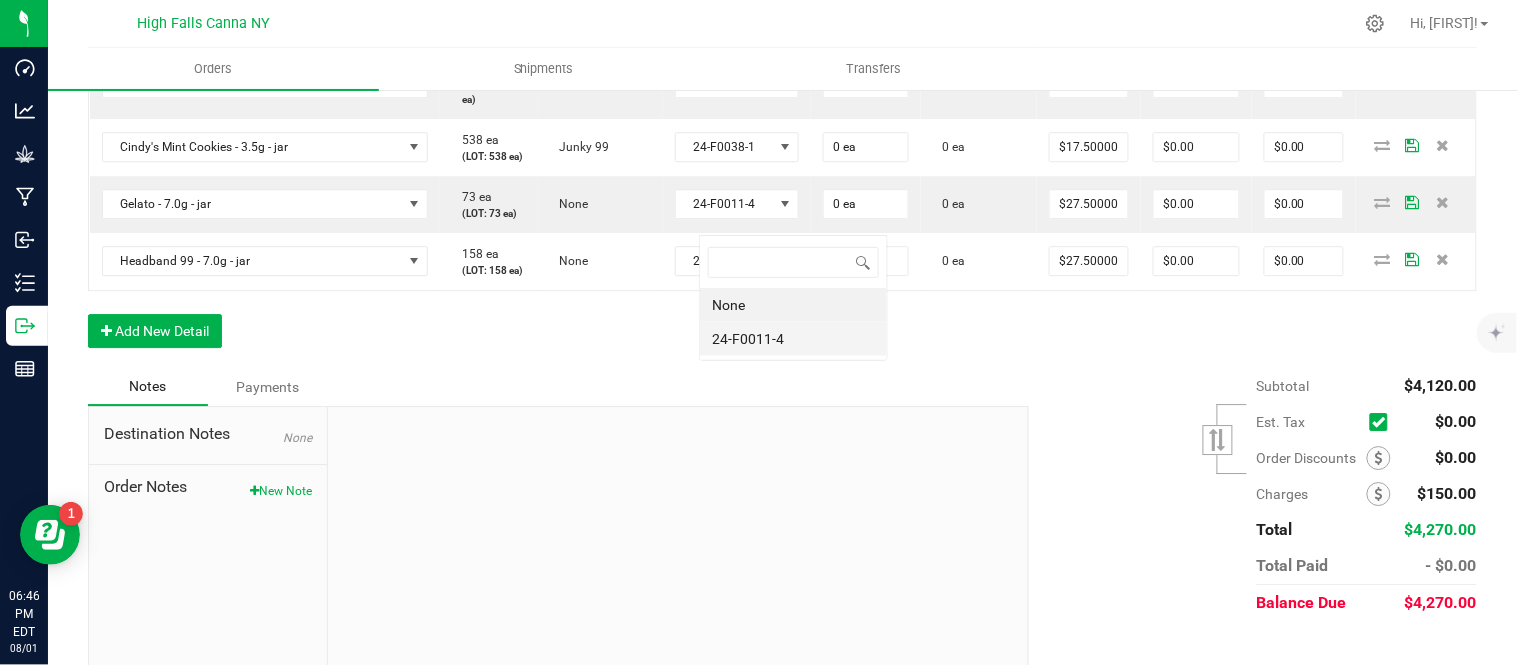scroll, scrollTop: 99970, scrollLeft: 99870, axis: both 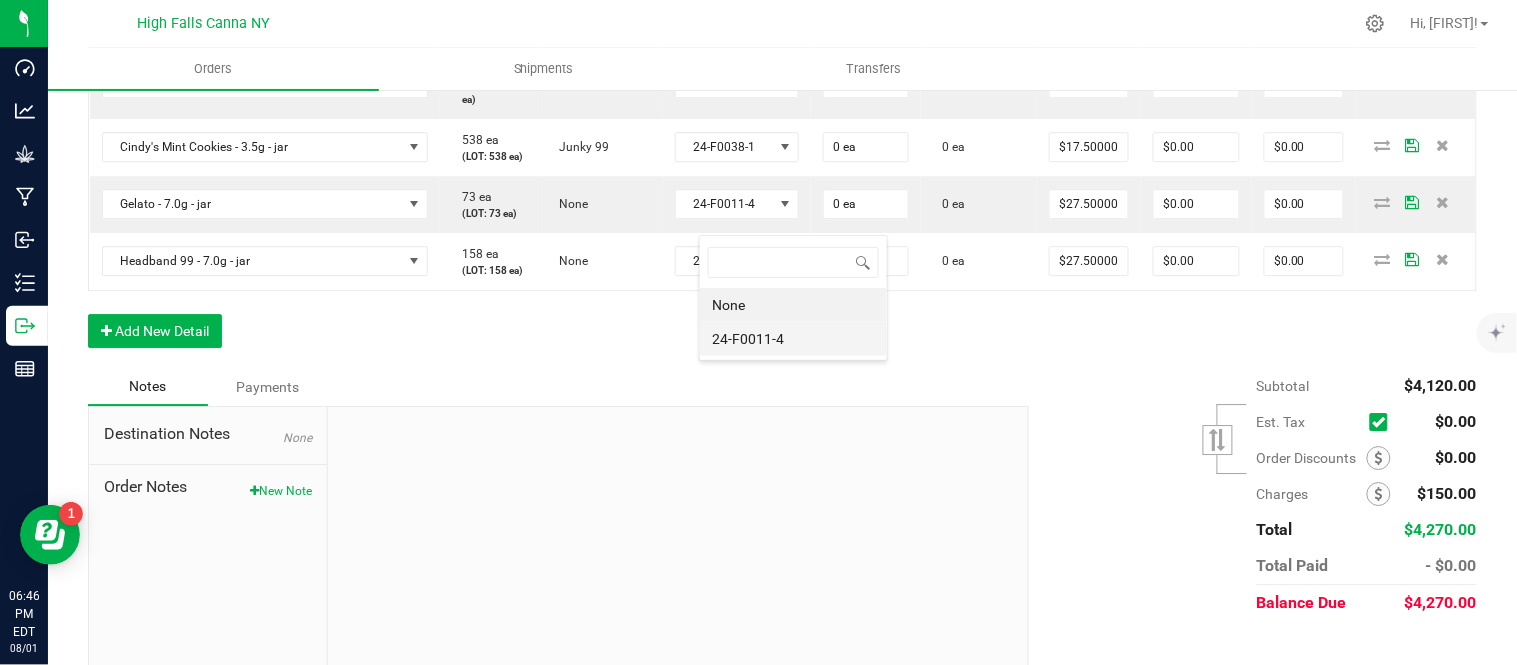 click on "24-F0011-4" at bounding box center [793, 339] 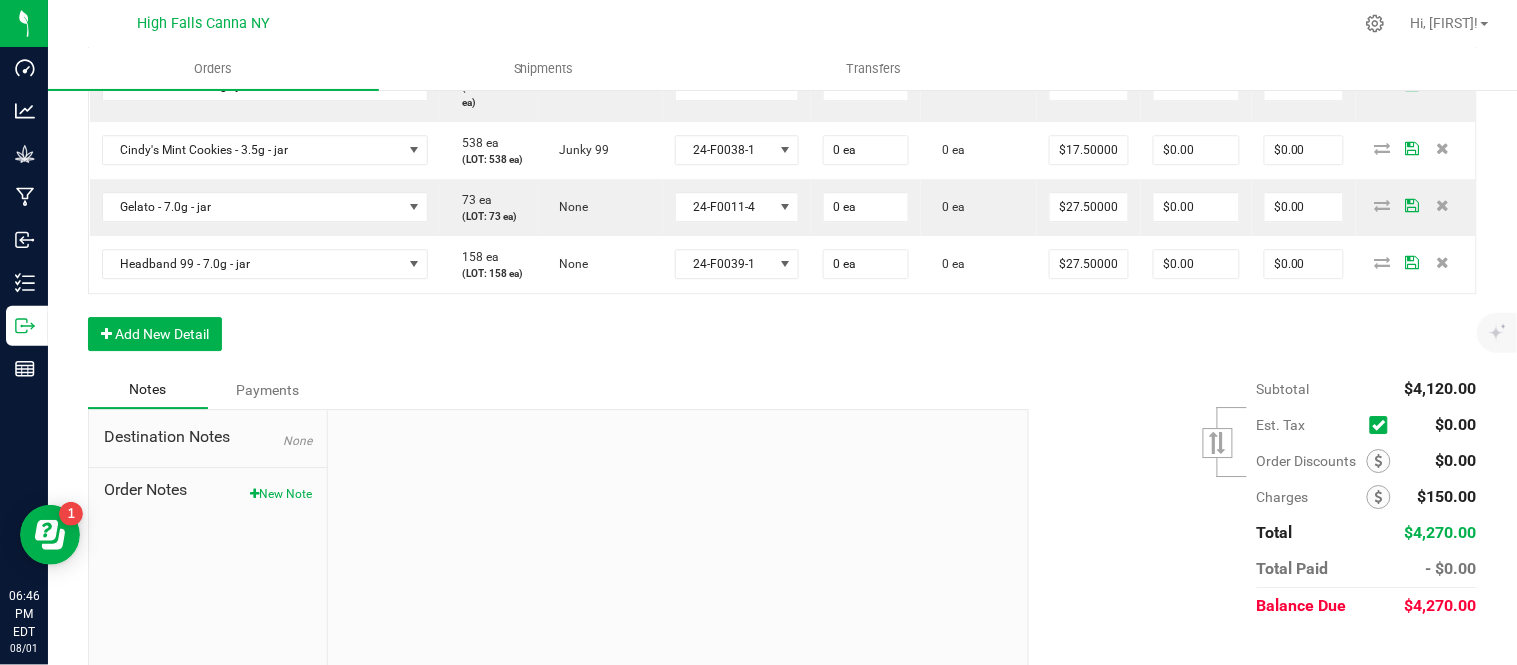 click on "None" at bounding box center [725, -34] 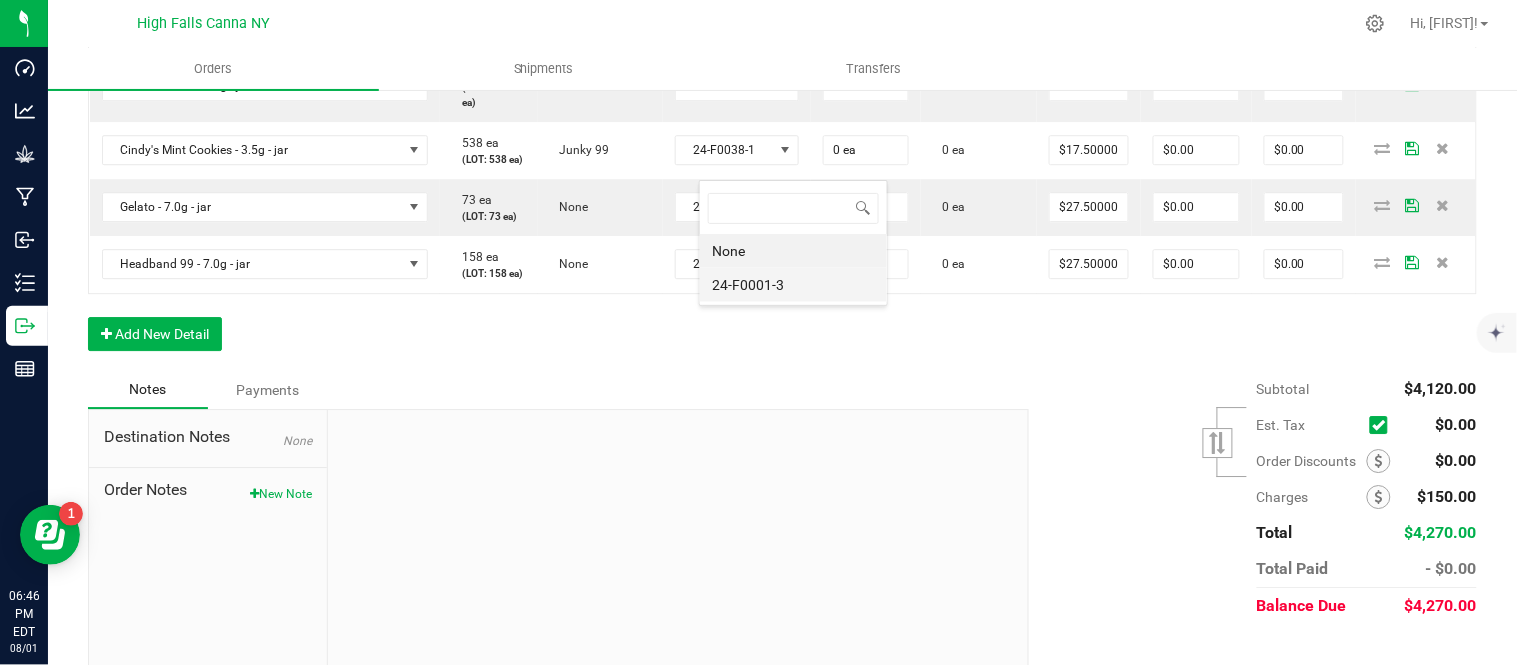 scroll, scrollTop: 99970, scrollLeft: 99870, axis: both 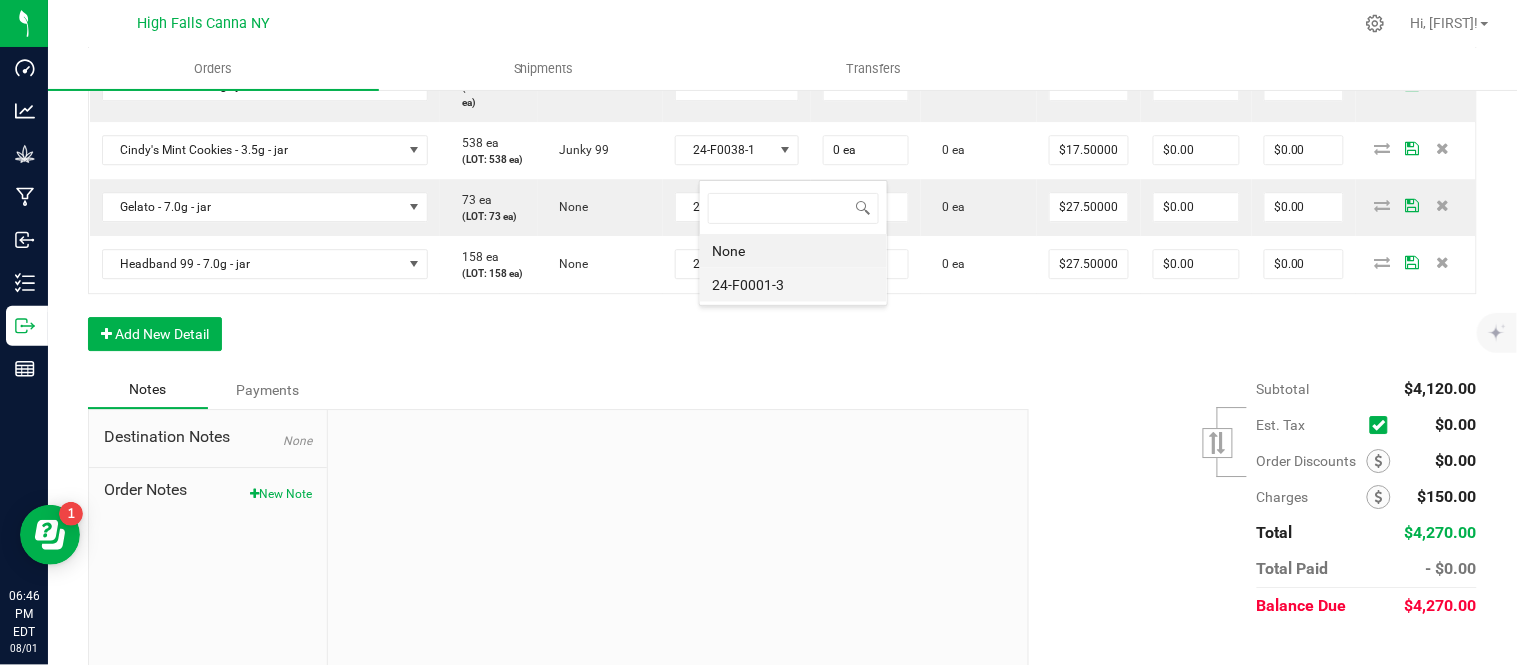 click on "24-F0001-3" at bounding box center (793, 285) 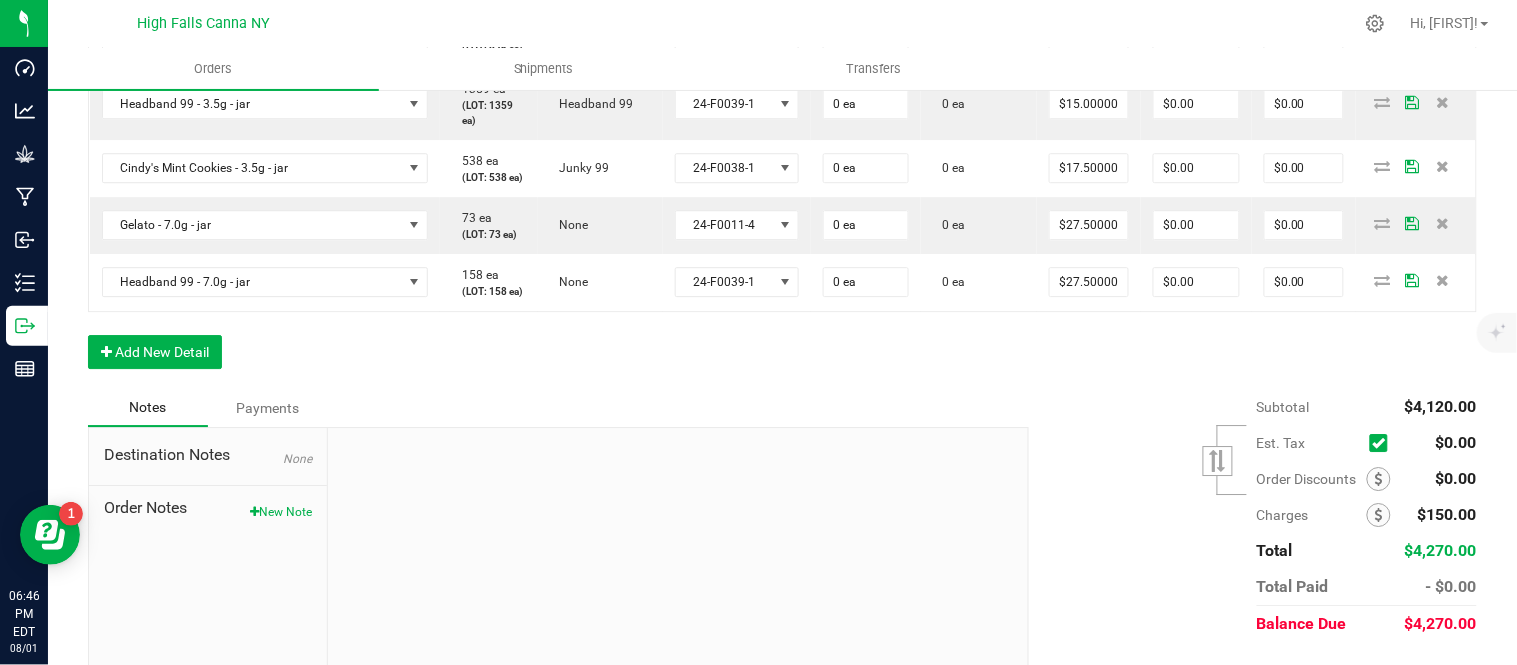 click on "None" at bounding box center (725, -88) 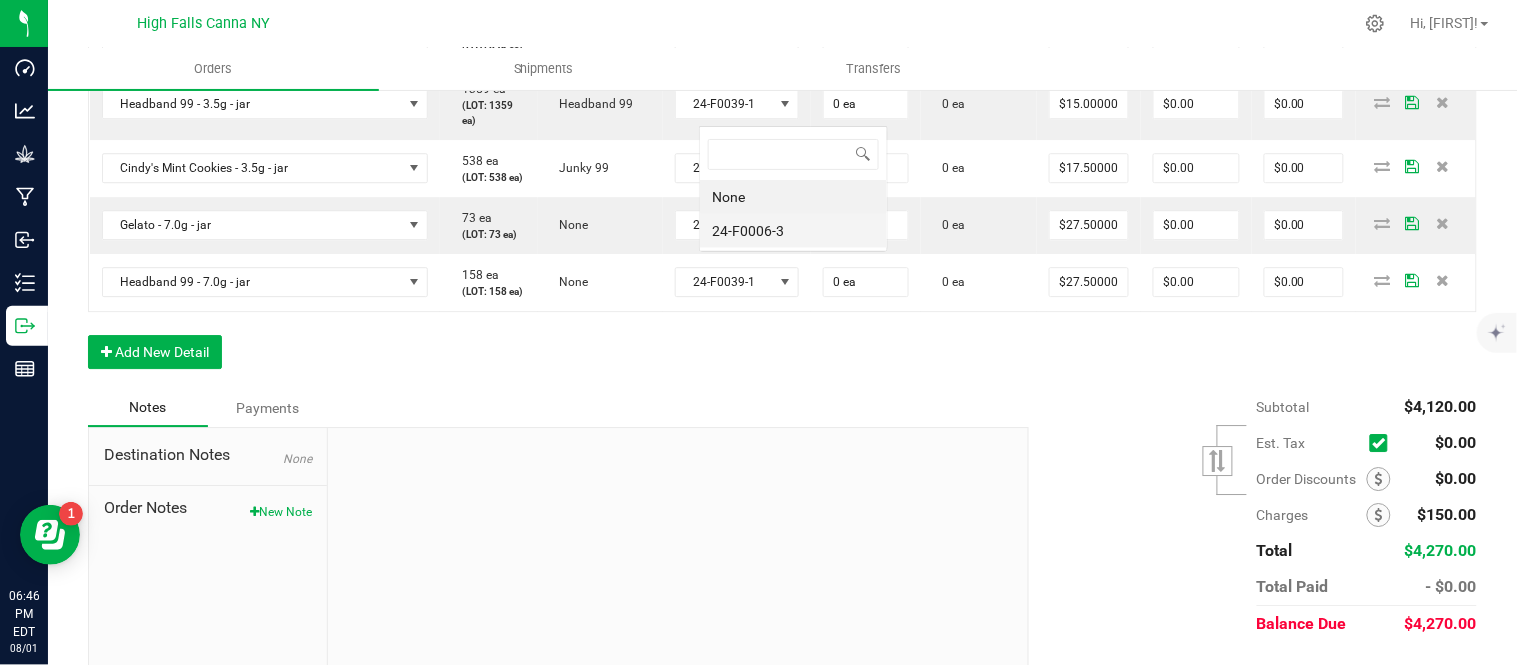 scroll, scrollTop: 99970, scrollLeft: 99870, axis: both 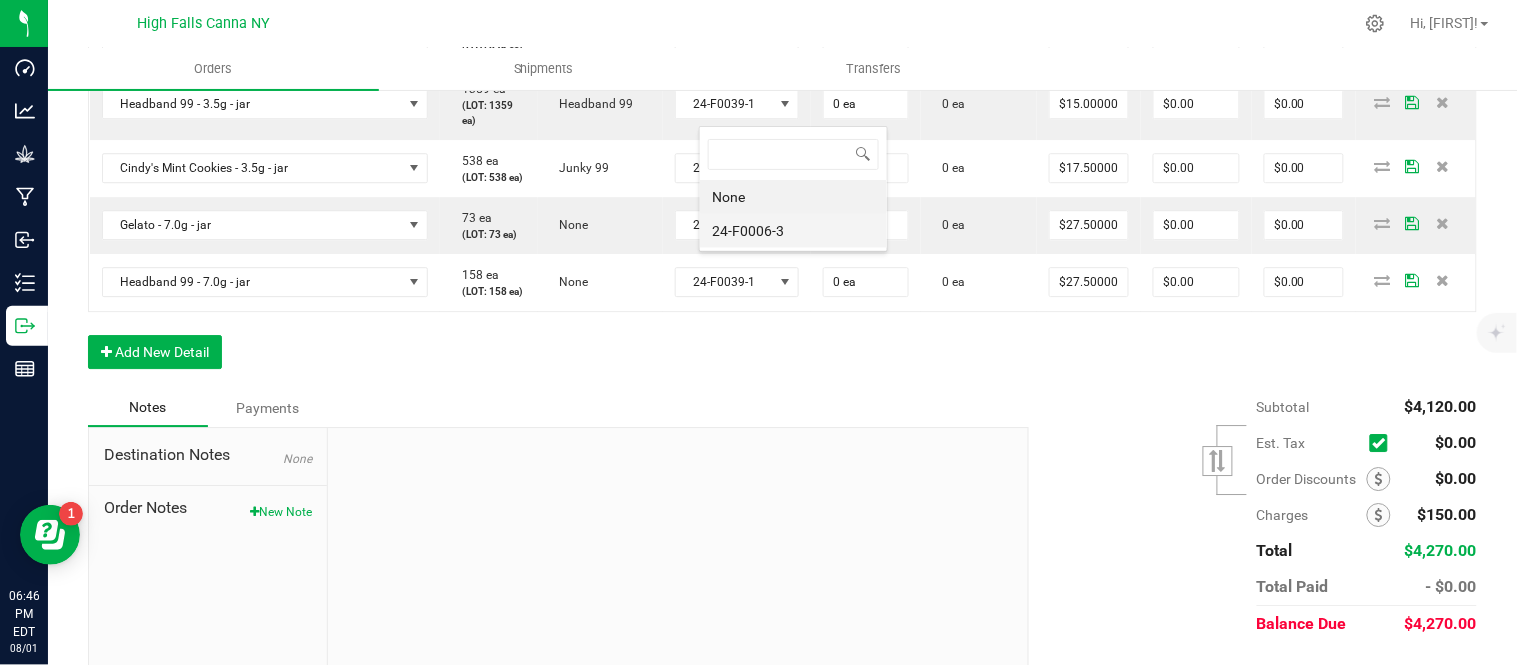 click on "24-F0006-3" at bounding box center [793, 231] 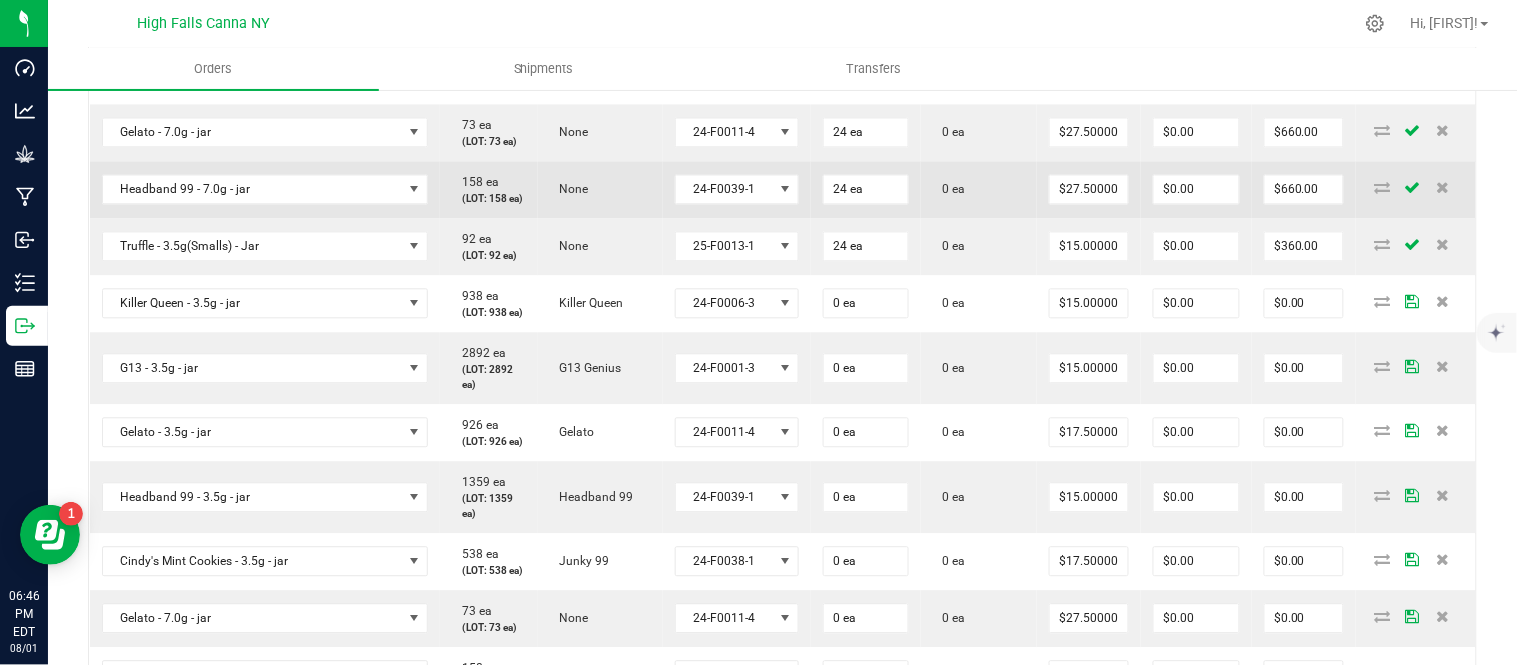 scroll, scrollTop: 1165, scrollLeft: 0, axis: vertical 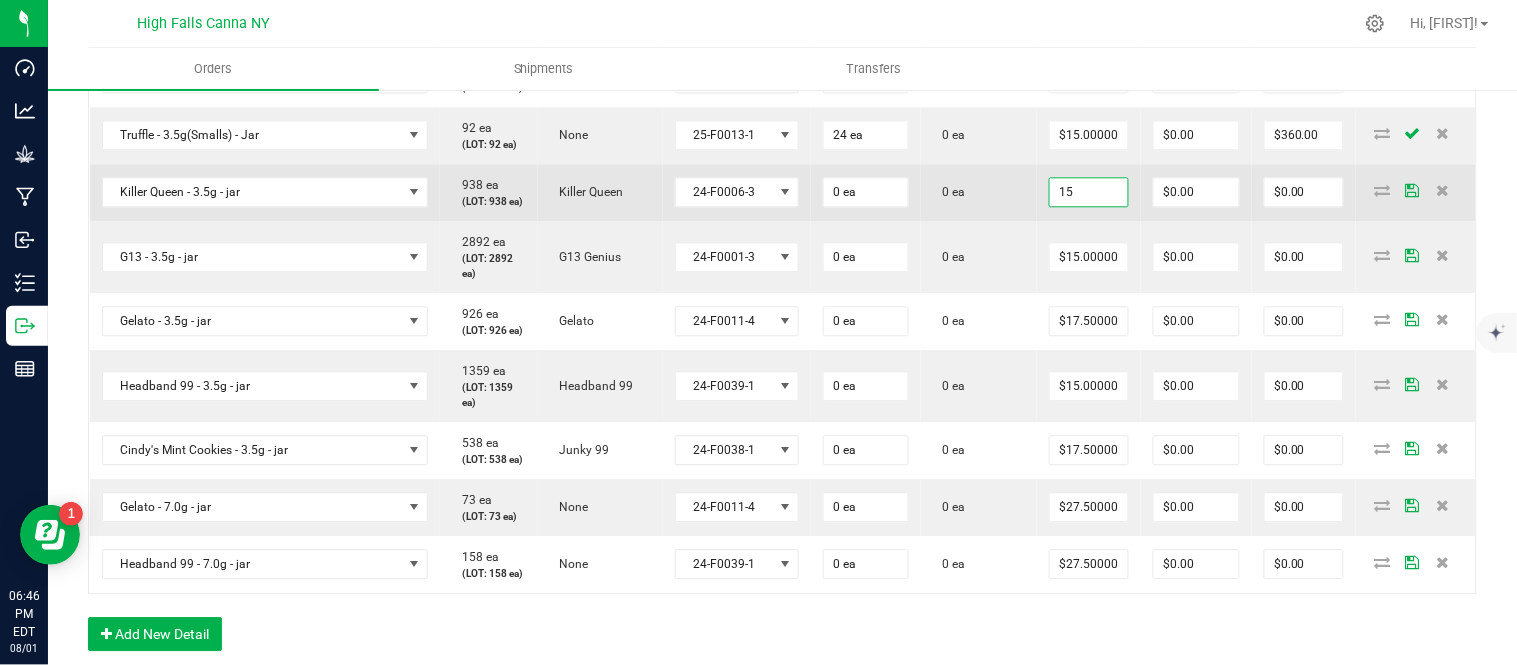 click on "15" at bounding box center [1089, 192] 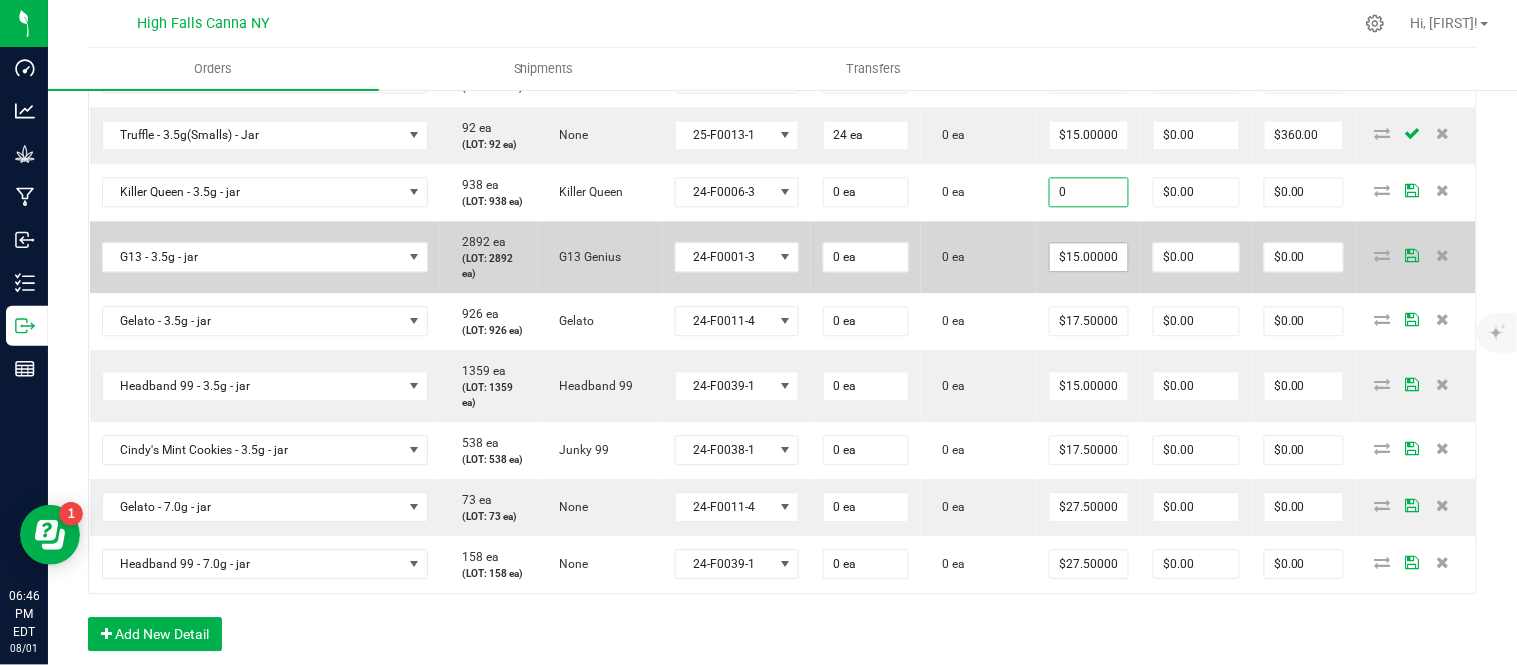 type on "$0.00000" 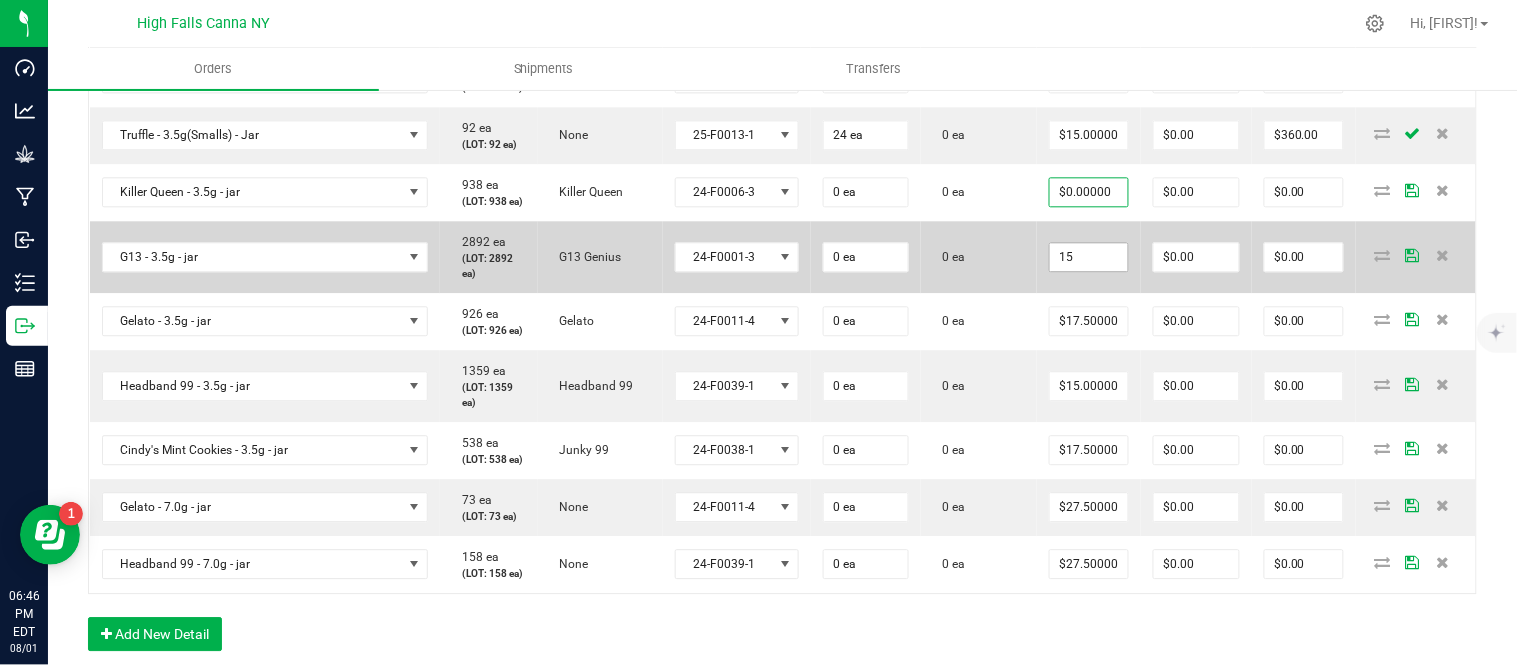 click on "15" at bounding box center (1089, 257) 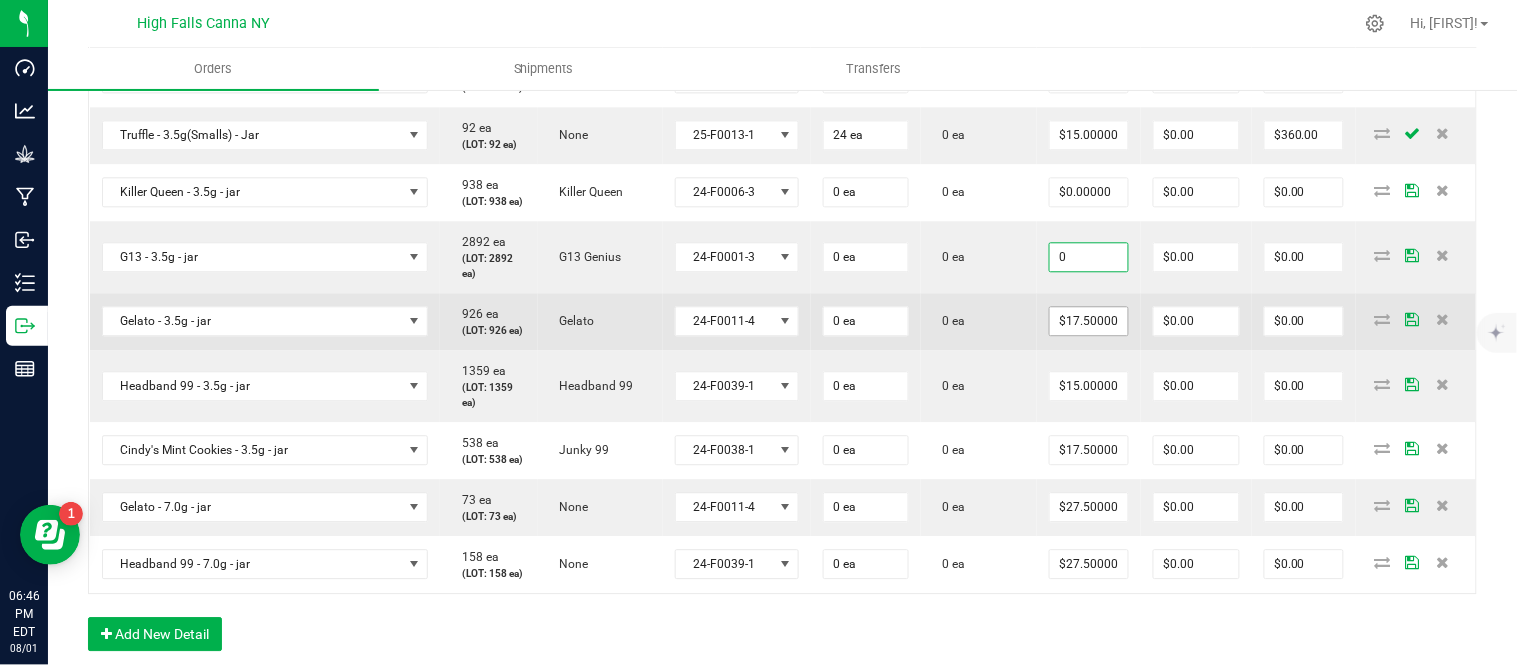 type on "$0.00000" 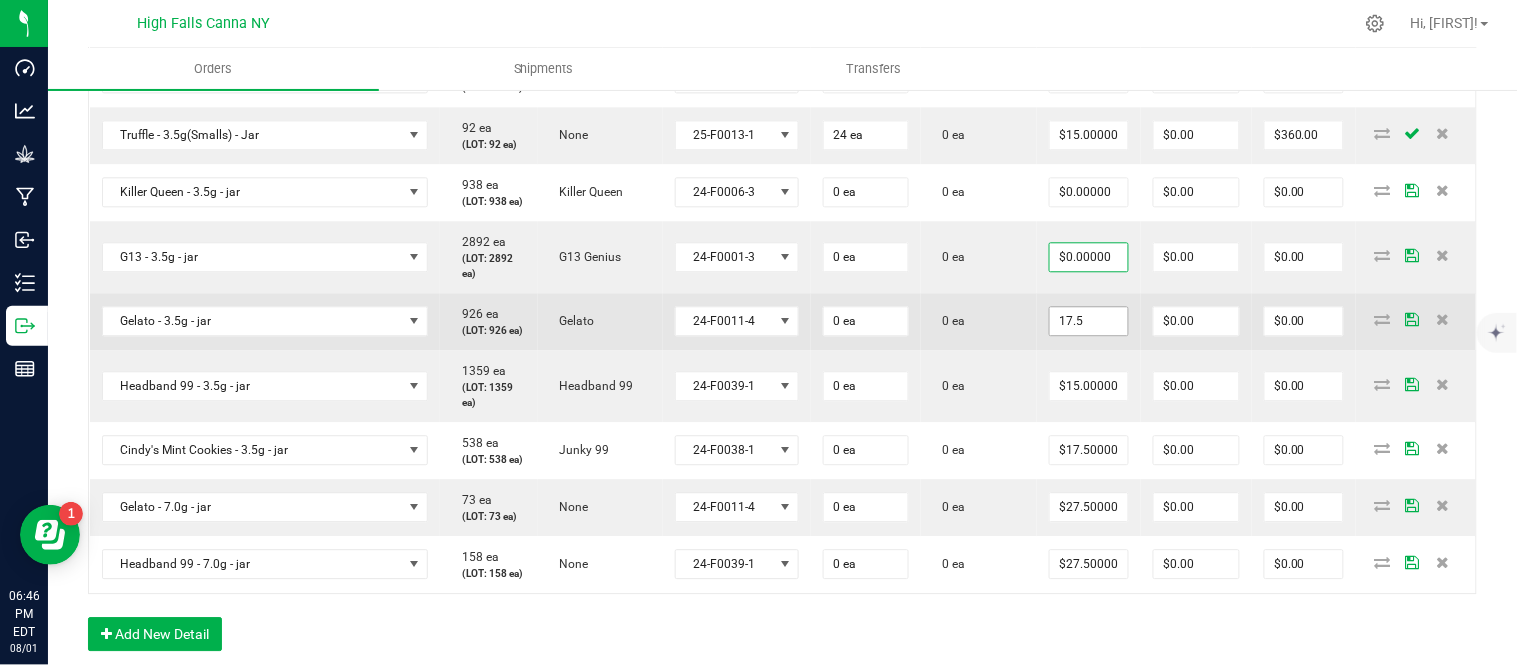 click on "17.5" at bounding box center (1089, 321) 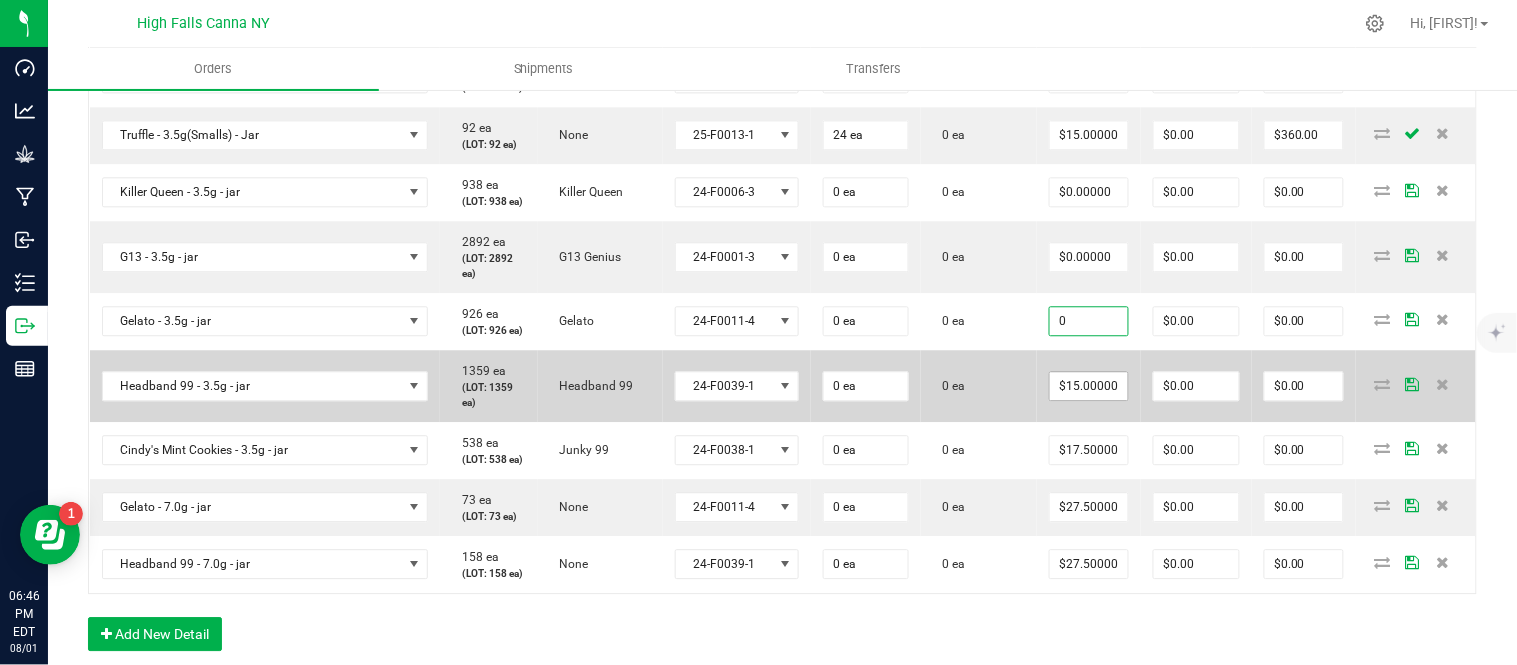 type on "$0.00000" 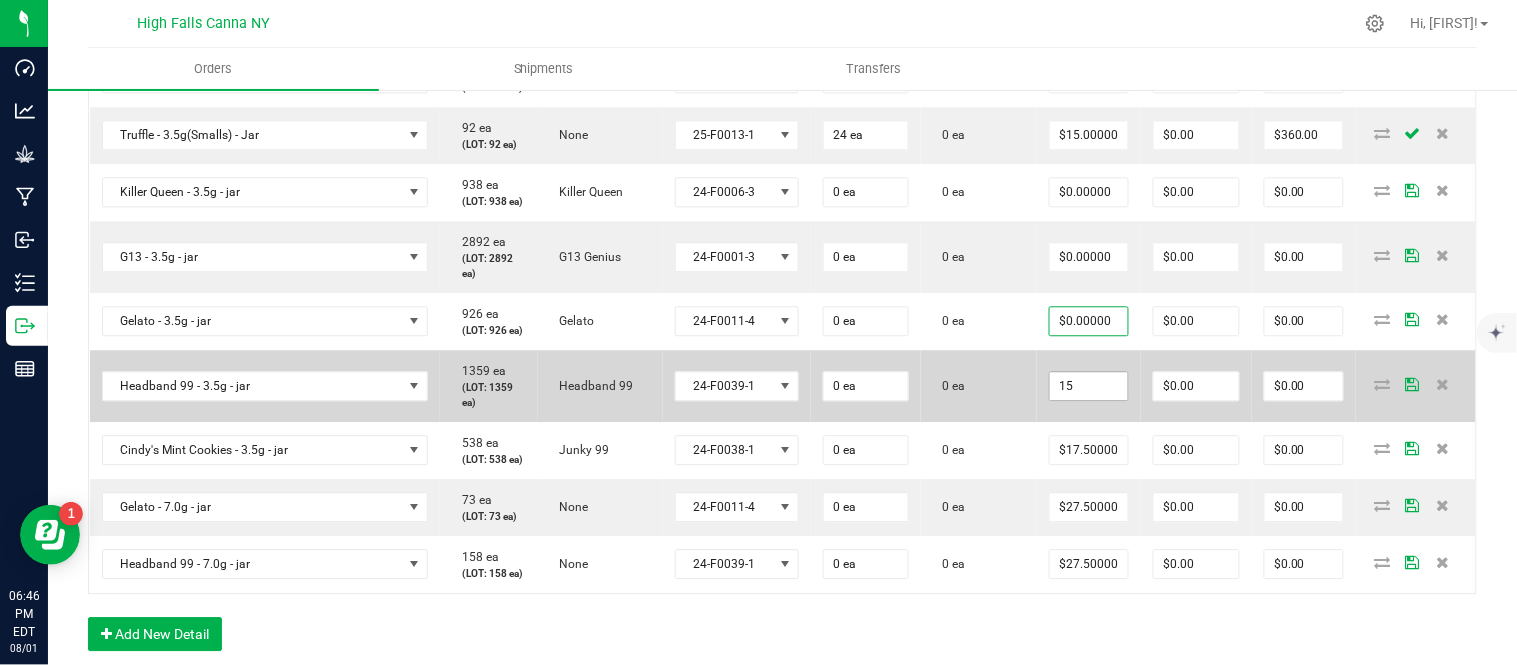 click on "15" at bounding box center [1089, 386] 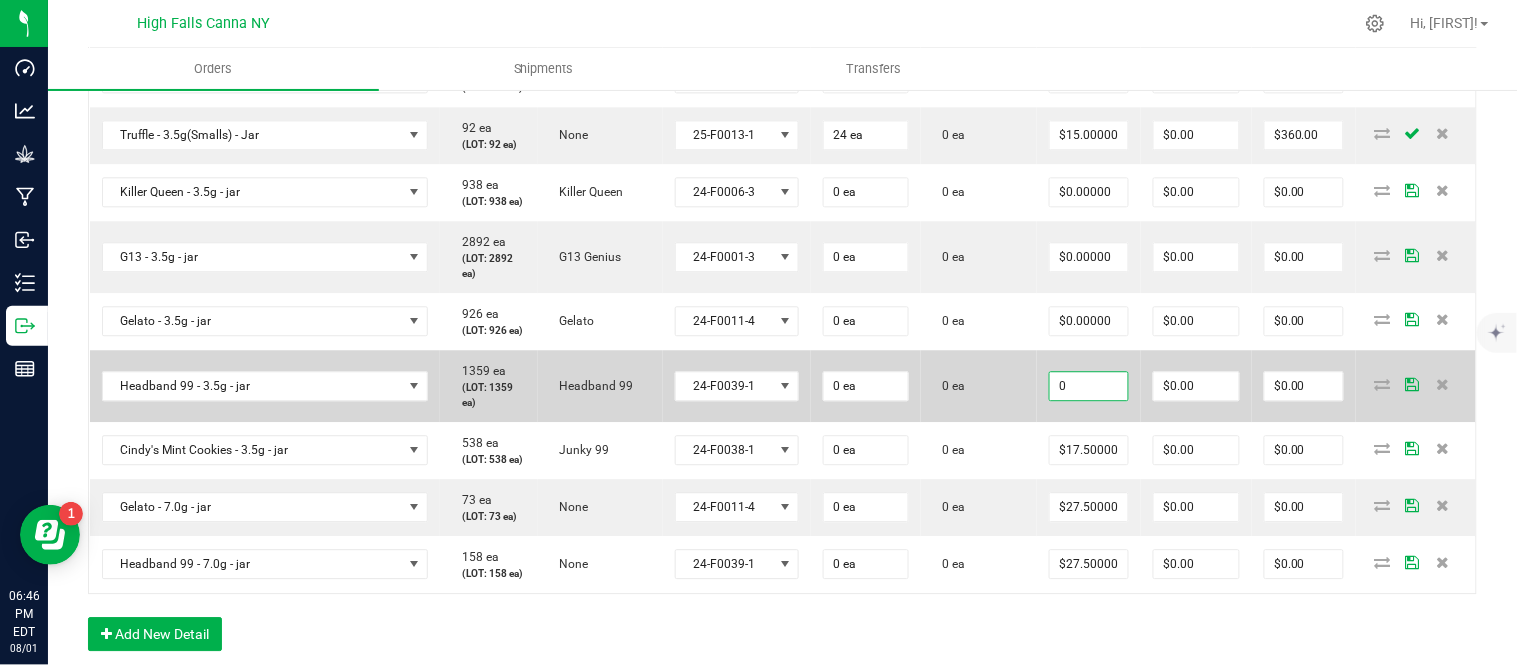 type on "$0.00000" 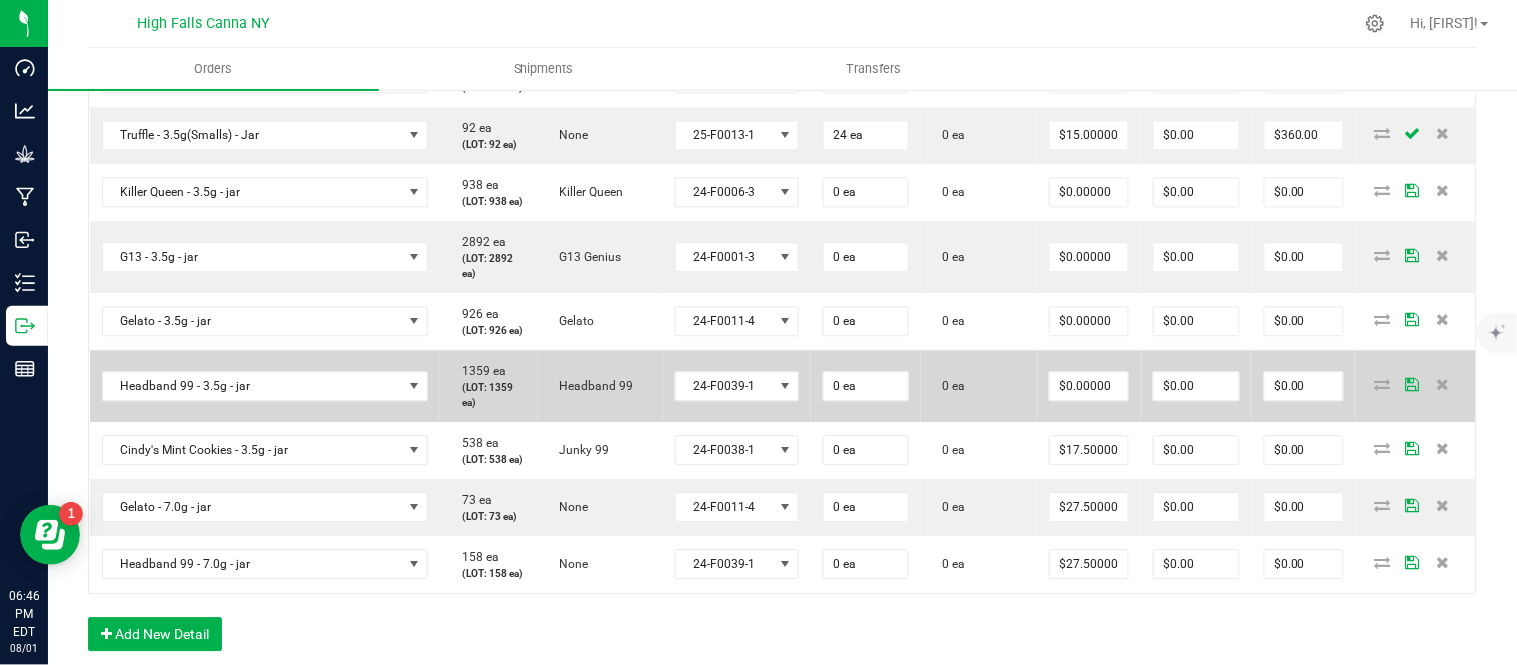 click on "0 ea" at bounding box center (979, 386) 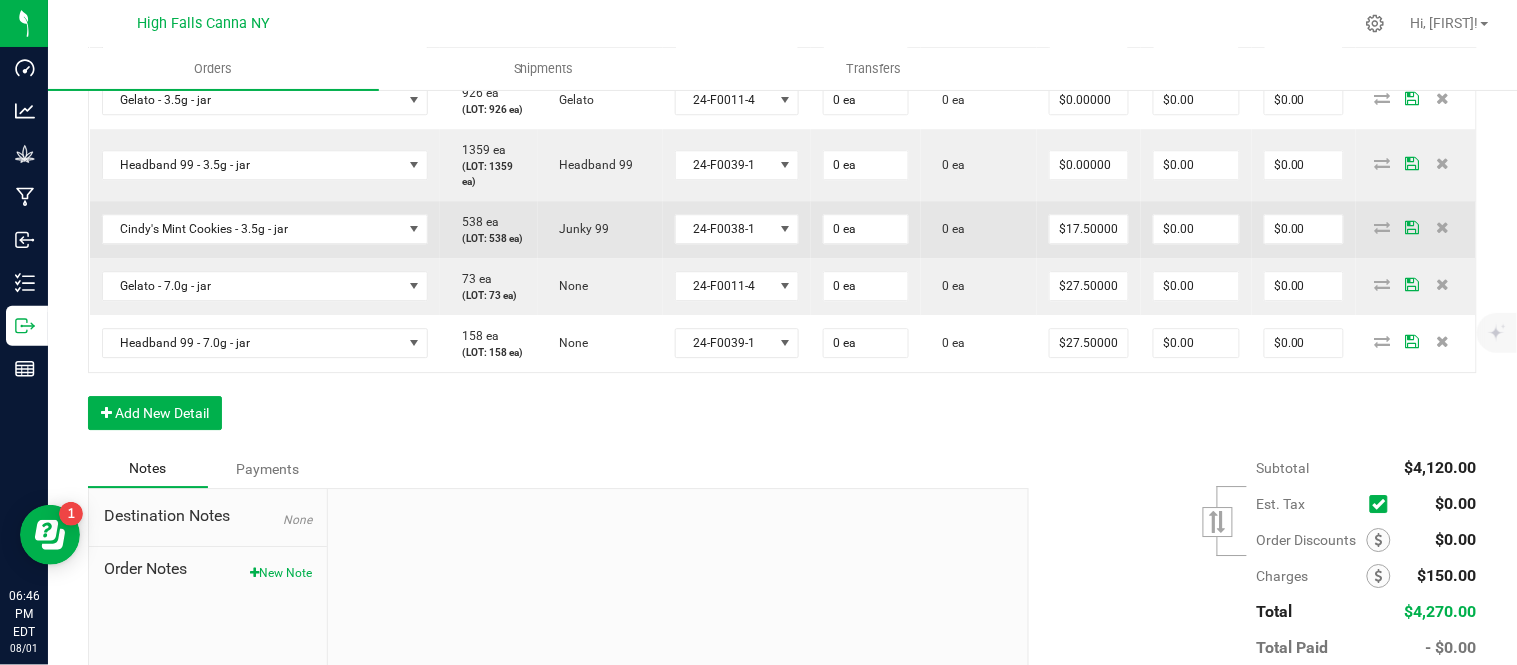 scroll, scrollTop: 1387, scrollLeft: 0, axis: vertical 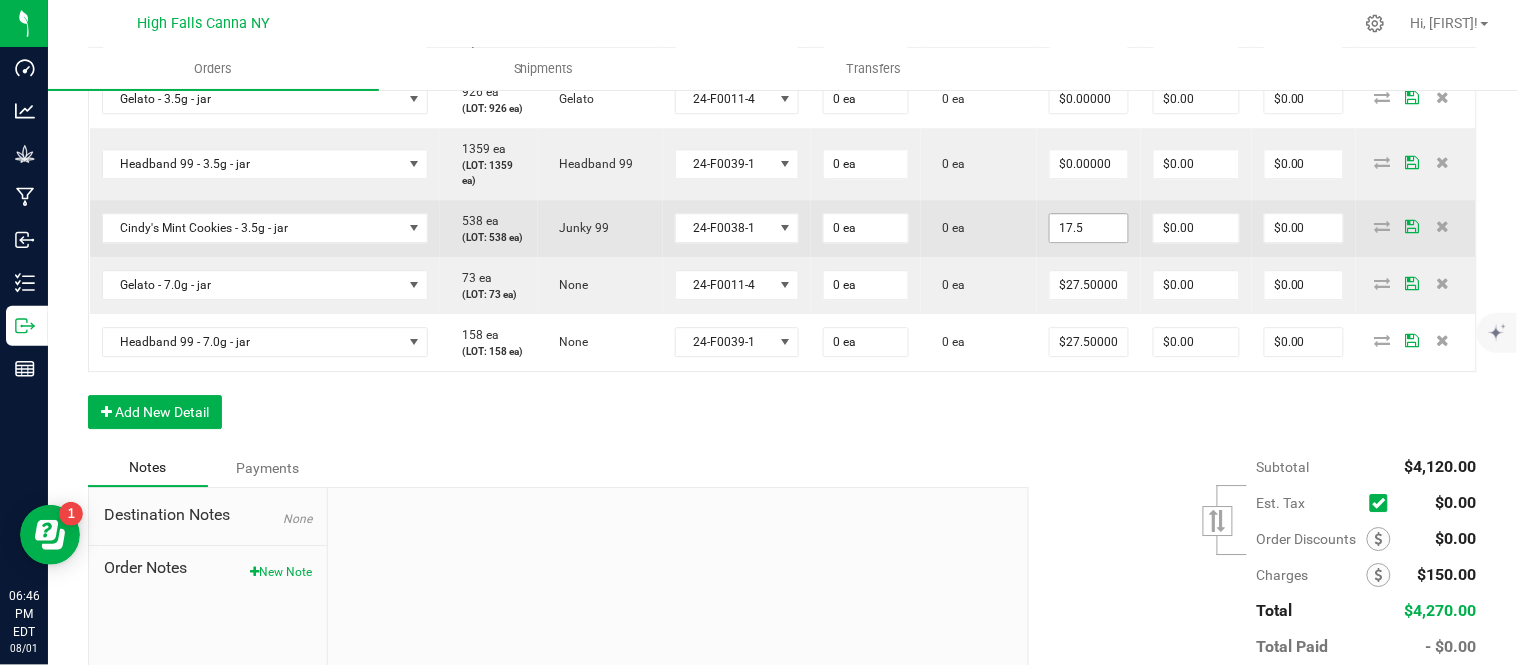 click on "17.5" at bounding box center [1089, 228] 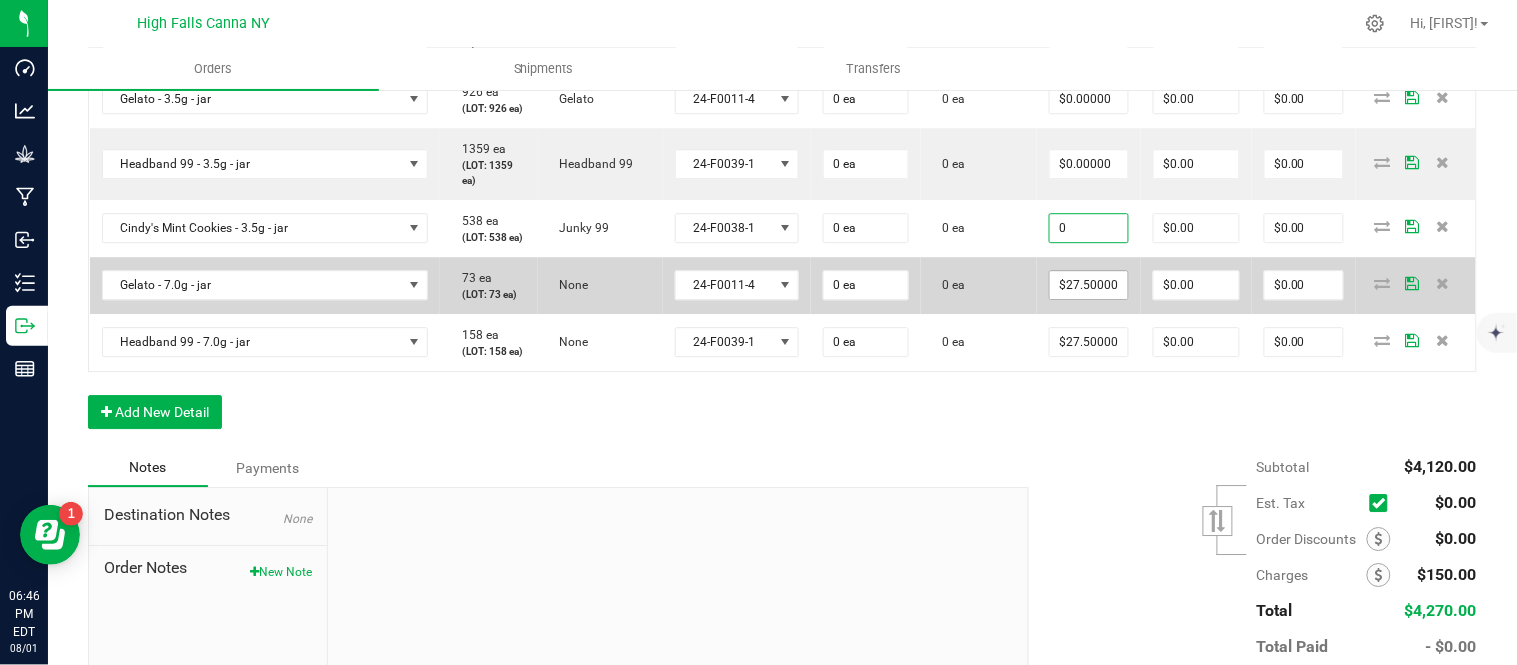 type on "$0.00000" 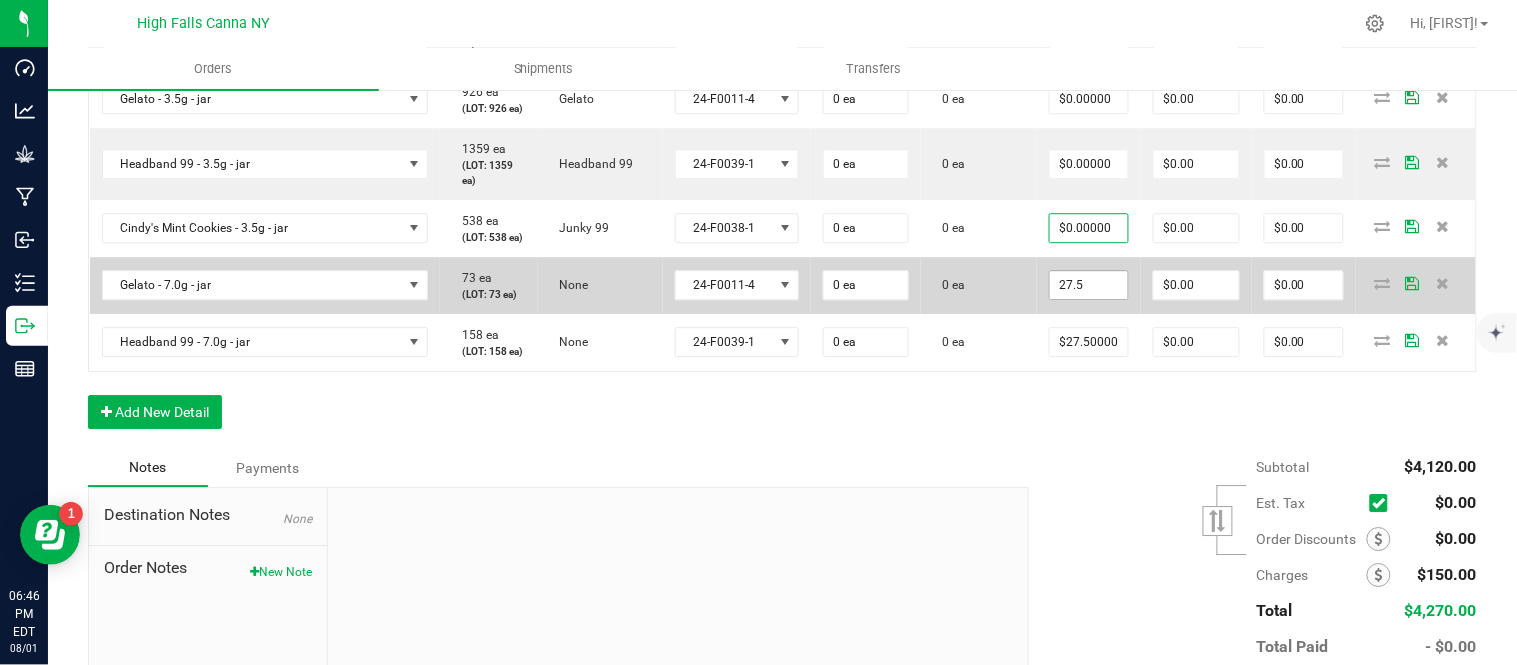click on "27.5" at bounding box center [1089, 285] 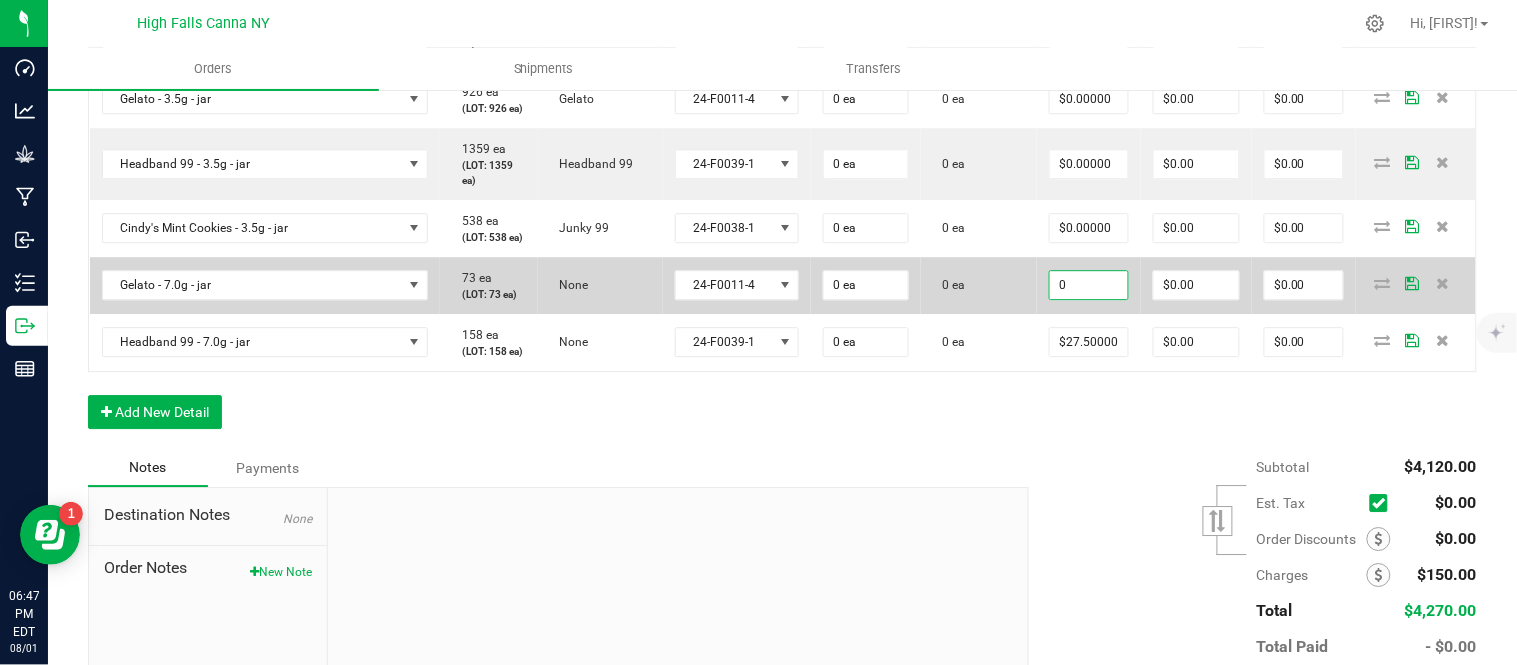 type on "$0.00000" 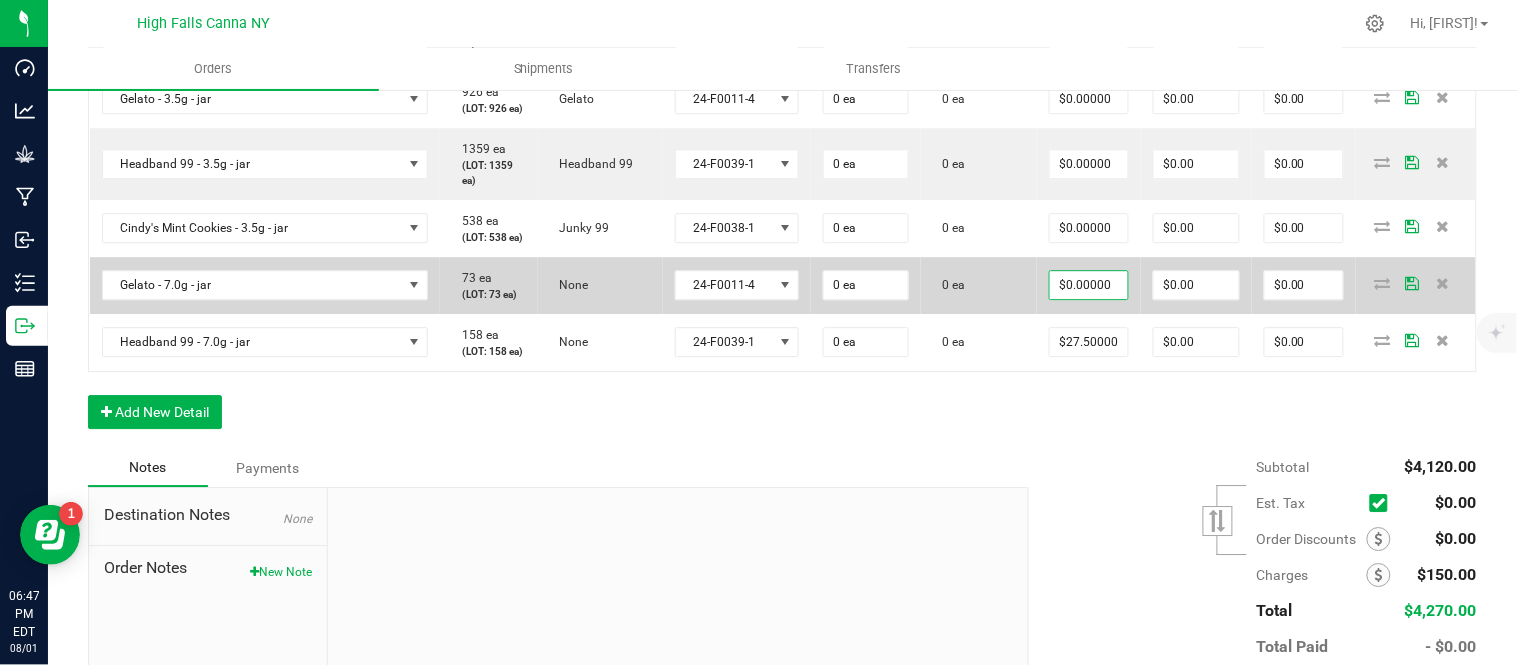click on "0 ea" at bounding box center (979, 285) 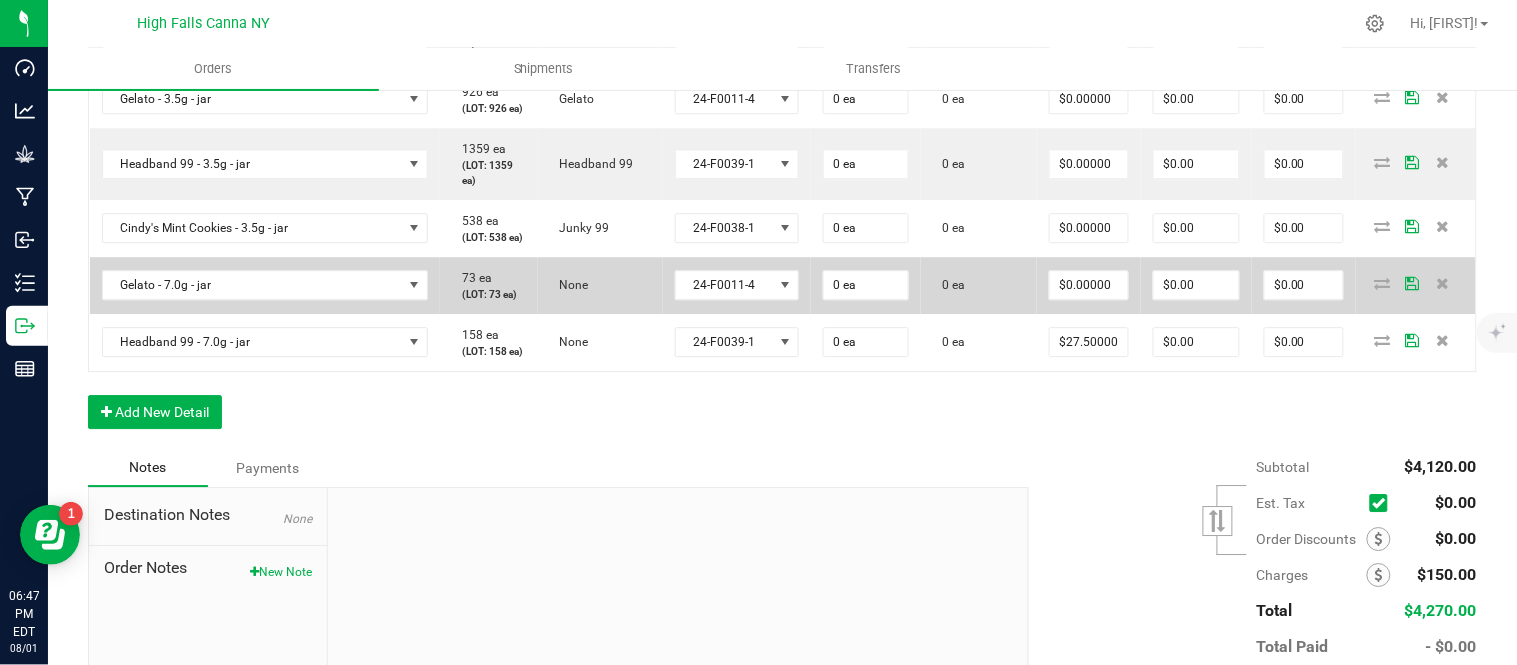 scroll, scrollTop: 1610, scrollLeft: 0, axis: vertical 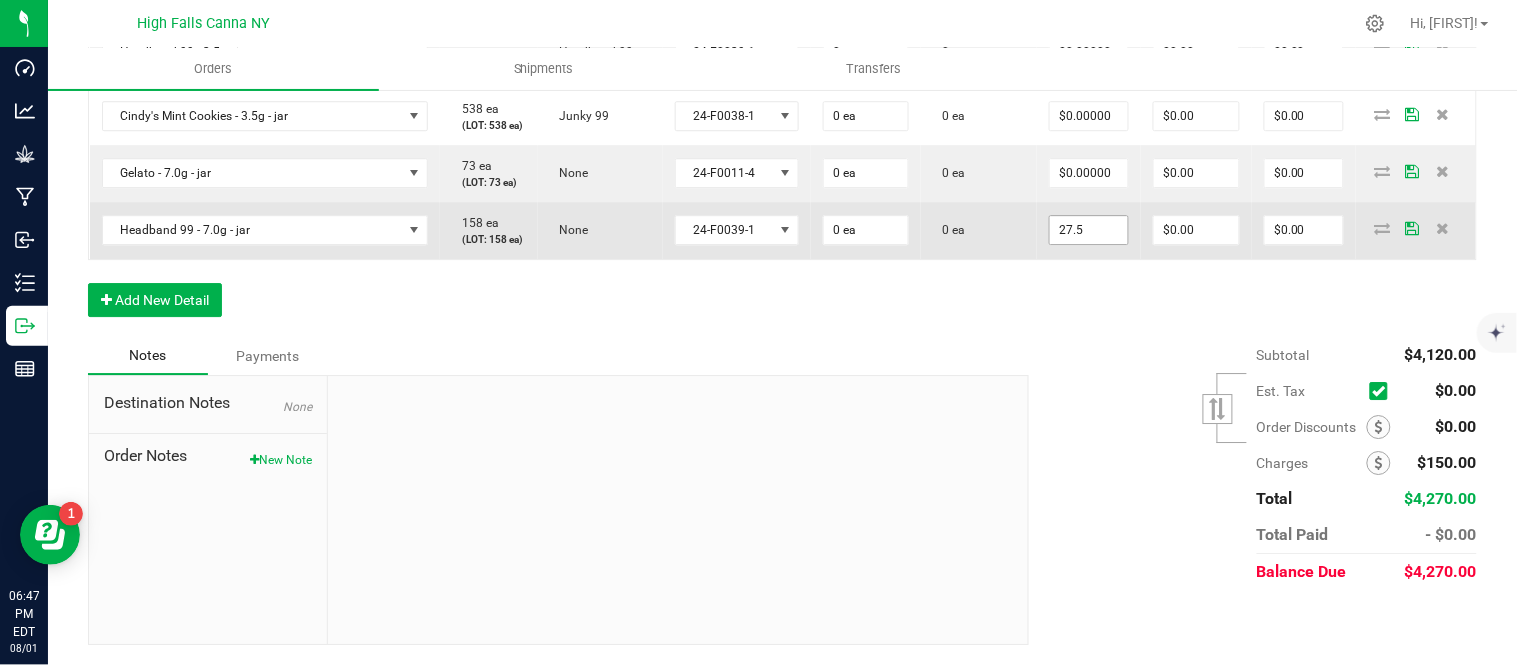 click on "27.5" at bounding box center (1089, 230) 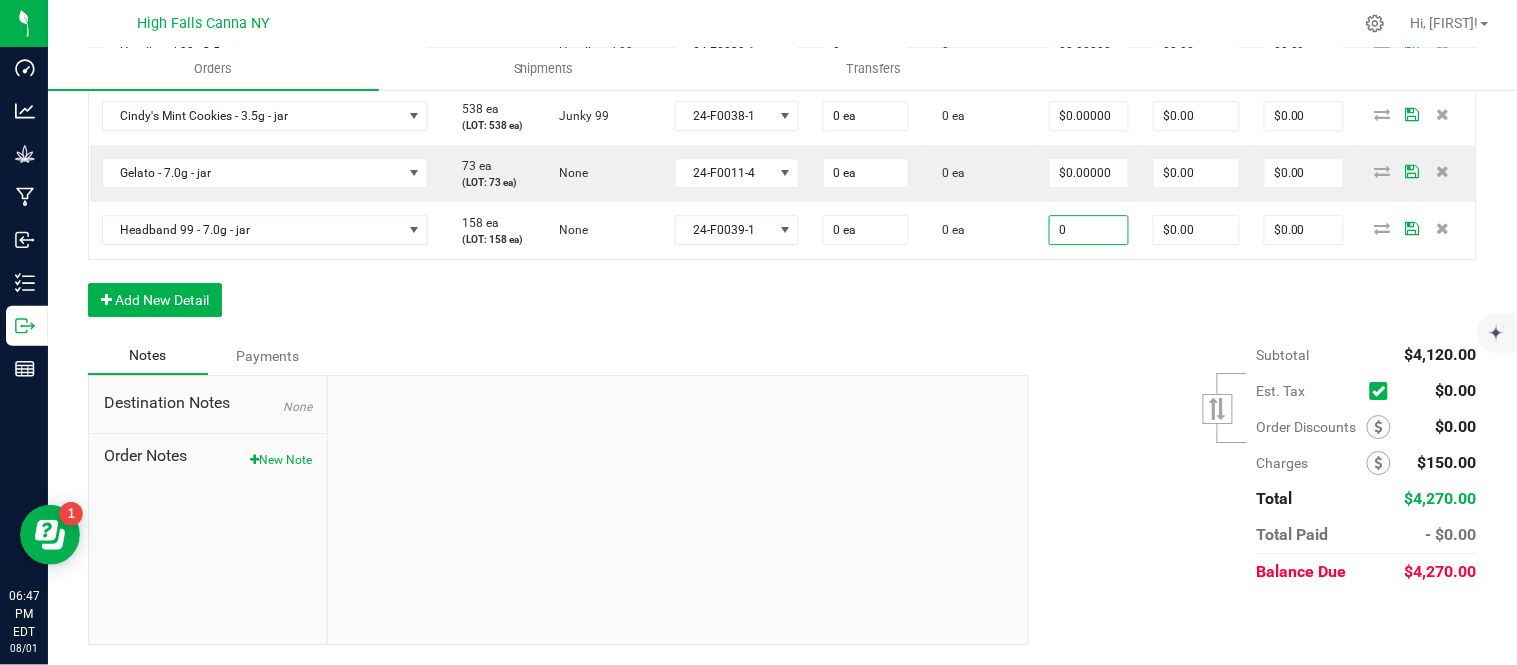 type on "$0.00000" 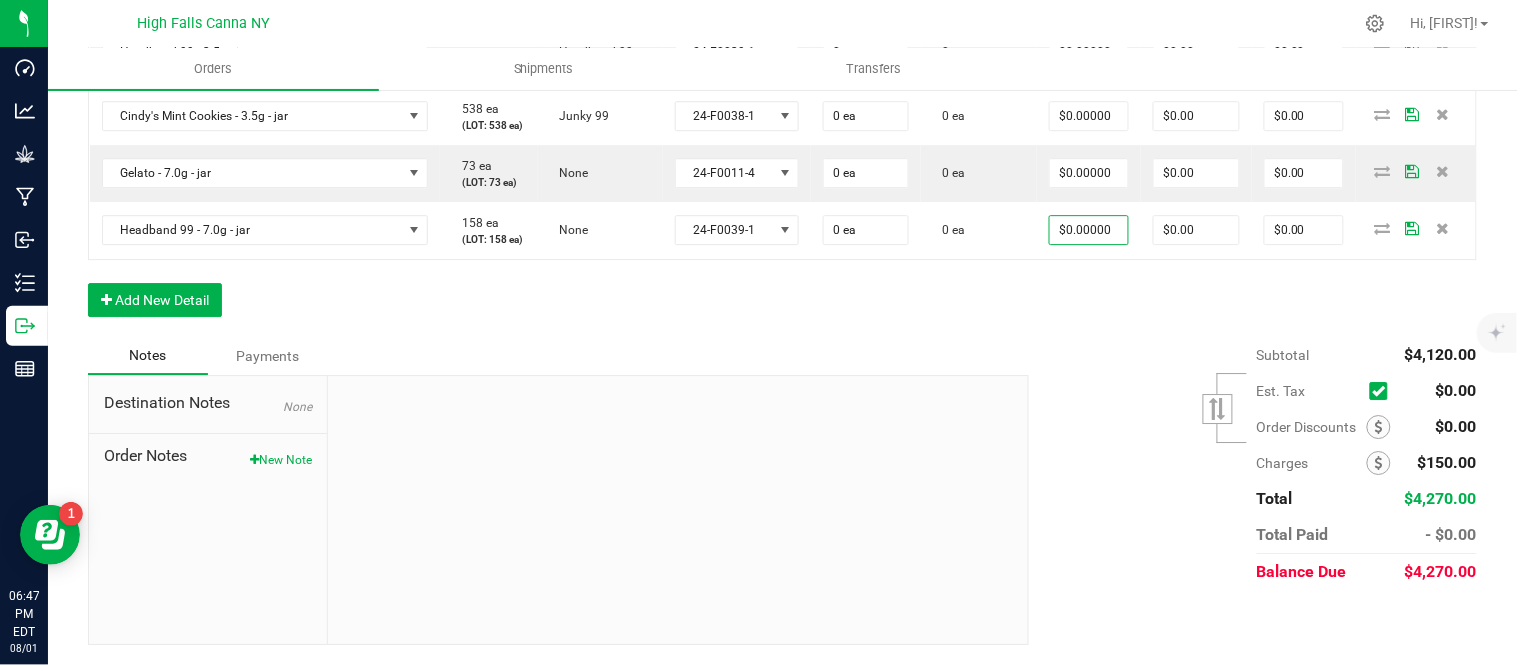click on "Subtotal
$4,120.00
Est.  Tax" at bounding box center [1245, 463] 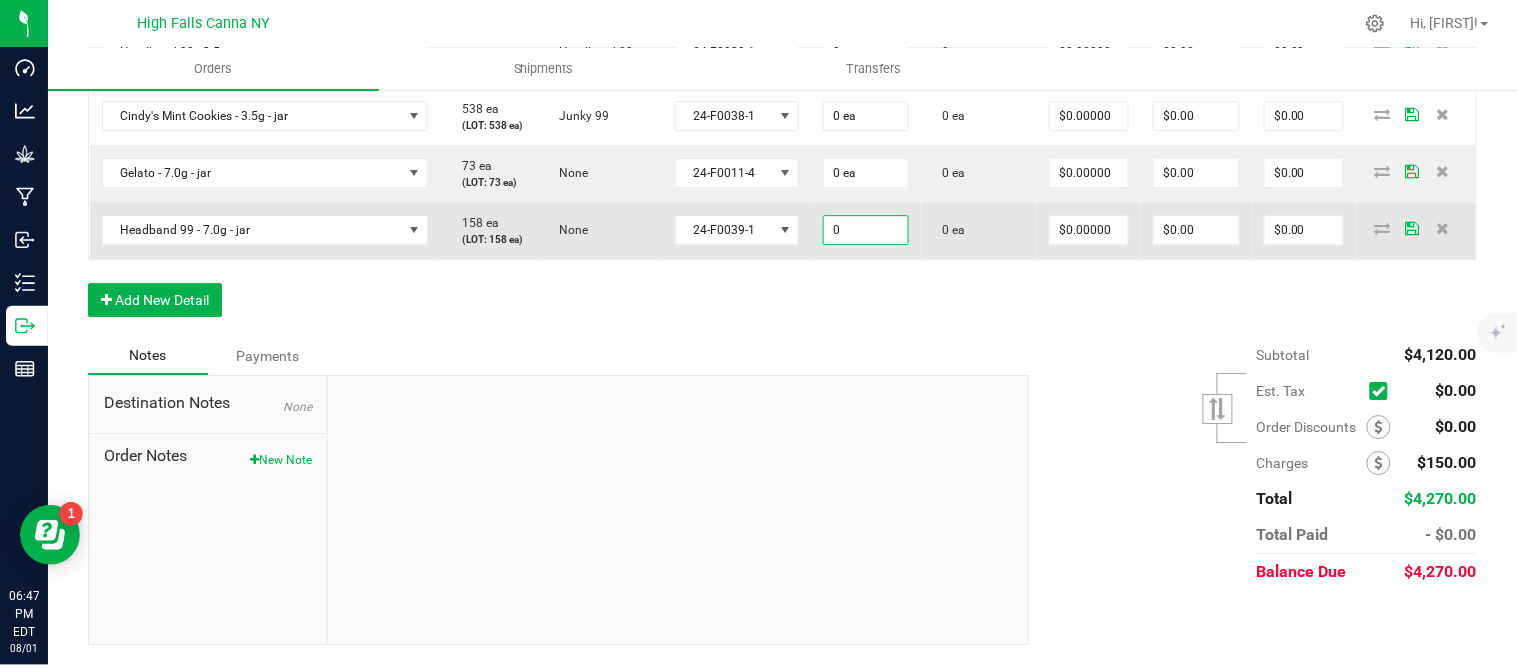click on "0" at bounding box center (866, 230) 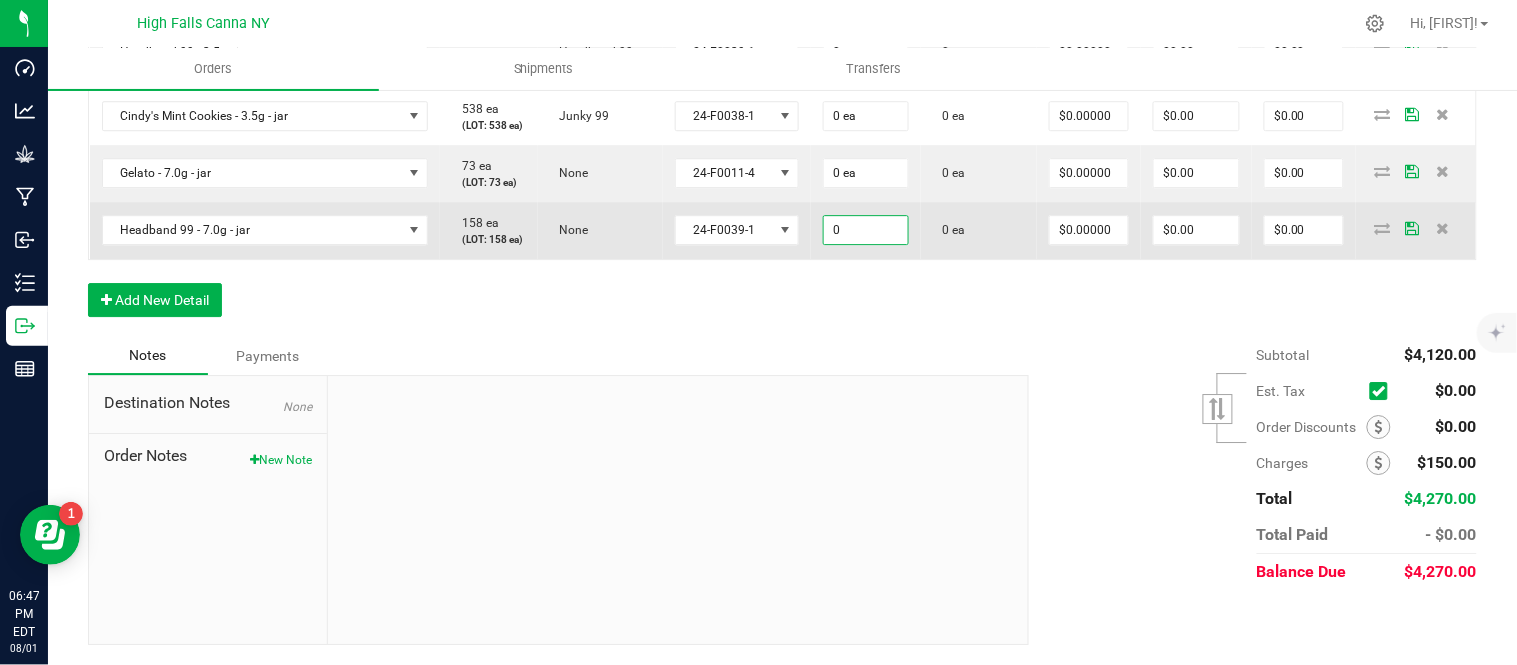 type on "1" 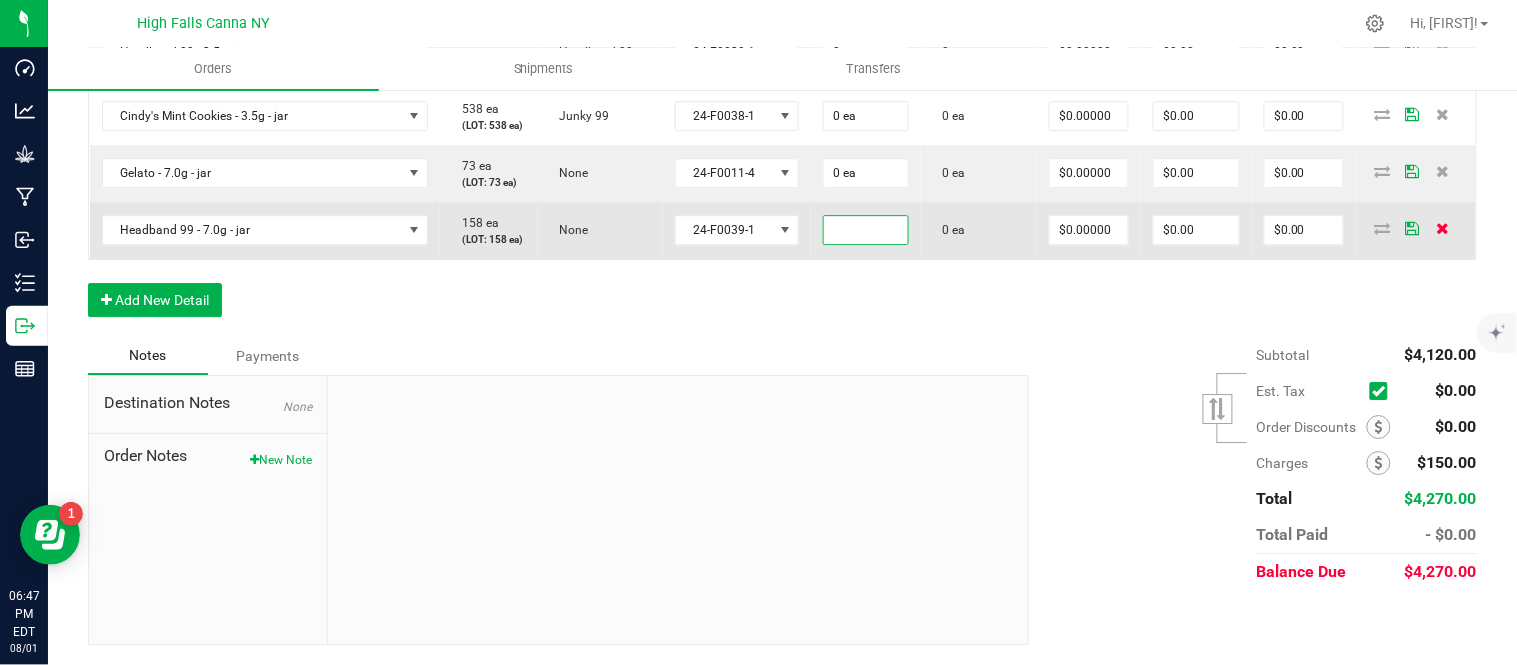 type 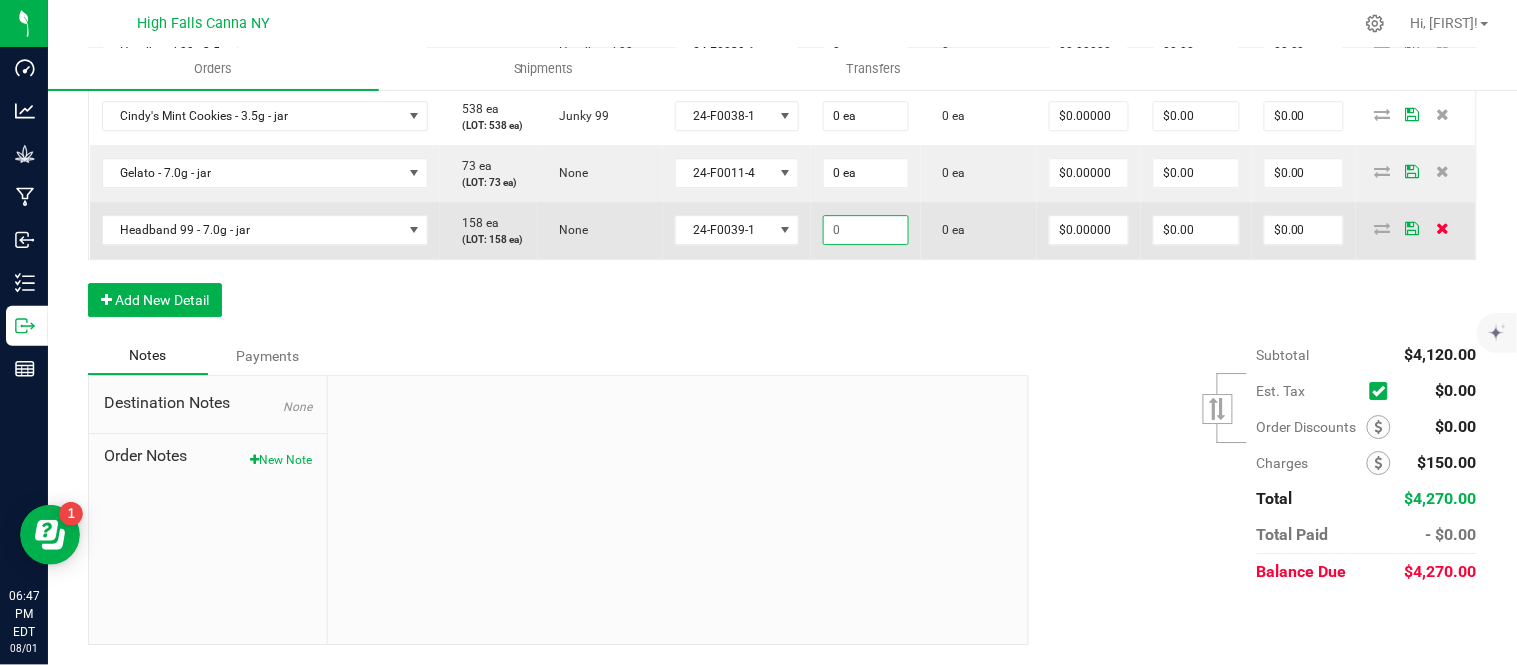 click at bounding box center (1442, 228) 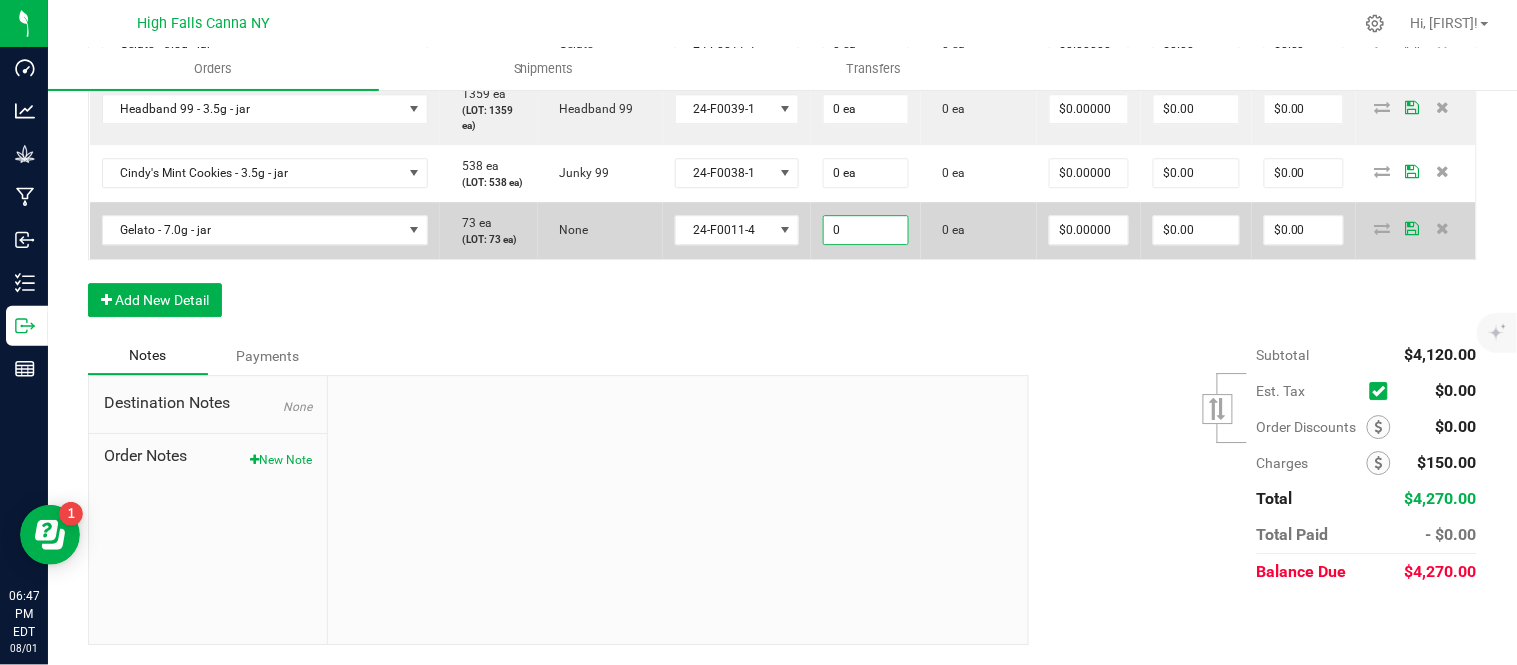 click on "0" at bounding box center (866, 230) 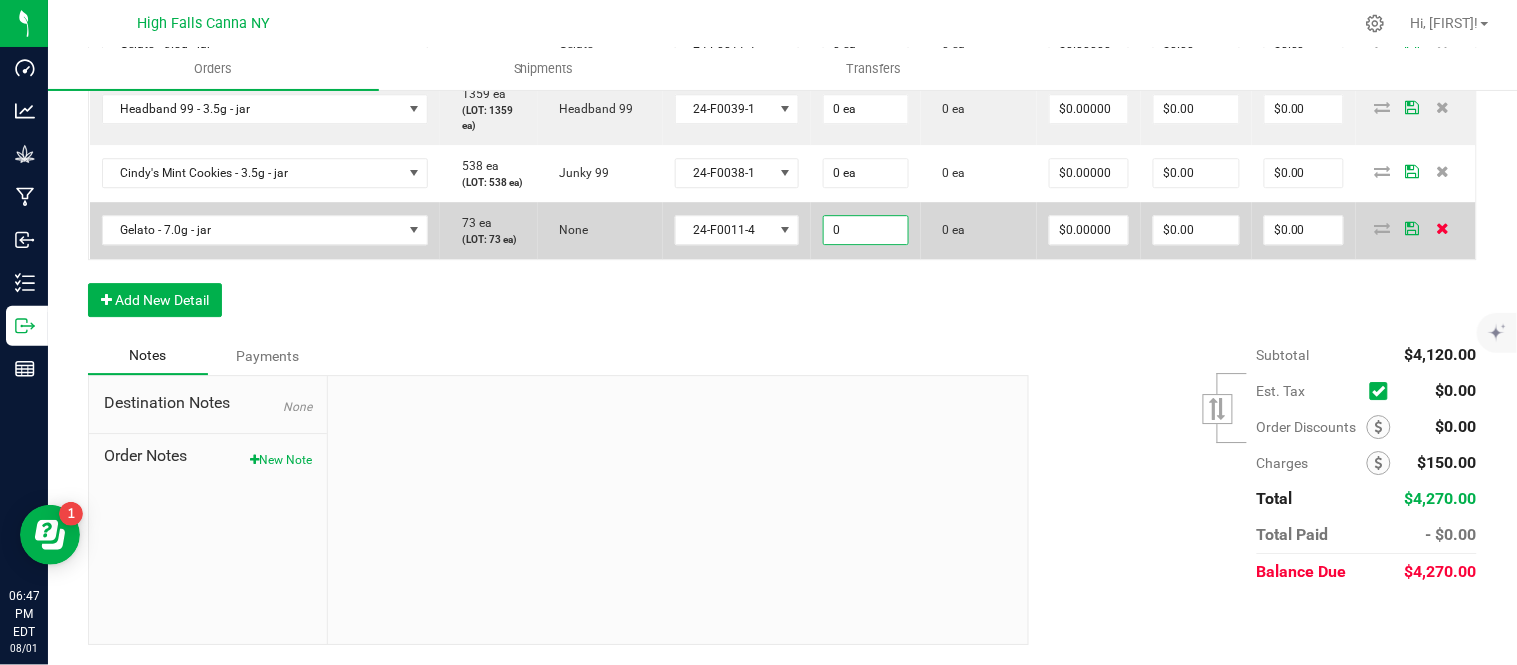 type on "0 ea" 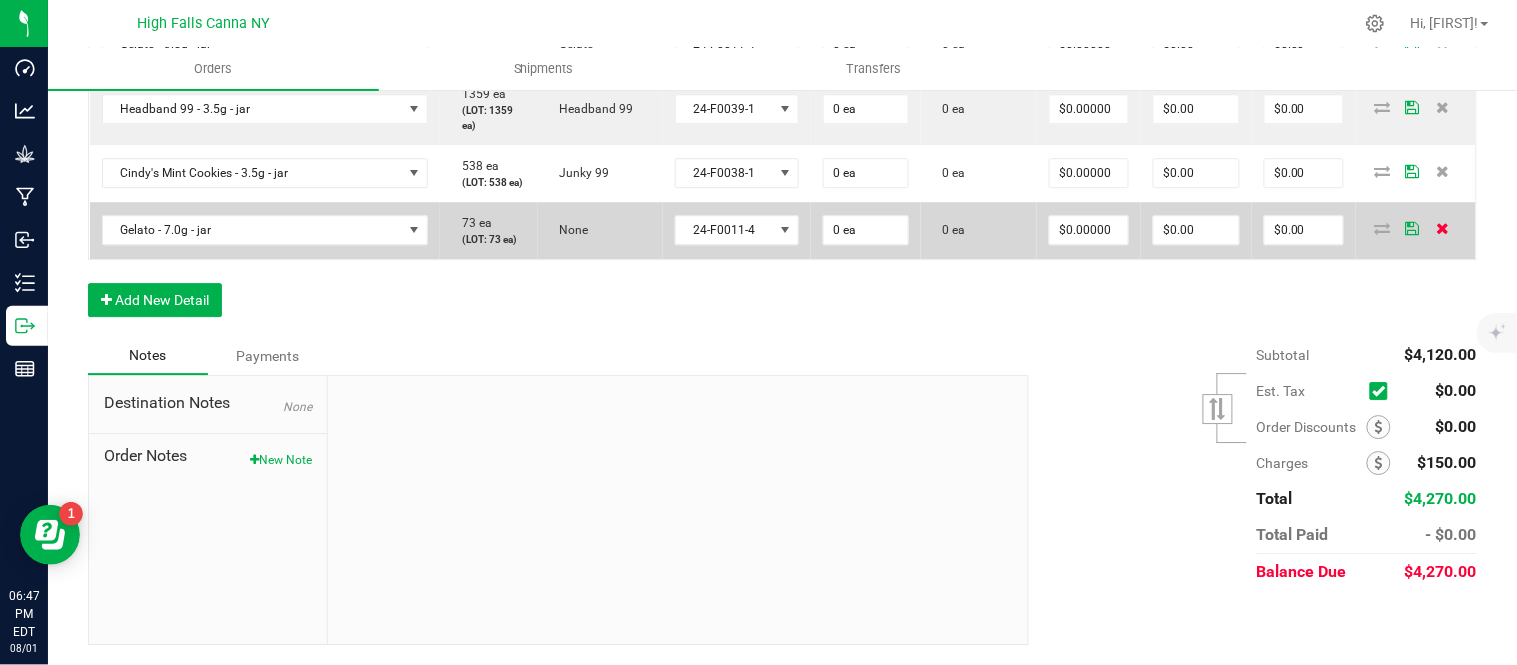 click at bounding box center (1442, 228) 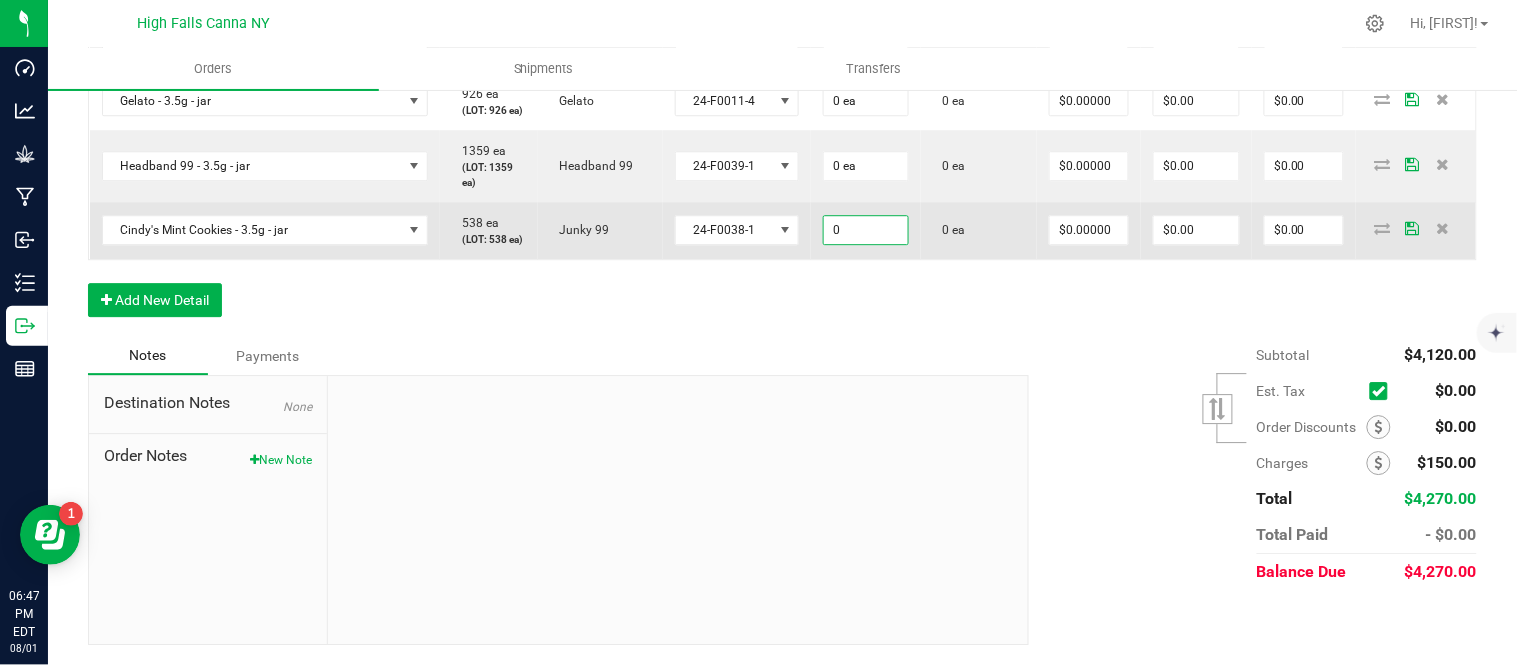 click on "0" at bounding box center (866, 230) 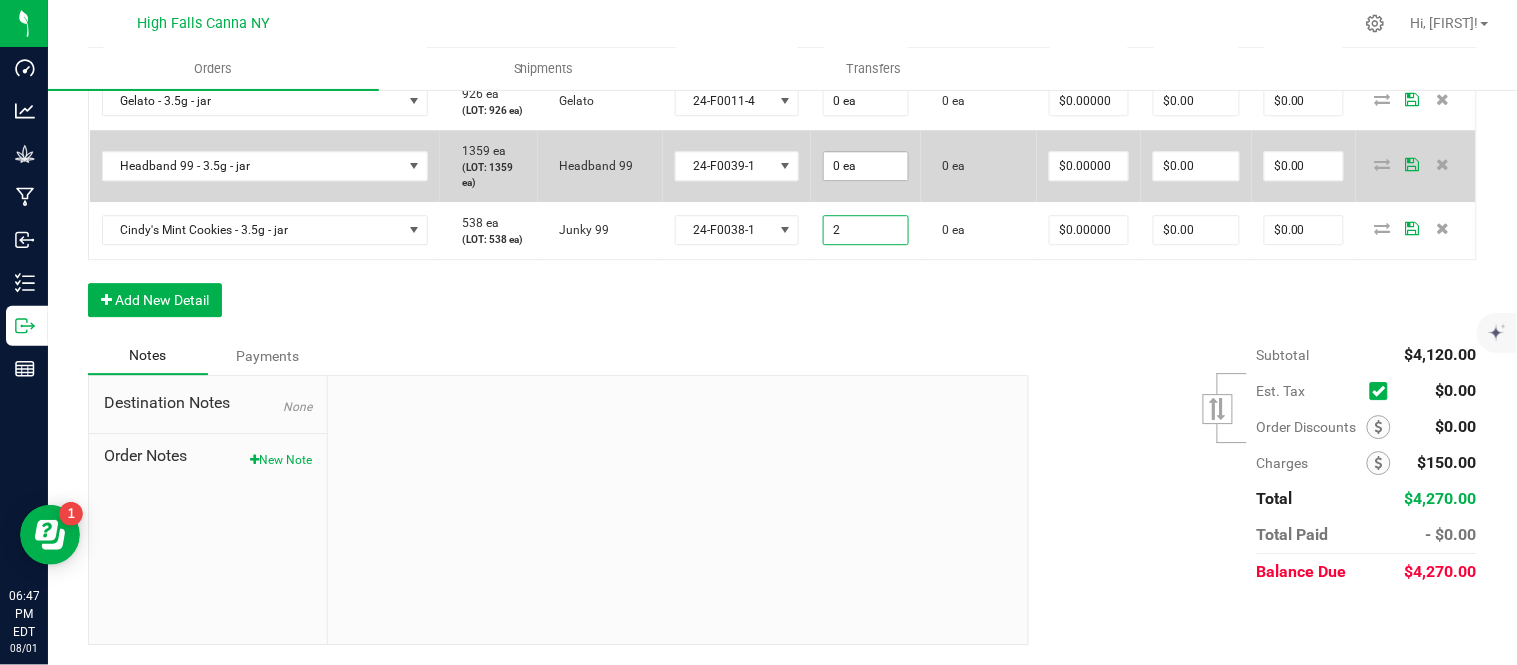 type on "2" 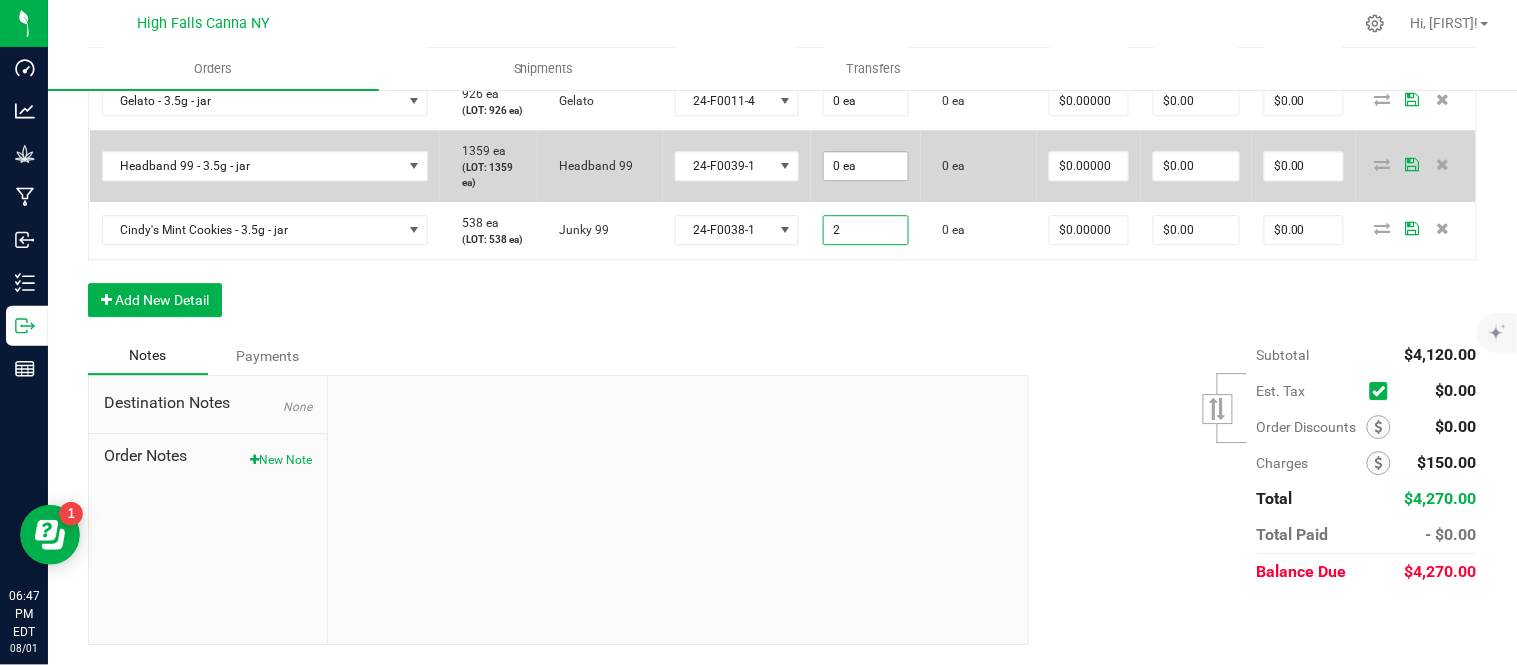 type on "0" 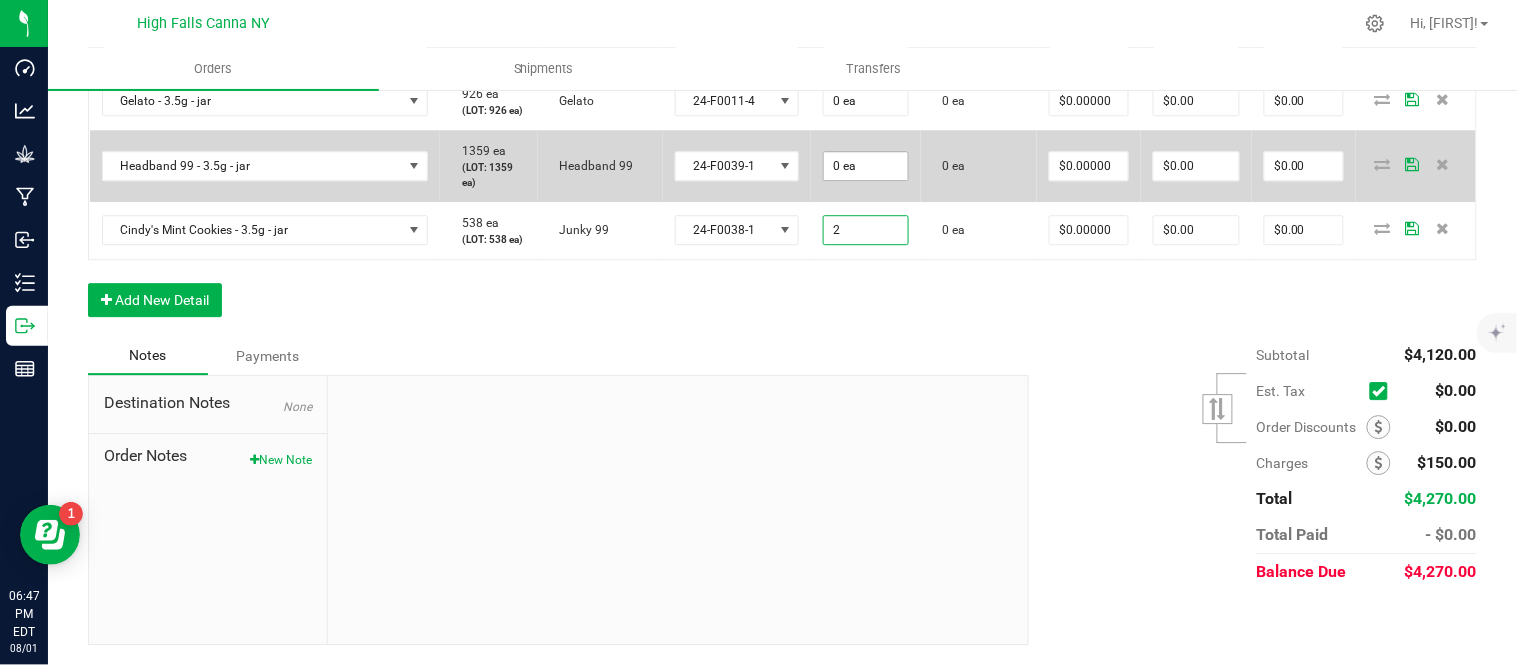 type on "2 ea" 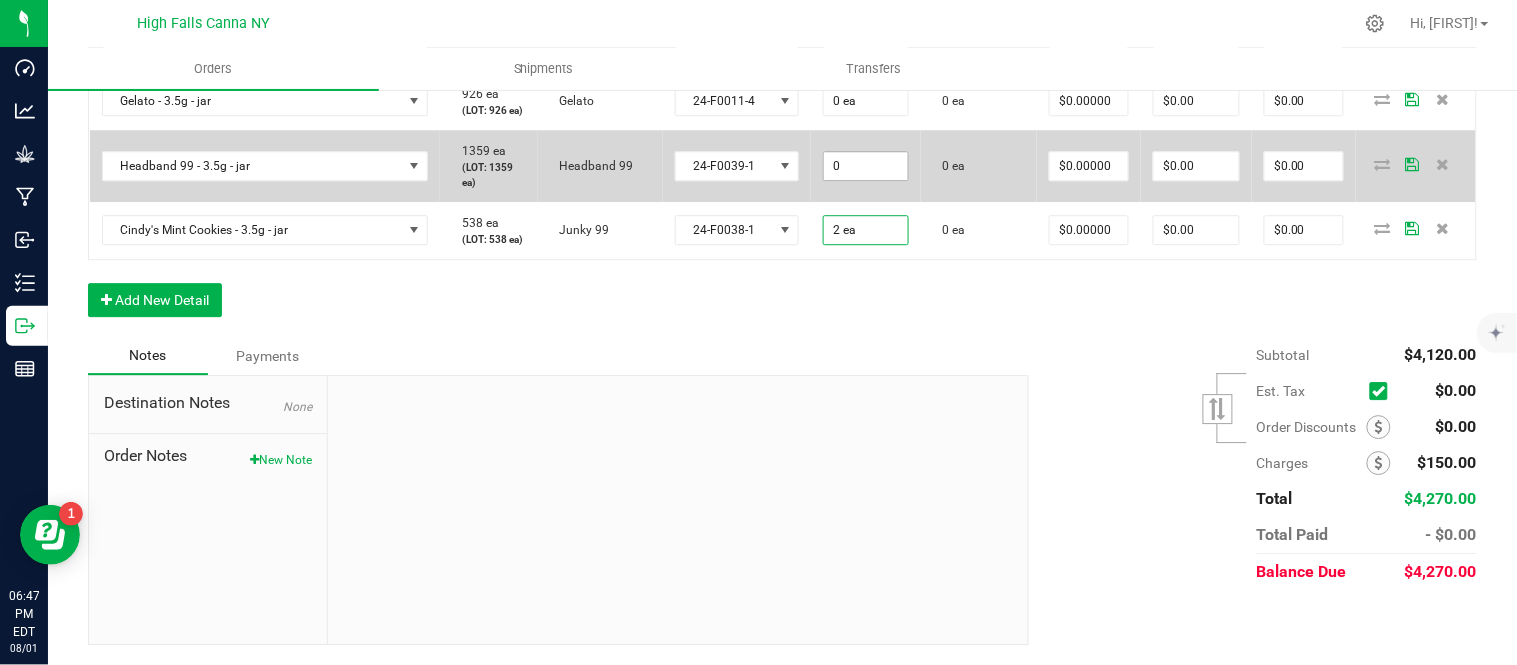click on "0" at bounding box center (866, 166) 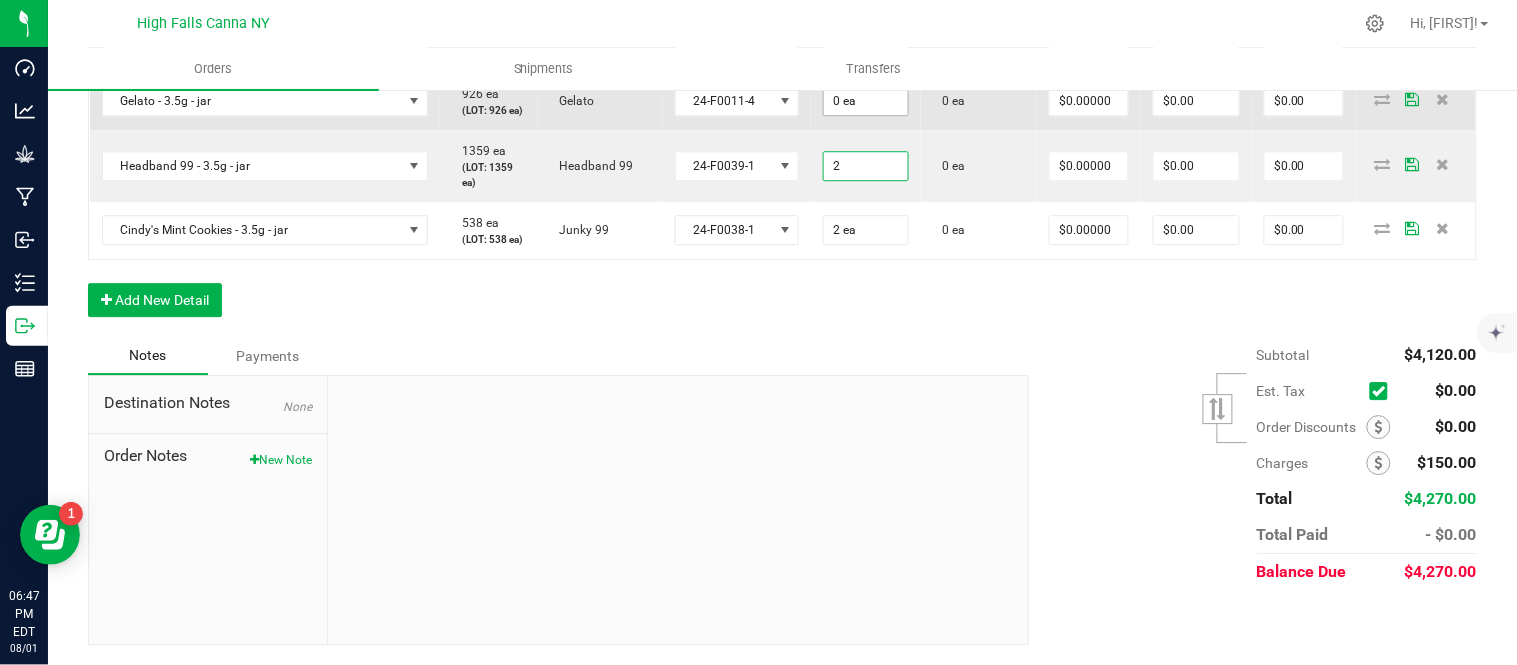 type on "2" 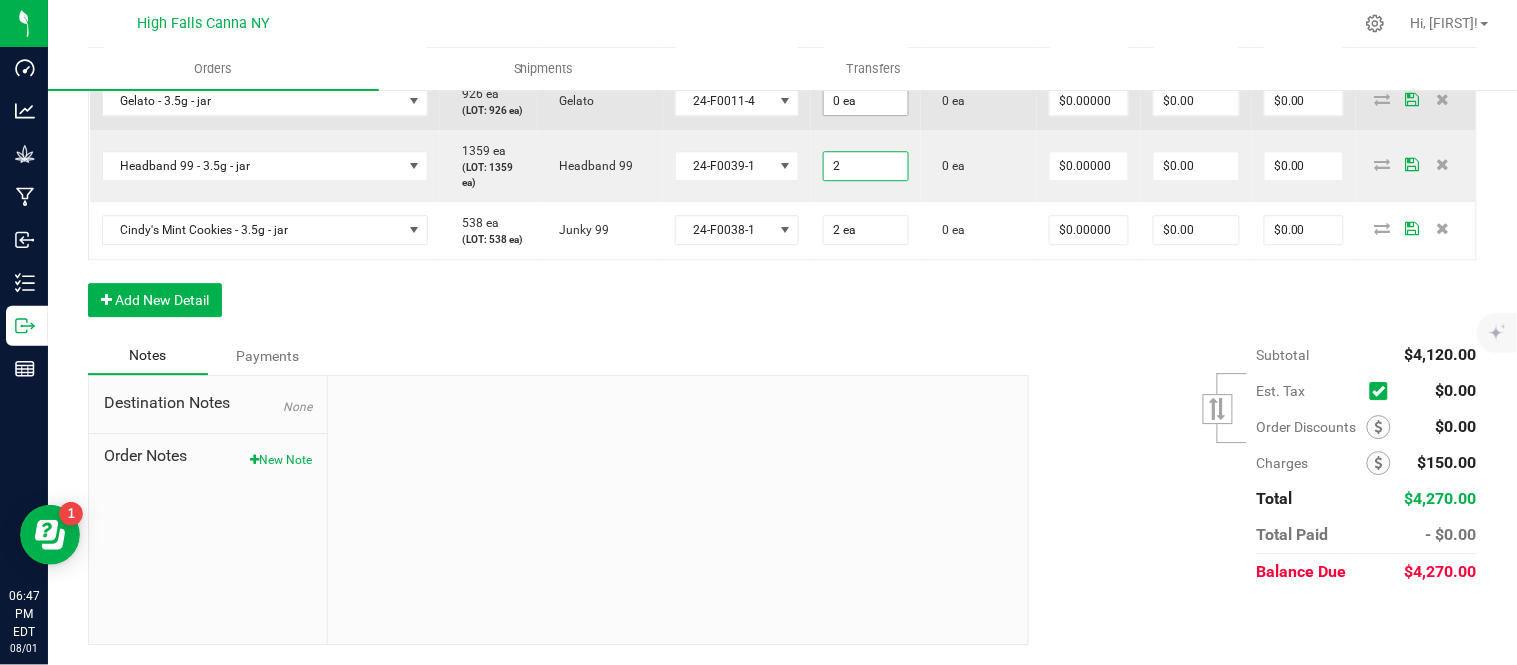 type on "0" 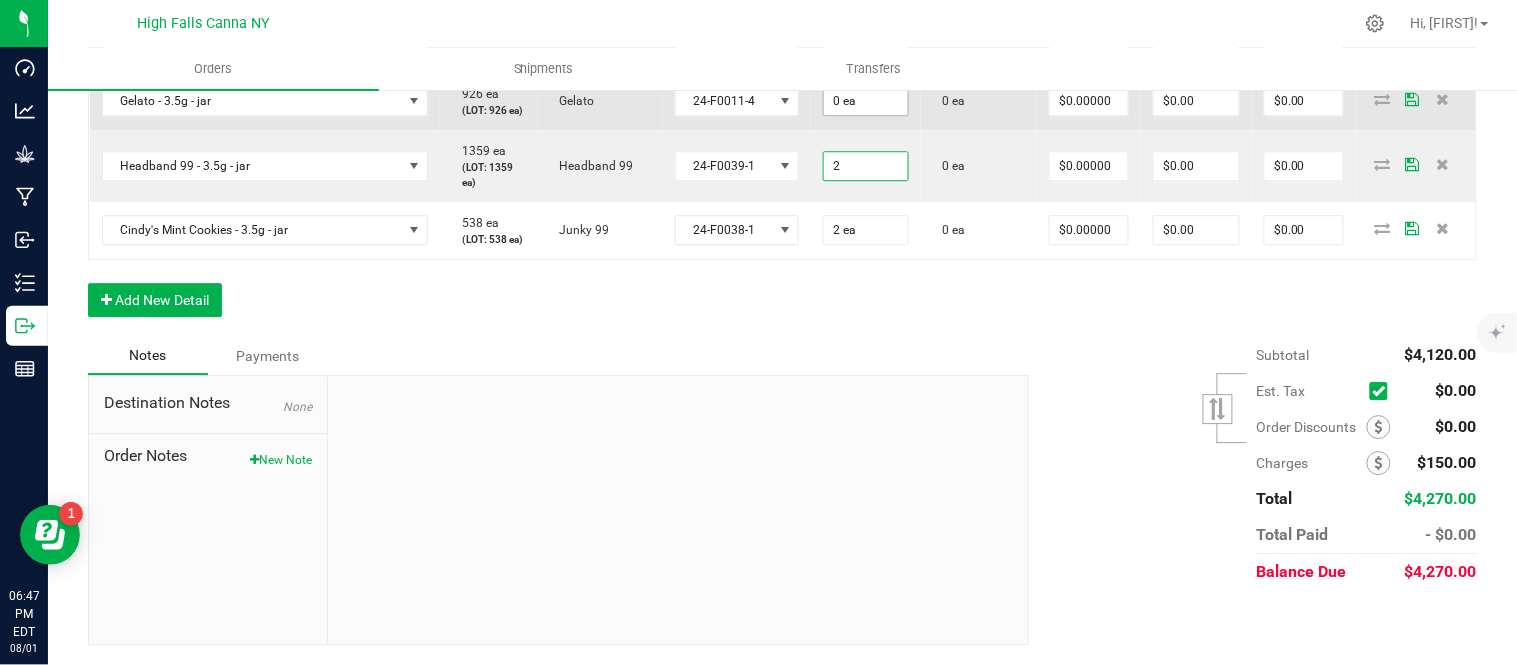 type on "2 ea" 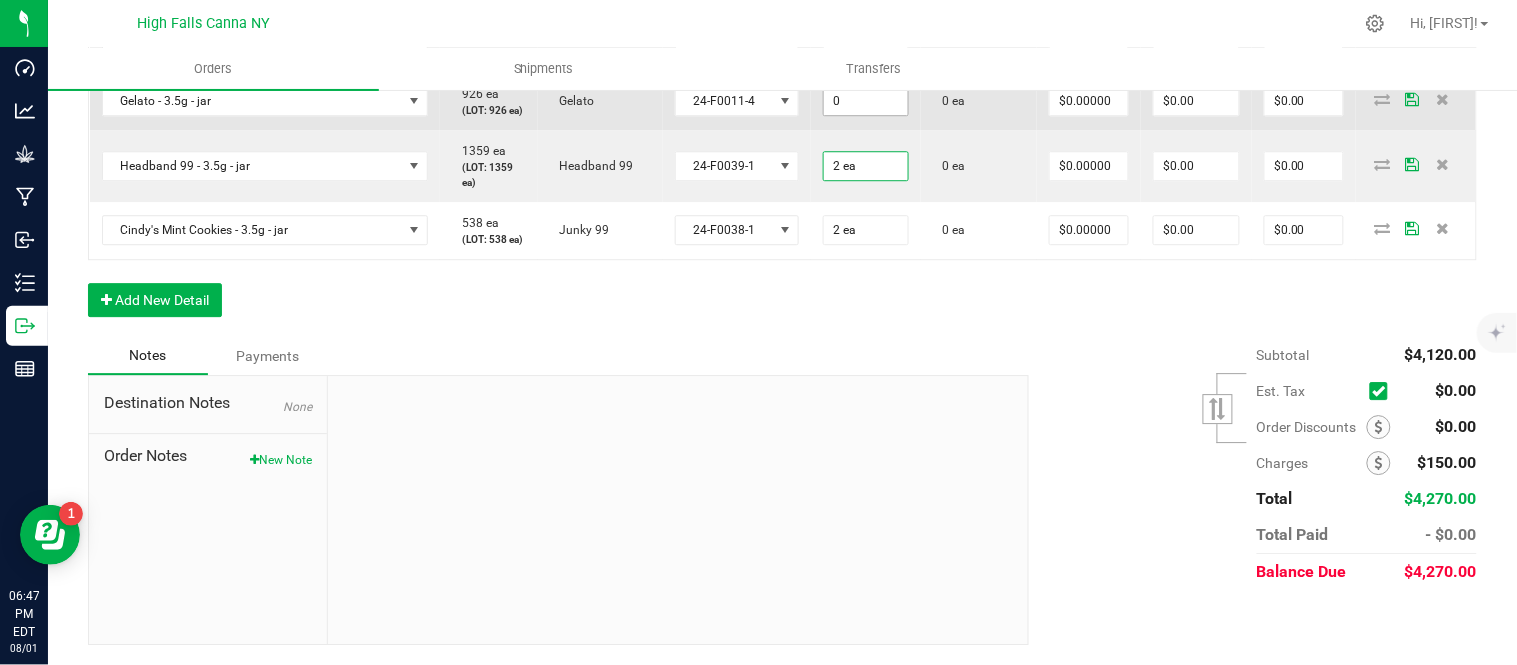 click on "0" at bounding box center [866, 101] 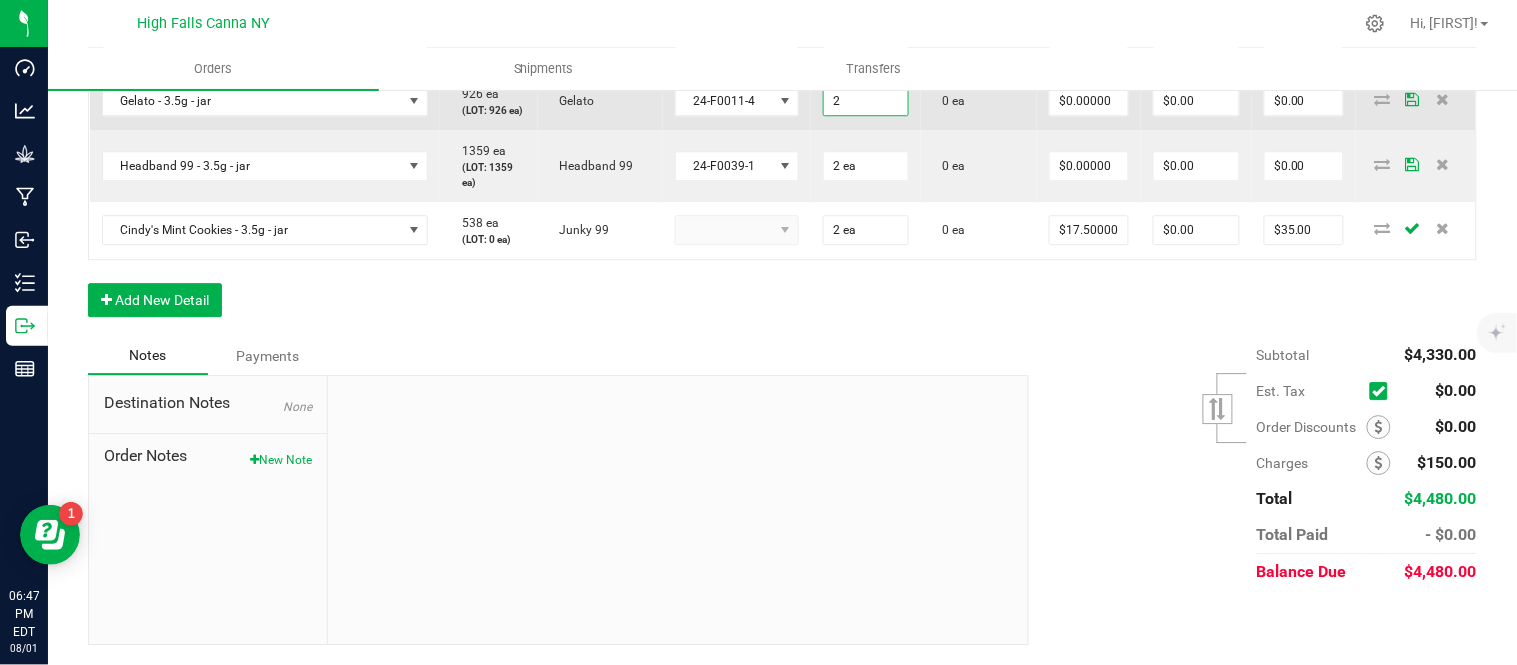 type on "2 ea" 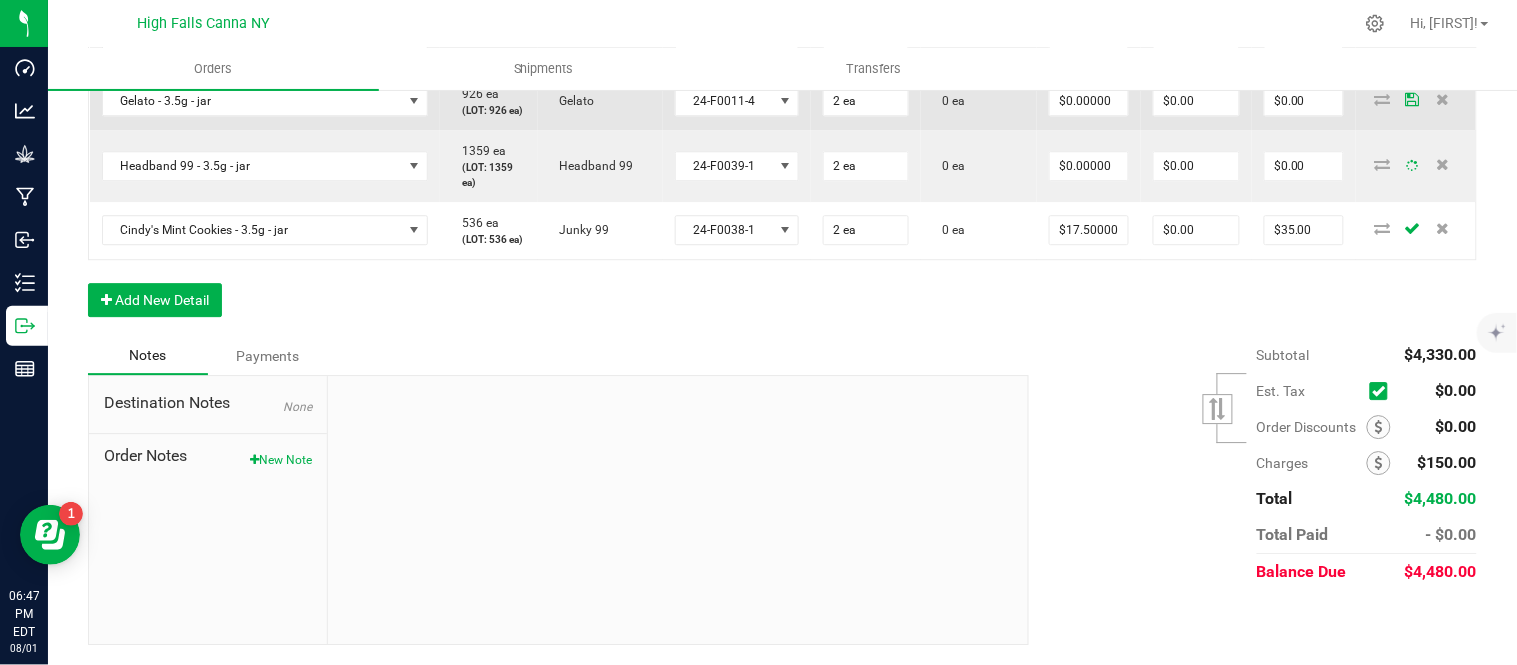 click on "24-F0011-4" at bounding box center [737, 101] 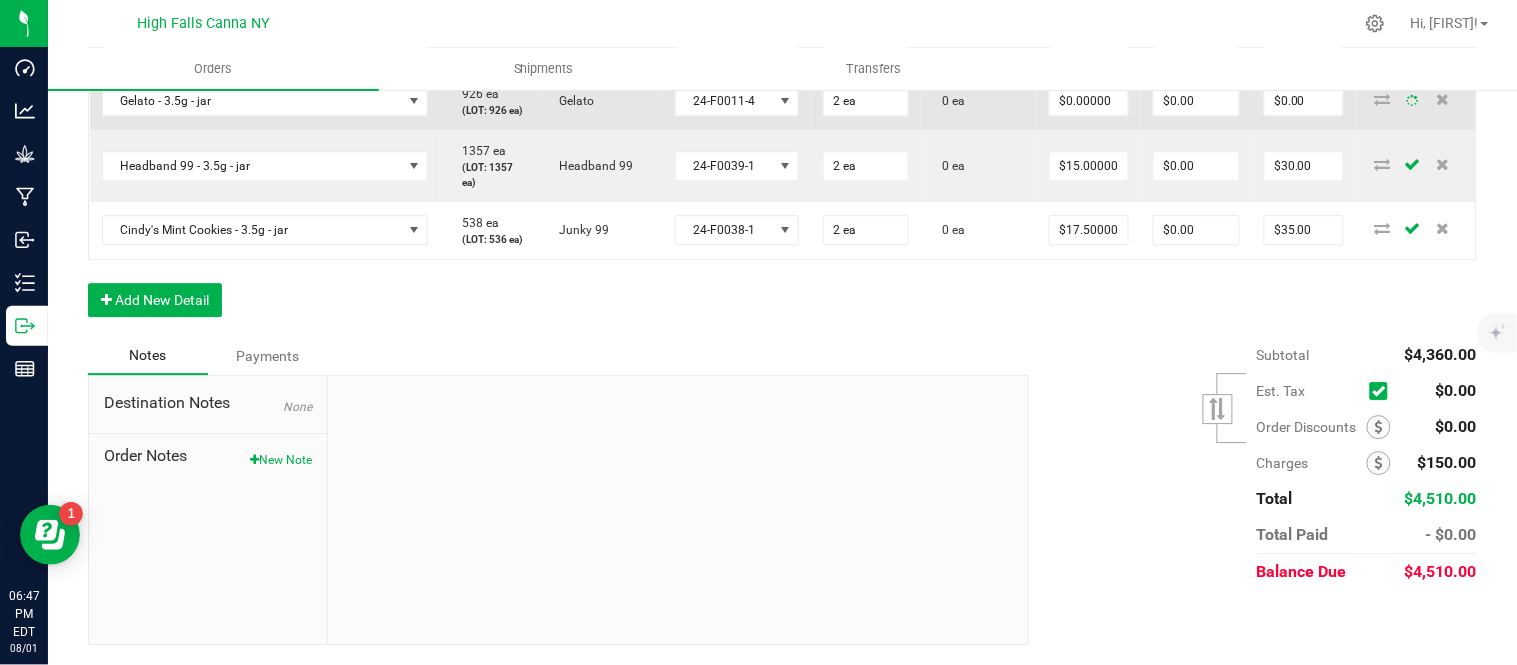 scroll, scrollTop: 1498, scrollLeft: 0, axis: vertical 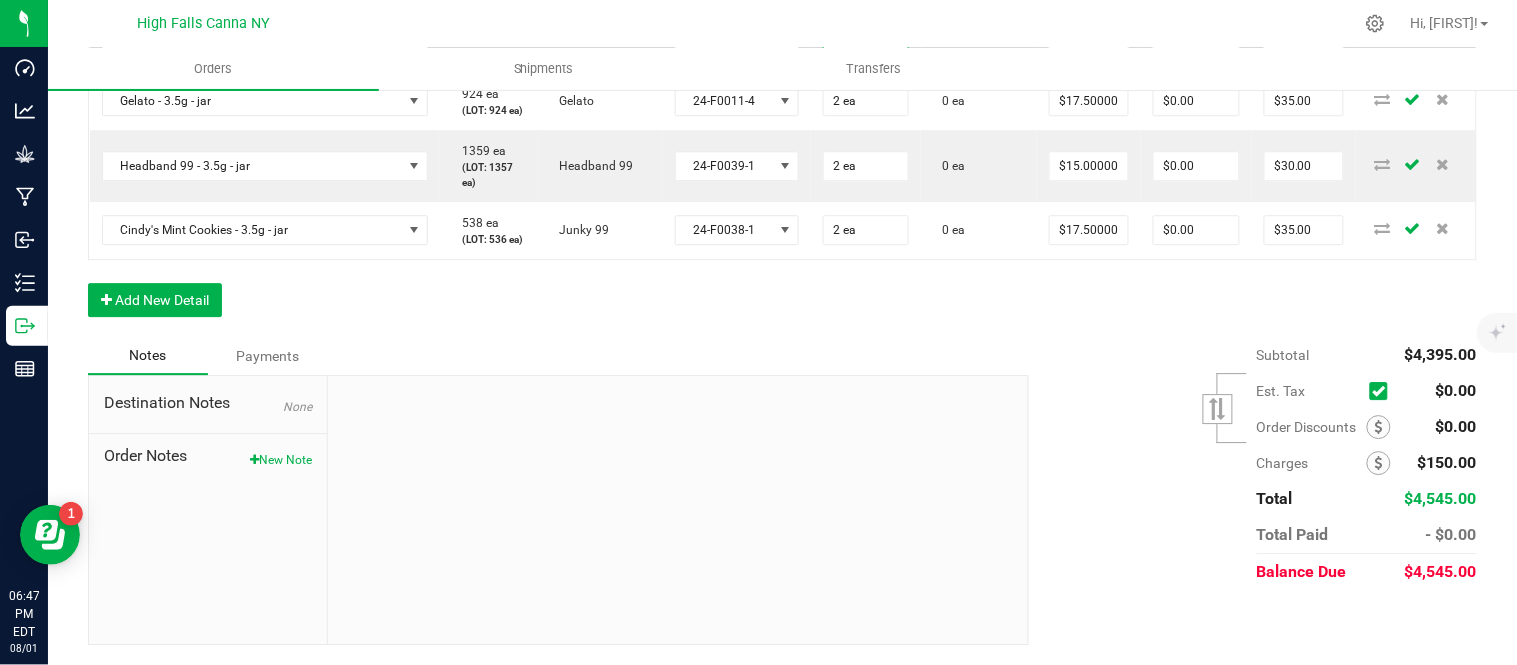 click on "0" at bounding box center [866, 37] 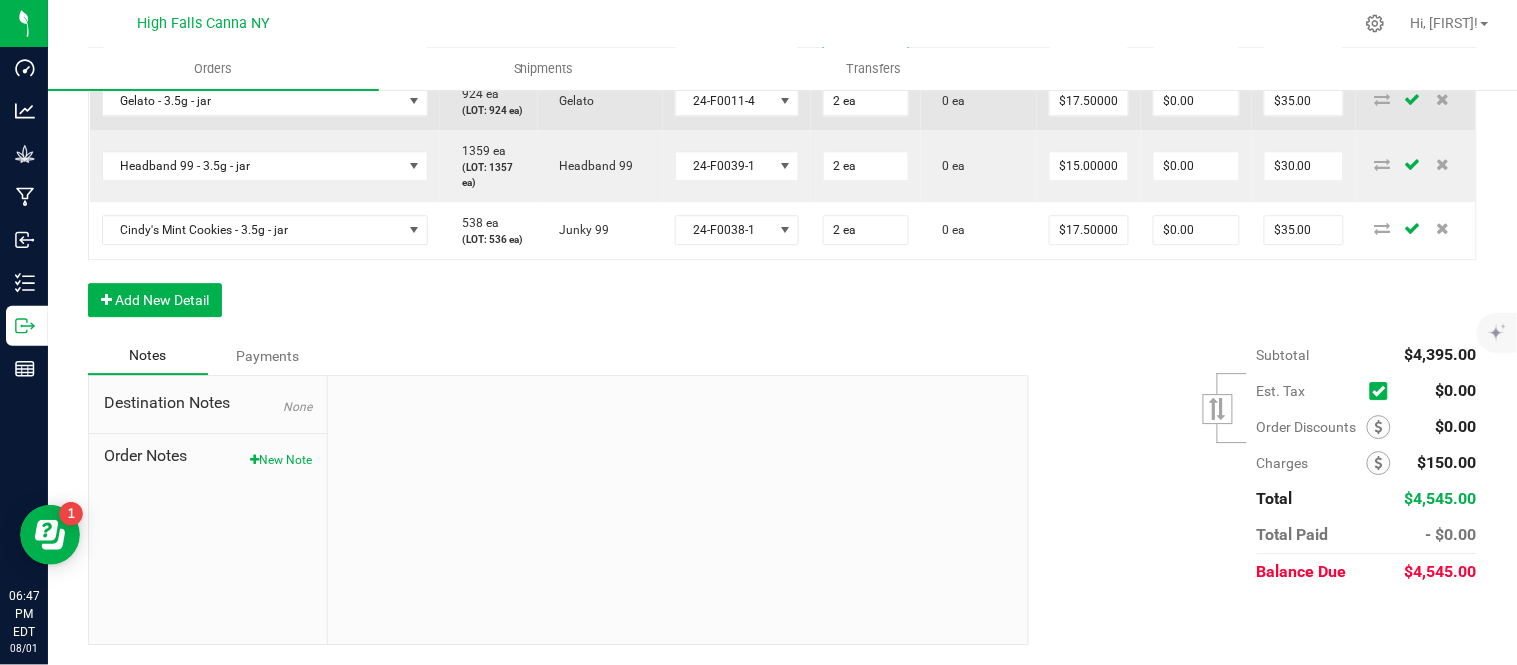 type on "2 ea" 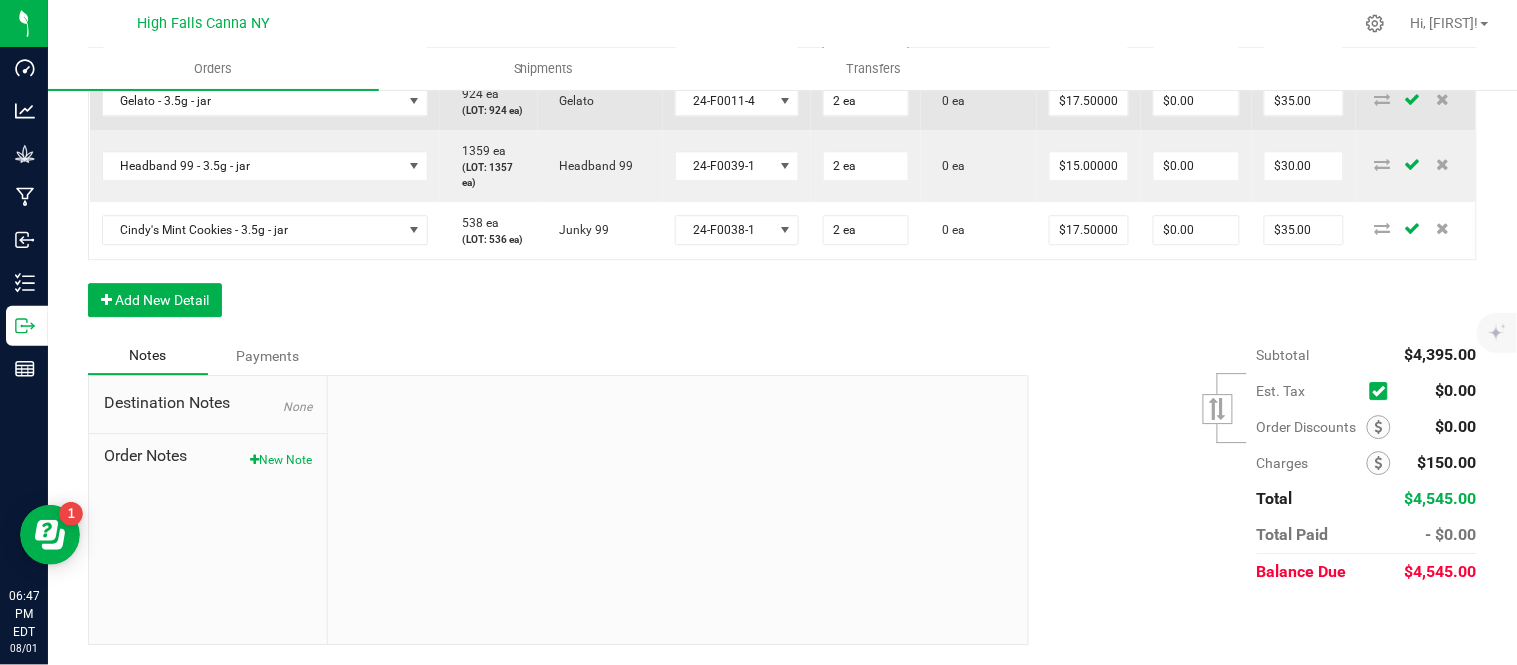 click on "2 ea" at bounding box center (866, 101) 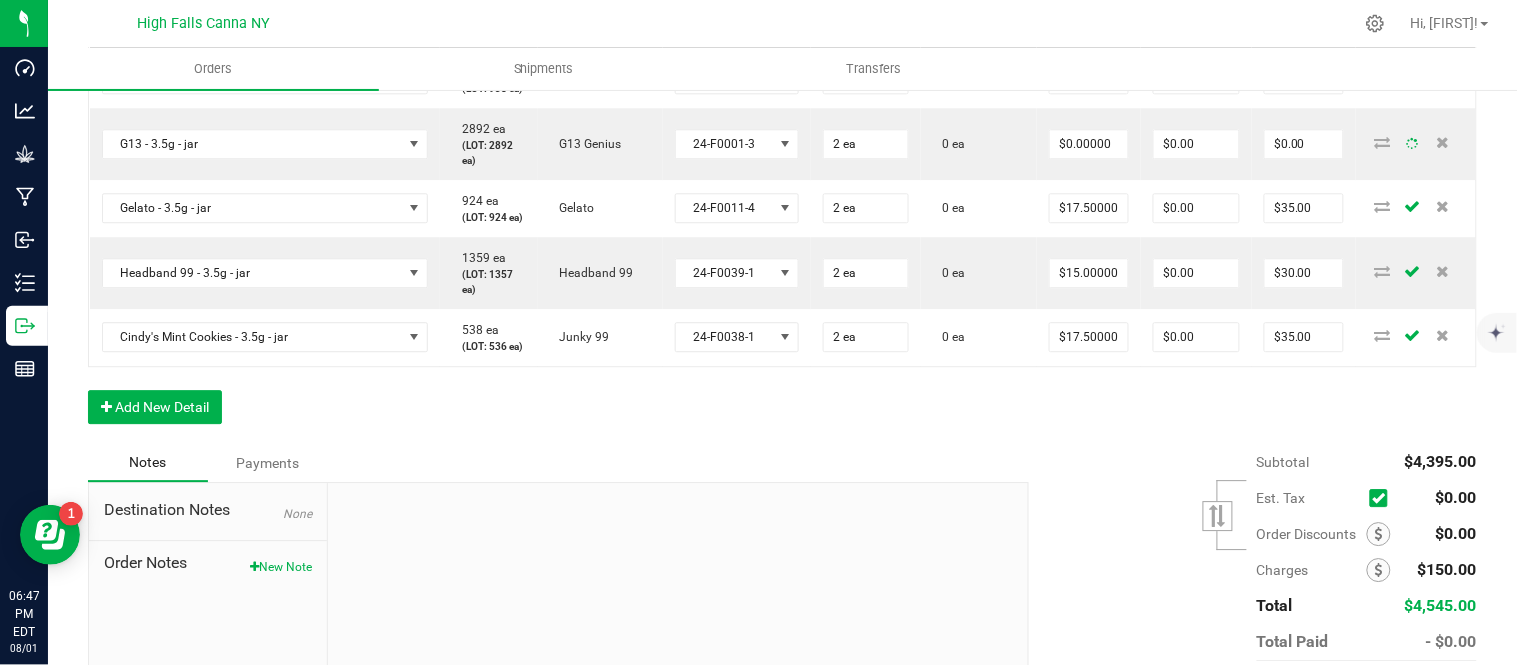 scroll, scrollTop: 1276, scrollLeft: 0, axis: vertical 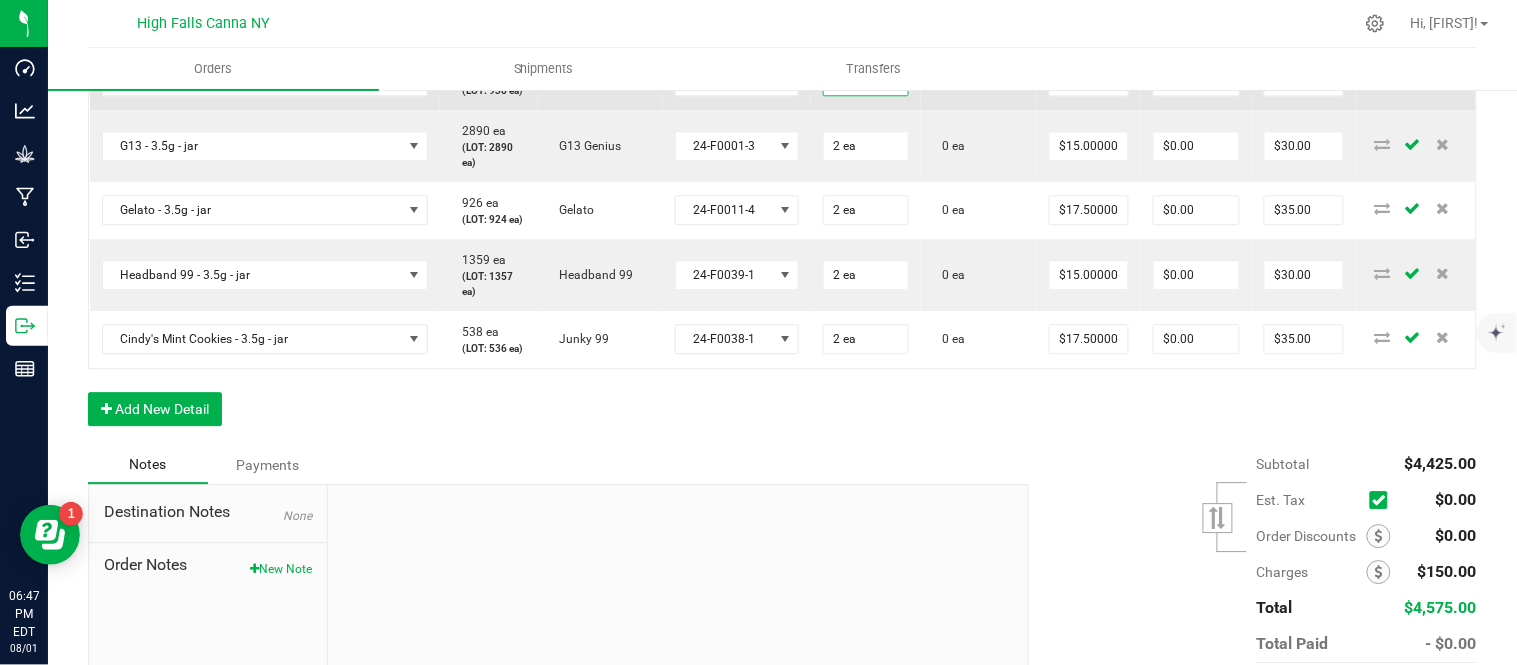 click on "0" at bounding box center [866, 81] 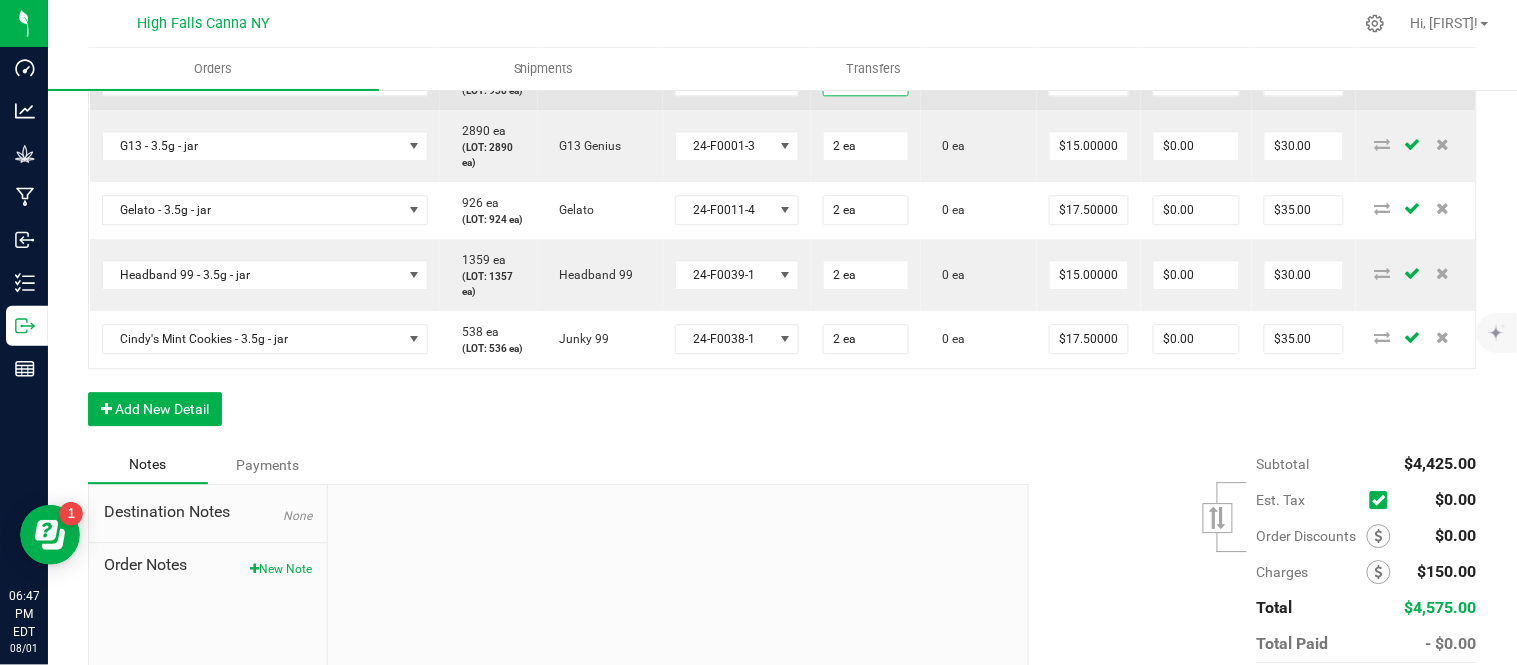 type on "2 ea" 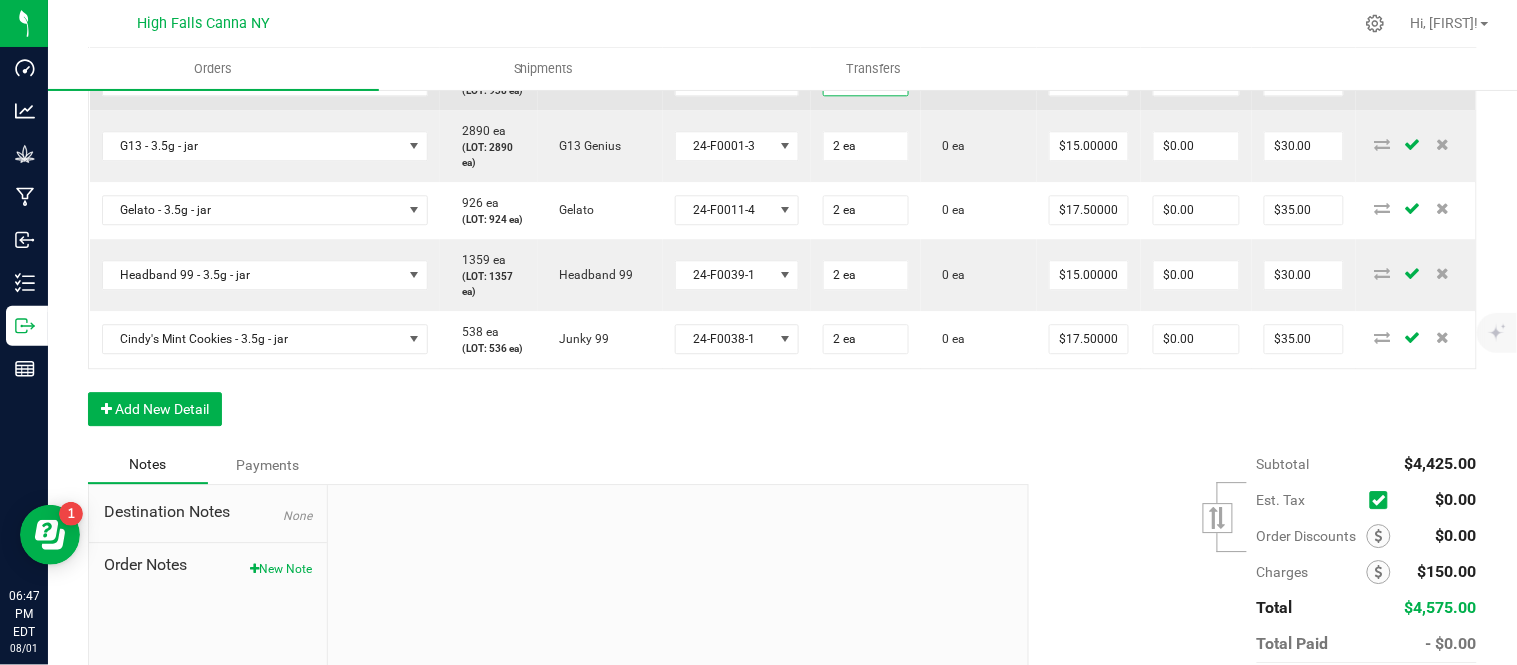 click on "24-F0006-3" at bounding box center (737, 81) 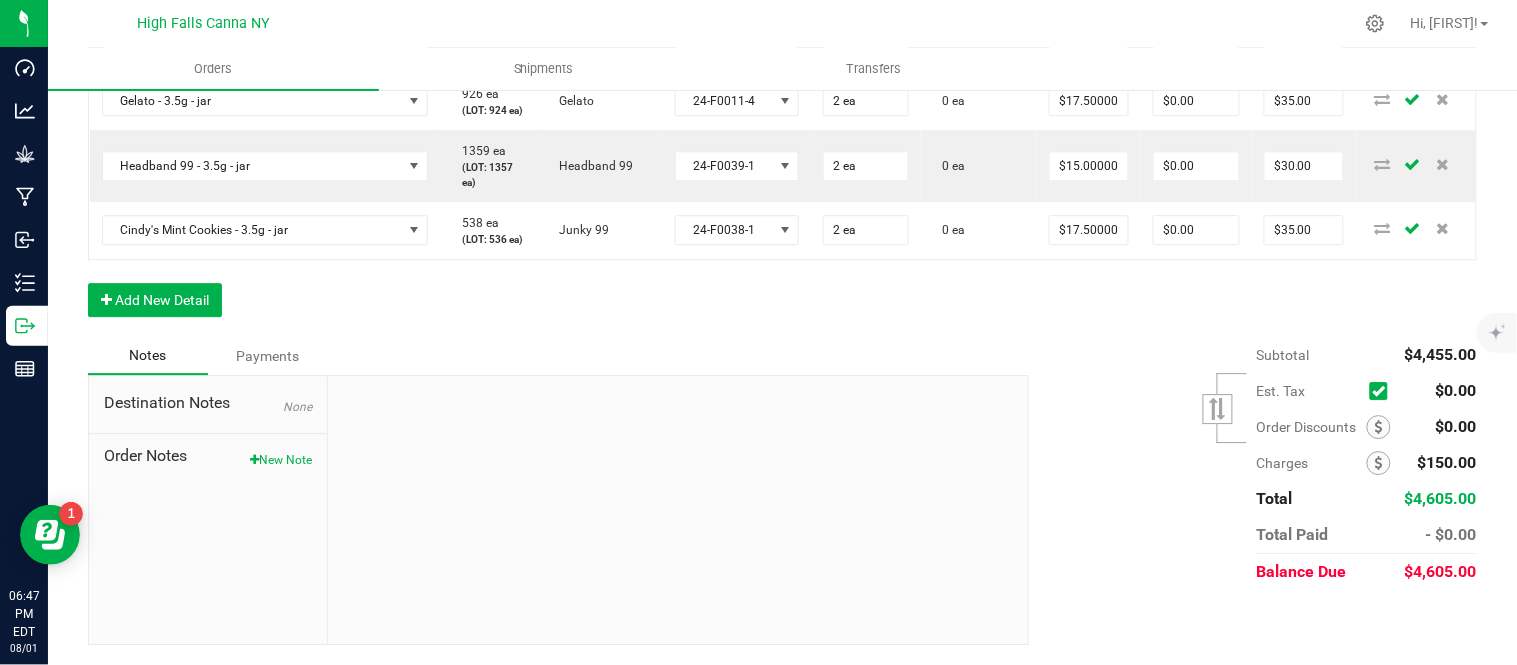 scroll, scrollTop: 1610, scrollLeft: 0, axis: vertical 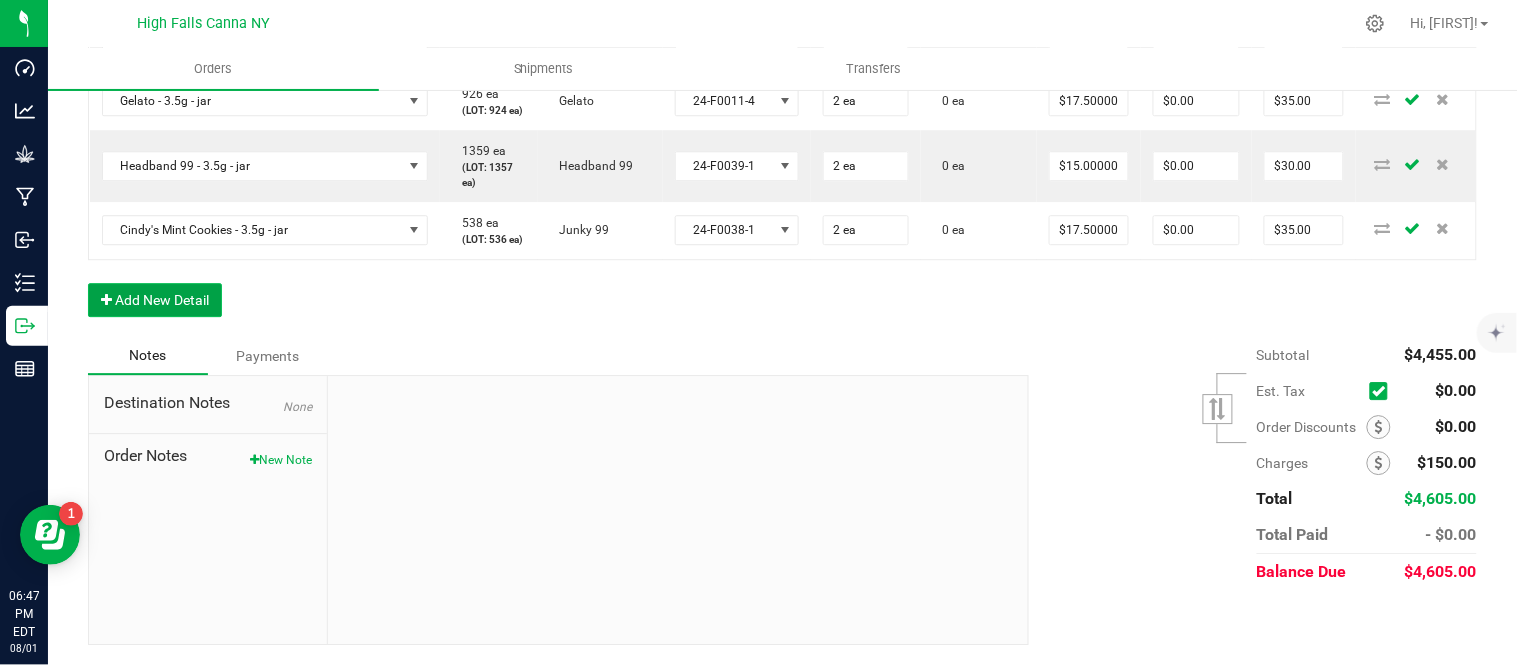 click on "Add New Detail" at bounding box center [155, 300] 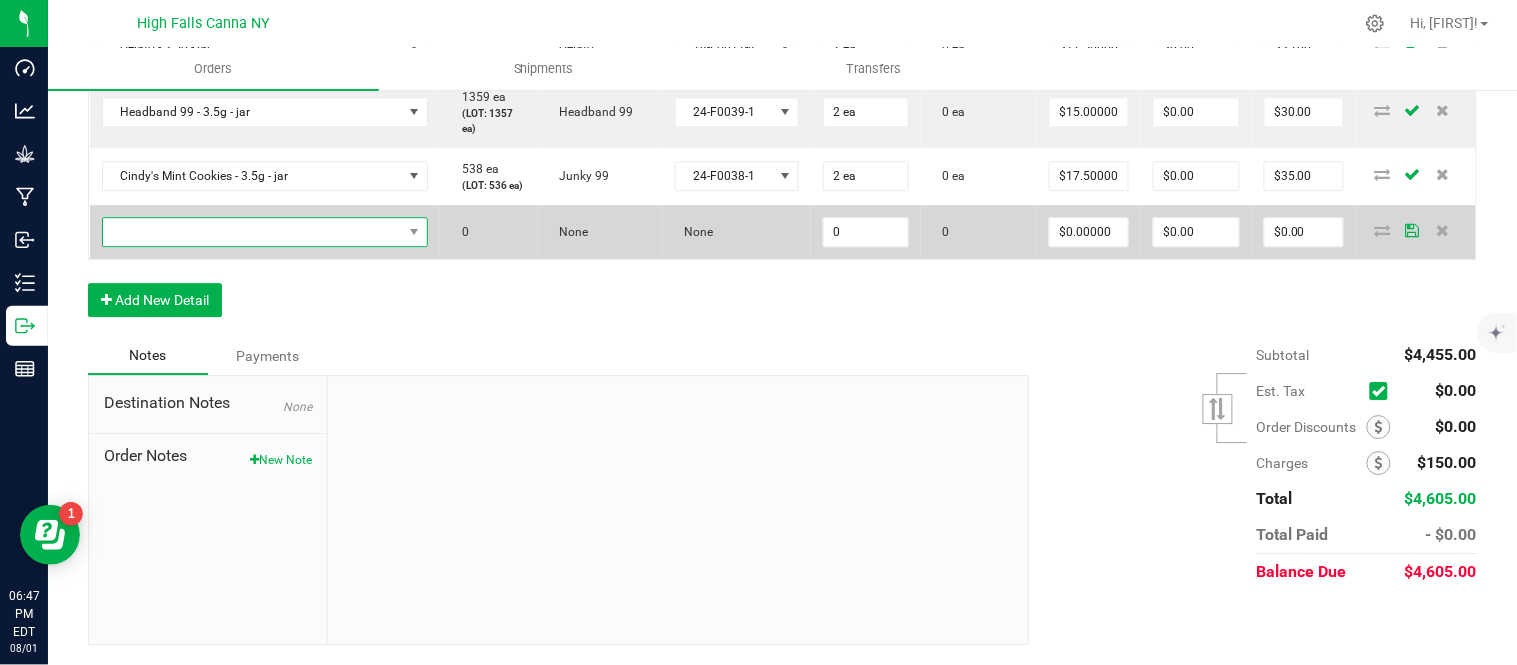 click at bounding box center (253, 232) 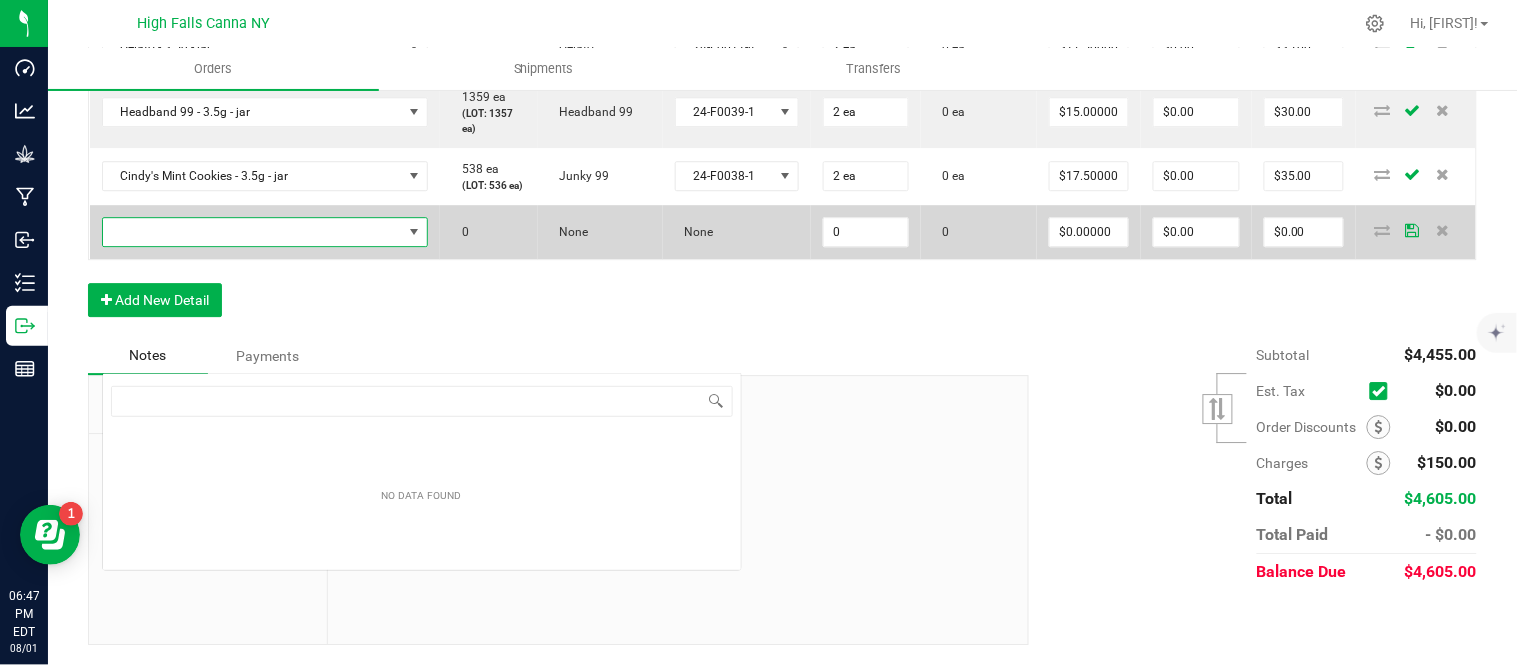 scroll, scrollTop: 99970, scrollLeft: 99654, axis: both 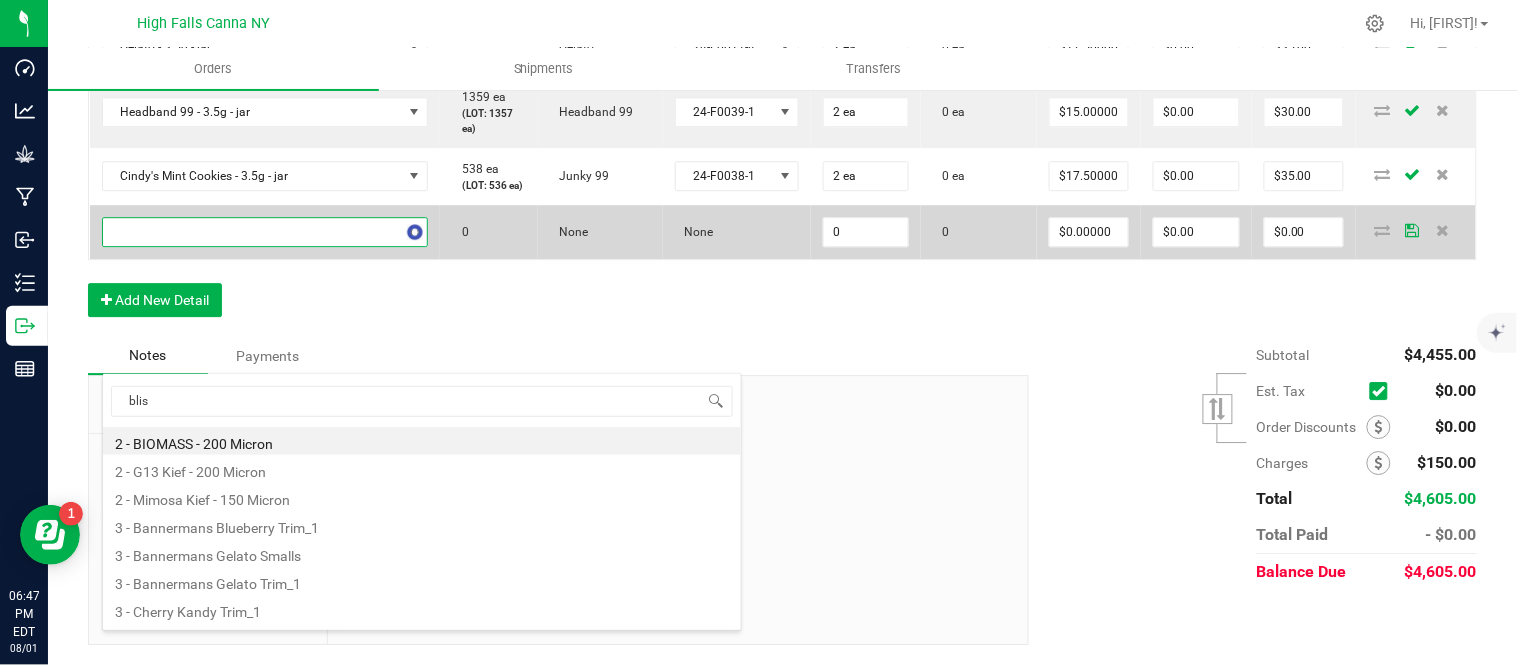 type on "bliss" 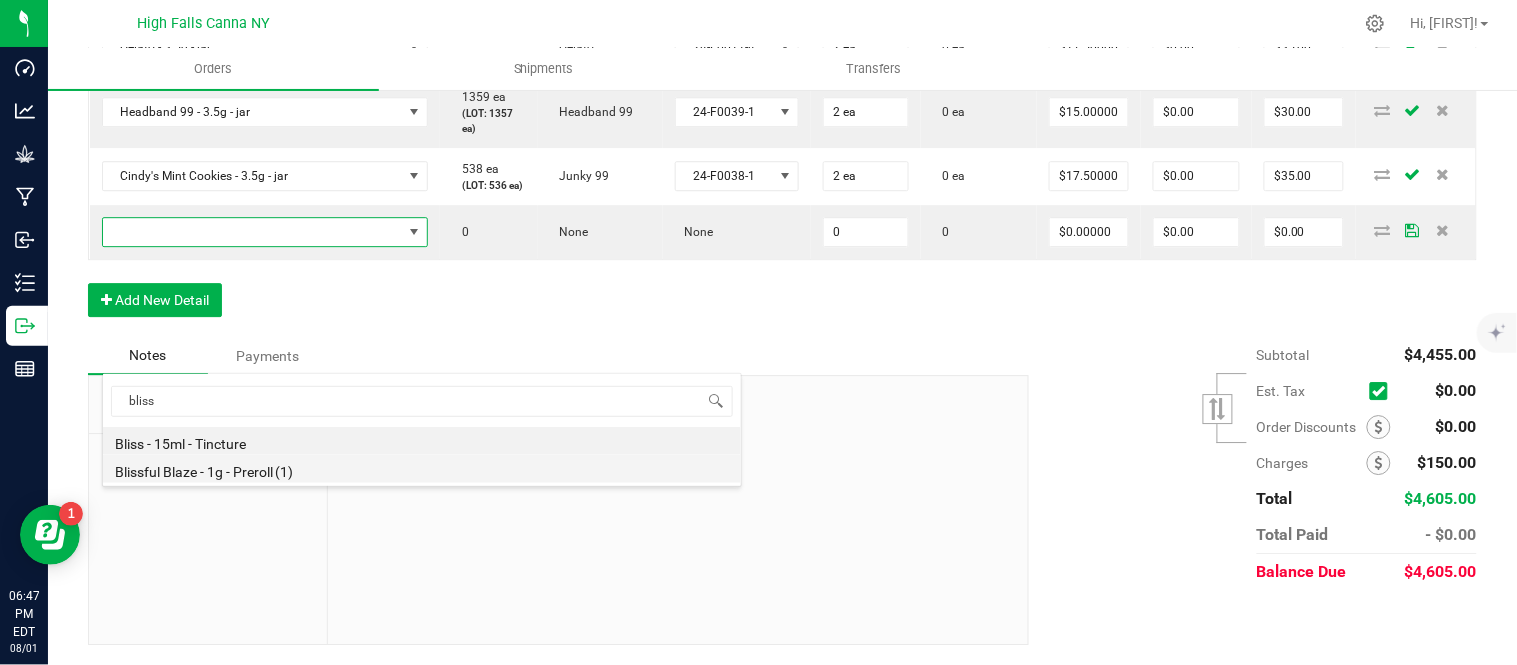 click on "Blissful Blaze - 1g - Preroll (1)" at bounding box center [422, 469] 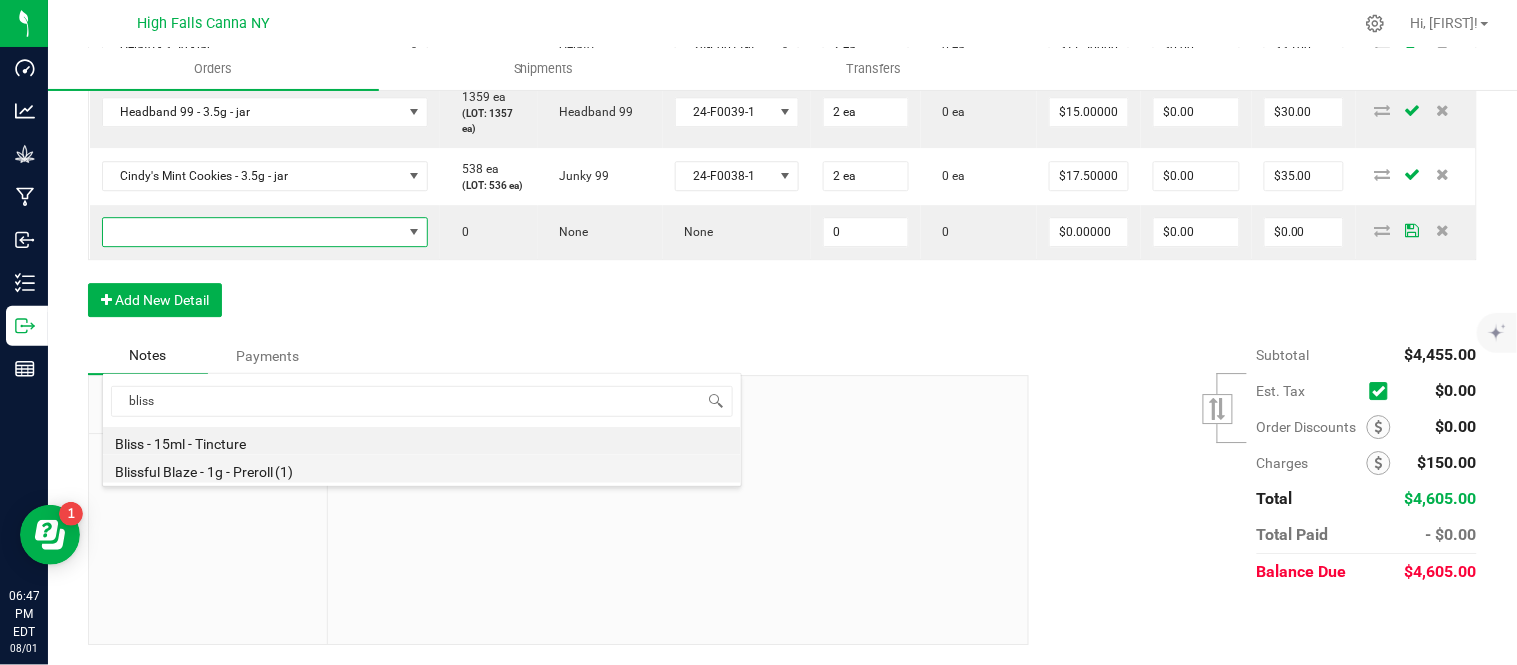 type on "0 ea" 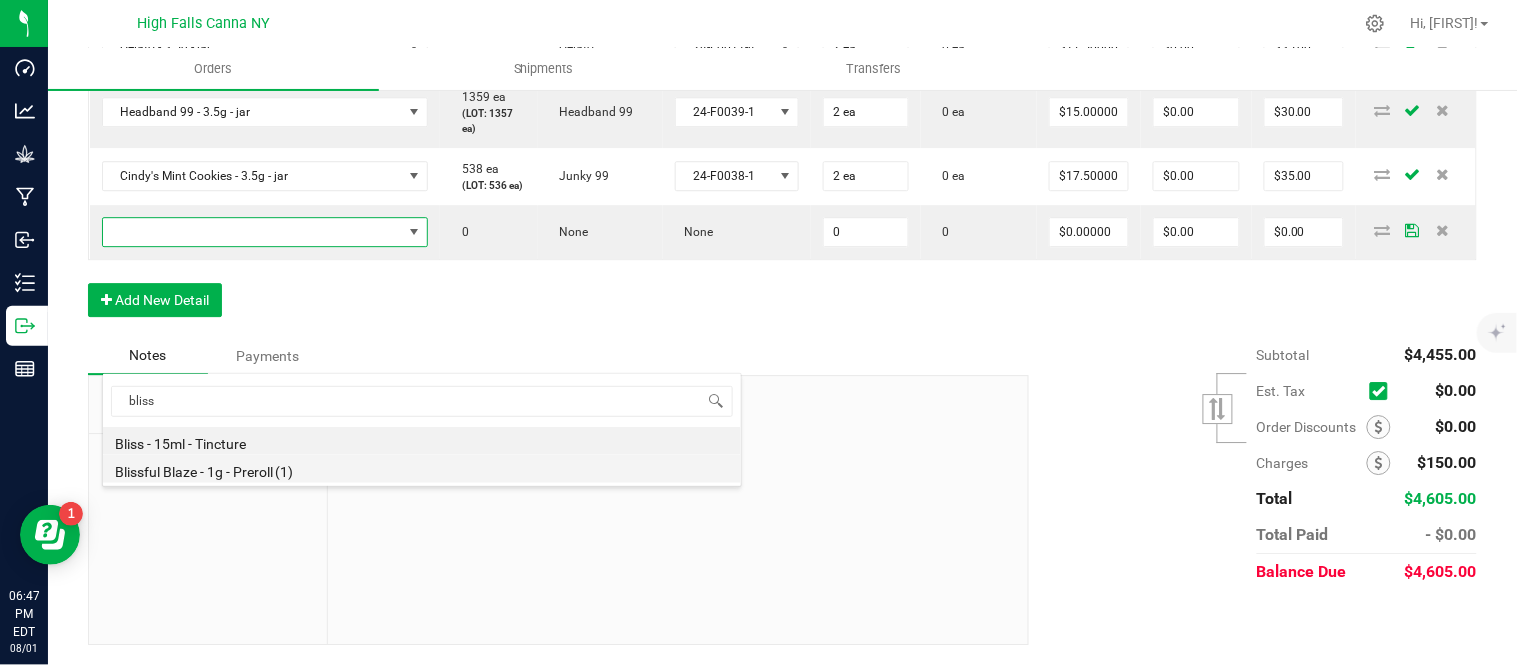 type on "$6.00000" 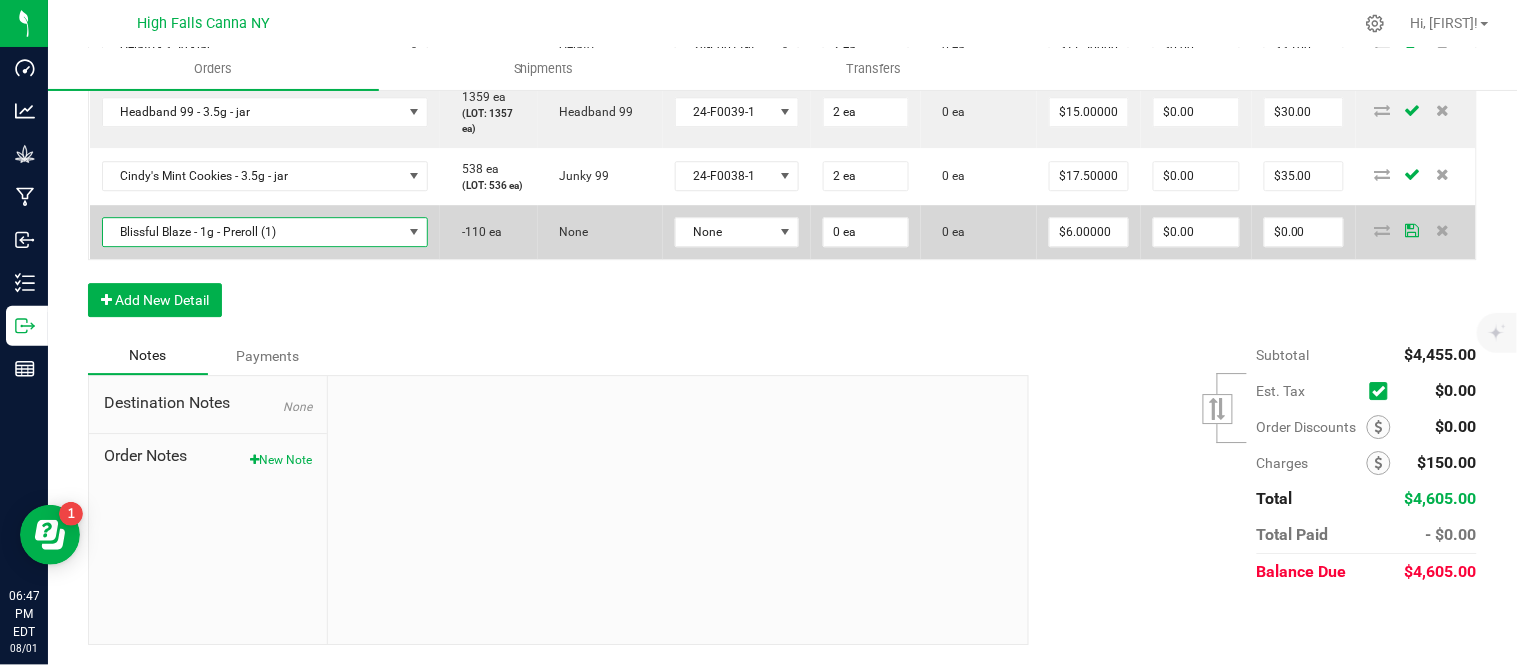 click on "Blissful Blaze - 1g - Preroll (1)" at bounding box center [253, 232] 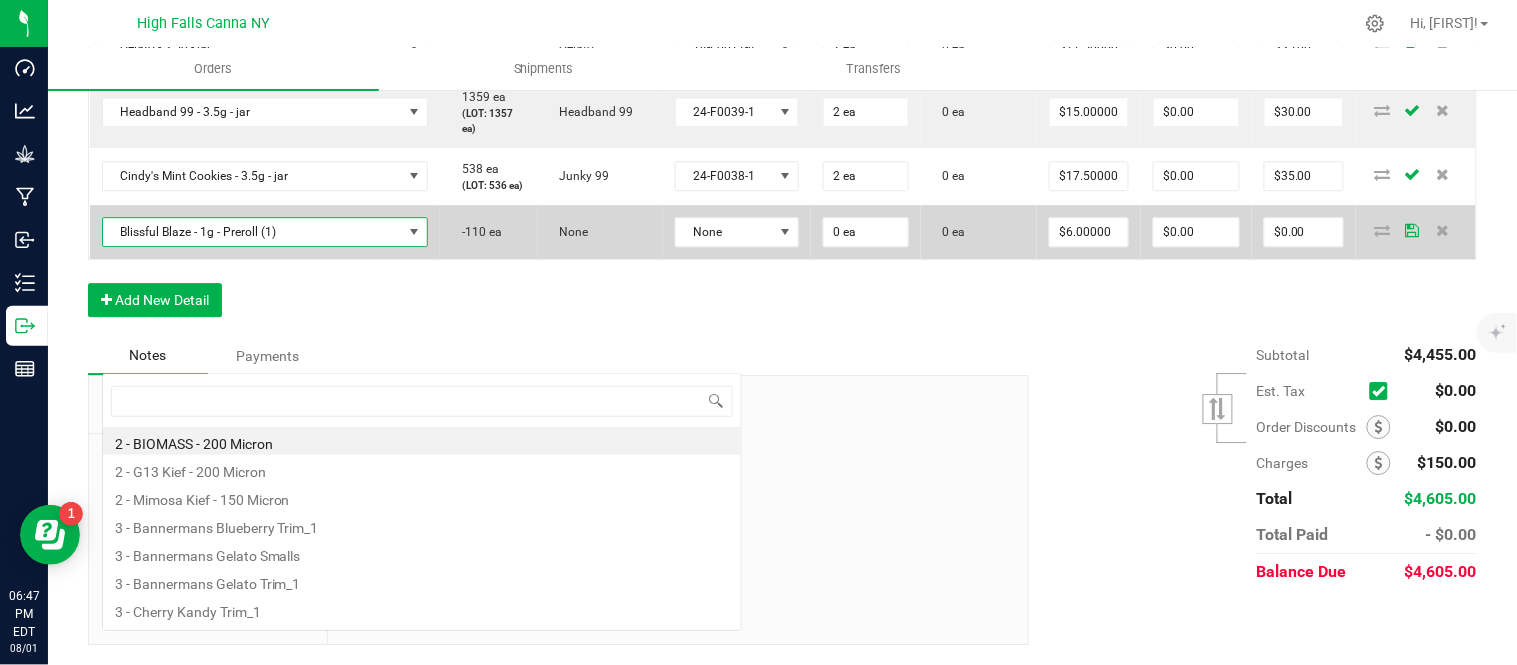 scroll, scrollTop: 99970, scrollLeft: 99654, axis: both 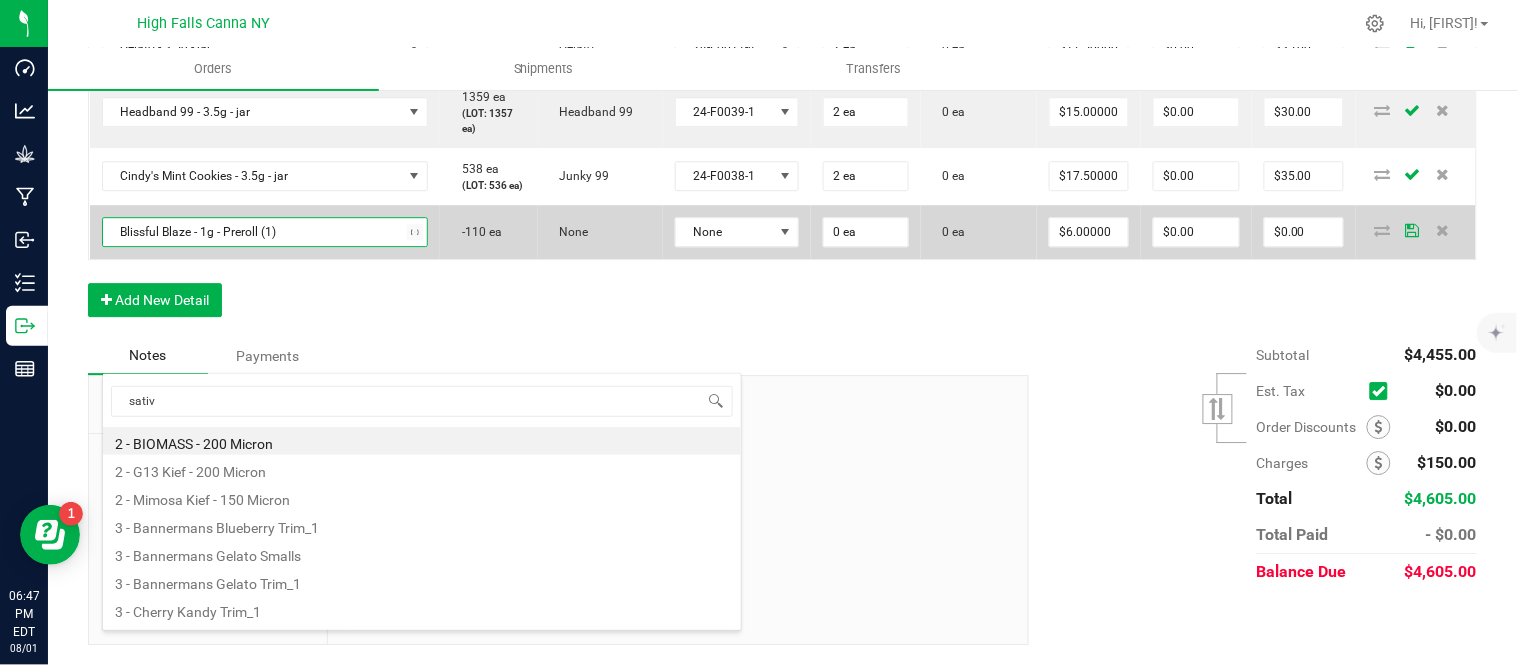 type on "sativa" 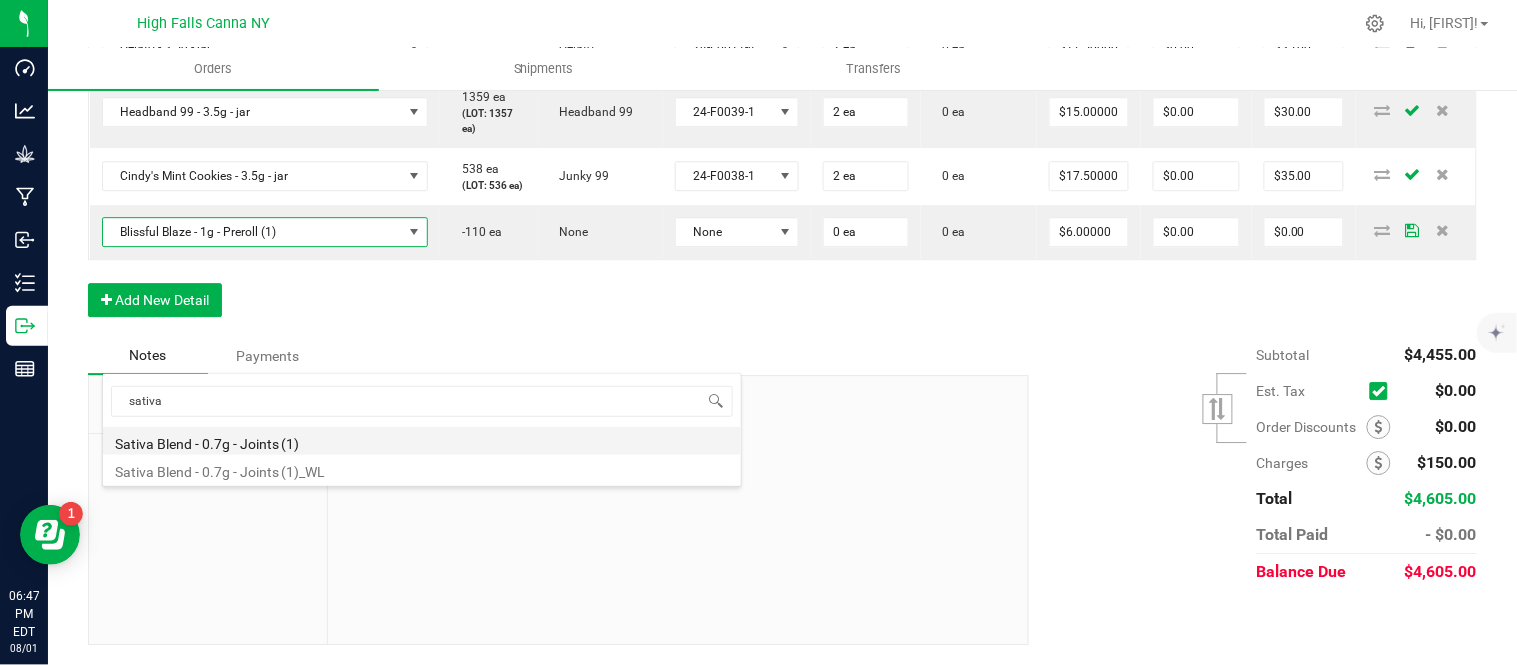 click on "Sativa Blend - 0.7g - Joints (1)" at bounding box center (422, 441) 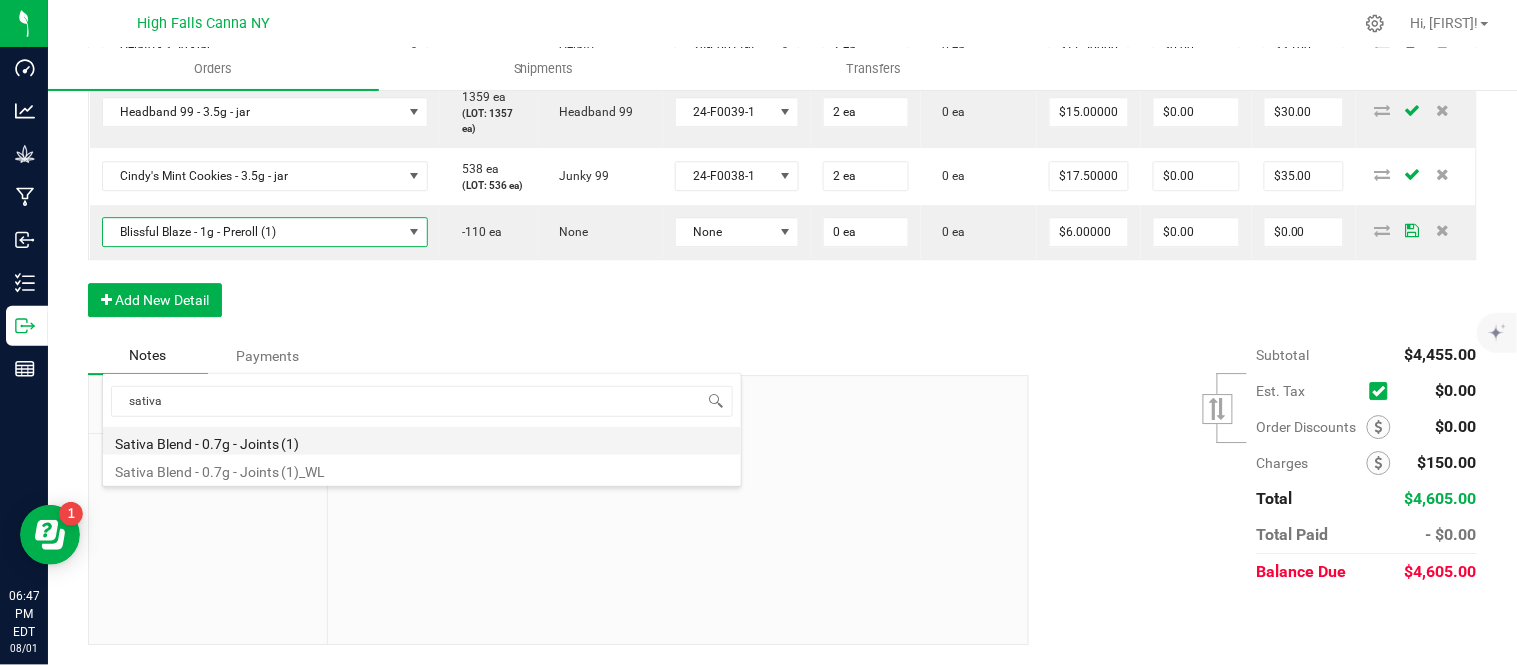 type on "$4.42000" 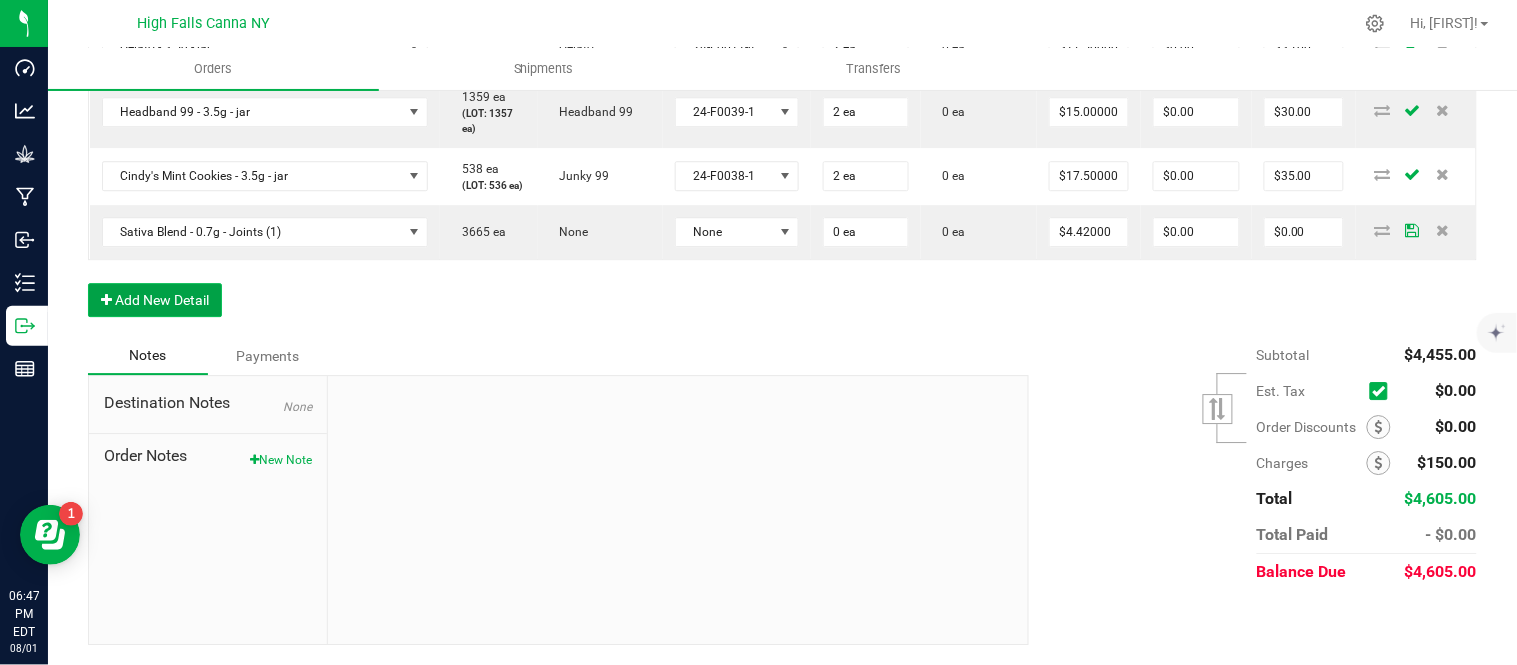 click on "Add New Detail" at bounding box center (155, 300) 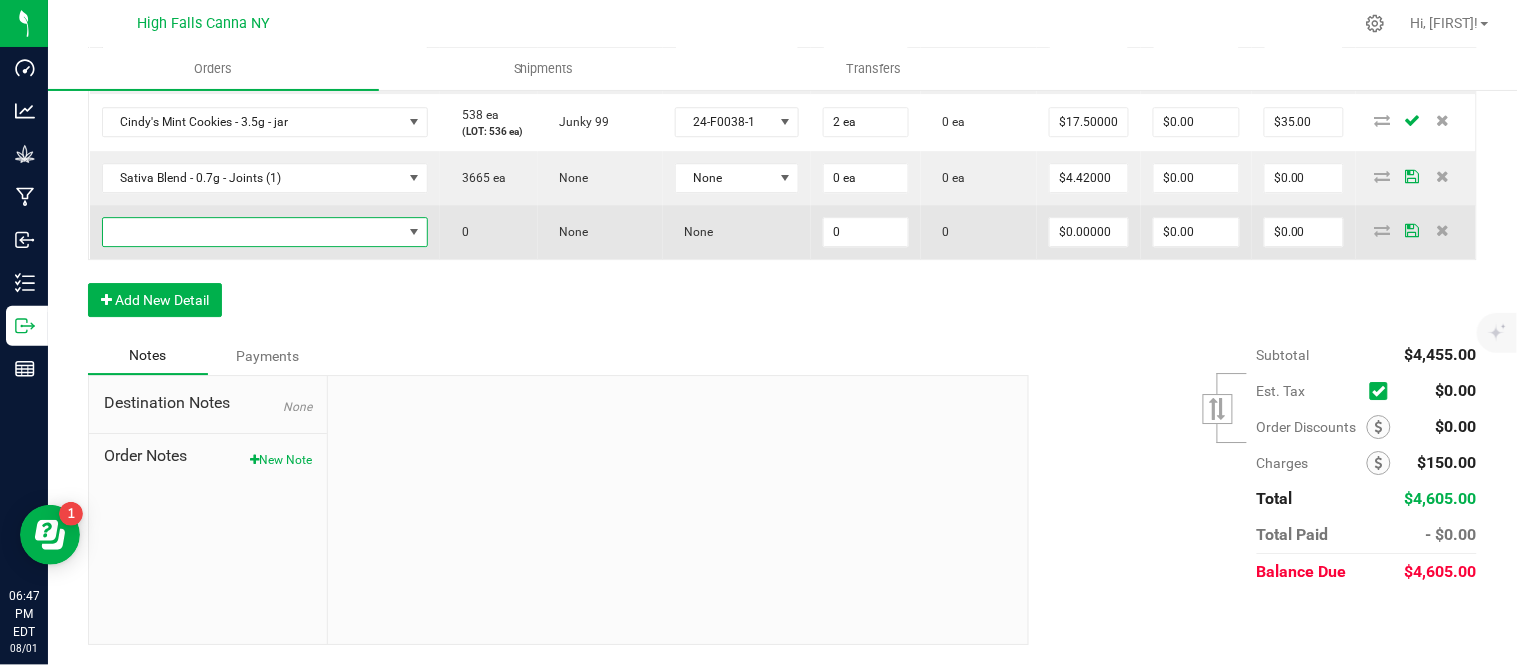 click at bounding box center [253, 232] 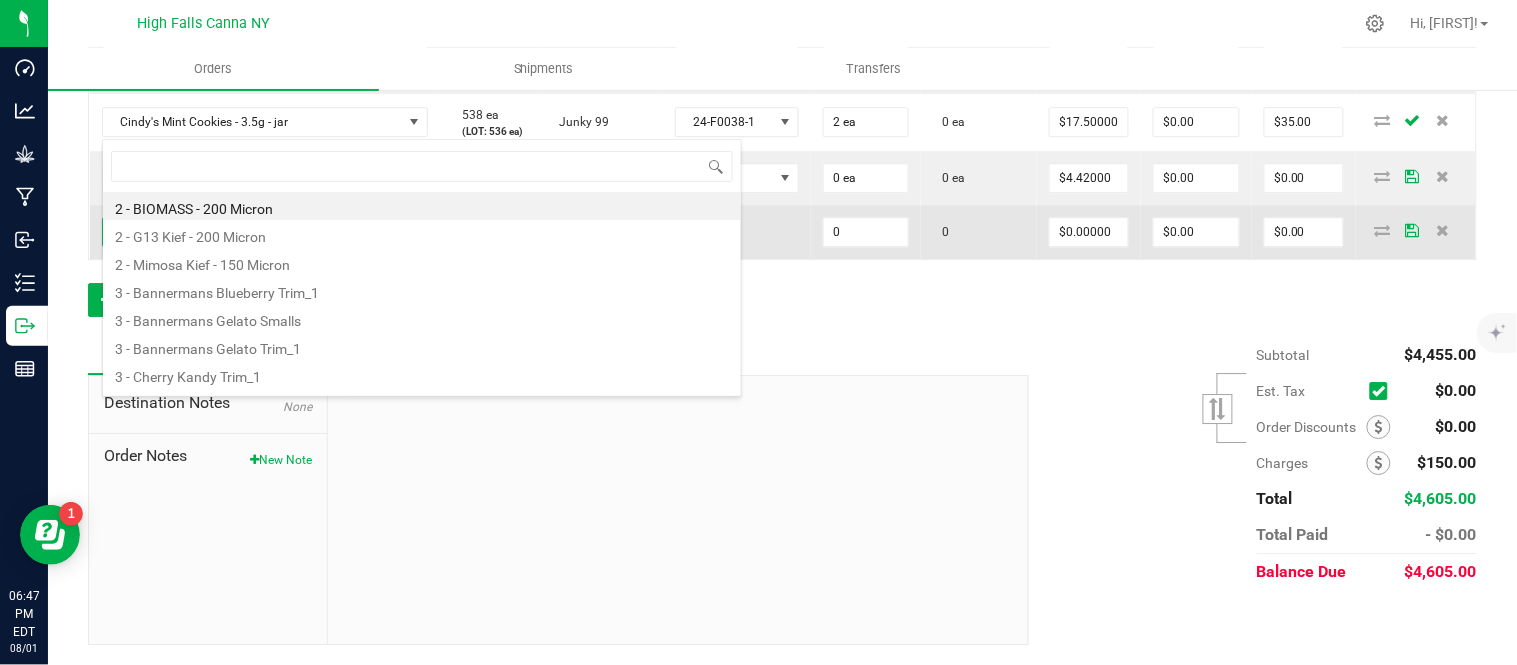 scroll, scrollTop: 99970, scrollLeft: 99654, axis: both 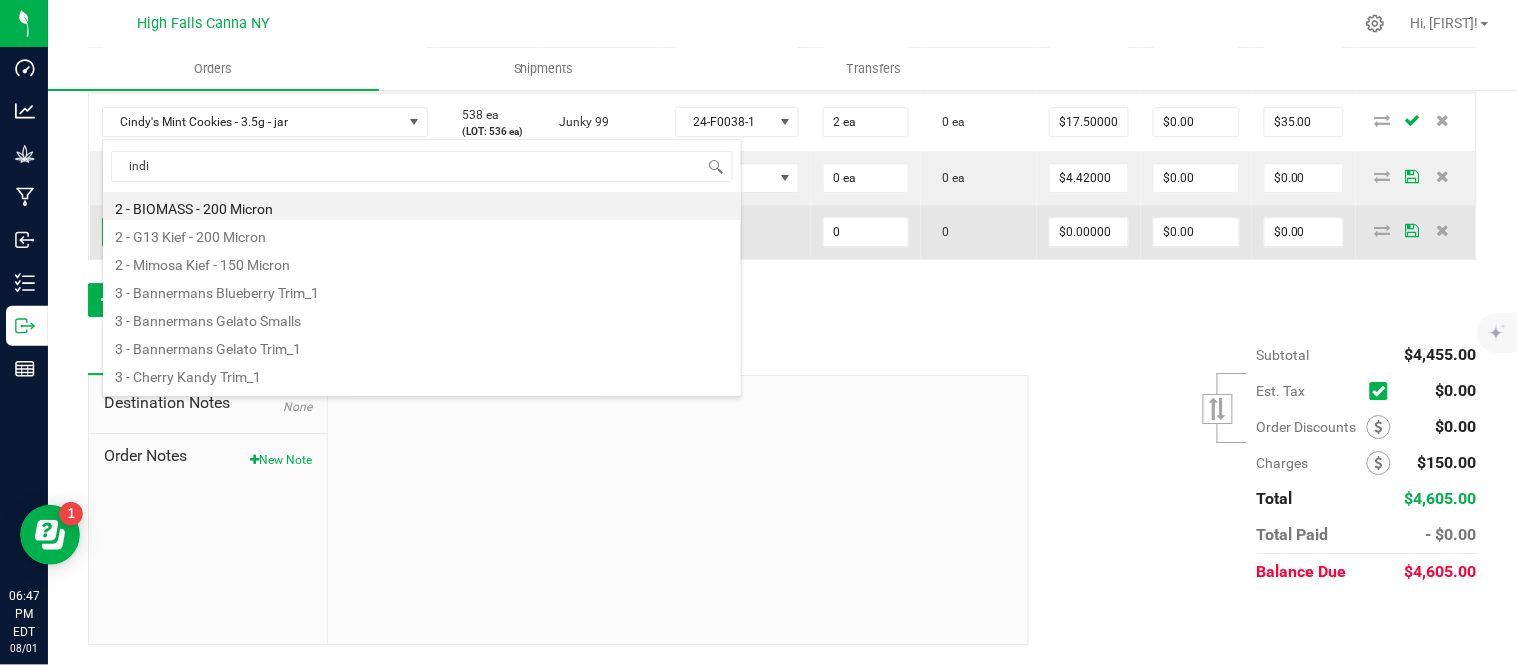 type on "indic" 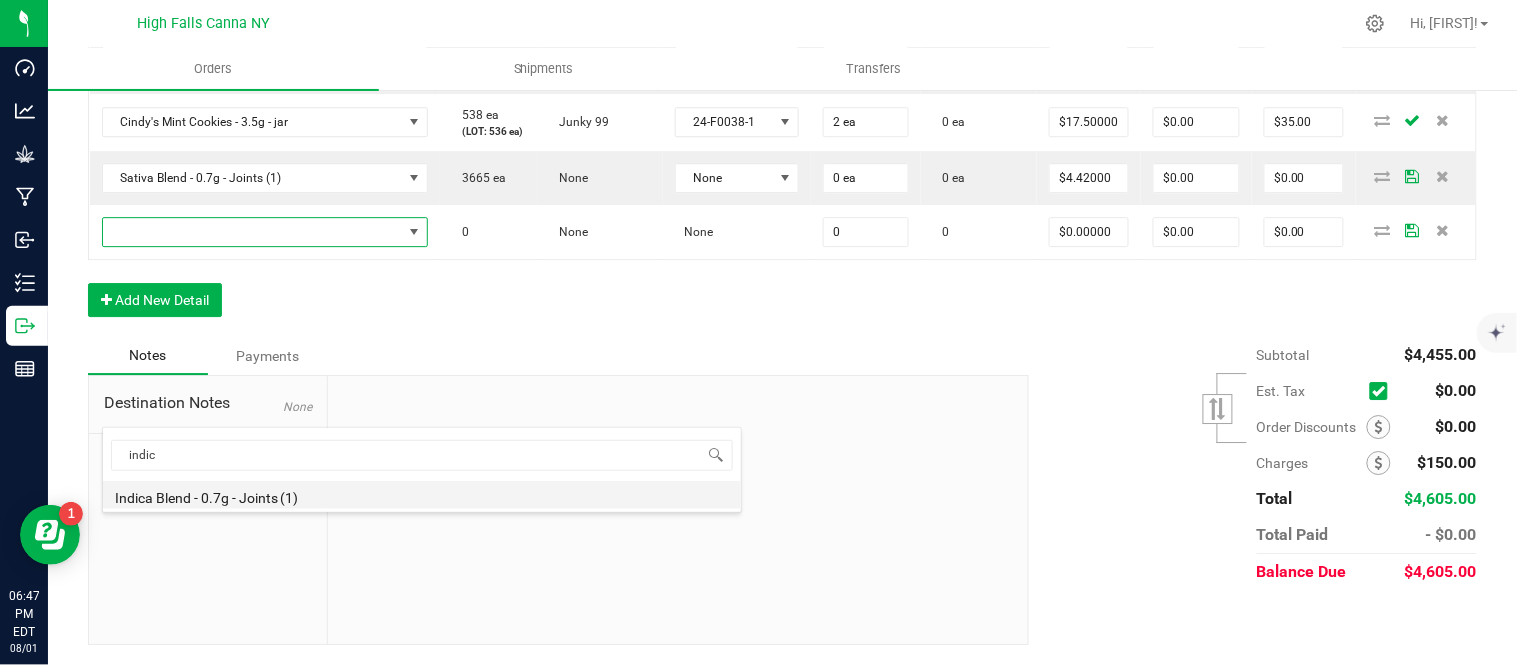 click on "Indica Blend - 0.7g - Joints (1)" at bounding box center [422, 495] 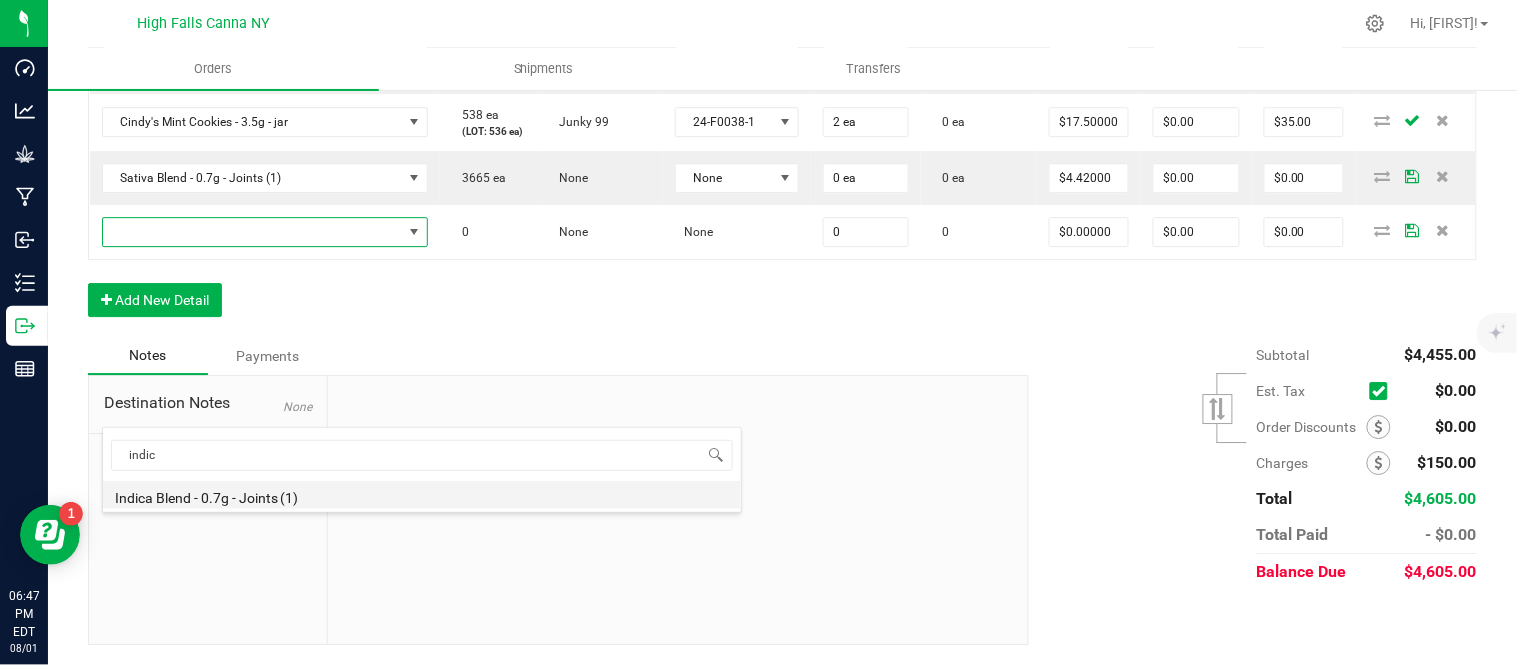 type on "0 ea" 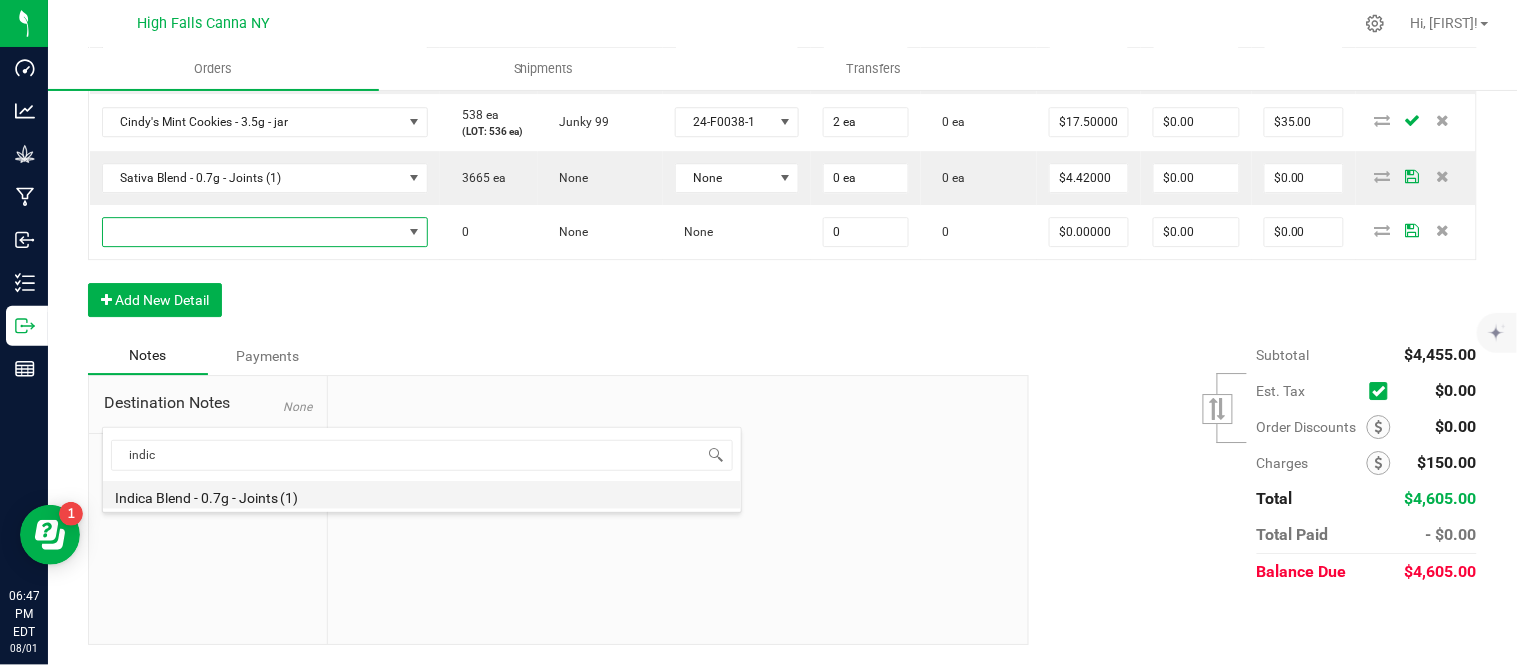 type on "$4.42000" 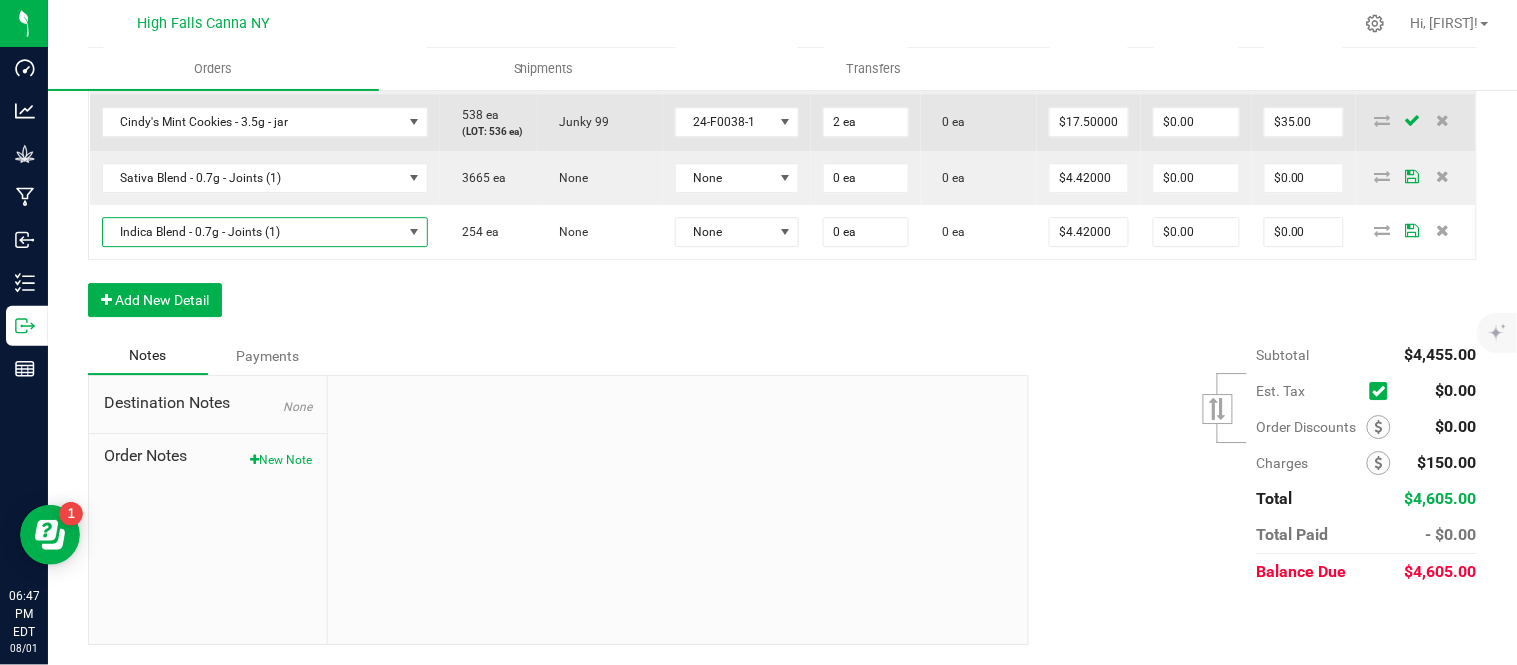 click on "24-F0038-1" at bounding box center (737, 122) 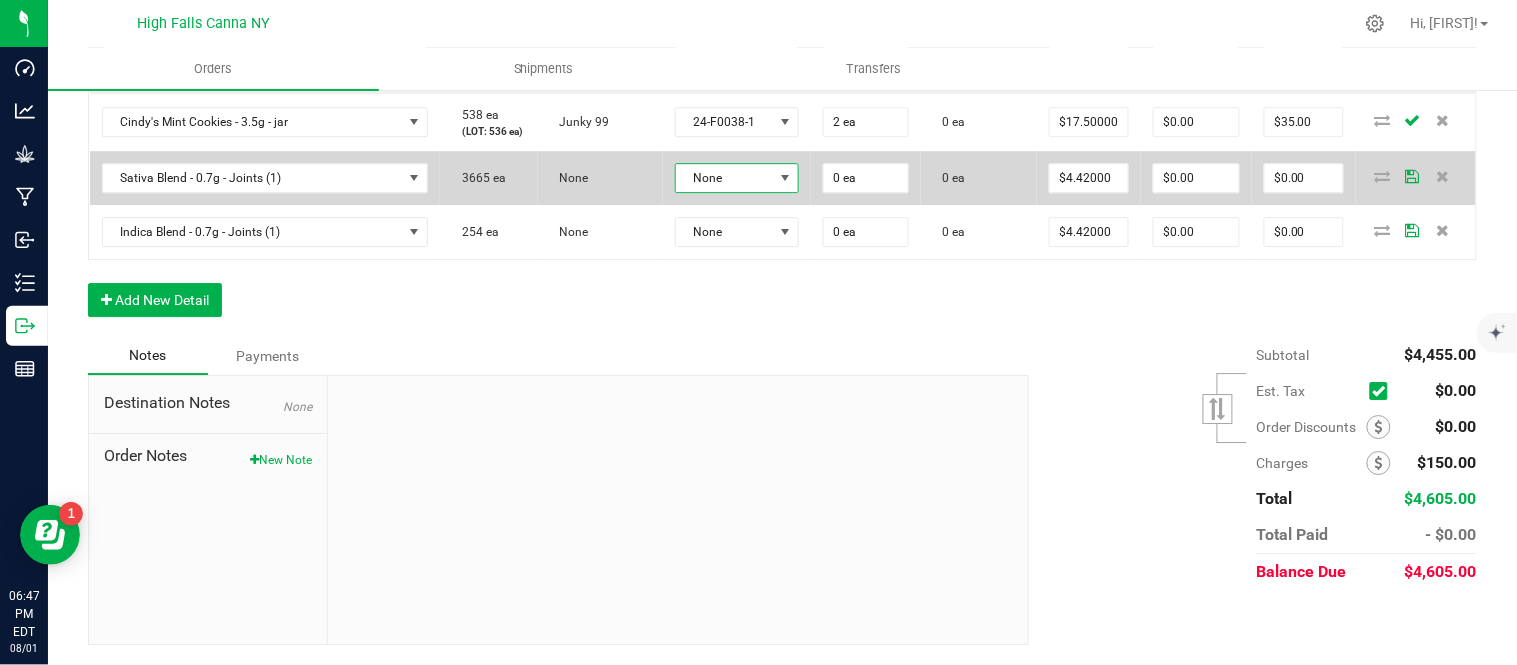 click at bounding box center [786, 178] 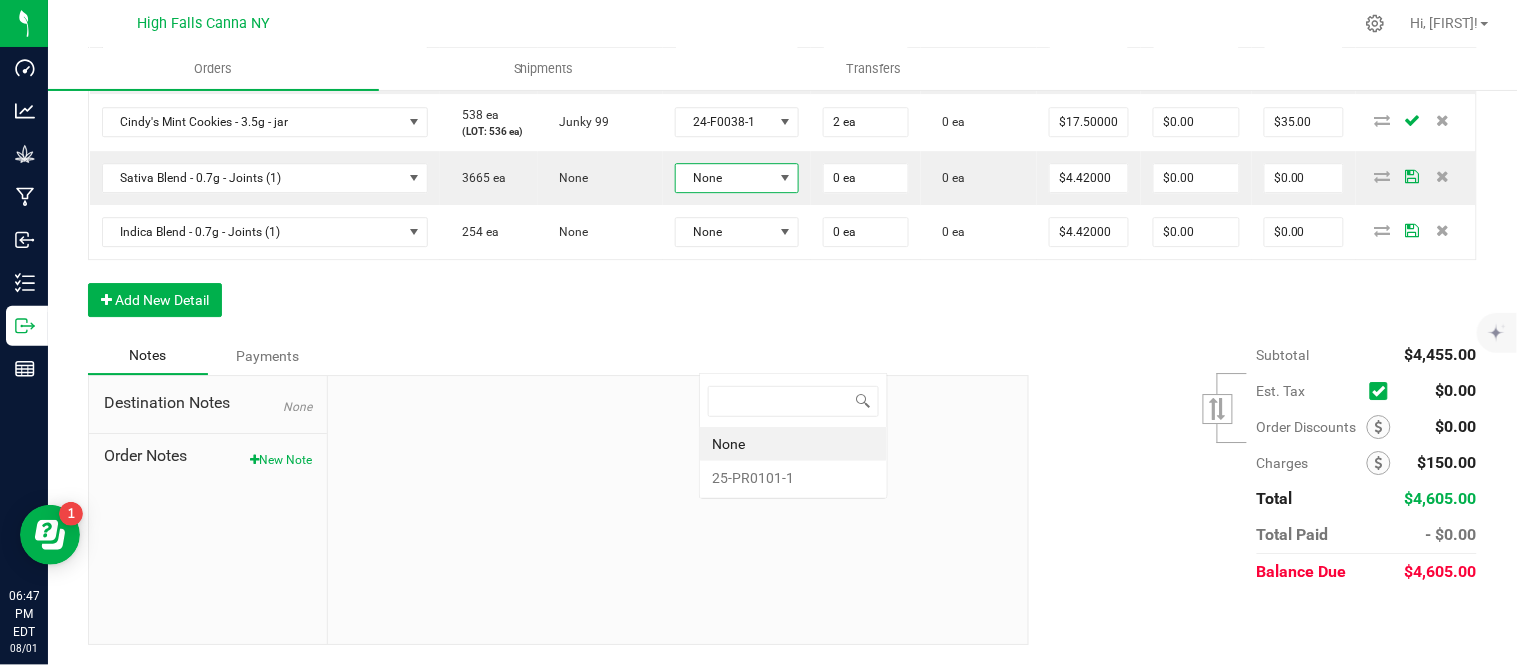 scroll, scrollTop: 99970, scrollLeft: 99870, axis: both 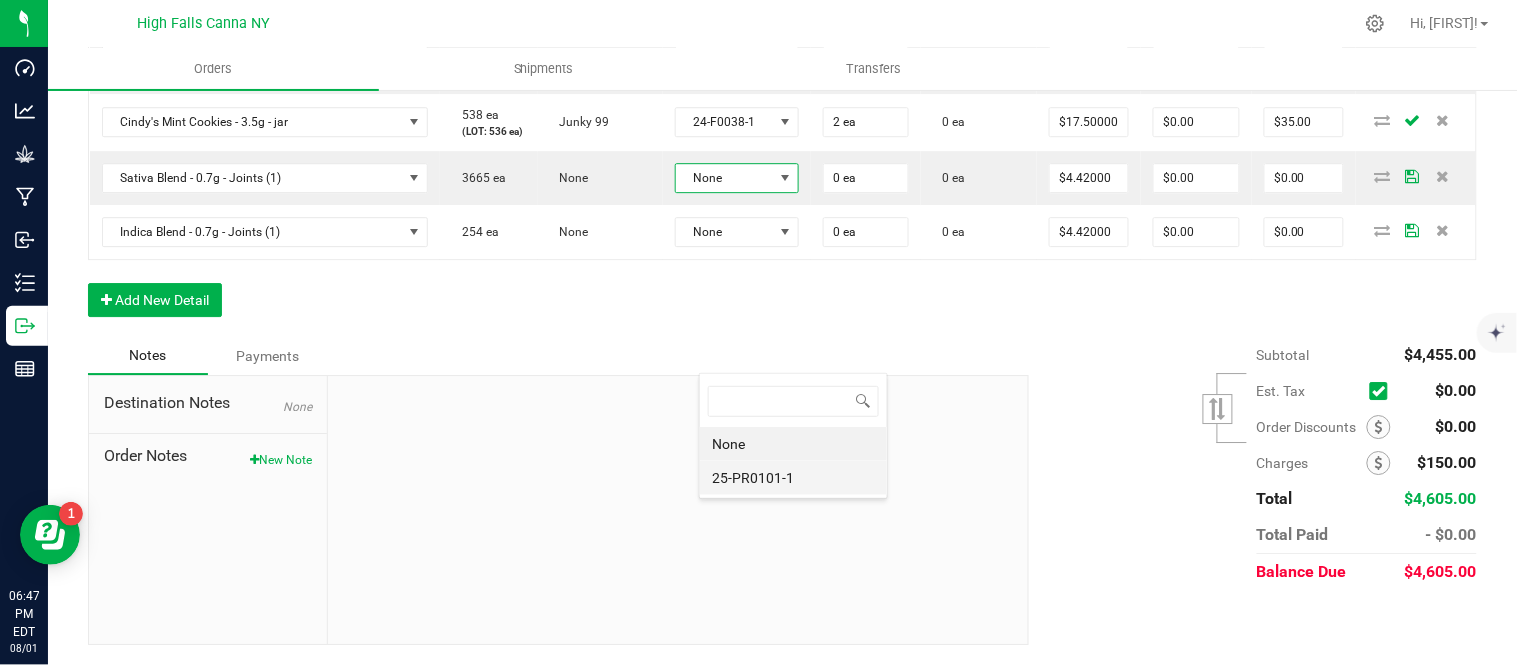 click on "25-PR0101-1" at bounding box center (793, 478) 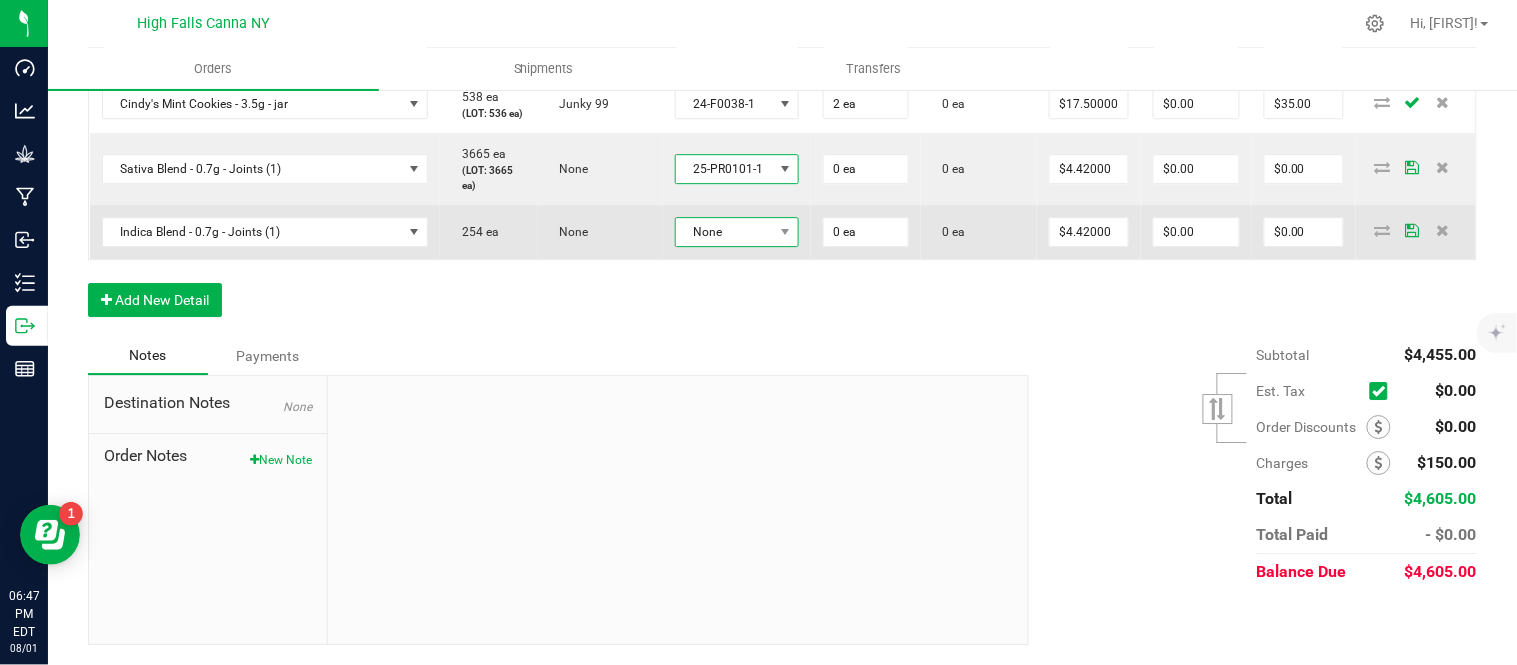 click on "None" at bounding box center (737, 232) 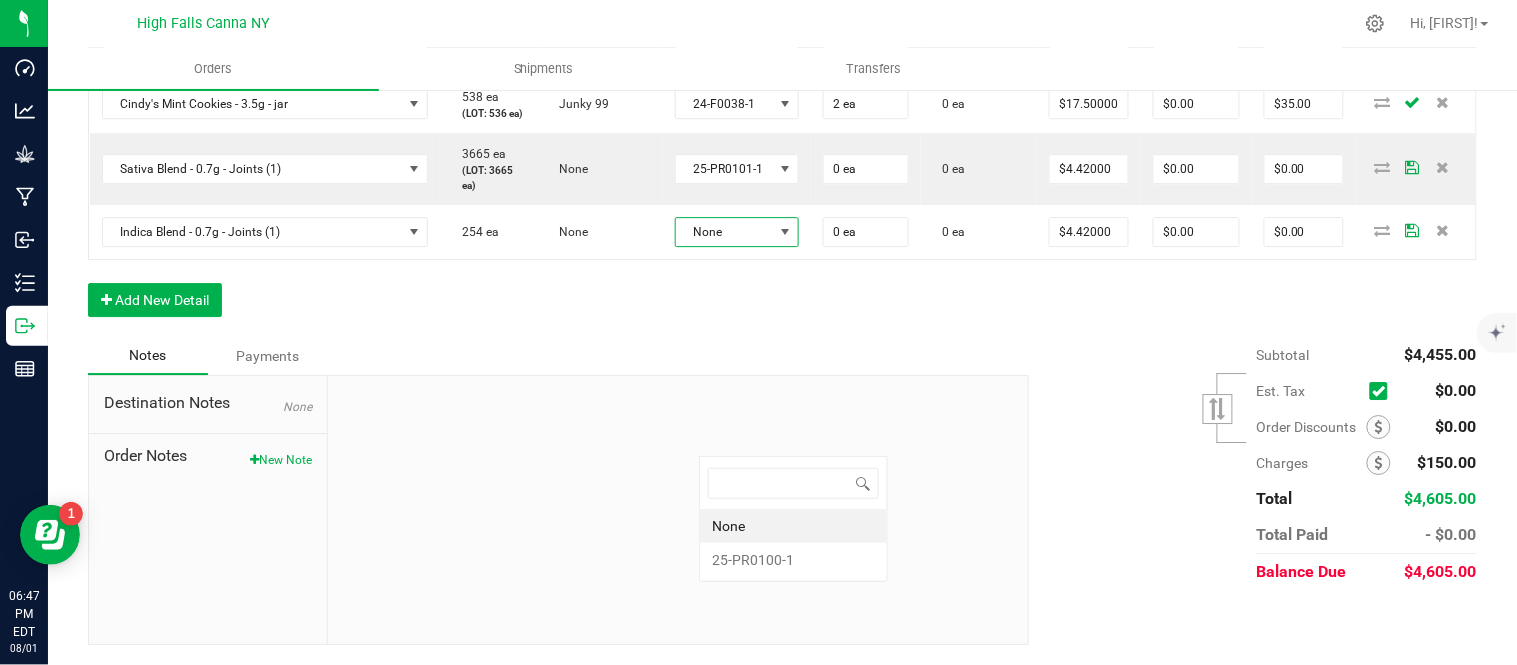 scroll, scrollTop: 99970, scrollLeft: 99870, axis: both 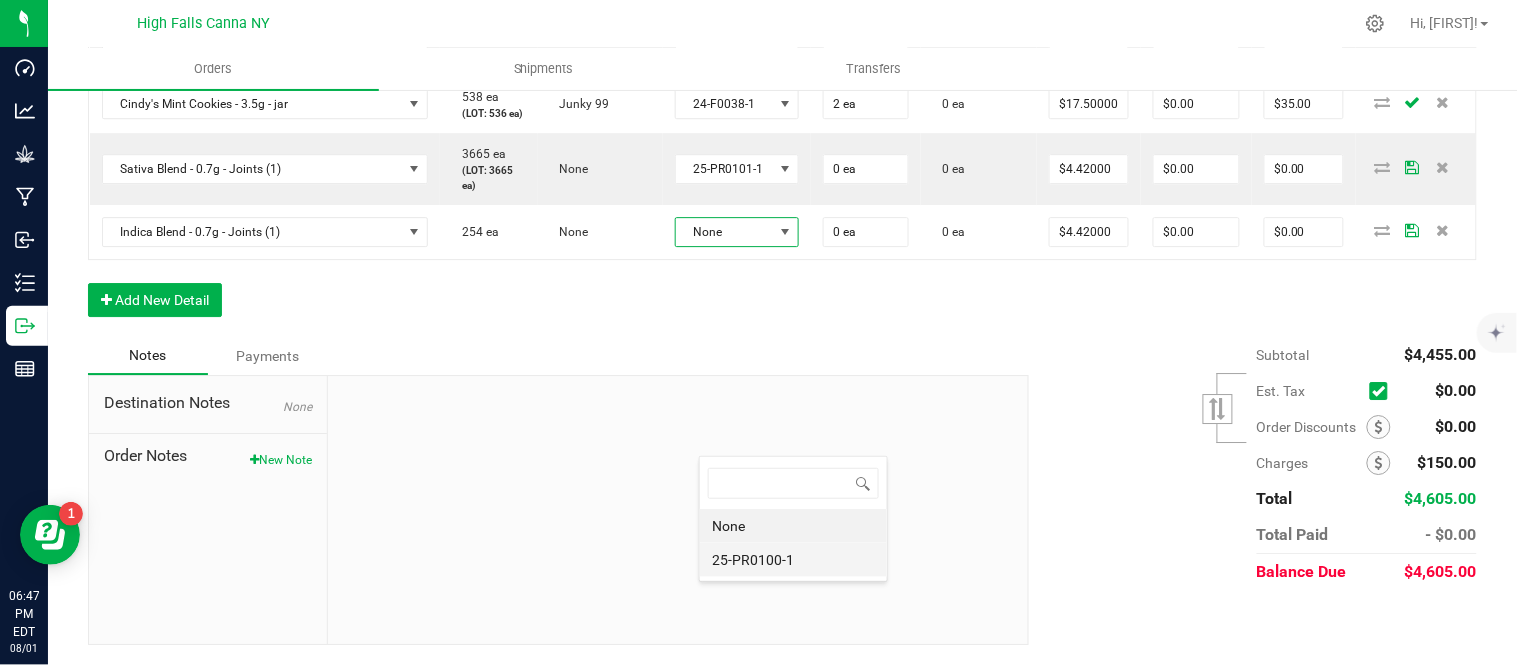 click on "25-PR0100-1" at bounding box center [793, 560] 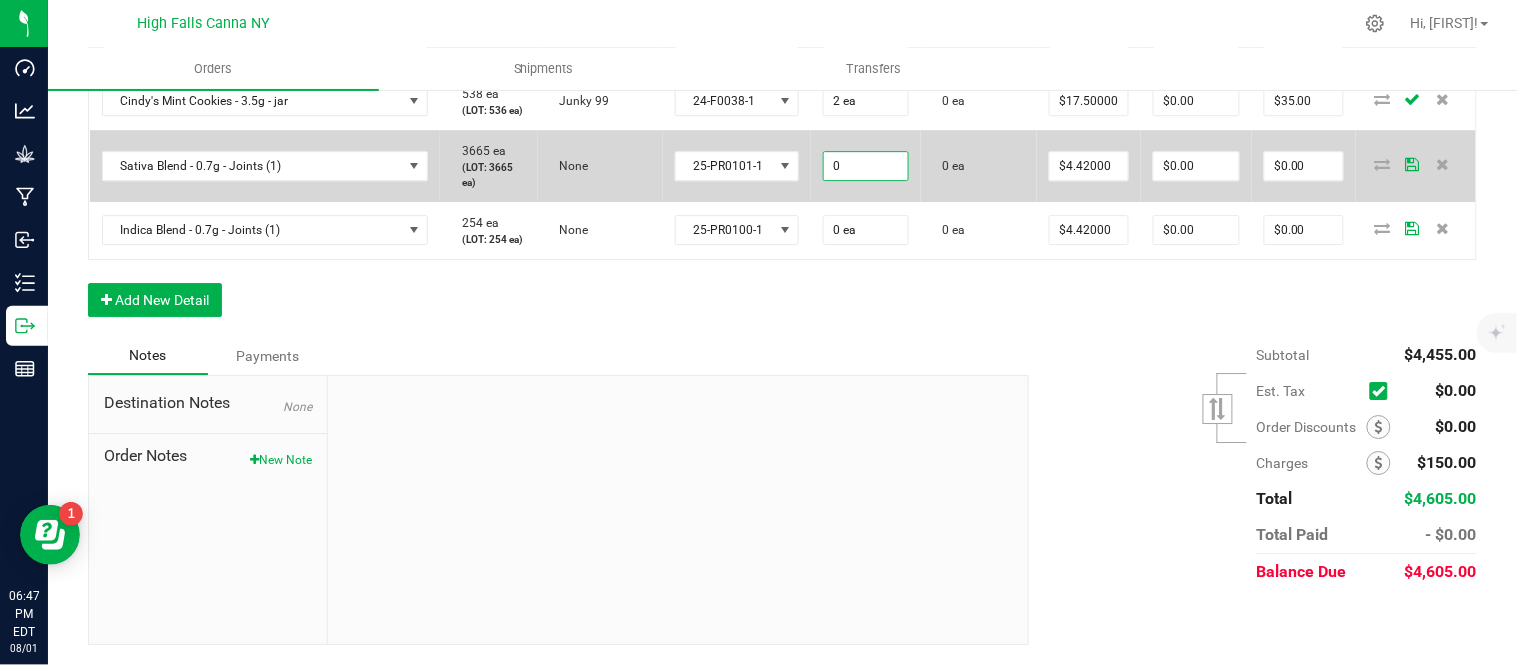 click on "0" at bounding box center [866, 166] 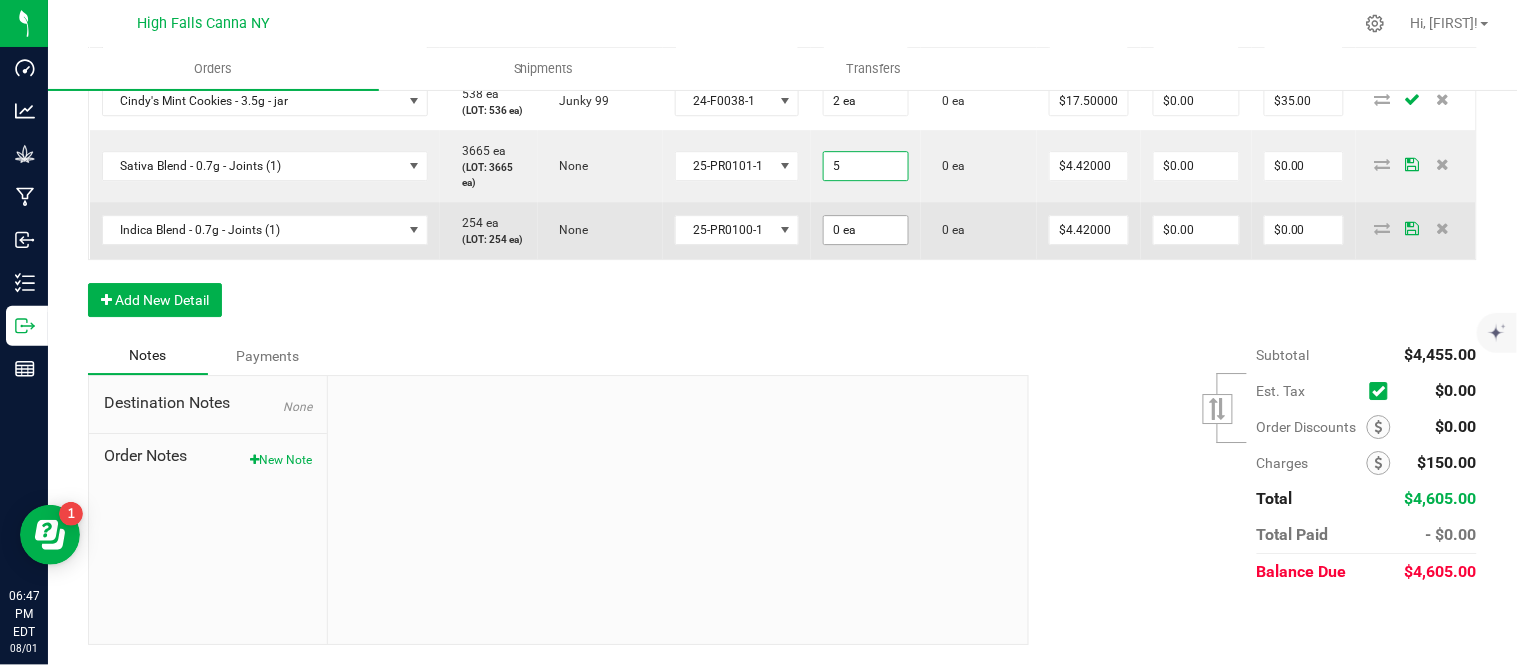 type on "5 ea" 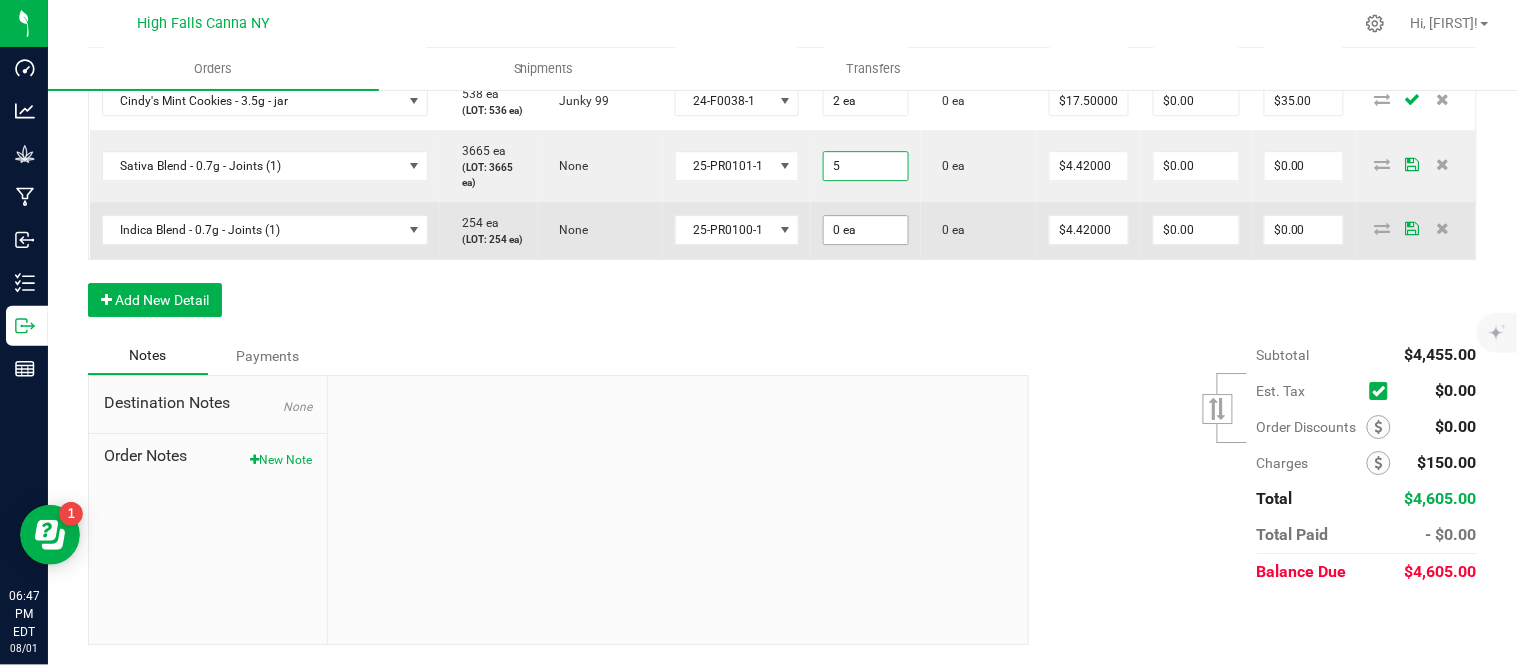 type on "$22.10" 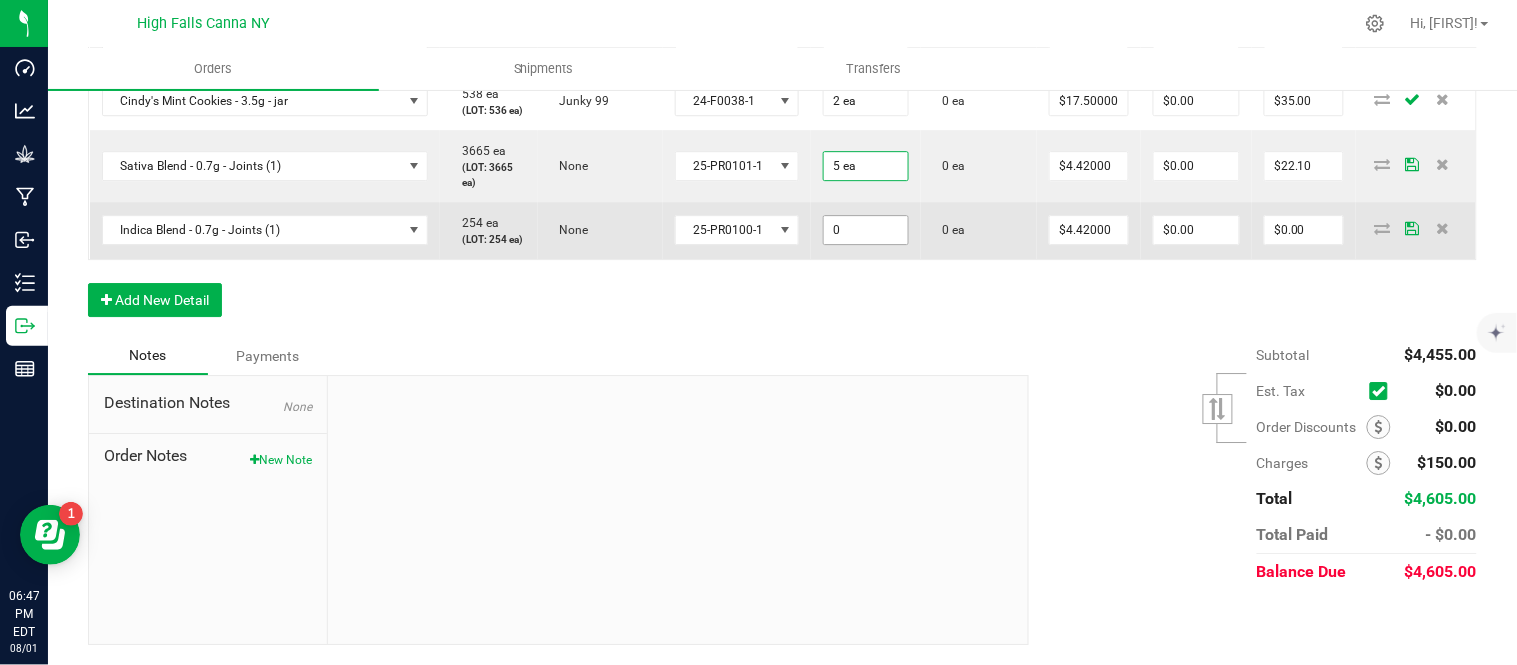 click on "0" at bounding box center [866, 230] 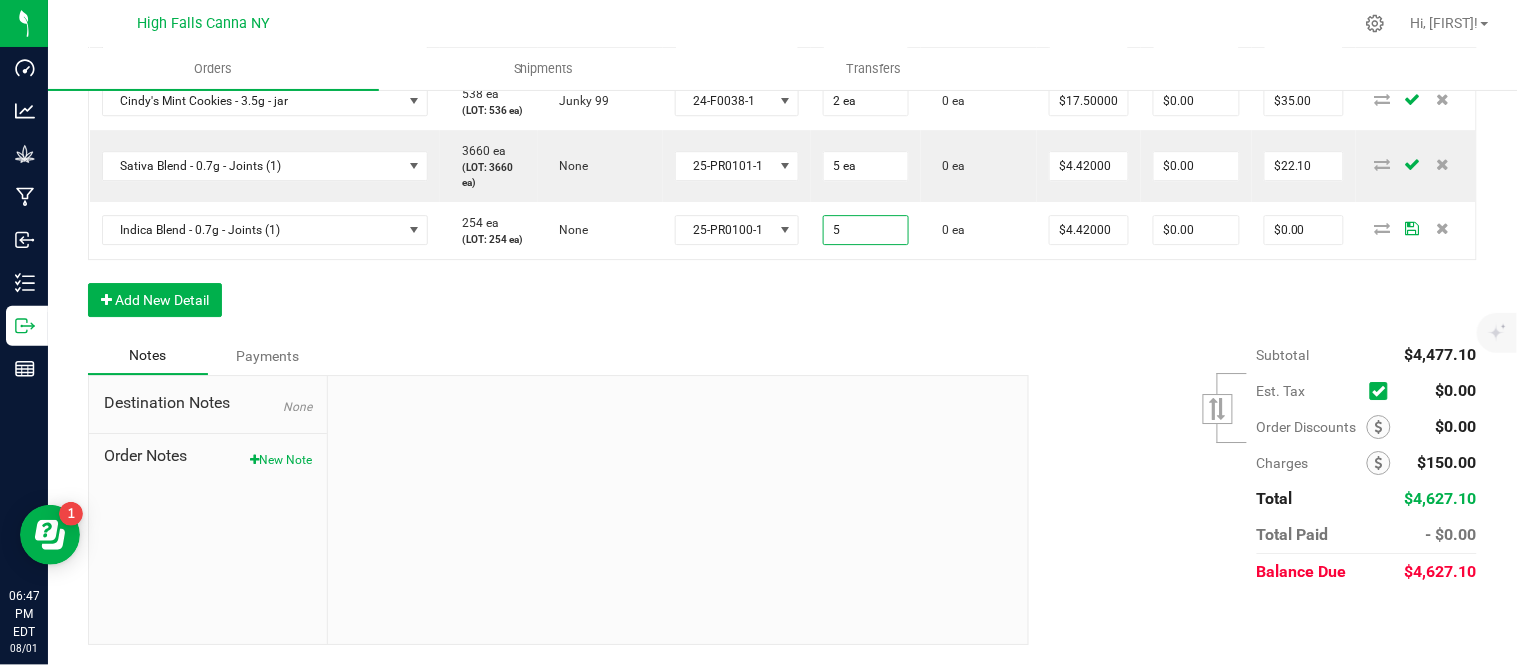 type on "5 ea" 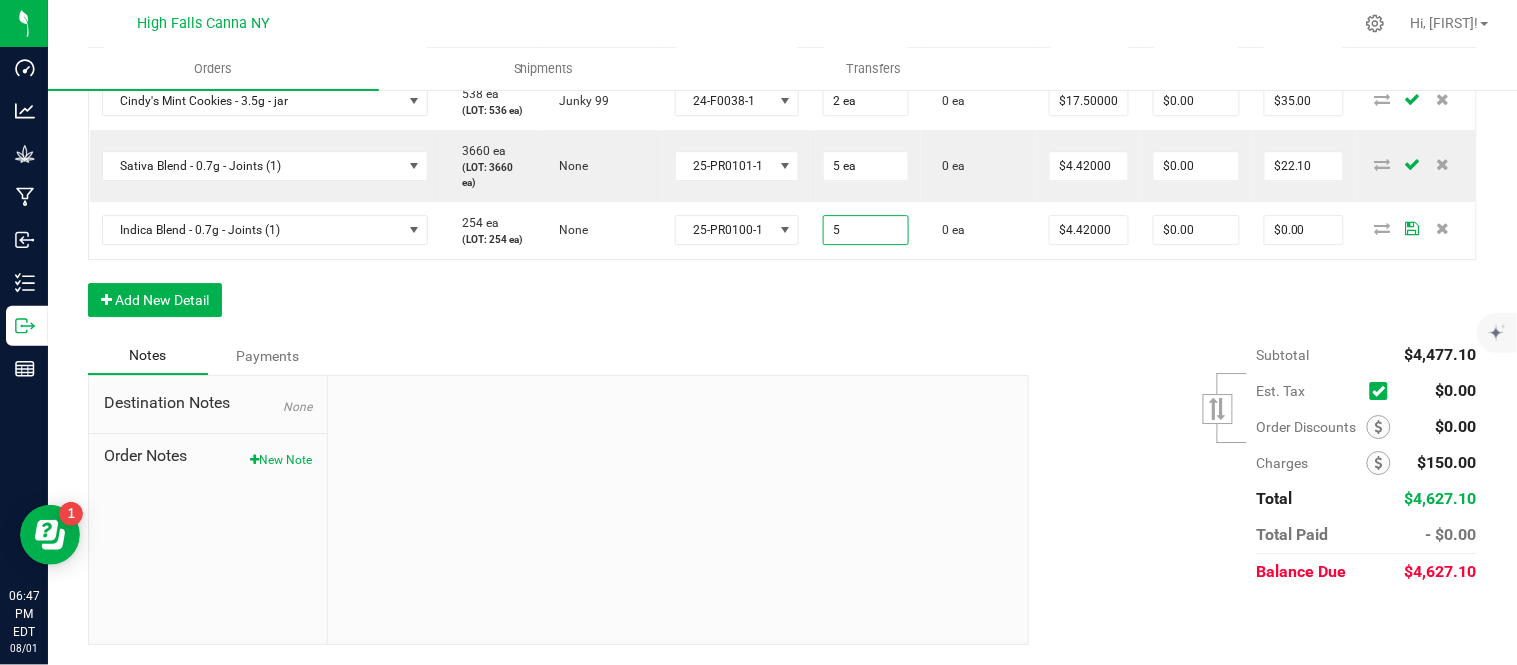 type on "$22.10" 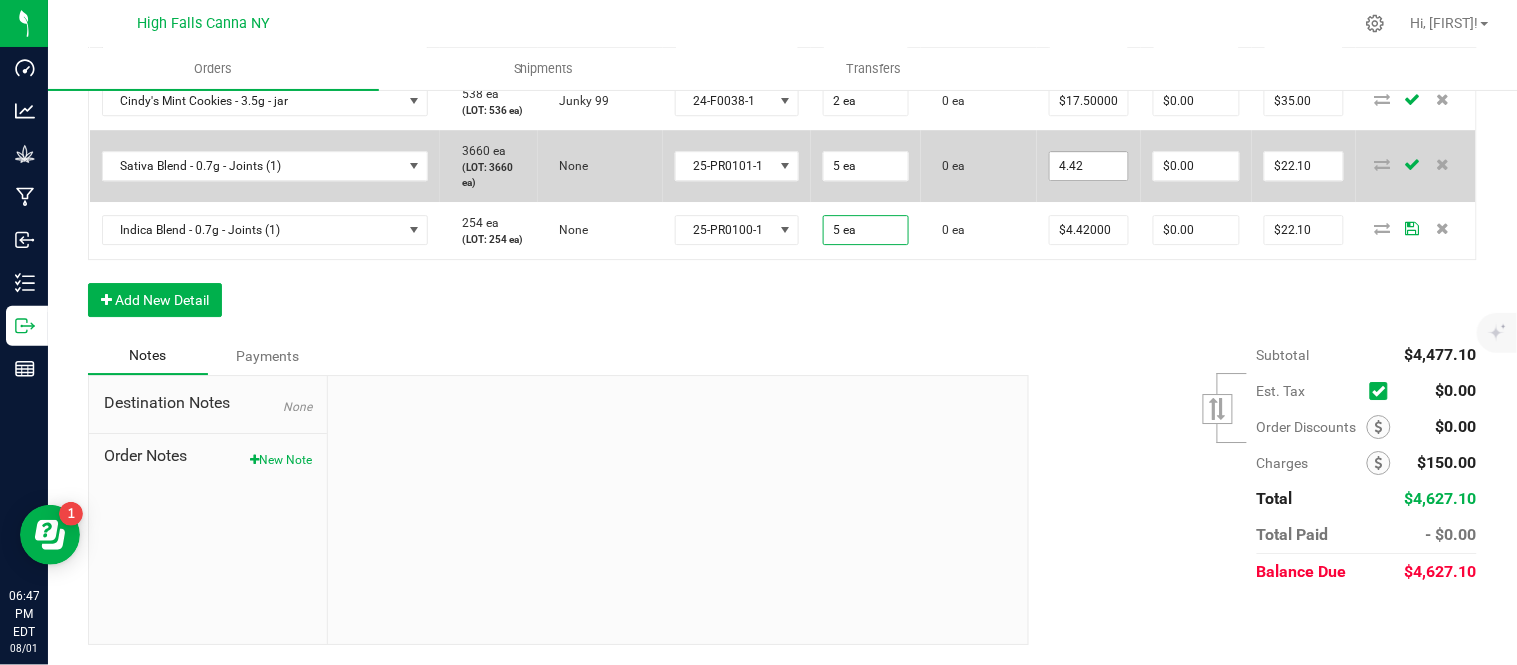 click on "4.42" at bounding box center (1089, 166) 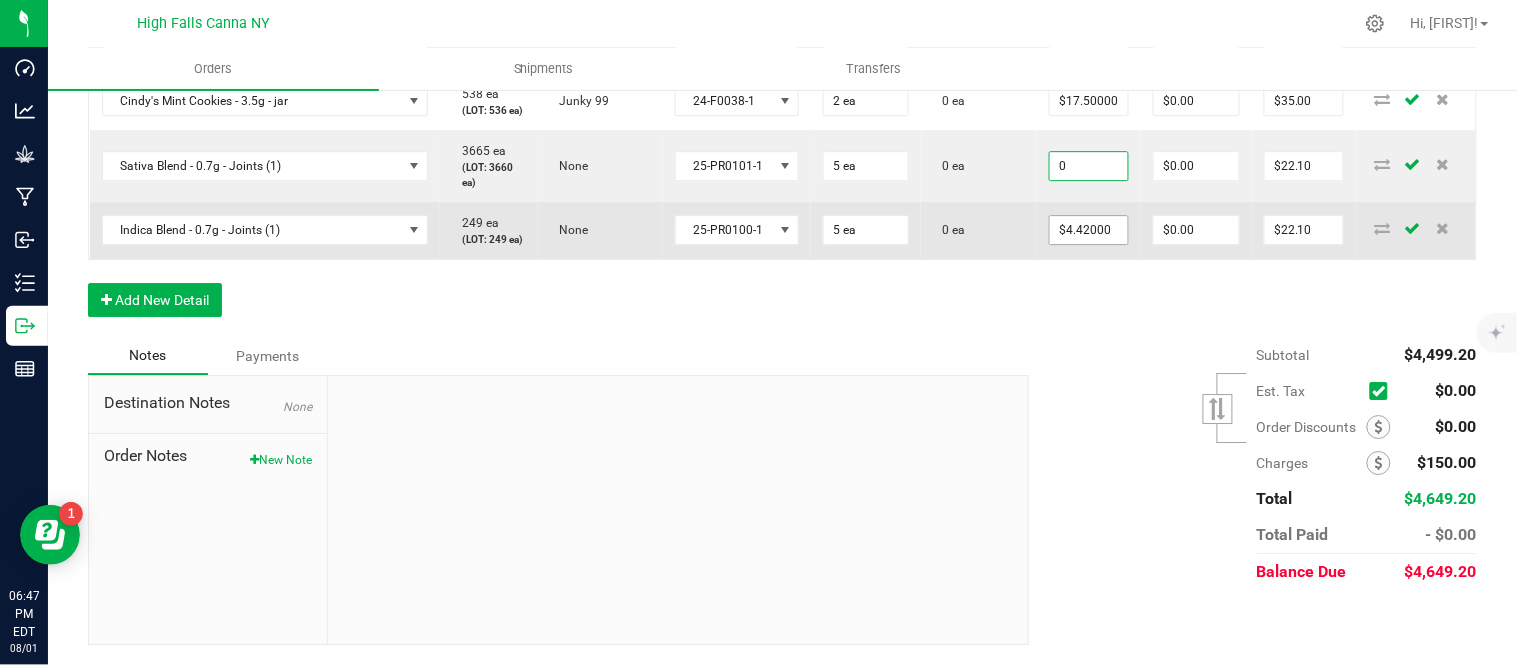type on "$0.00000" 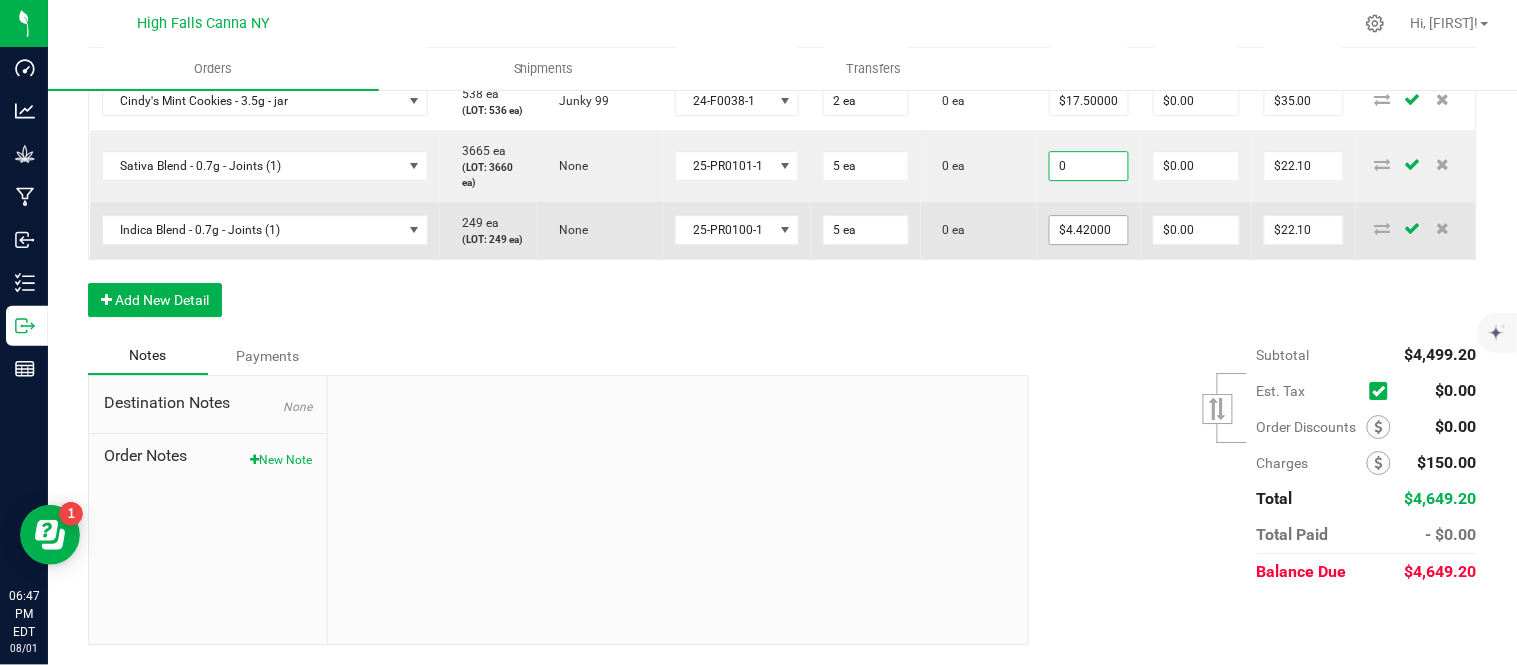 type on "$0.00" 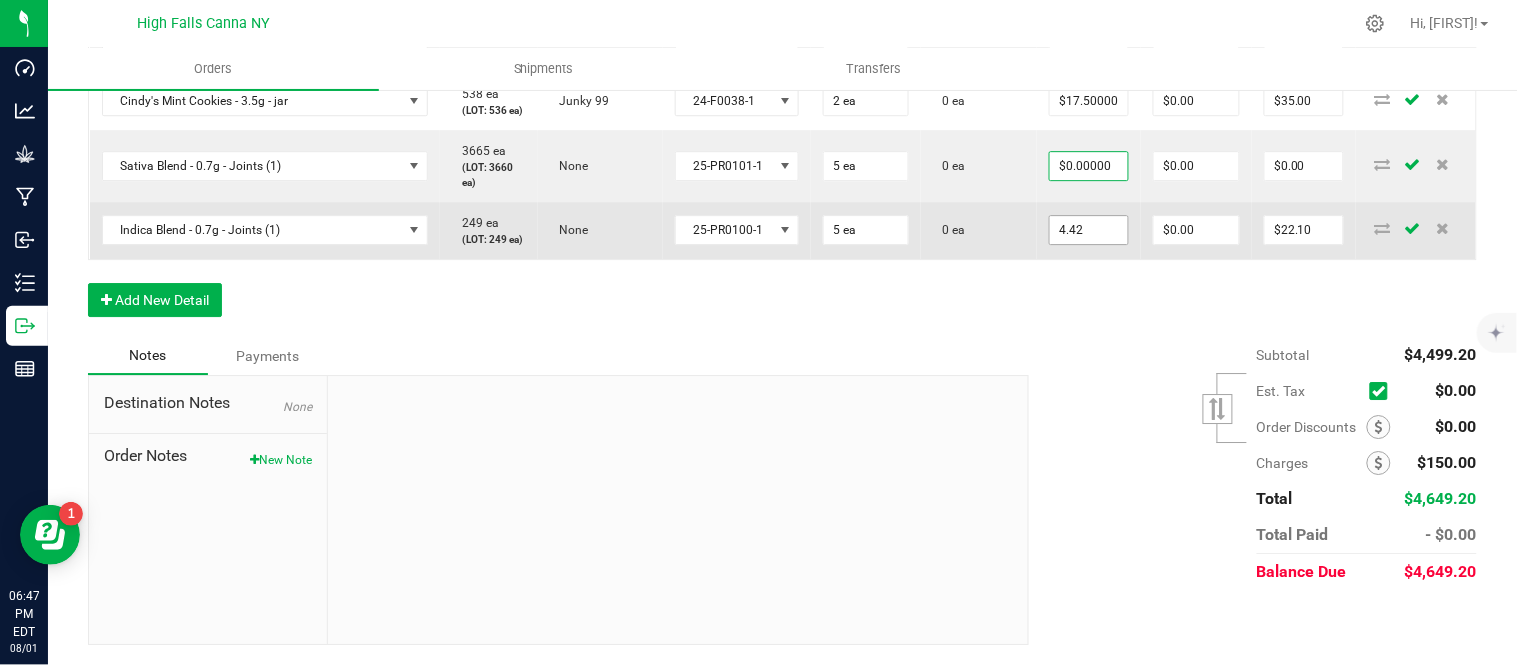 click on "4.42" at bounding box center (1089, 230) 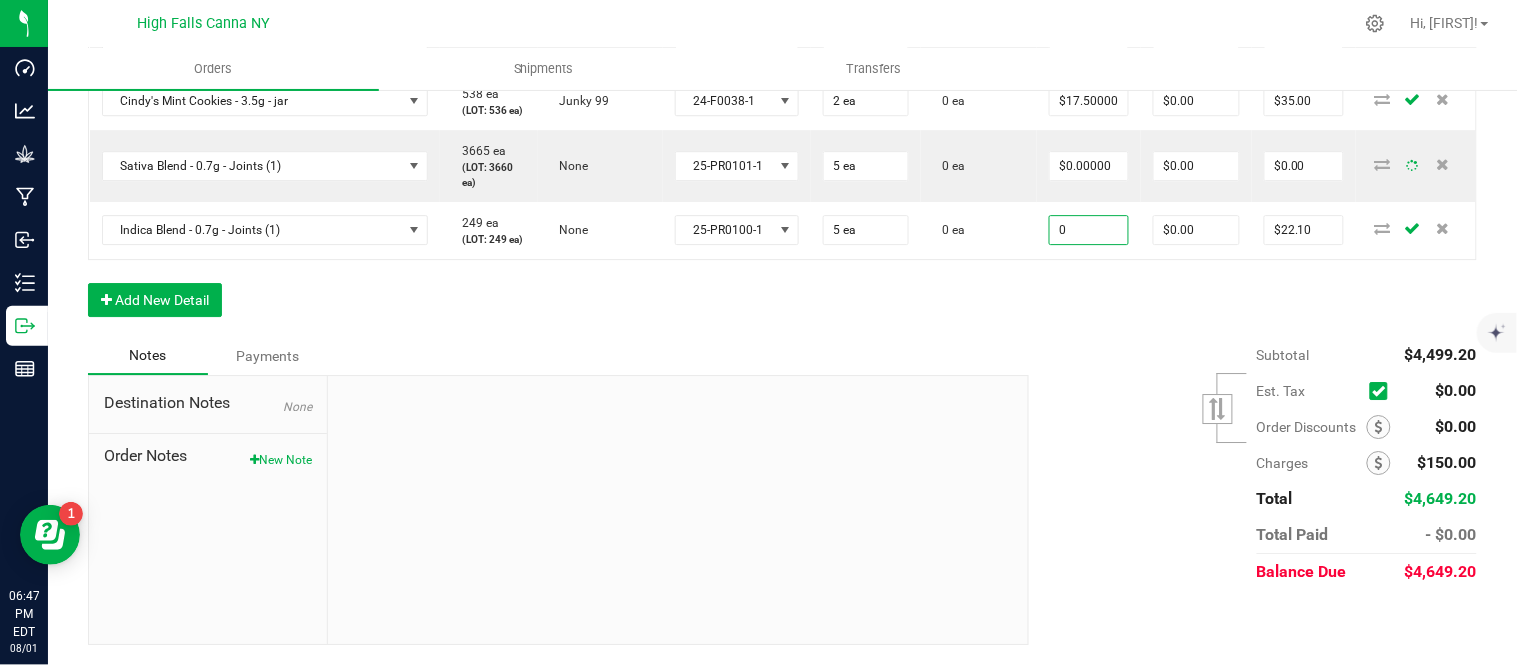 type on "$0.00000" 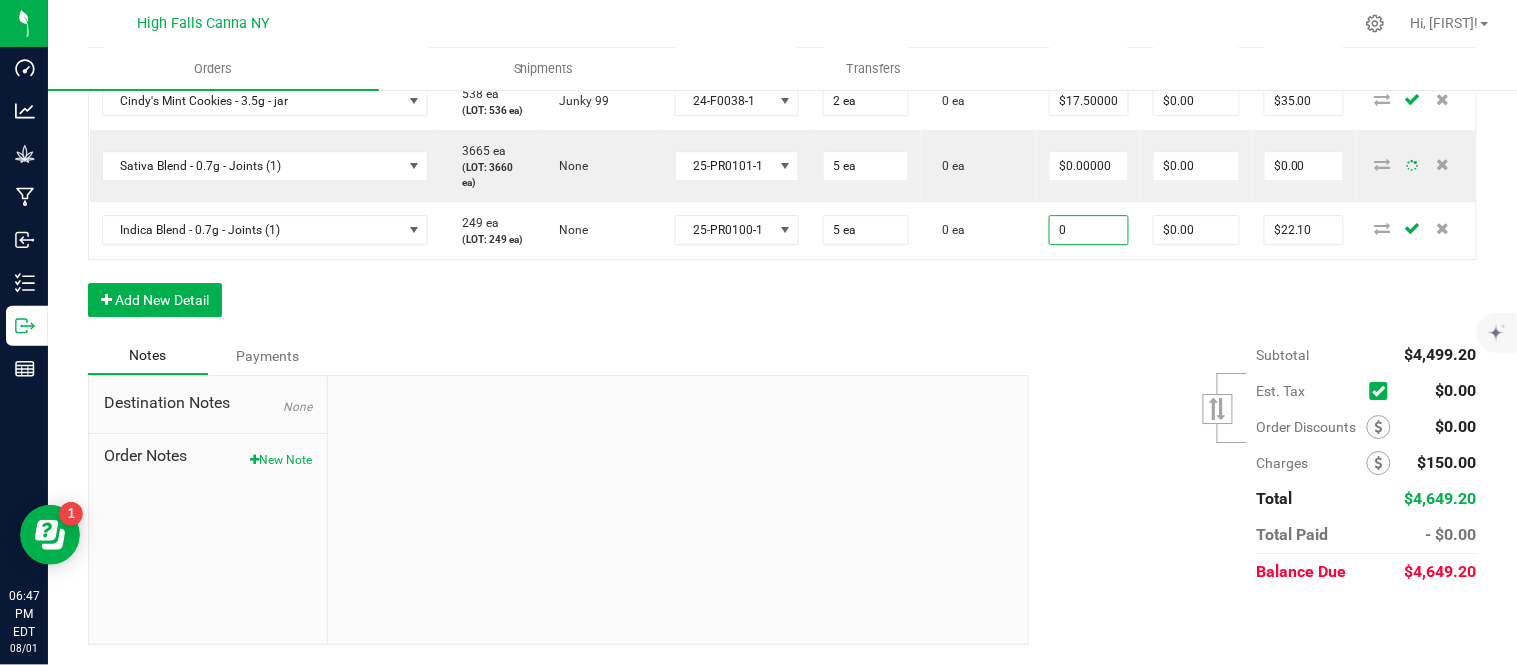 type on "$0.00" 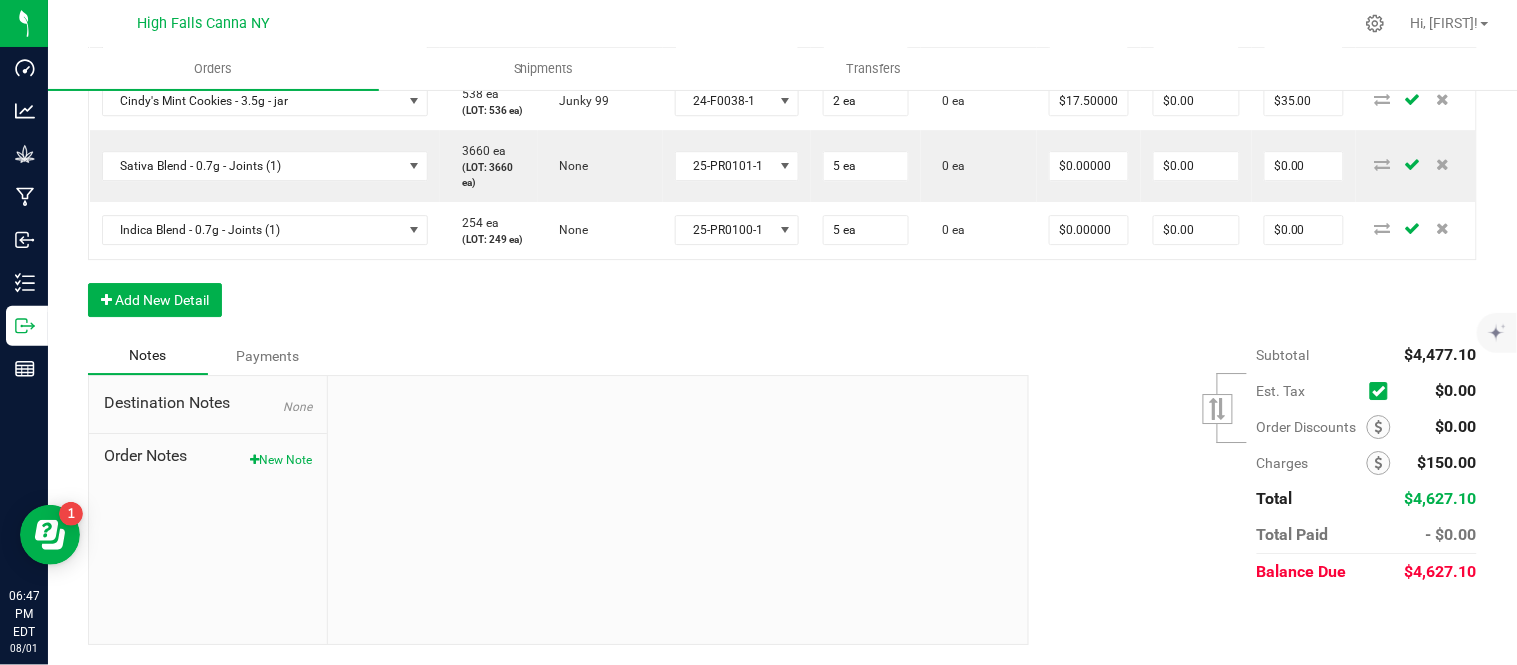 click on "Order Details Print All Labels Item  Sellable  Strain  Lot Number  Qty Ordered Qty Allocated Unit Price Line Discount Total Actions Pomegranate Chill - 2024 - Bottle (20ct) - Gummies  1012 ea   (LOT: 1012 ea)   None  HVGPRR-03 40 ea  0 ea  $8.00000 $0.00 $320.00 Raspberry Purple - 2024 - Bottle (20ct) - Gummies  1676 ea   (LOT: 1676 ea)   None  HVGRGP-003 40 ea  0 ea  $8.00000 $0.00 $320.00 Killer Queen - 3.5g - jar  938 ea   (LOT: 936 ea)   Killer Queen  24-F0006-3 24 ea  0 ea  $15.00000 $0.00 $360.00 G13 - 3.5g - jar  2892 ea   (LOT: 2890 ea)   G13 Genius  24-F0001-3 24 ea  0 ea  $15.00000 $0.00 $360.00 Gelato - 3.5g - jar  926 ea   (LOT: 924 ea)   Gelato  24-F0011-4 24 ea  0 ea  $15.00000 $0.00 $360.00 Headband 99 - 3.5g - jar  1359 ea   (LOT: 1357 ea)   Headband 99  24-F0039-1 24 ea  0 ea  $15.00000 $0.00 $360.00 Cindy's Mint Cookies - 3.5g - jar  538 ea   (LOT: 536 ea)   Junky 99  24-F0038-1 24 ea  0 ea  $15.00000 $0.00 $360.00 Gelato - 7.0g - jar  73 ea   (LOT: 73 ea)" at bounding box center [782, -292] 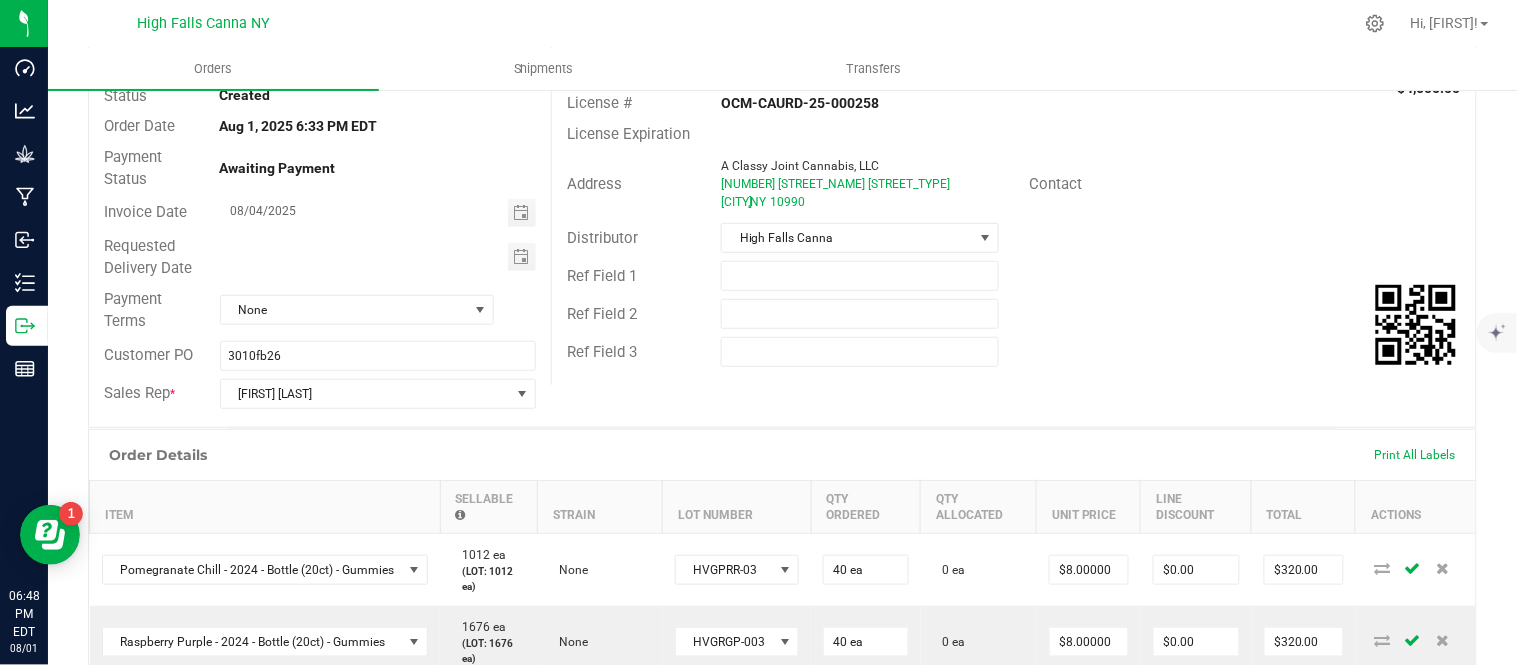 scroll, scrollTop: 54, scrollLeft: 0, axis: vertical 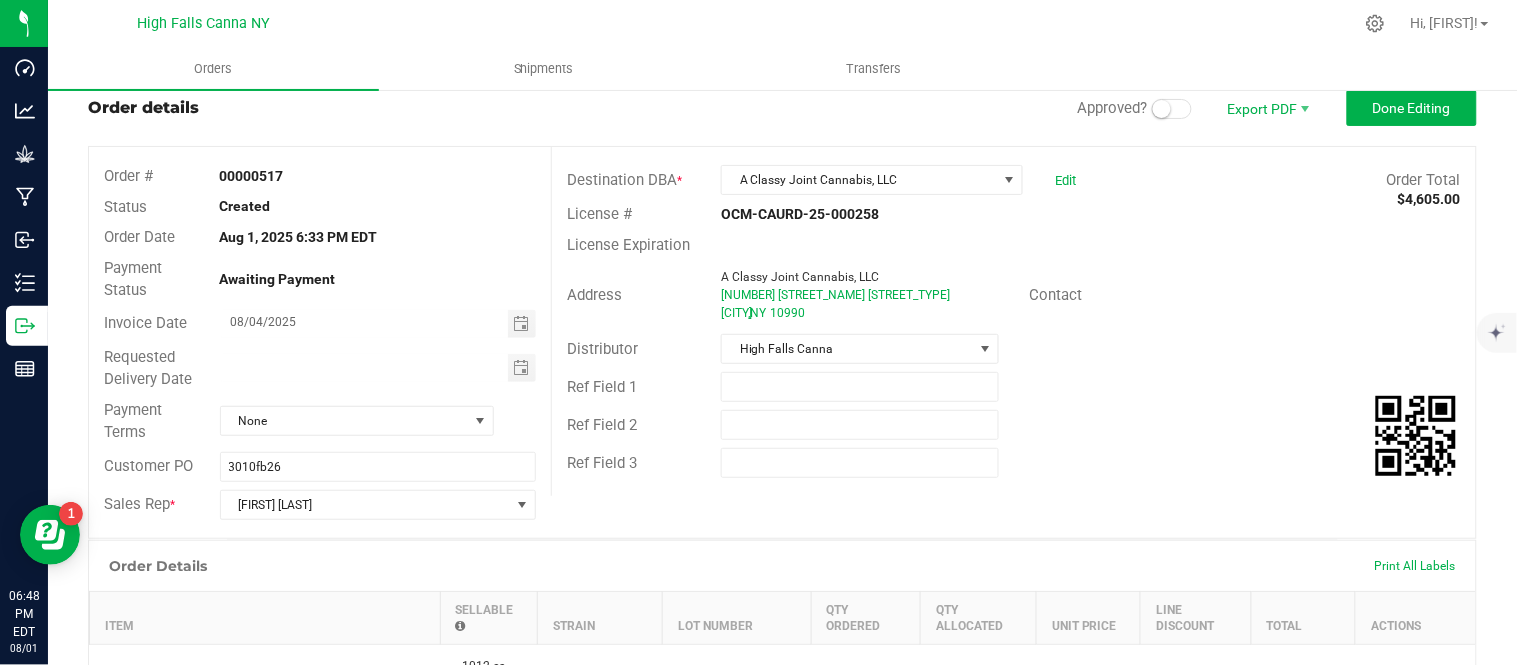 click on "Ref Field 2" at bounding box center [1014, 425] 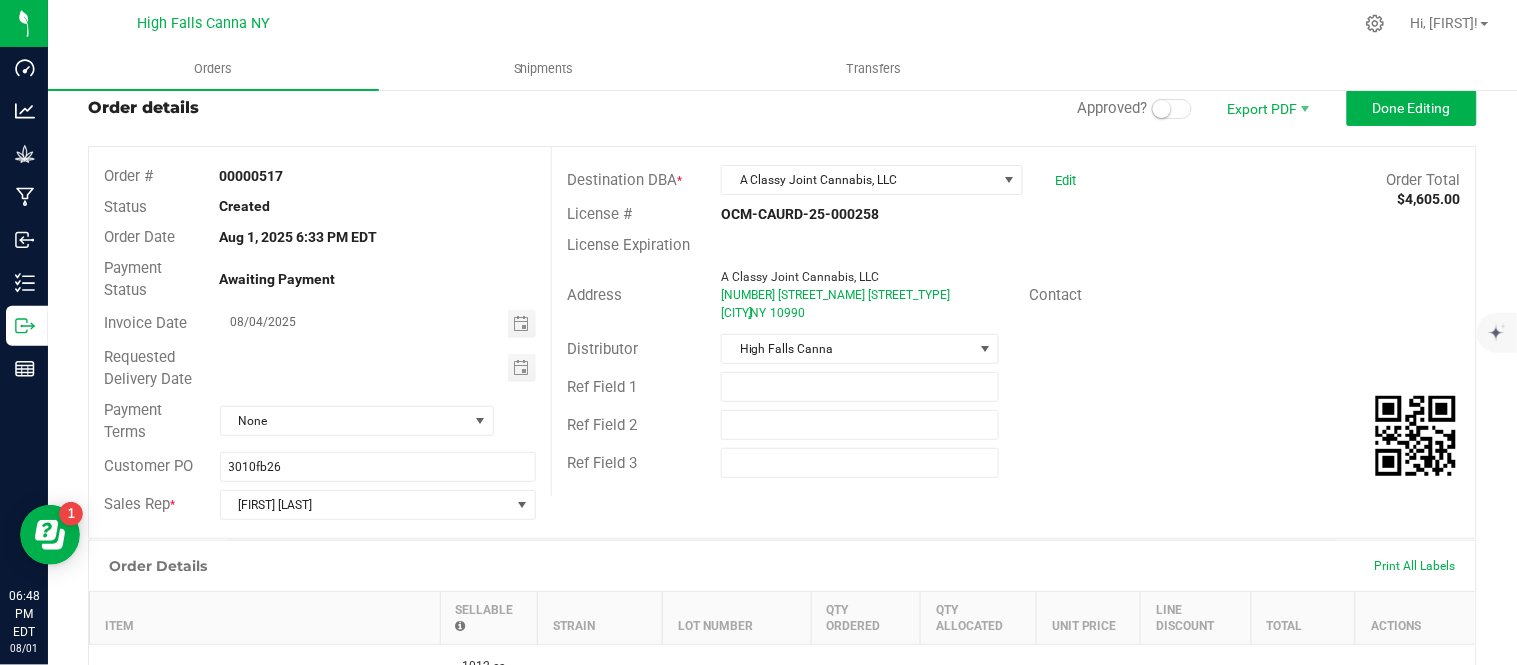 click at bounding box center (1162, 109) 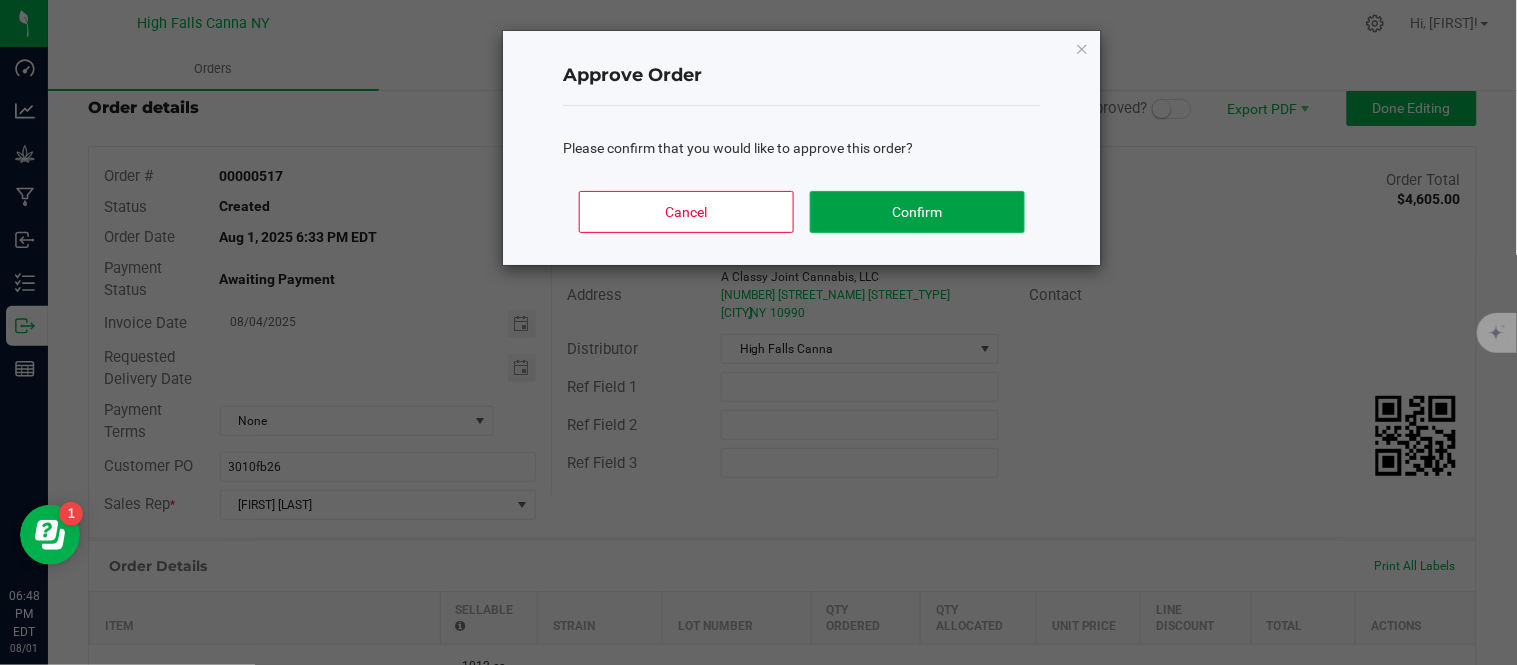 click on "Confirm" 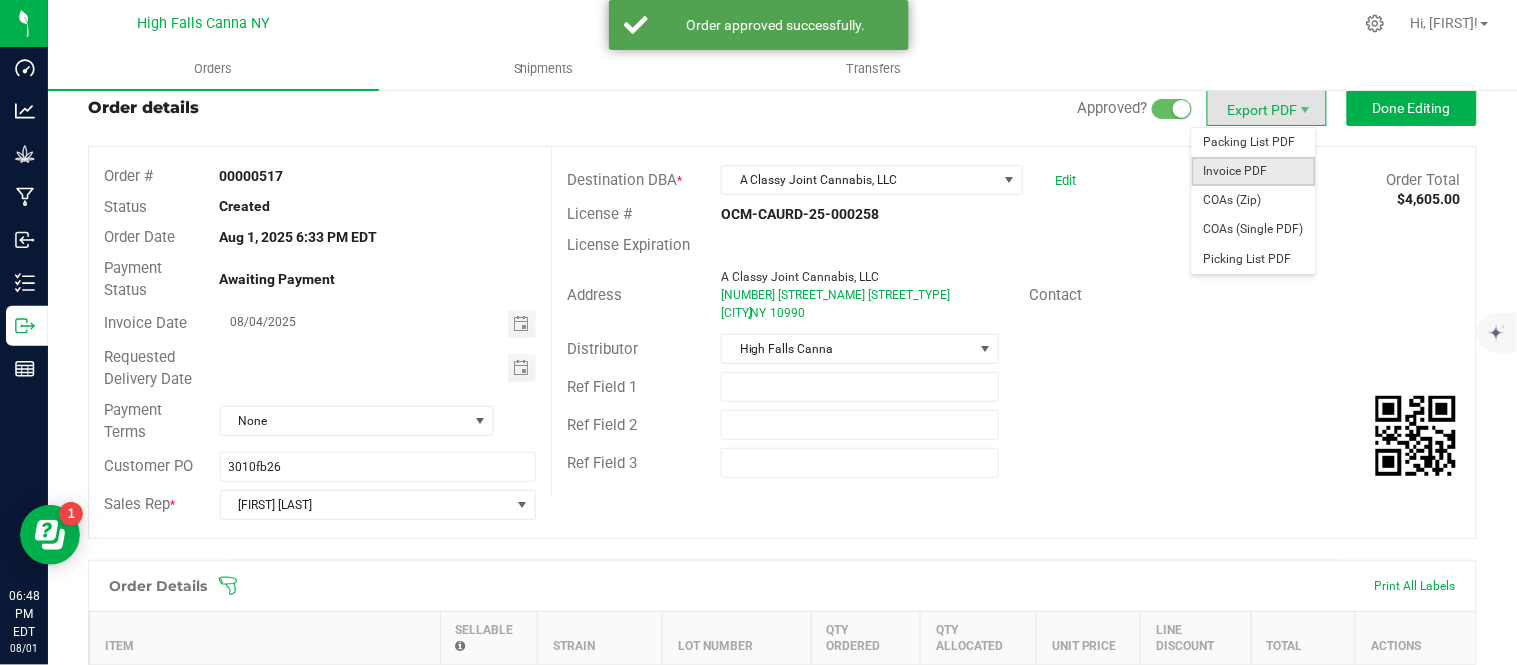 click on "Invoice PDF" at bounding box center (1254, 171) 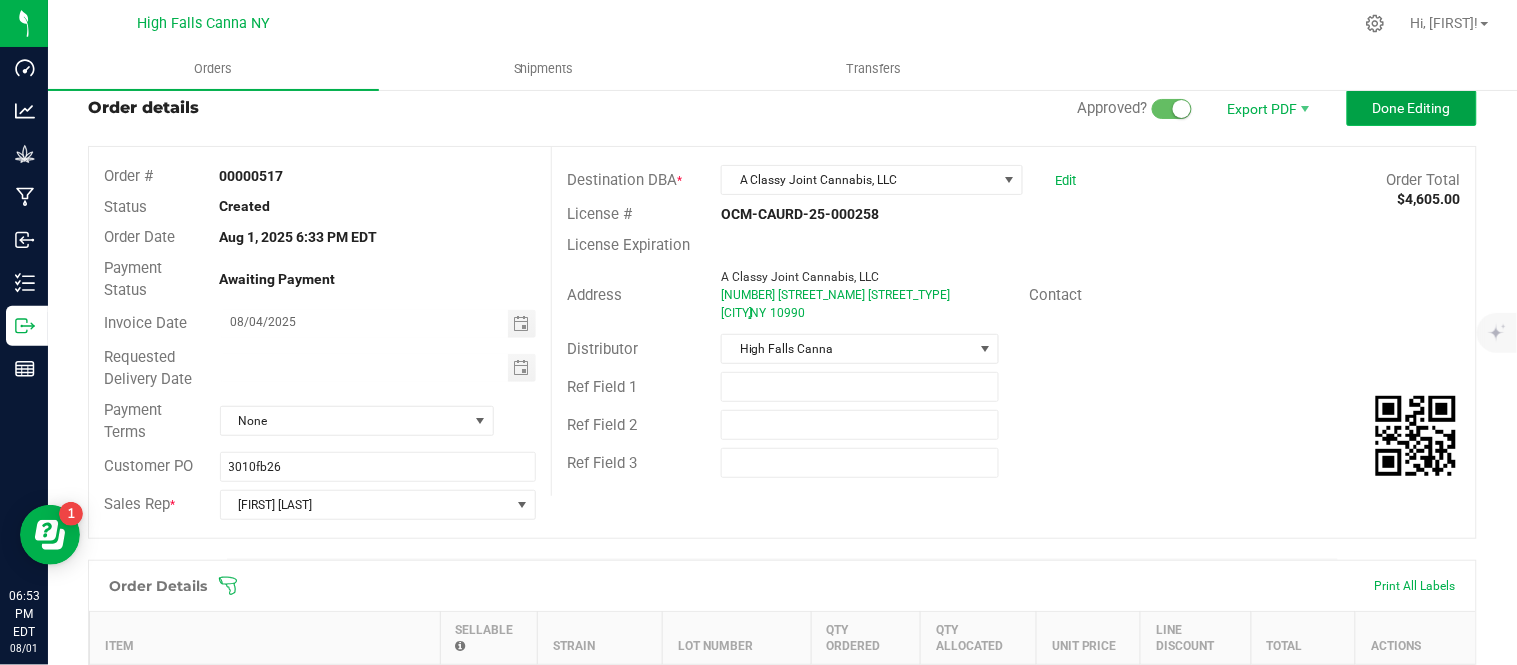 click on "Done Editing" at bounding box center (1412, 108) 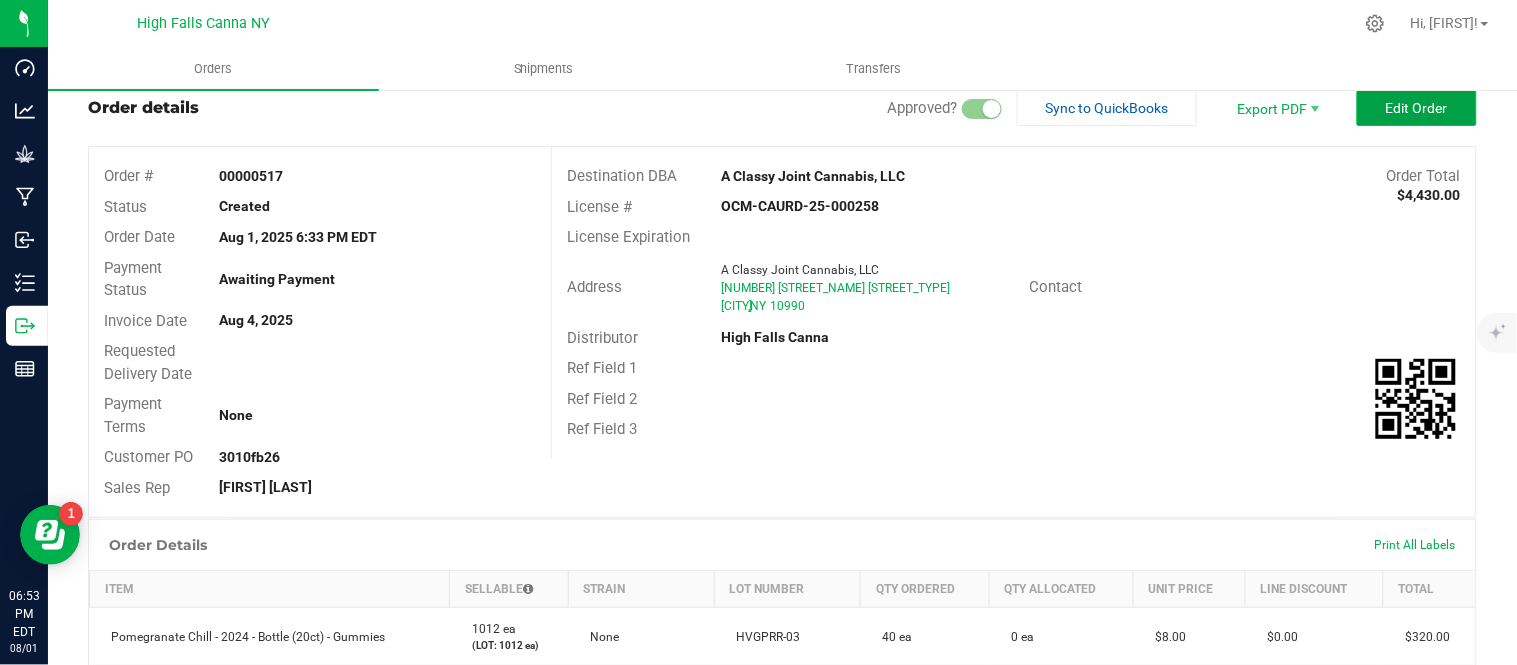 click on "Edit Order" at bounding box center [1417, 108] 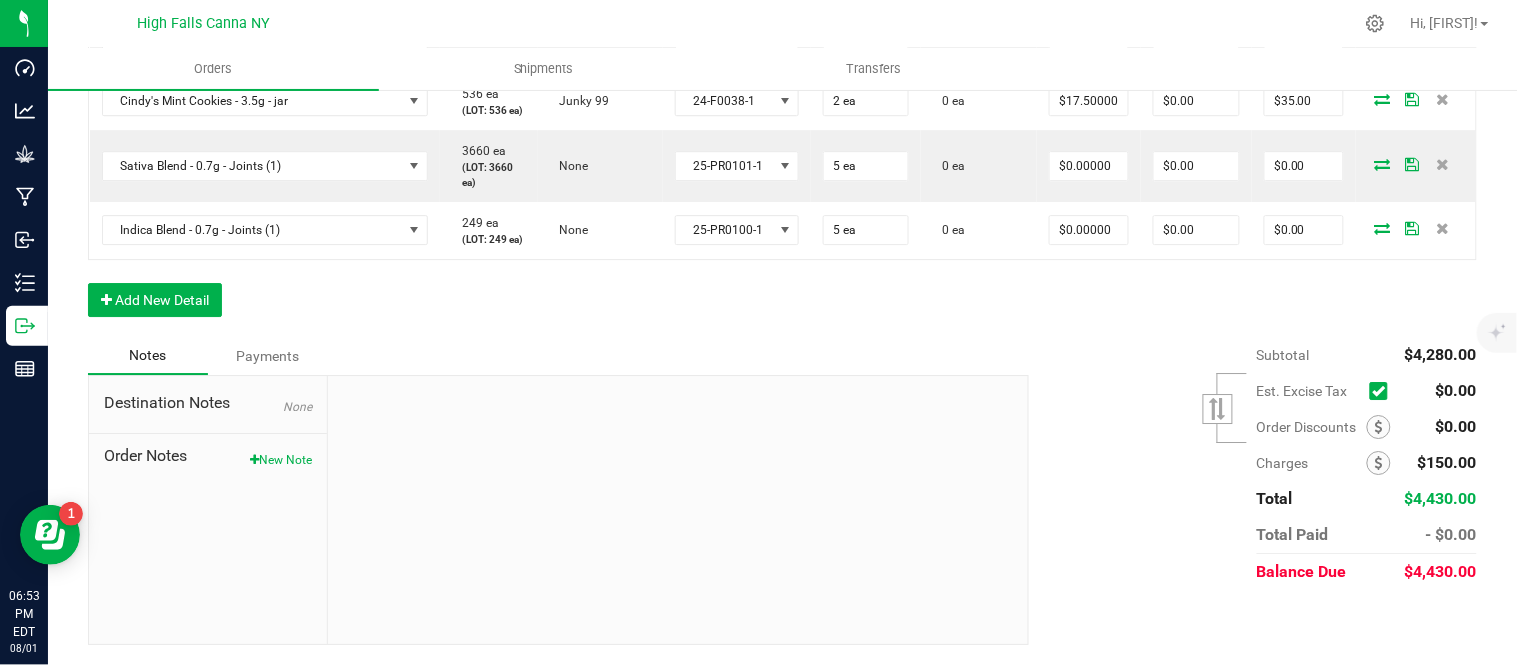 scroll, scrollTop: 1865, scrollLeft: 0, axis: vertical 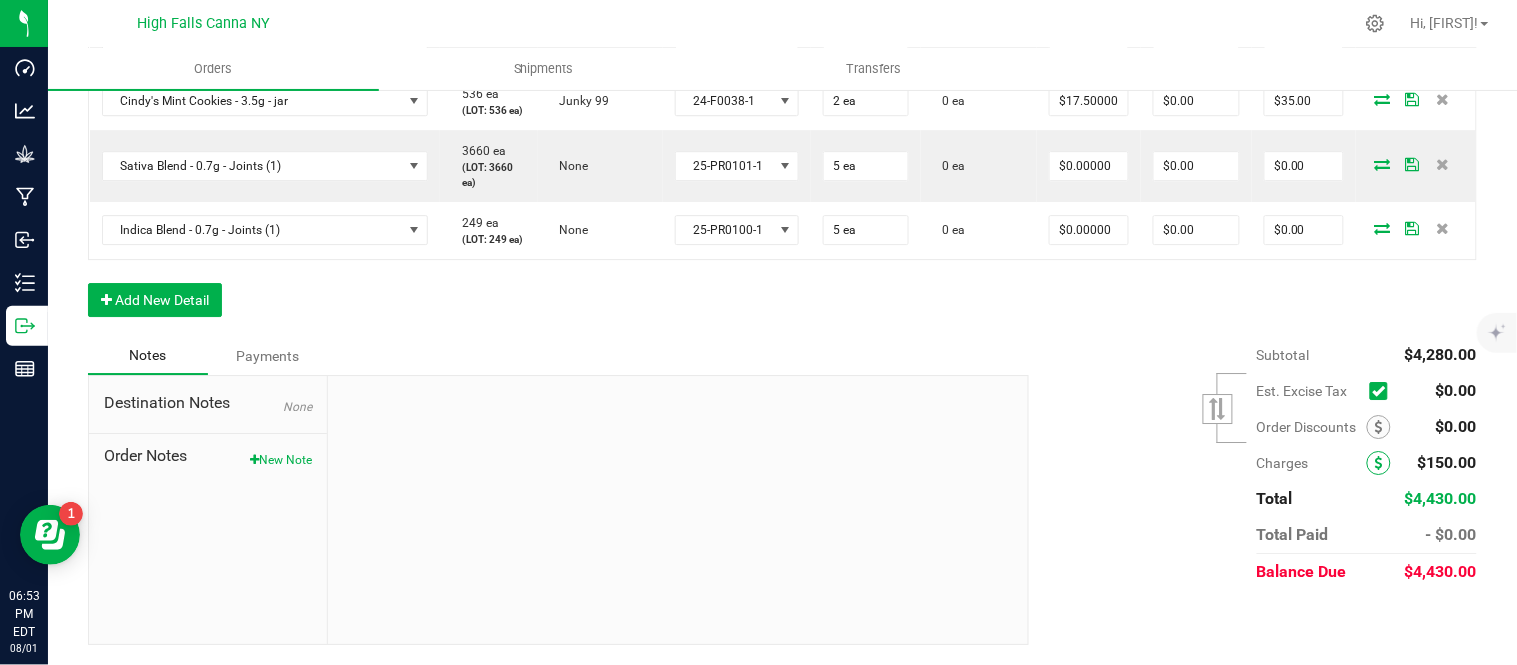 click at bounding box center [1379, 463] 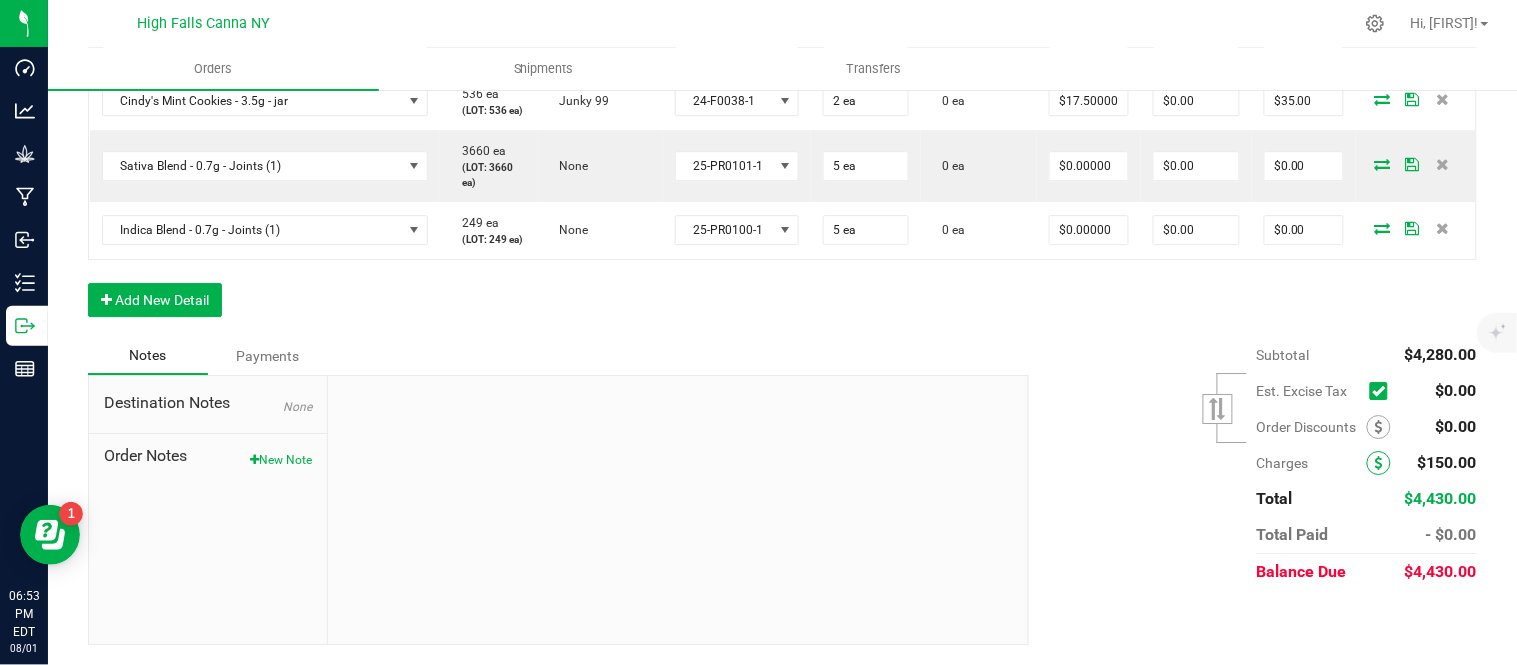 scroll, scrollTop: 1865, scrollLeft: 0, axis: vertical 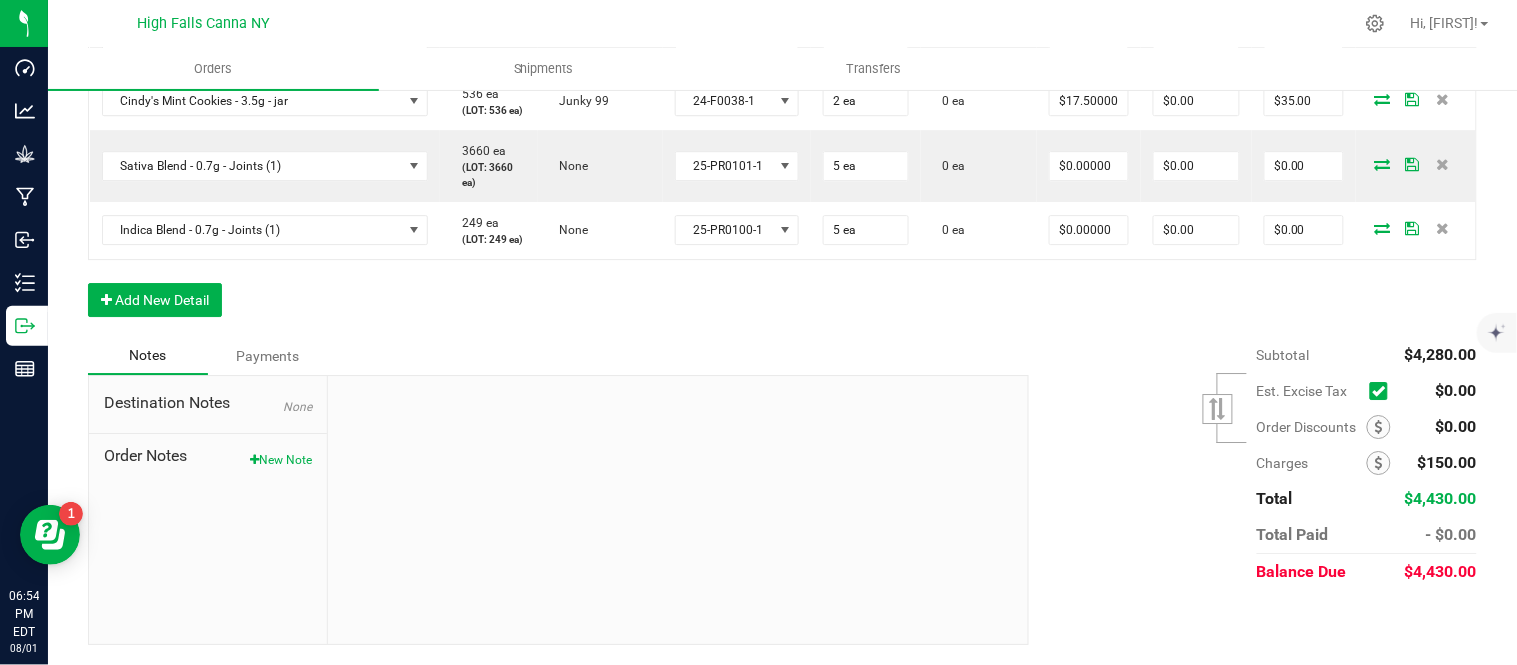 click on "Order Details Print All Labels Item  Sellable  Strain  Lot Number  Qty Ordered Qty Allocated Unit Price Line Discount Total Actions Pomegranate Chill - 2024 - Bottle (20ct) - Gummies  1012 ea   (LOT: 1012 ea)   None  HVGPRR-03 40 ea  0 ea  $8.00000 $0.00 $320.00 Raspberry Purple - 2024 - Bottle (20ct) - Gummies  1676 ea   (LOT: 1676 ea)   None  HVGRGP-003 40 ea  0 ea  $8.00000 $0.00 $320.00 Killer Queen - 3.5g - jar  936 ea   (LOT: 936 ea)   Killer Queen  24-F0006-3 24 ea  0 ea  $15.00000 $0.00 $360.00 G13 - 3.5g - jar  2890 ea   (LOT: 2890 ea)   G13 Genius  24-F0001-3 24 ea  0 ea  $15.00000 $0.00 $360.00 Gelato - 3.5g - jar  924 ea   (LOT: 924 ea)   Gelato  24-F0011-4 24 ea  0 ea  $15.00000 $0.00 $360.00 Headband 99 - 3.5g - jar  1357 ea   (LOT: 1357 ea)   Headband 99  24-F0039-1 24 ea  0 ea  $15.00000 $0.00 $360.00 Cindy's Mint Cookies - 3.5g - jar  536 ea   (LOT: 536 ea)   Junky 99  24-F0038-1 24 ea  0 ea  $15.00000 $0.00 $360.00 Gelato - 7.0g - jar  73 ea   (LOT: 73 ea)" at bounding box center (782, -292) 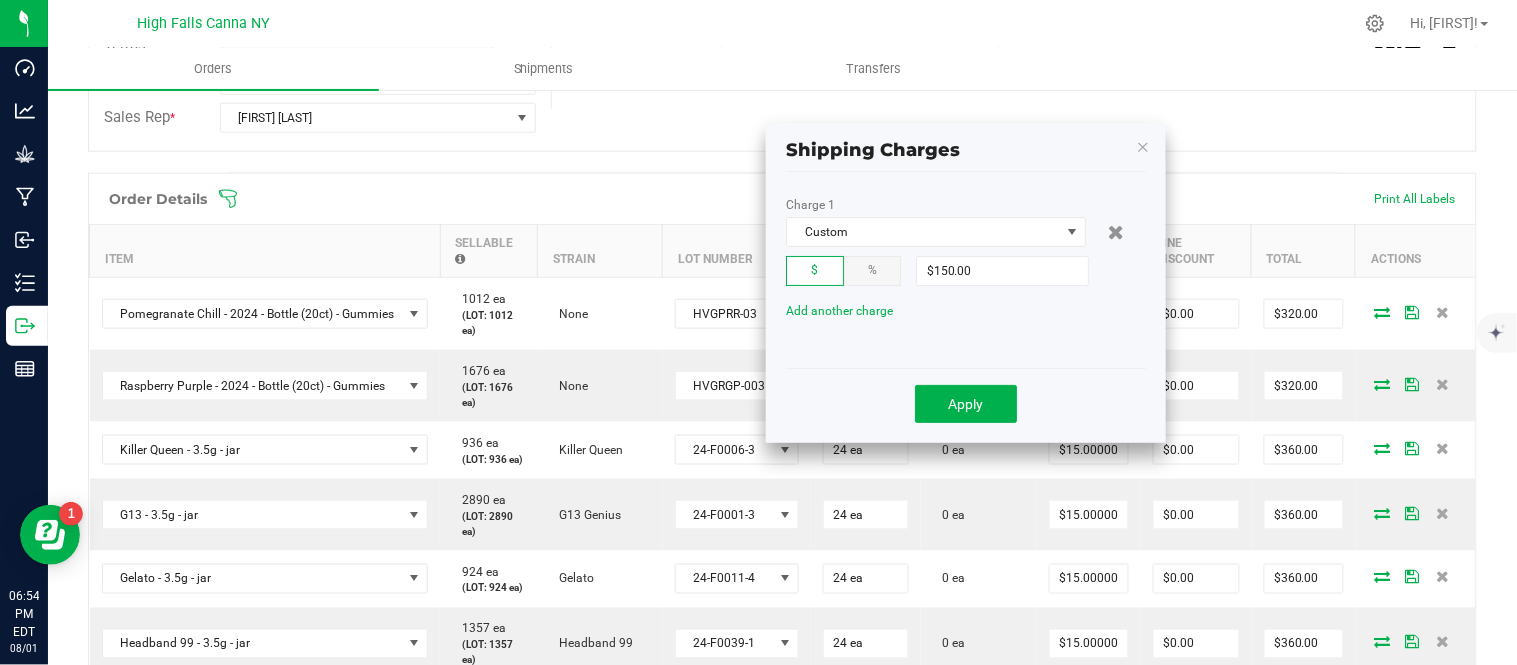 scroll, scrollTop: 421, scrollLeft: 0, axis: vertical 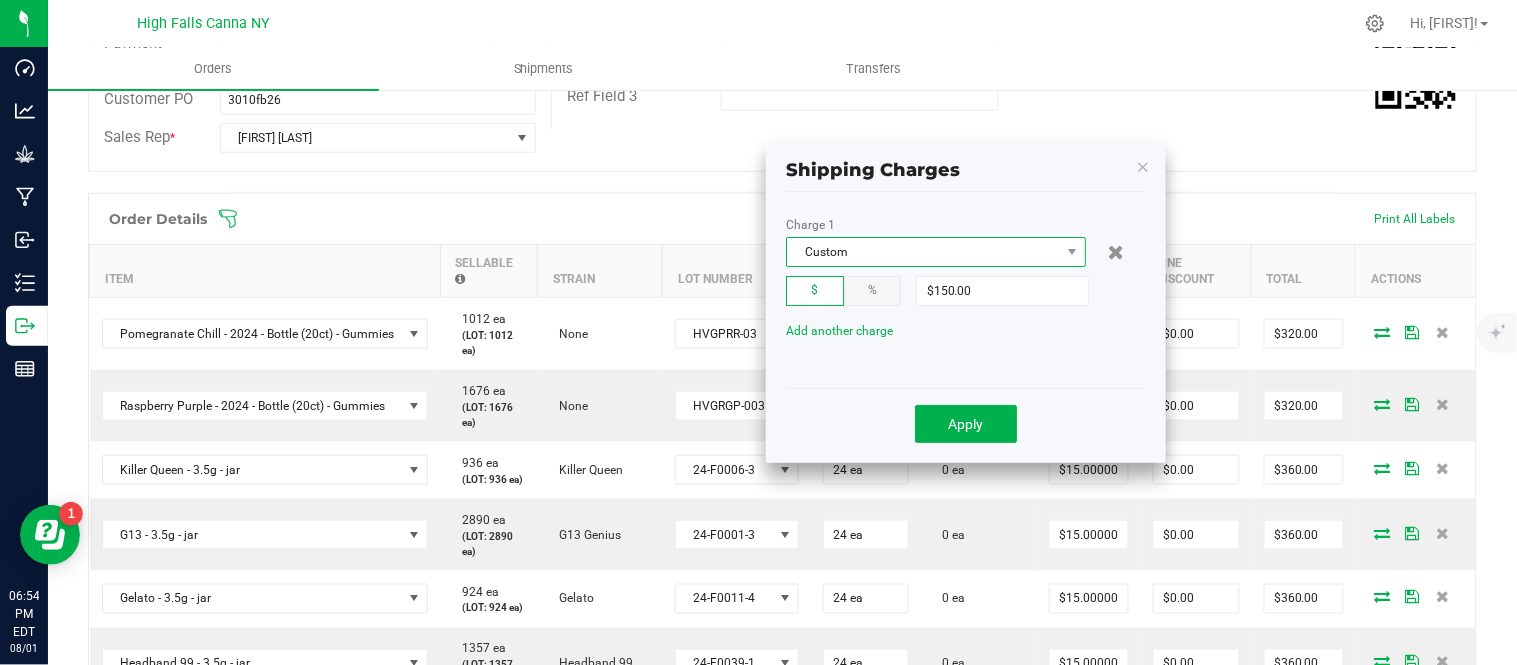 click on "Custom" at bounding box center [923, 252] 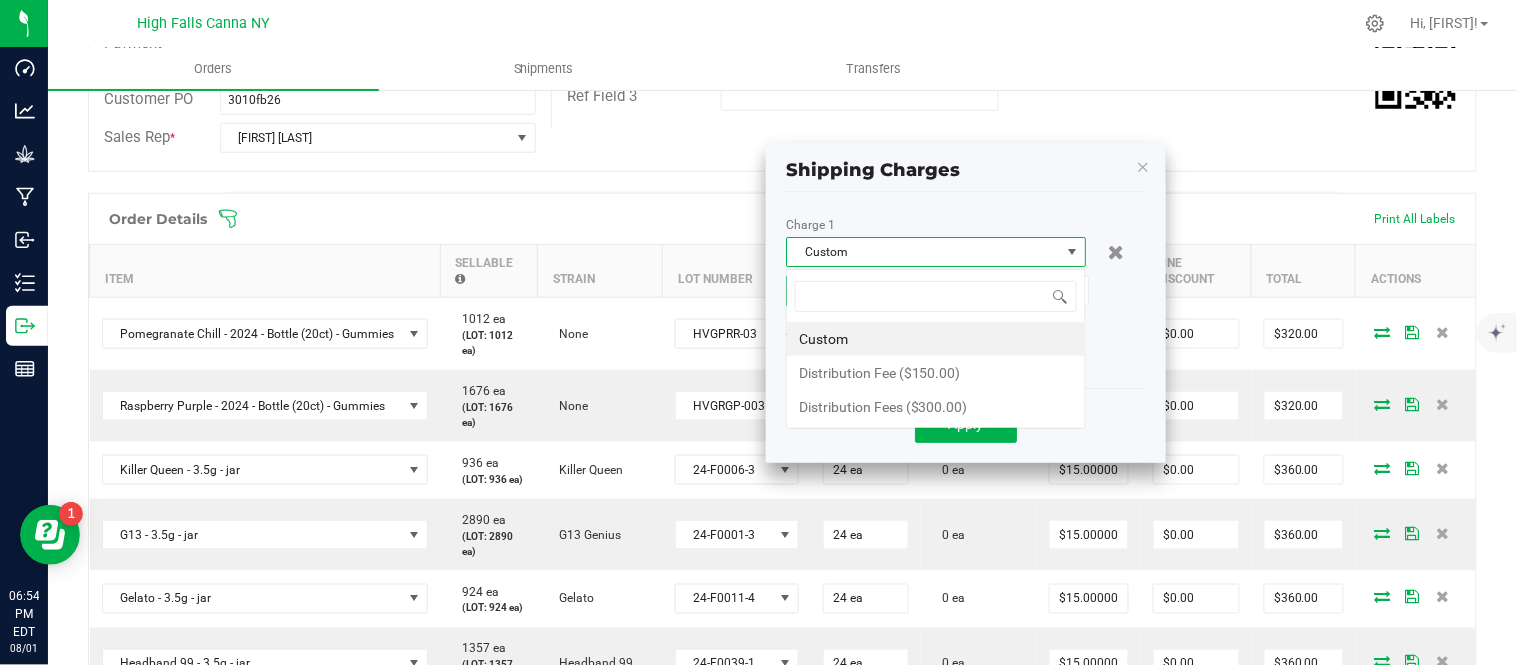 scroll, scrollTop: 99970, scrollLeft: 99700, axis: both 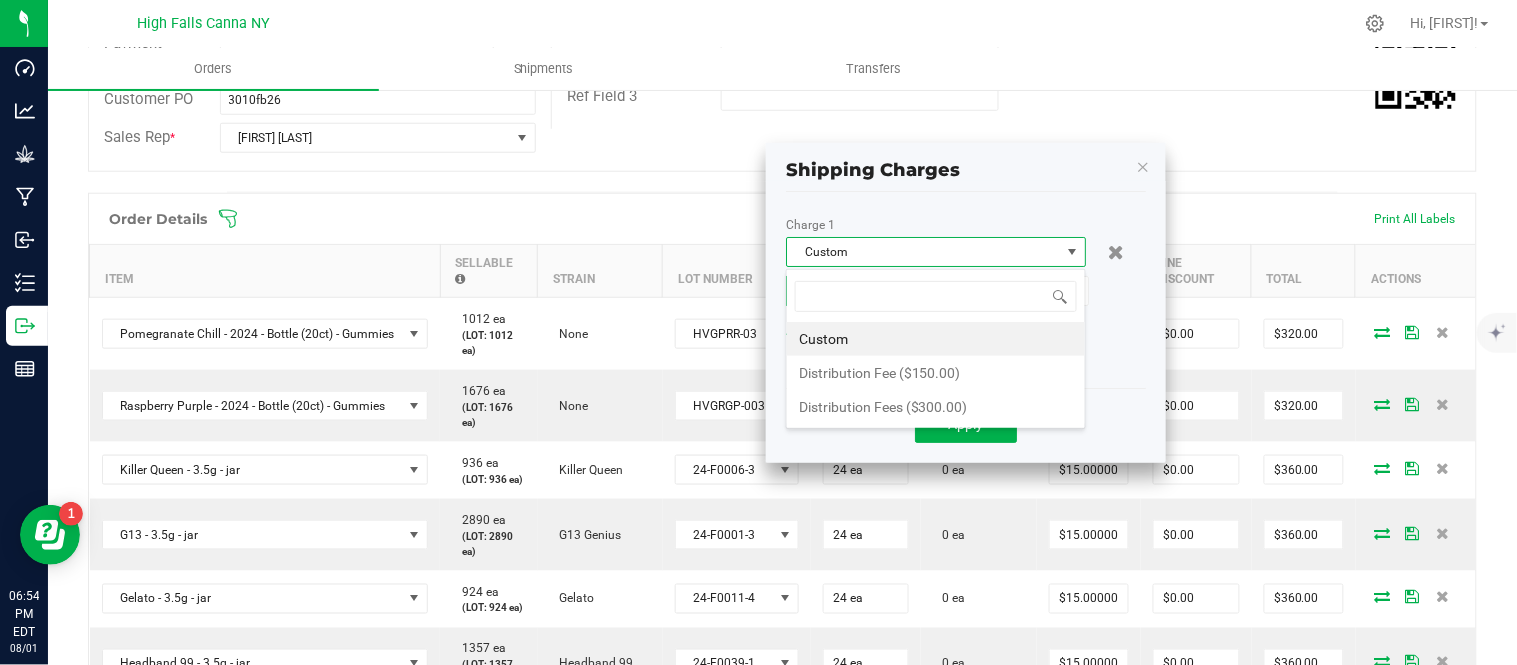 click on "Custom" at bounding box center (923, 252) 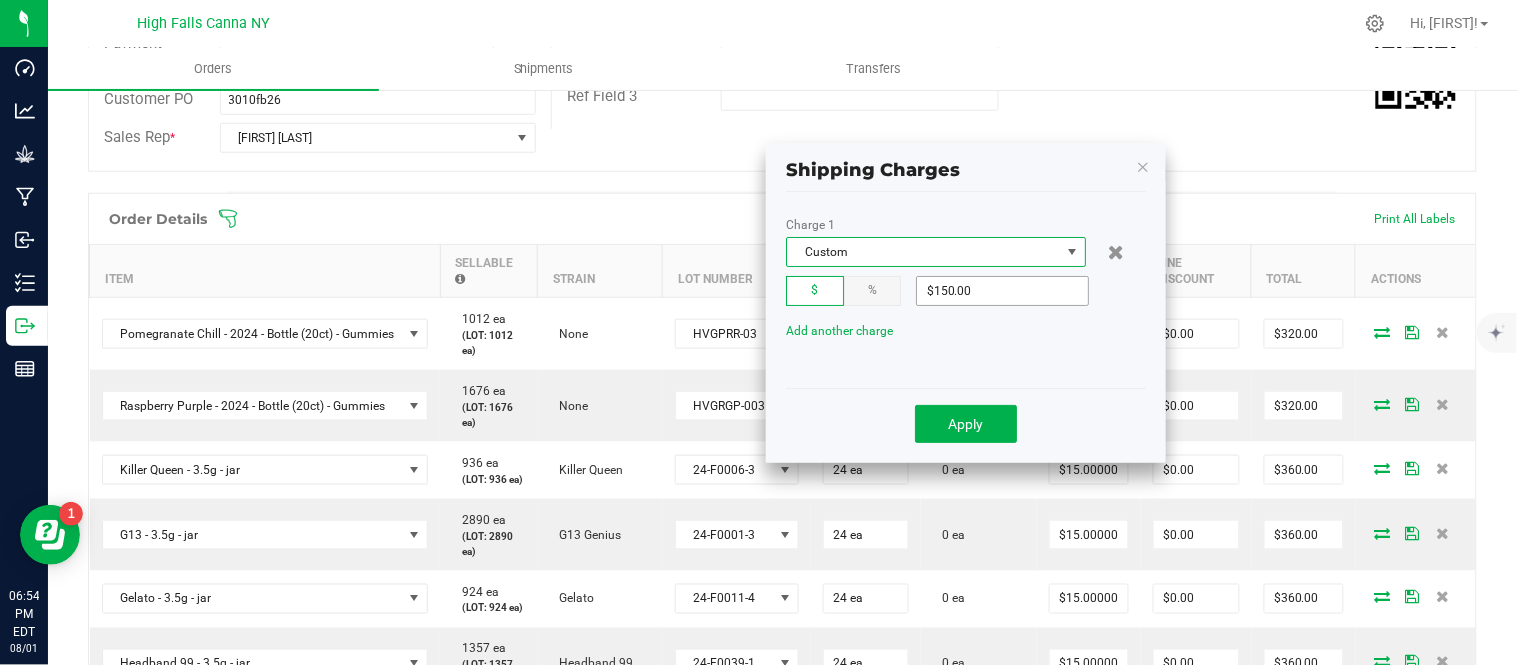 type on "150" 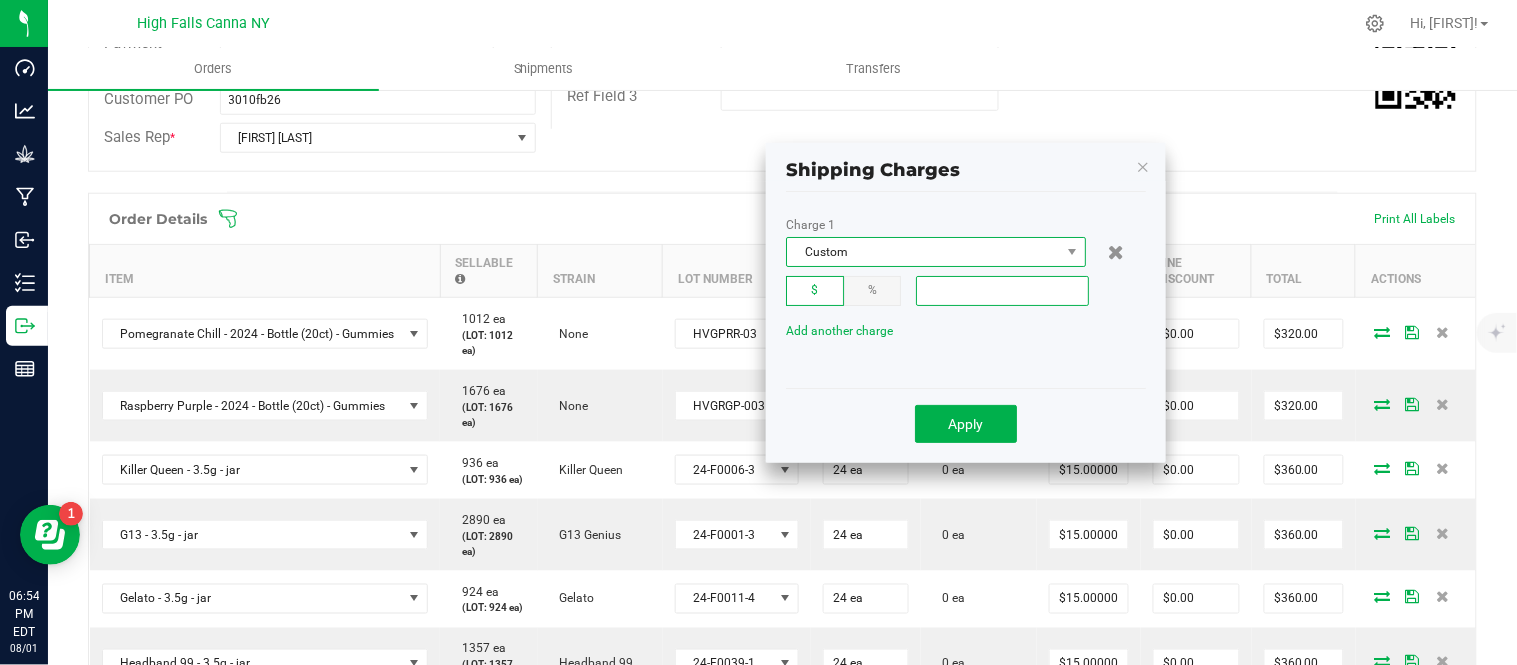 type on "$0.00" 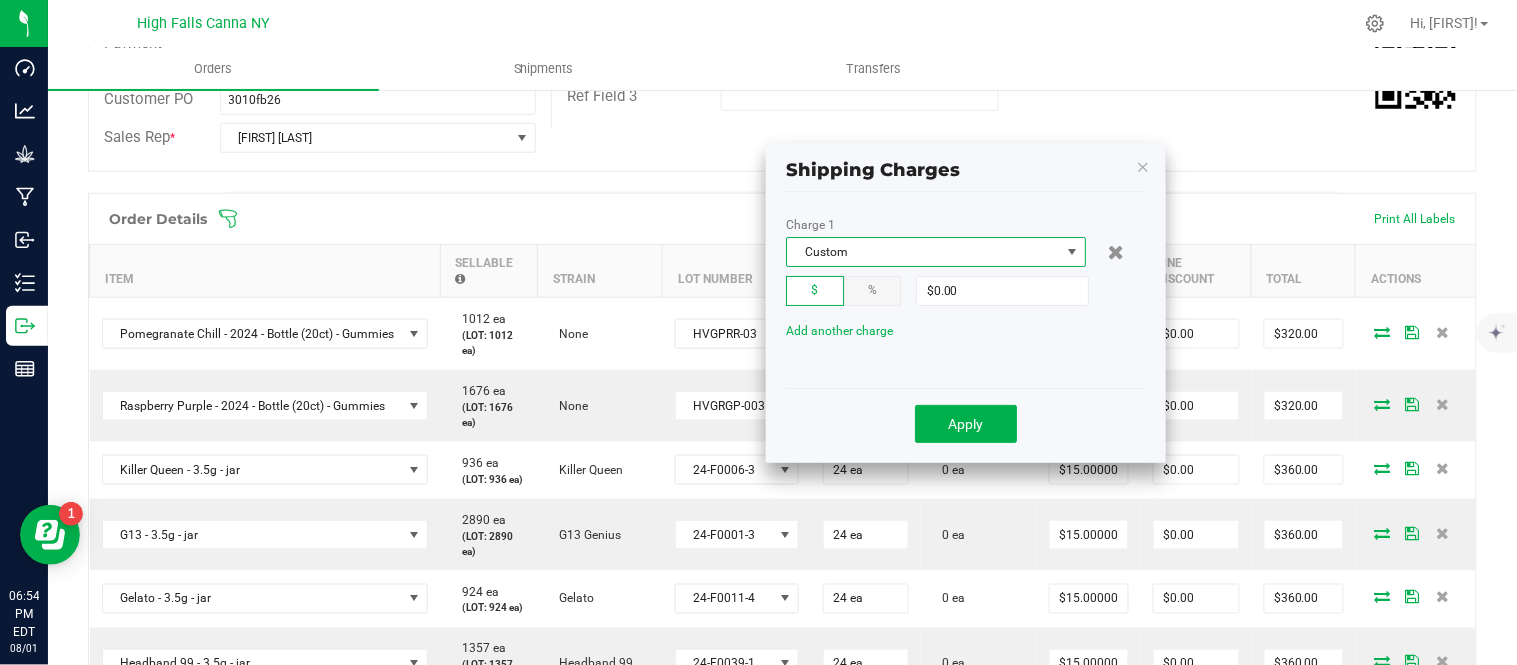 click on "Custom" at bounding box center [923, 252] 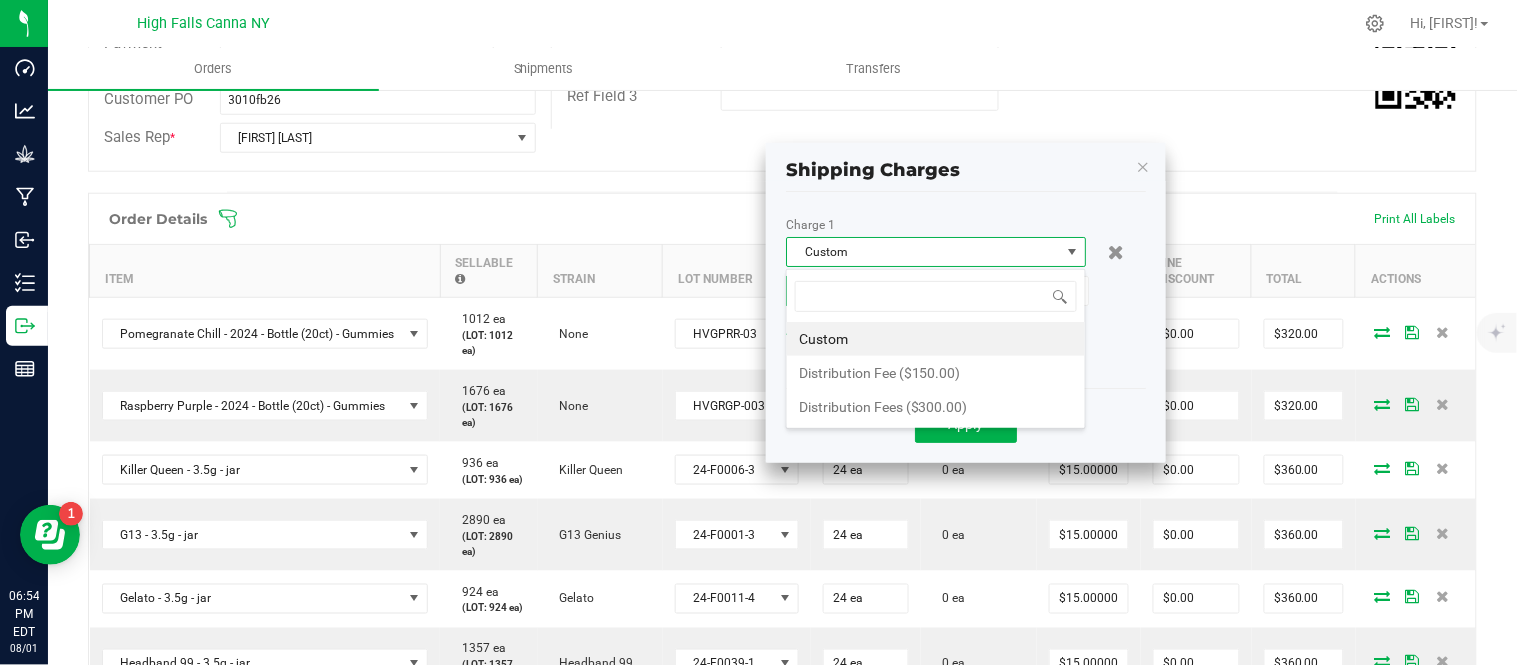 scroll, scrollTop: 99970, scrollLeft: 99700, axis: both 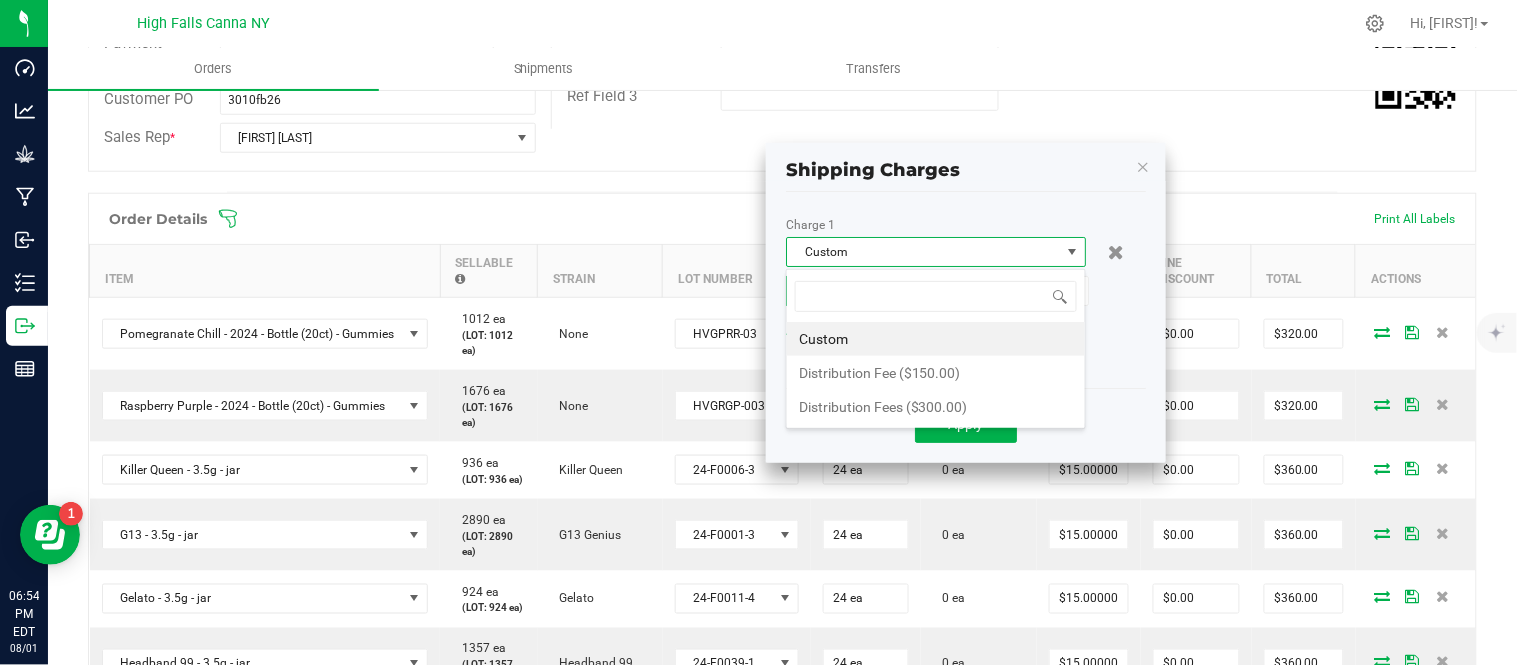 click on "Custom" at bounding box center (936, 339) 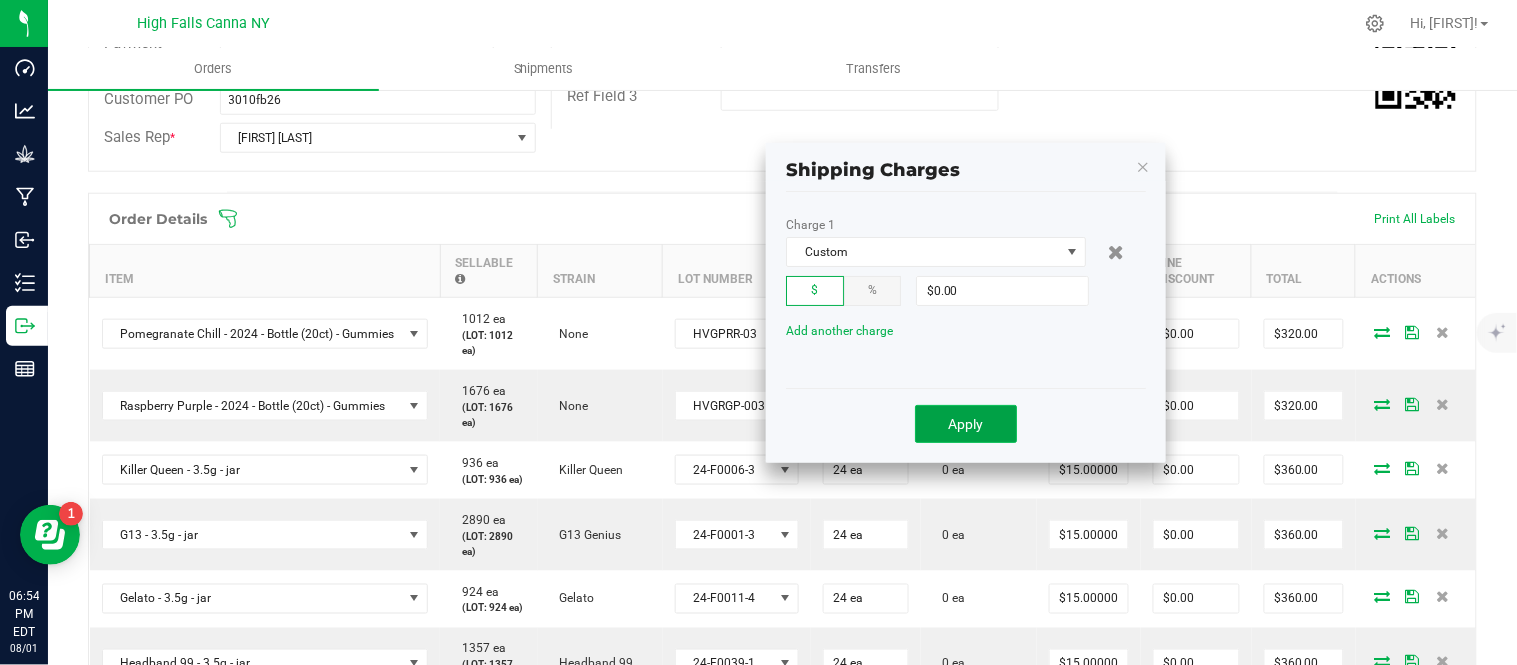 click on "Apply" at bounding box center [966, 424] 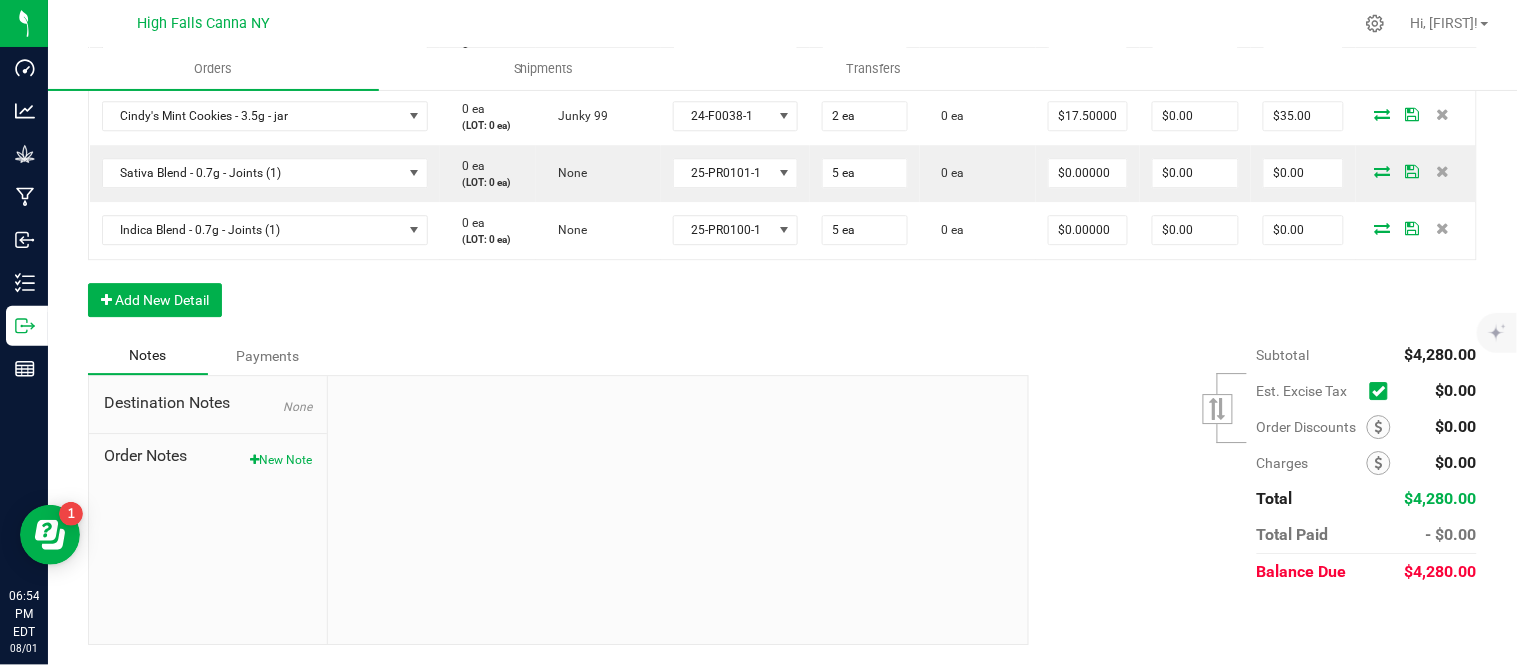 scroll, scrollTop: 1534, scrollLeft: 0, axis: vertical 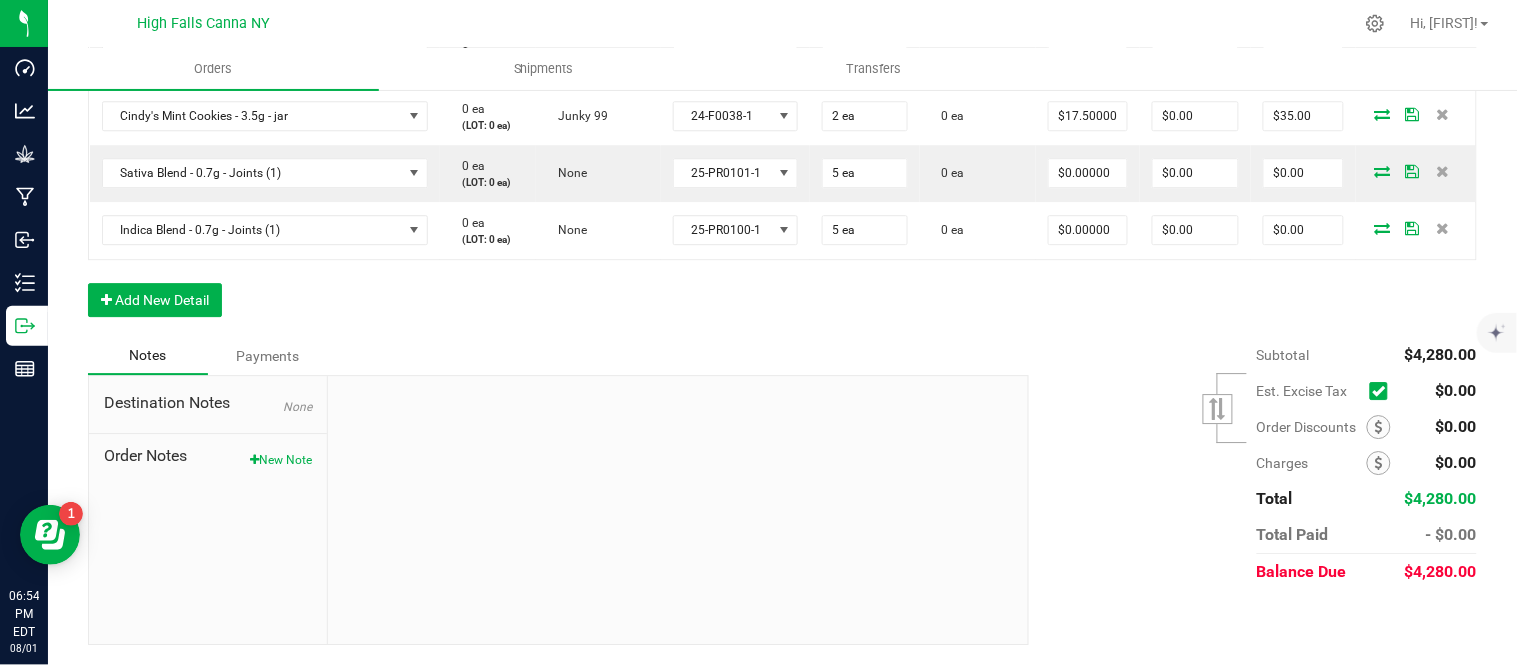 click on "Subtotal
$4,280.00
Est. Excise Tax" at bounding box center [1245, 463] 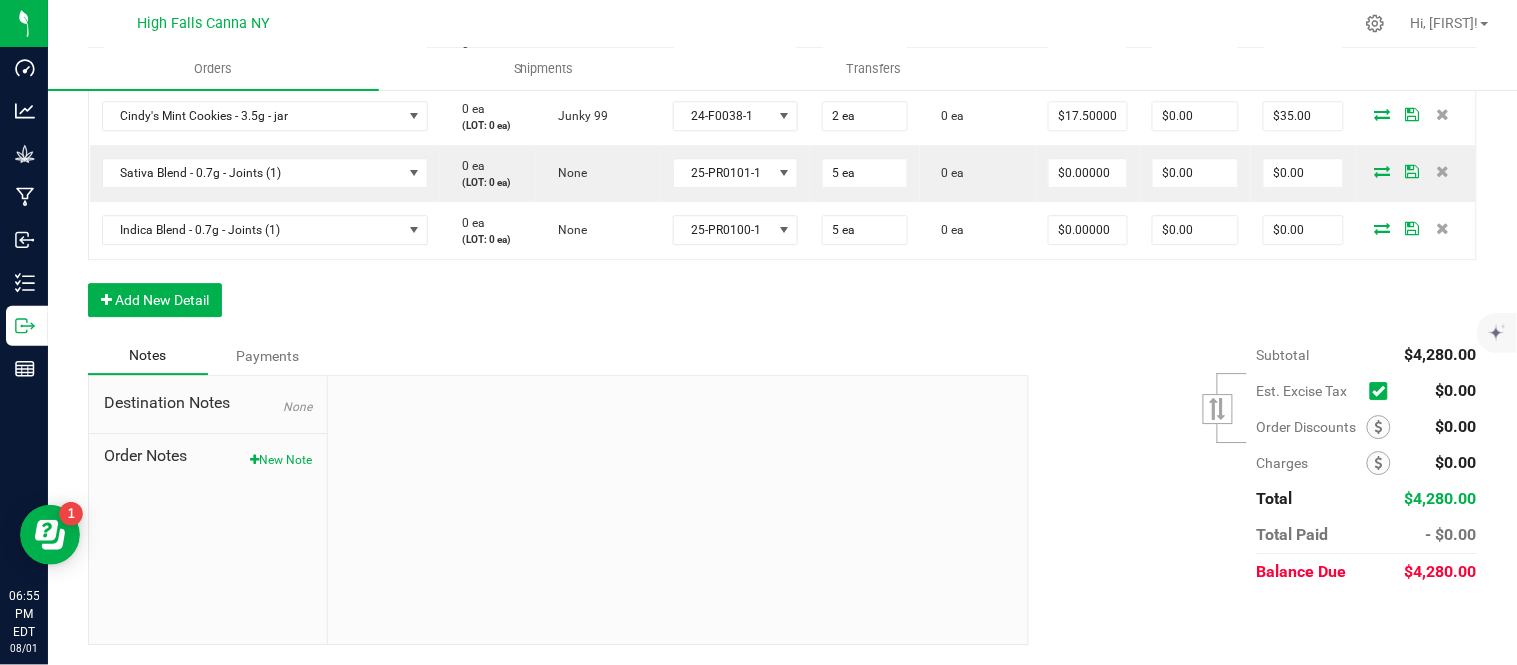 scroll, scrollTop: 1534, scrollLeft: 0, axis: vertical 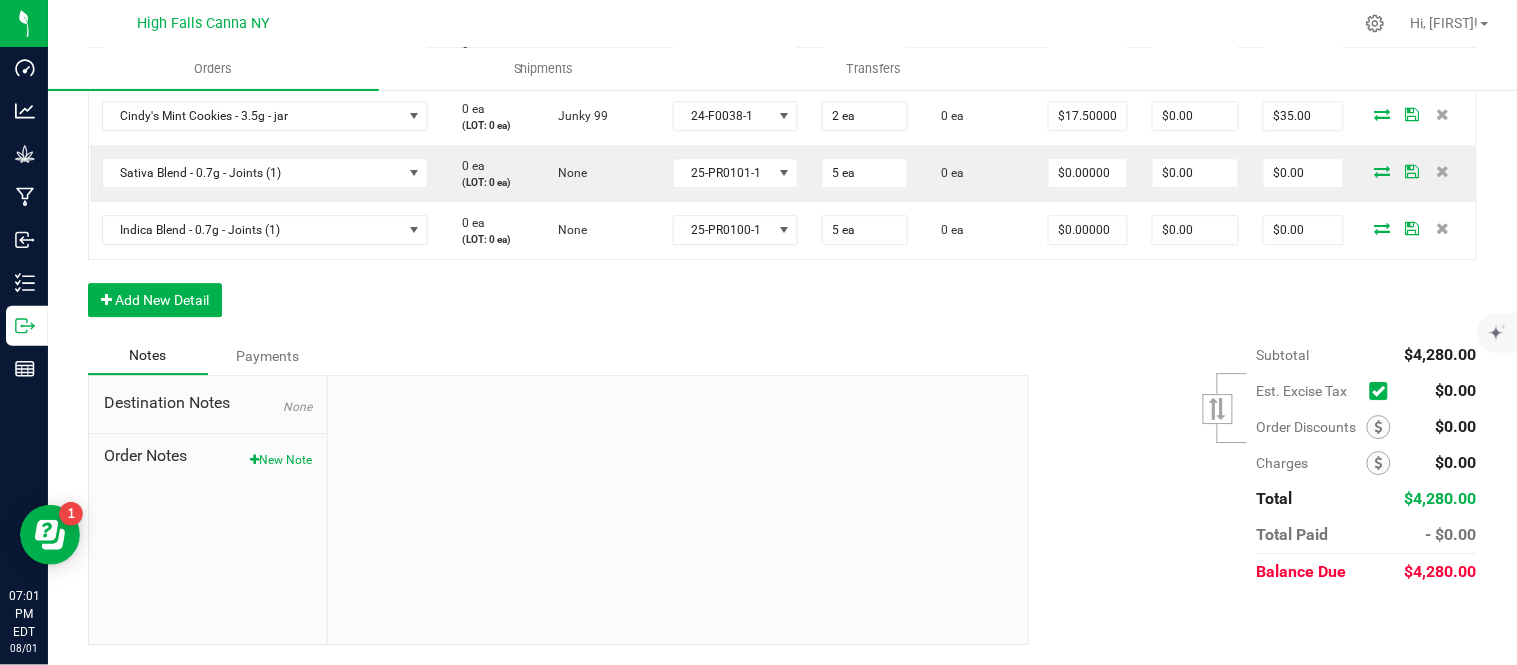 click on "Order Details Print All Labels Item  Sellable  Strain  Lot Number  Qty Ordered Qty Allocated Unit Price Line Discount Total Actions Pomegranate Chill - 2024 - Bottle (20ct) - Gummies  0 ea   (LOT: 0 ea)   None  HVGPRR-03 40 ea  0 ea  $8.00000 $0.00 $320.00 Raspberry Purple - 2024 - Bottle (20ct) - Gummies  0 ea   (LOT: 0 ea)   None  HVGRGP-003 40 ea  0 ea  $8.00000 $0.00 $320.00 Killer Queen - 3.5g - jar  0 ea   (LOT: 0 ea)   Killer Queen  24-F0006-3 24 ea  0 ea  $15.00000 $0.00 $360.00 G13 - 3.5g - jar  0 ea   (LOT: 0 ea)   G13 Genius  24-F0001-3 24 ea  0 ea  $15.00000 $0.00 $360.00 Gelato - 3.5g - jar  0 ea   (LOT: 0 ea)   Gelato  24-F0011-4 24 ea  0 ea  $15.00000 $0.00 $360.00 Headband 99 - 3.5g - jar  0 ea   (LOT: 0 ea)   Headband 99  24-F0039-1 24 ea  0 ea  $15.00000 $0.00 $360.00 Cindy's Mint Cookies - 3.5g - jar  0 ea   (LOT: 0 ea)   Junky 99  24-F0038-1 24 ea  0 ea  $15.00000 $0.00 $360.00 Gelato - 7.0g - jar  0 ea   (LOT: 0 ea)   None  24-F0011-4 24 ea  0 ea  $0.00" at bounding box center (782, -239) 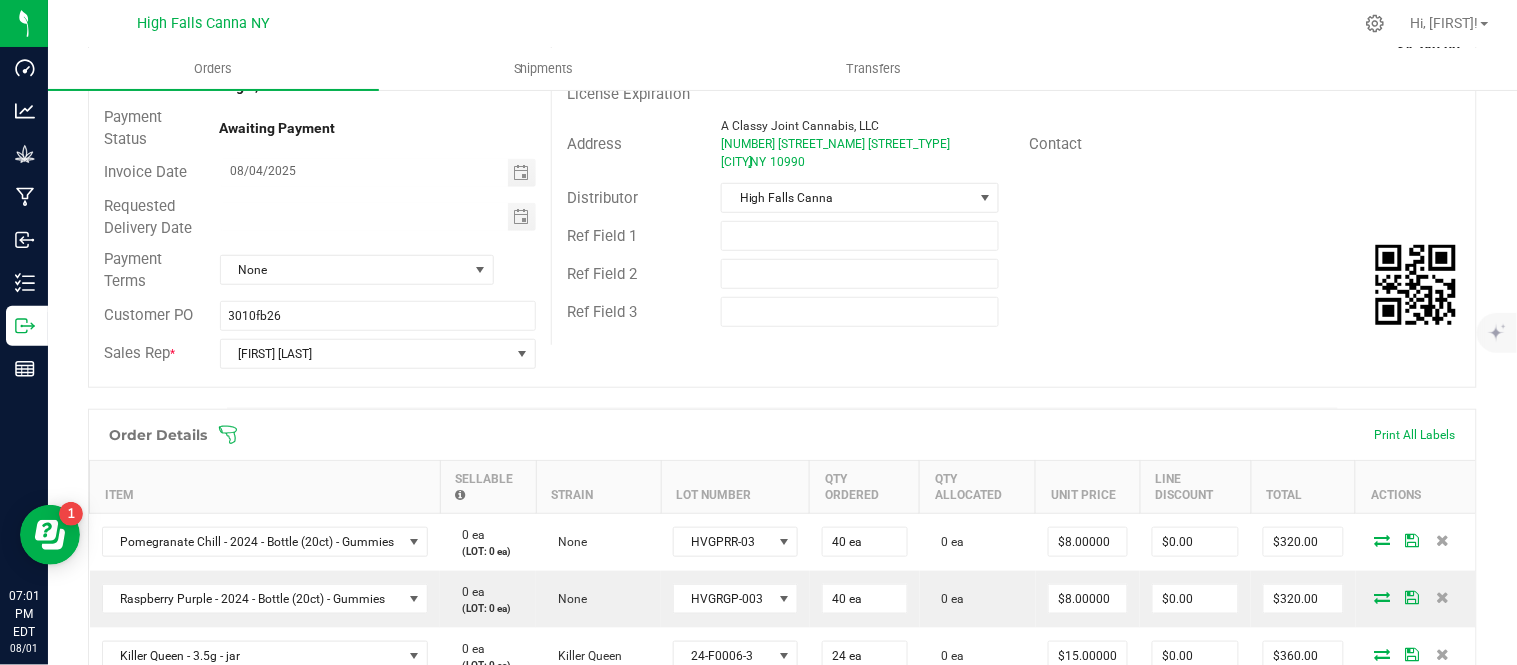 scroll, scrollTop: 0, scrollLeft: 0, axis: both 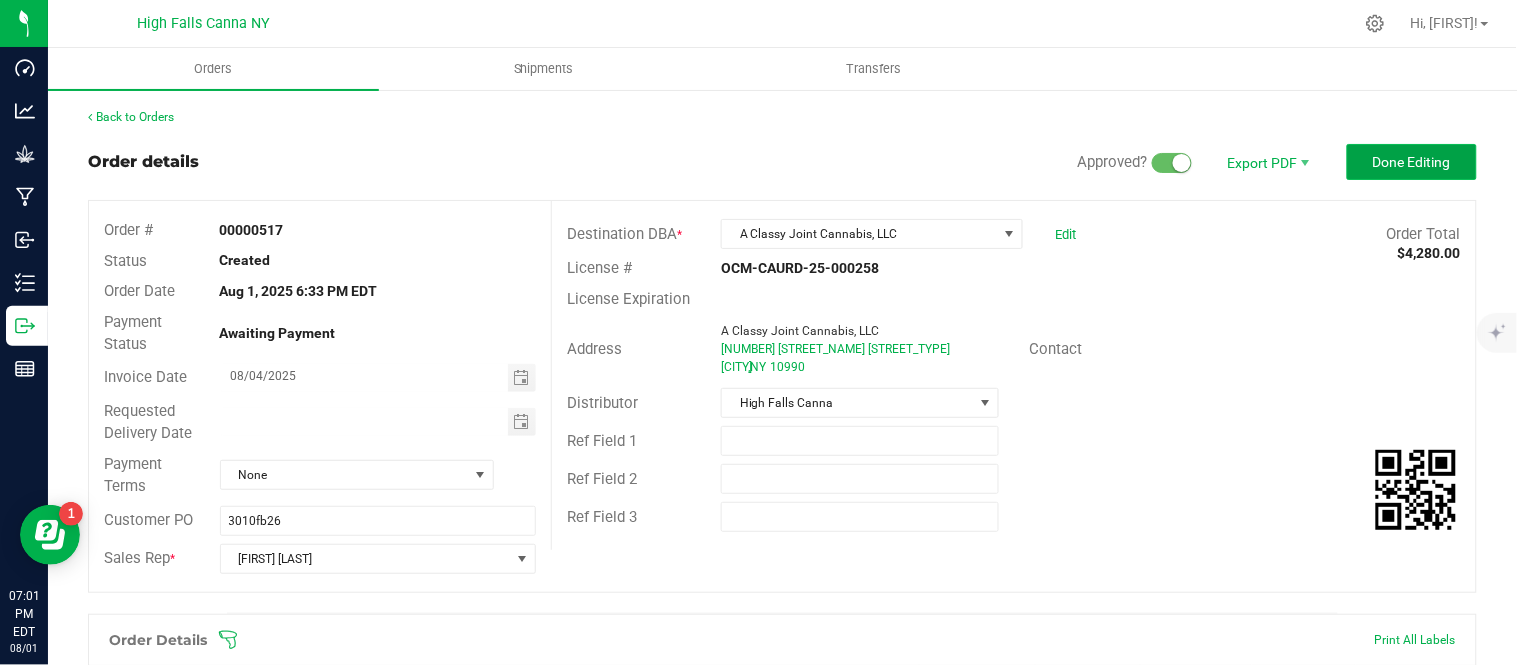 click on "Done Editing" at bounding box center (1412, 162) 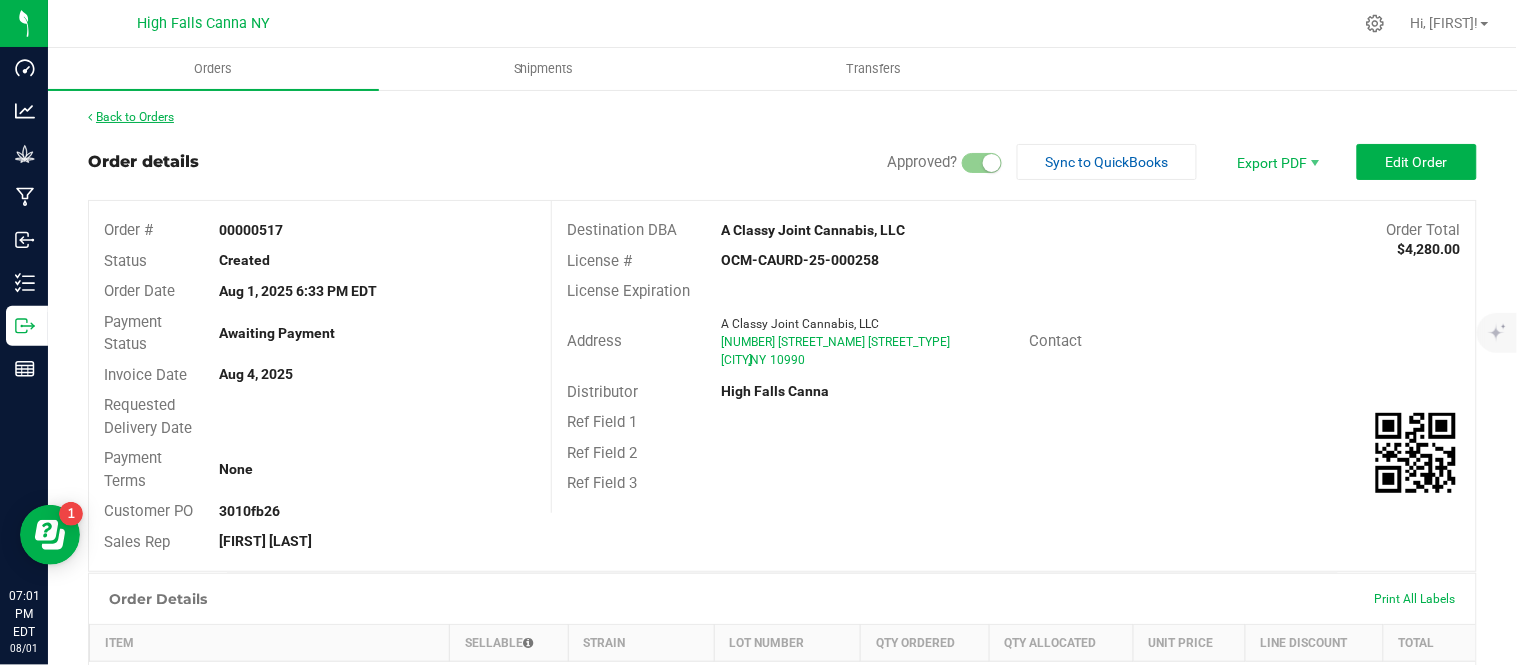 click on "Back to Orders" at bounding box center (131, 117) 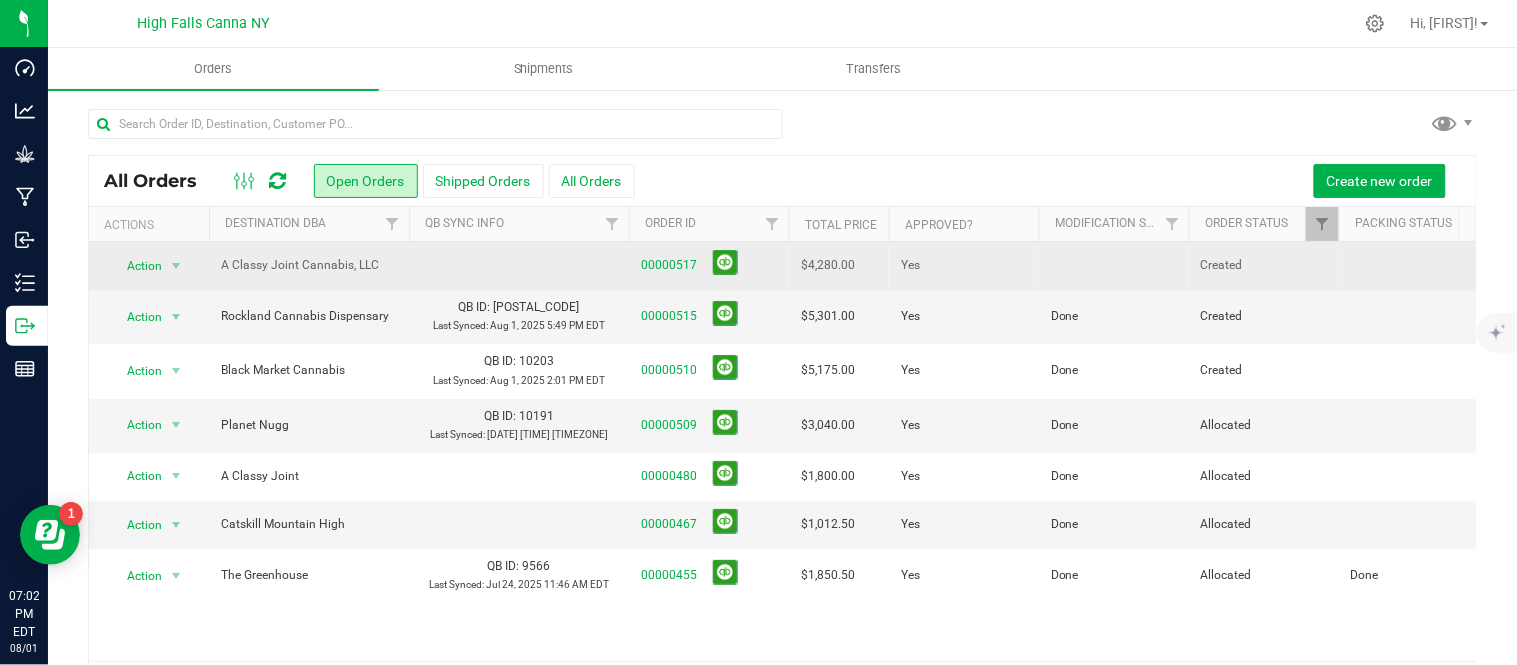 click at bounding box center [1114, 266] 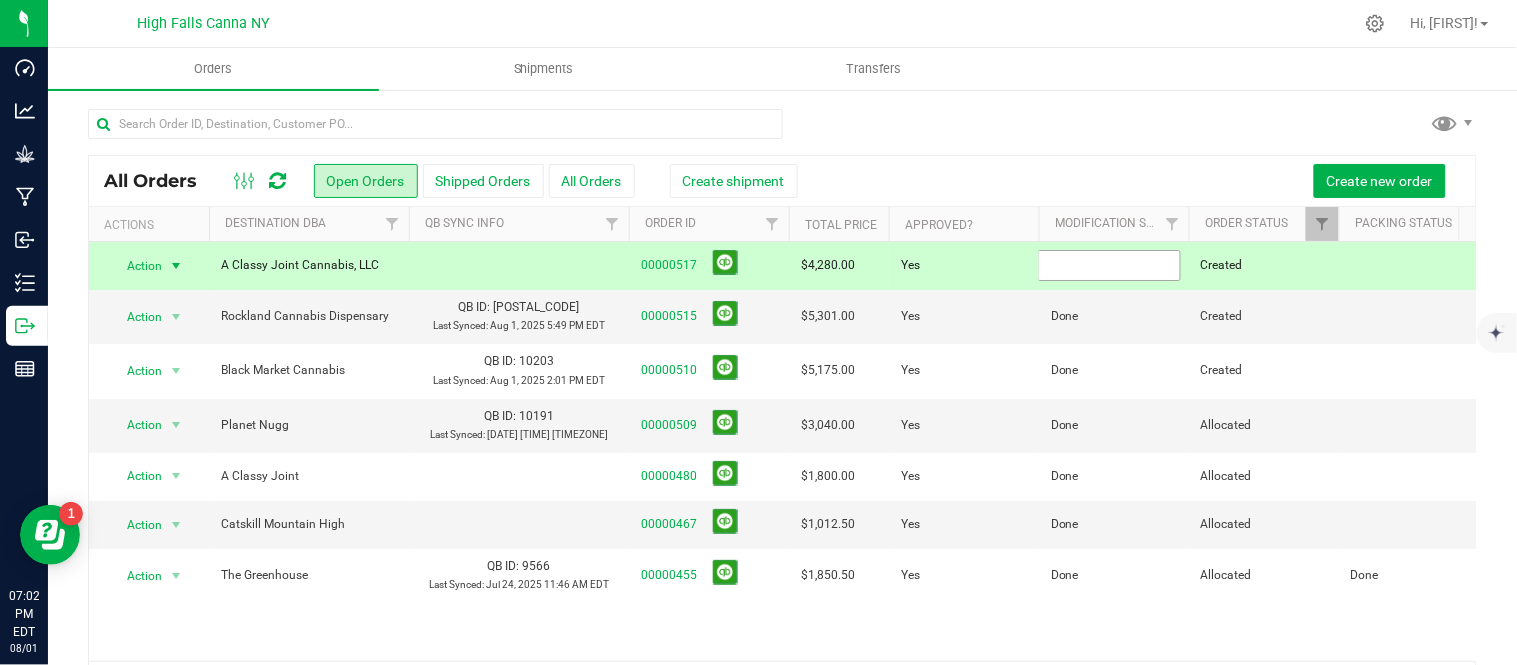 click at bounding box center [1109, 265] 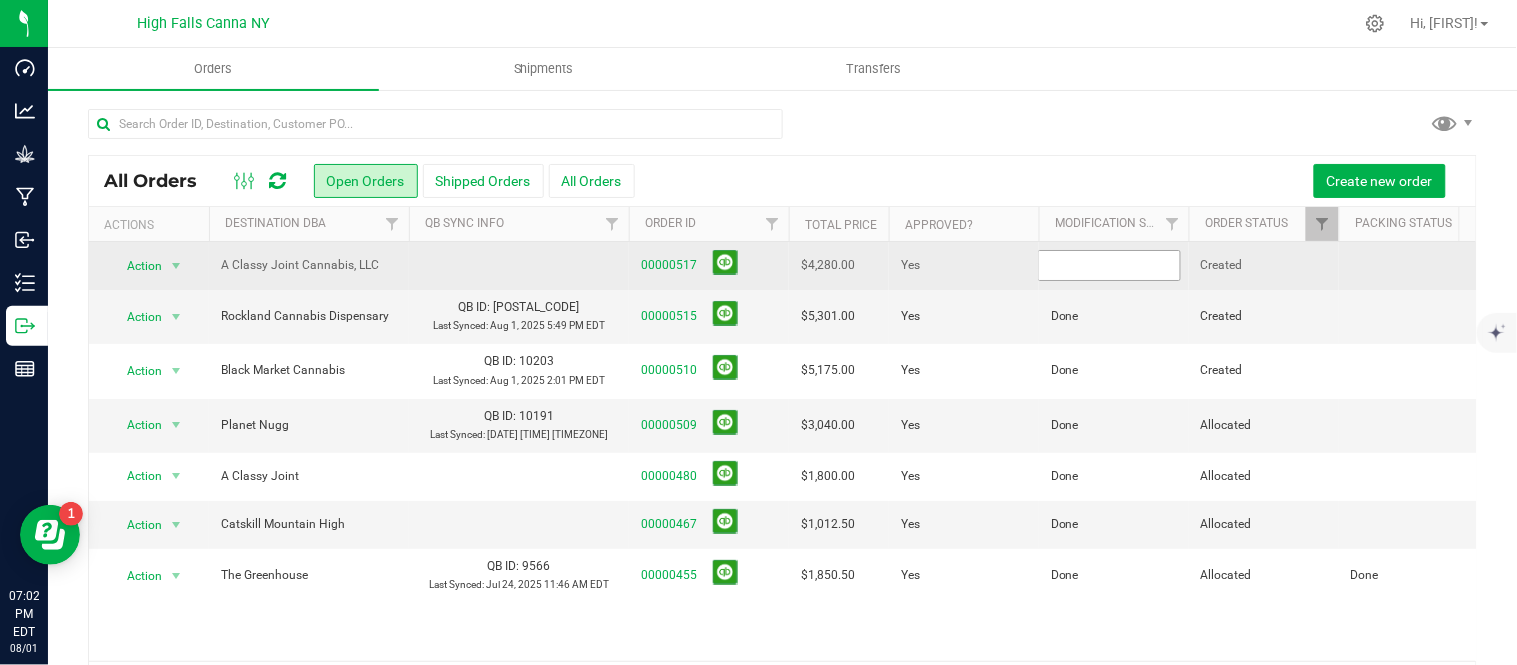 type on "Done" 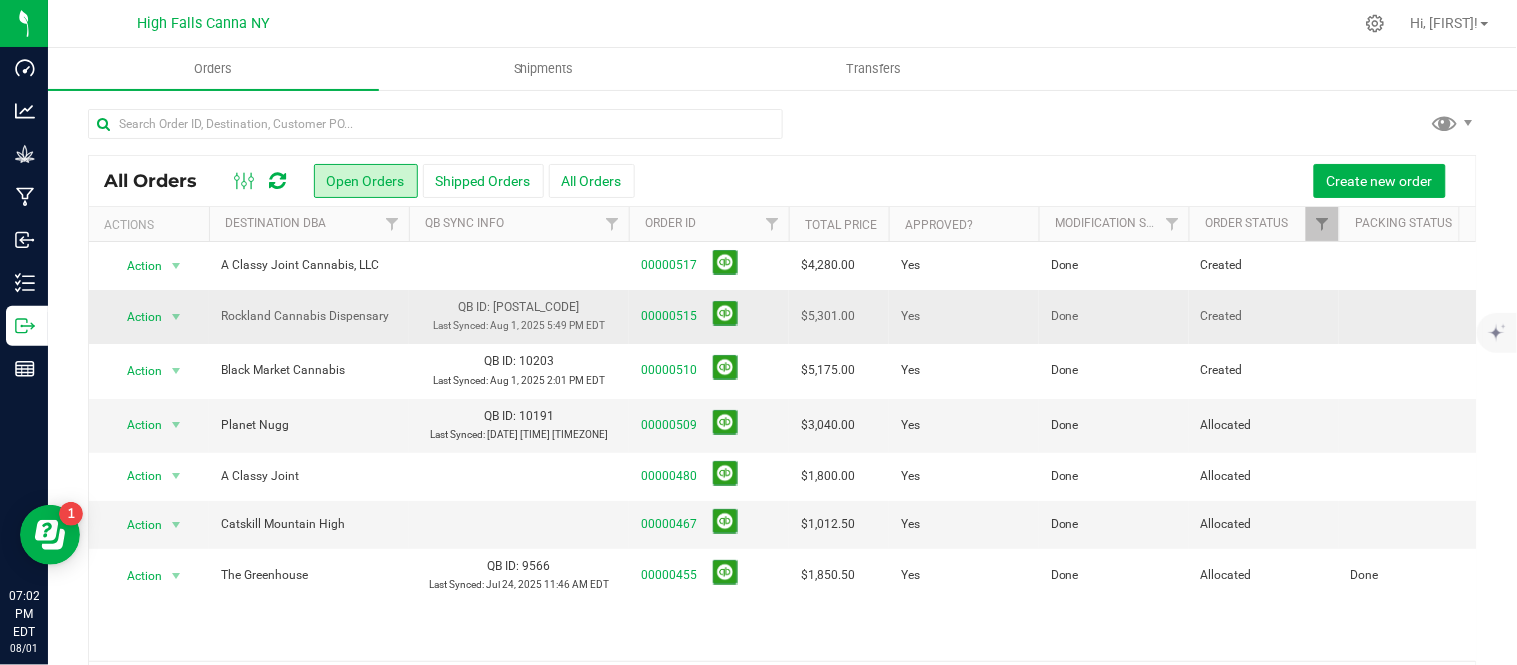 scroll, scrollTop: 28, scrollLeft: 0, axis: vertical 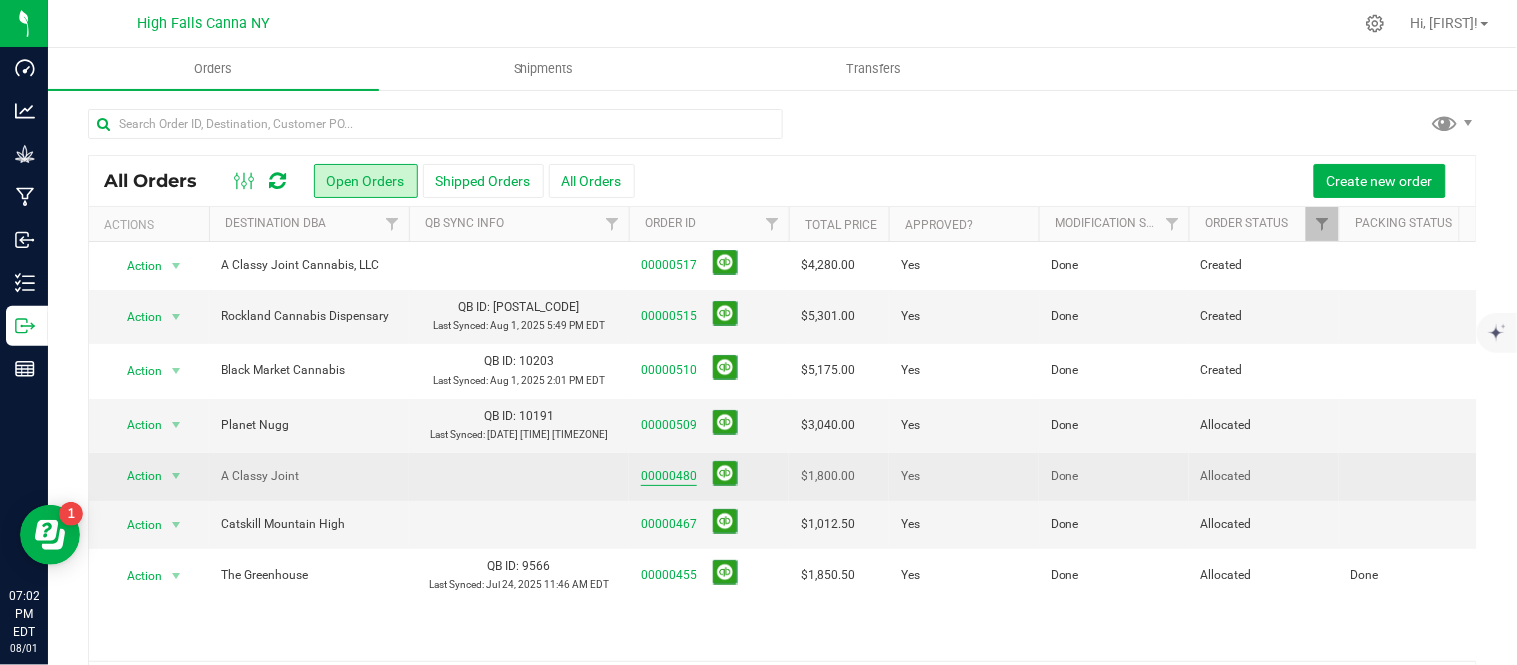 click on "00000480" at bounding box center (669, 476) 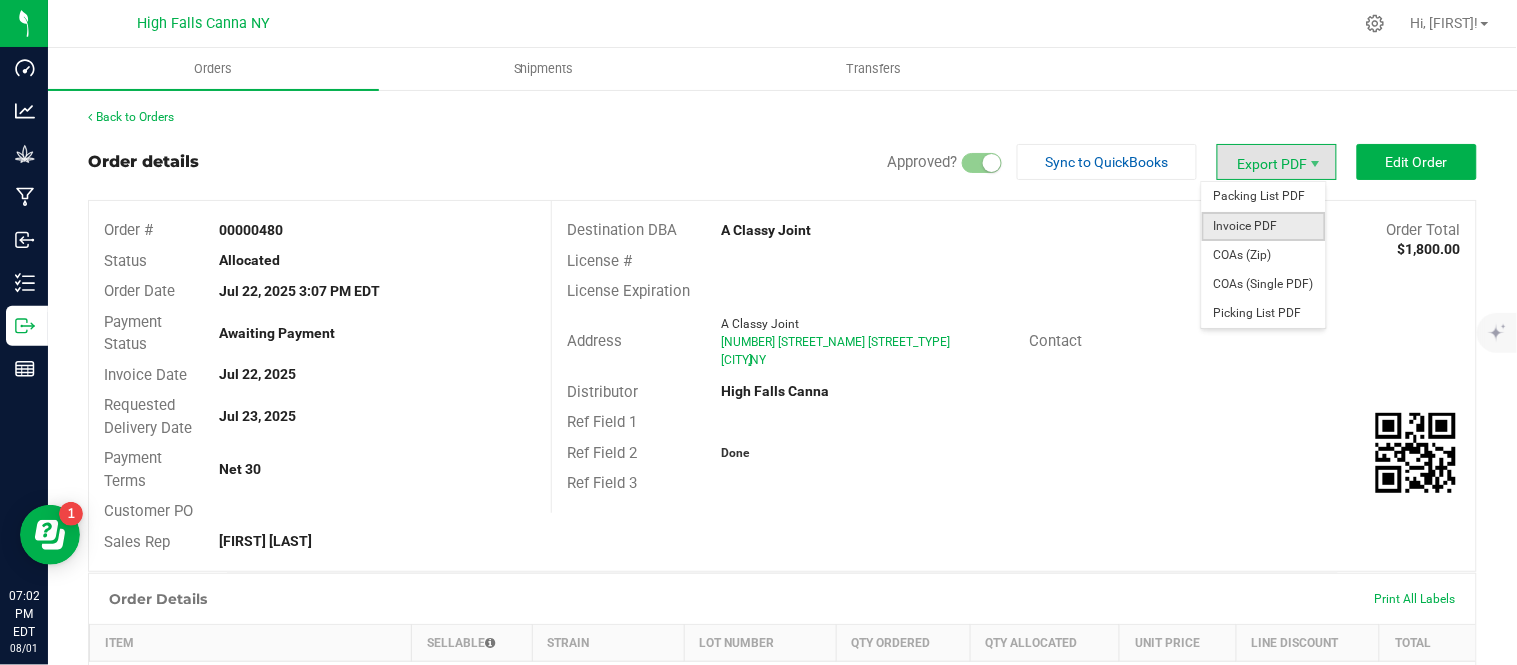 click on "Invoice PDF" at bounding box center (1264, 226) 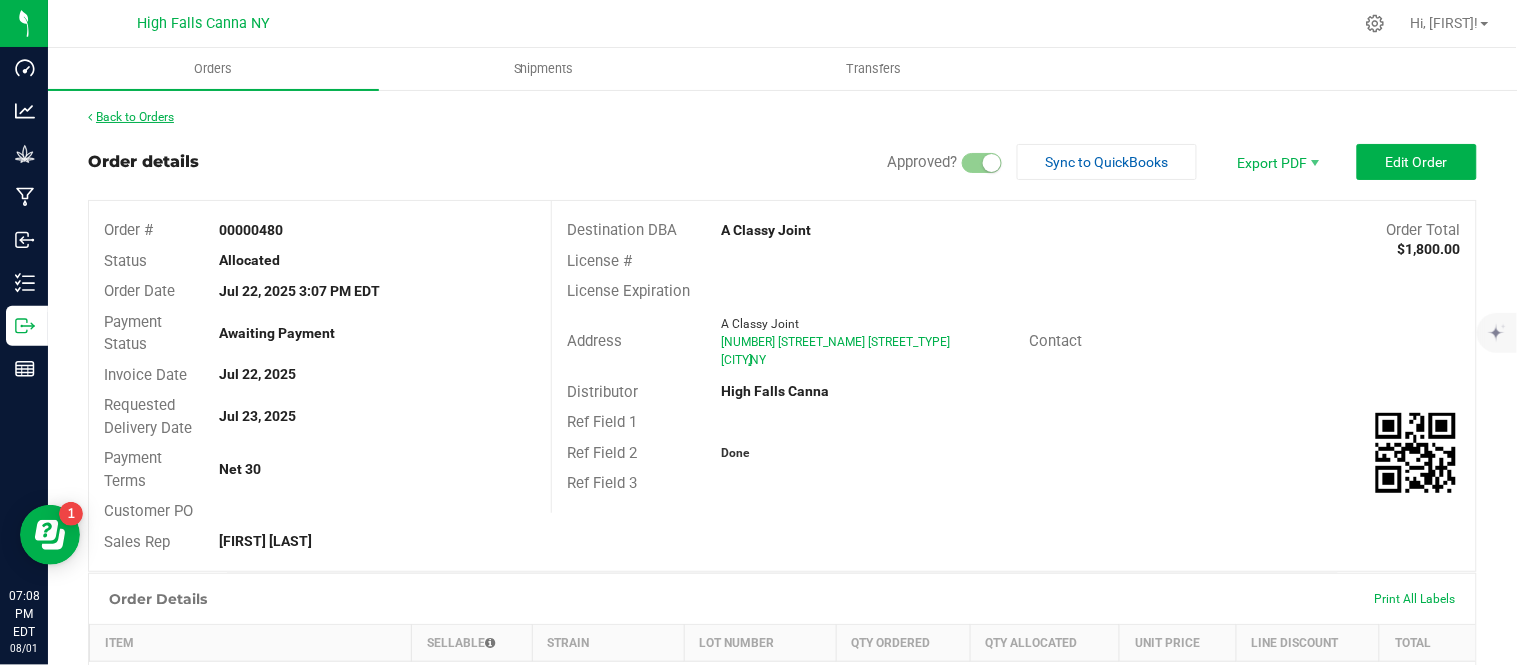 click on "Back to Orders" at bounding box center [131, 117] 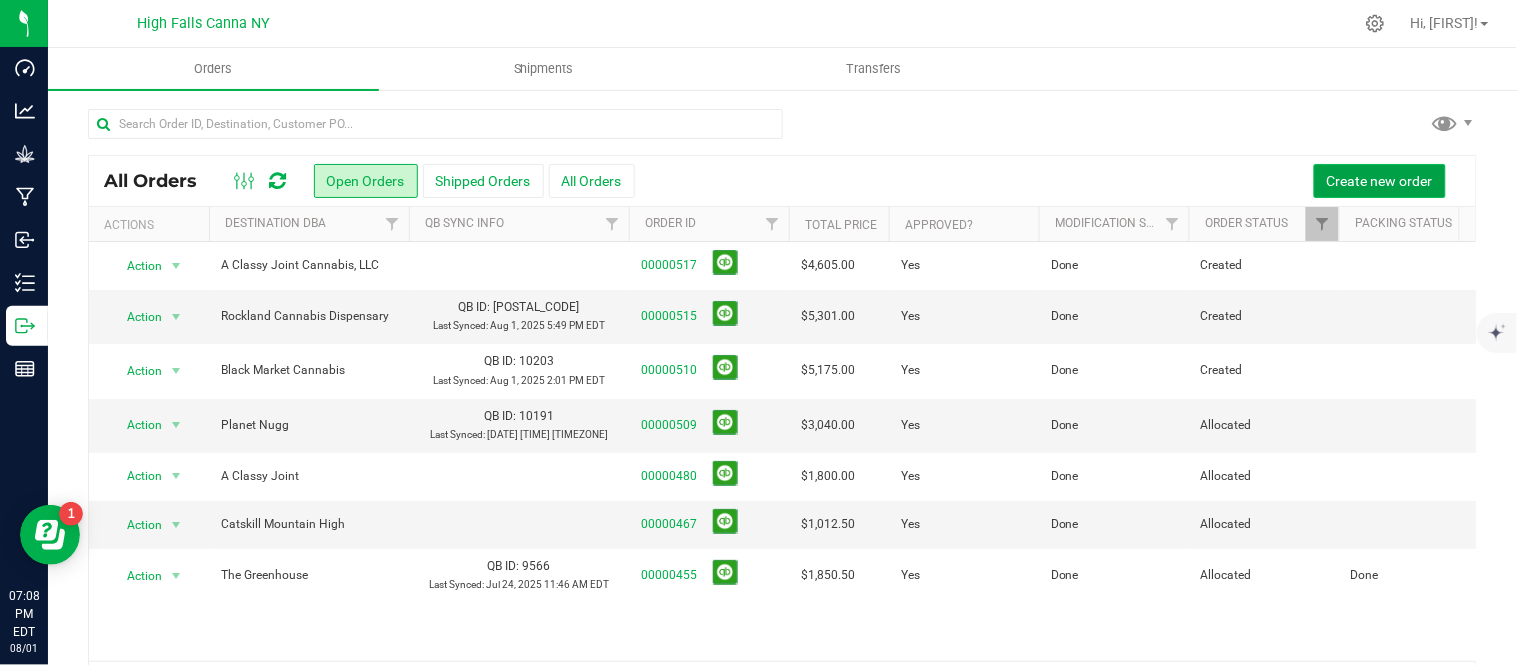 click on "Create new order" at bounding box center (1380, 181) 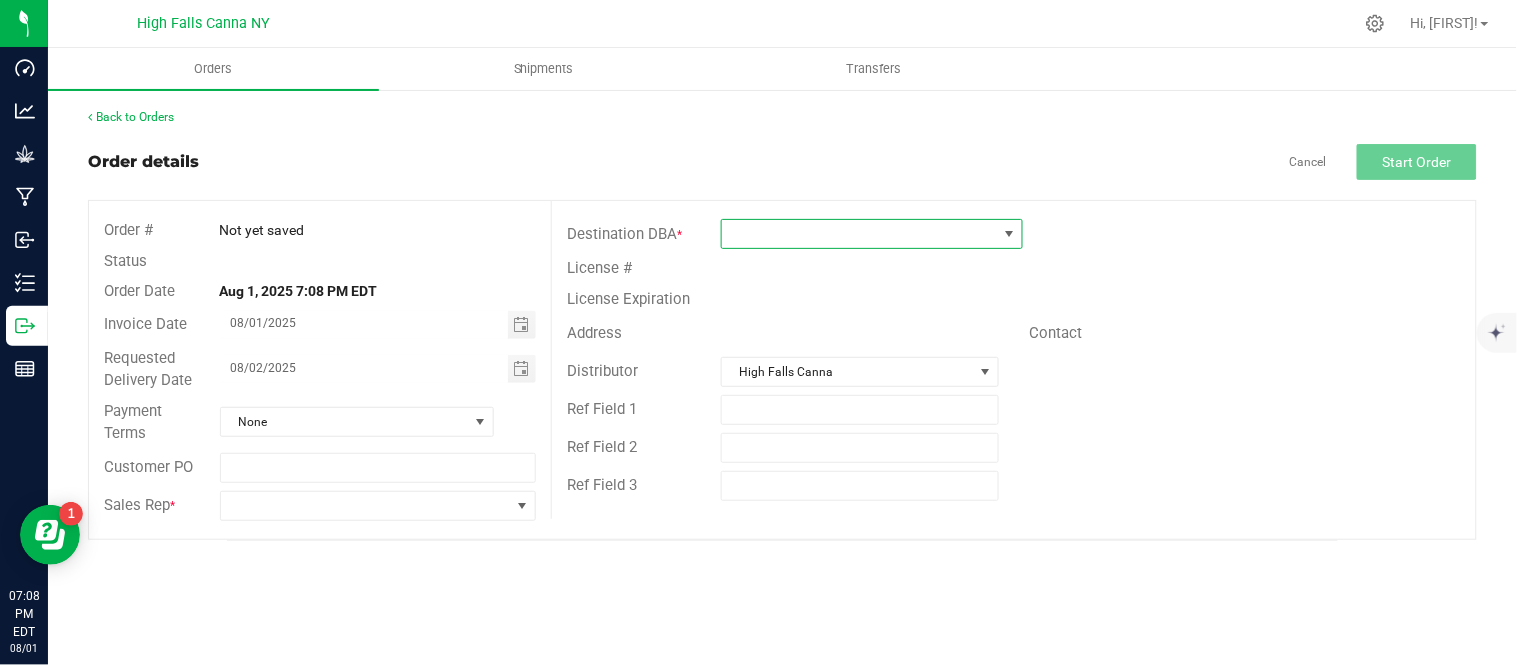 drag, startPoint x: 885, startPoint y: 240, endPoint x: 882, endPoint y: 223, distance: 17.262676 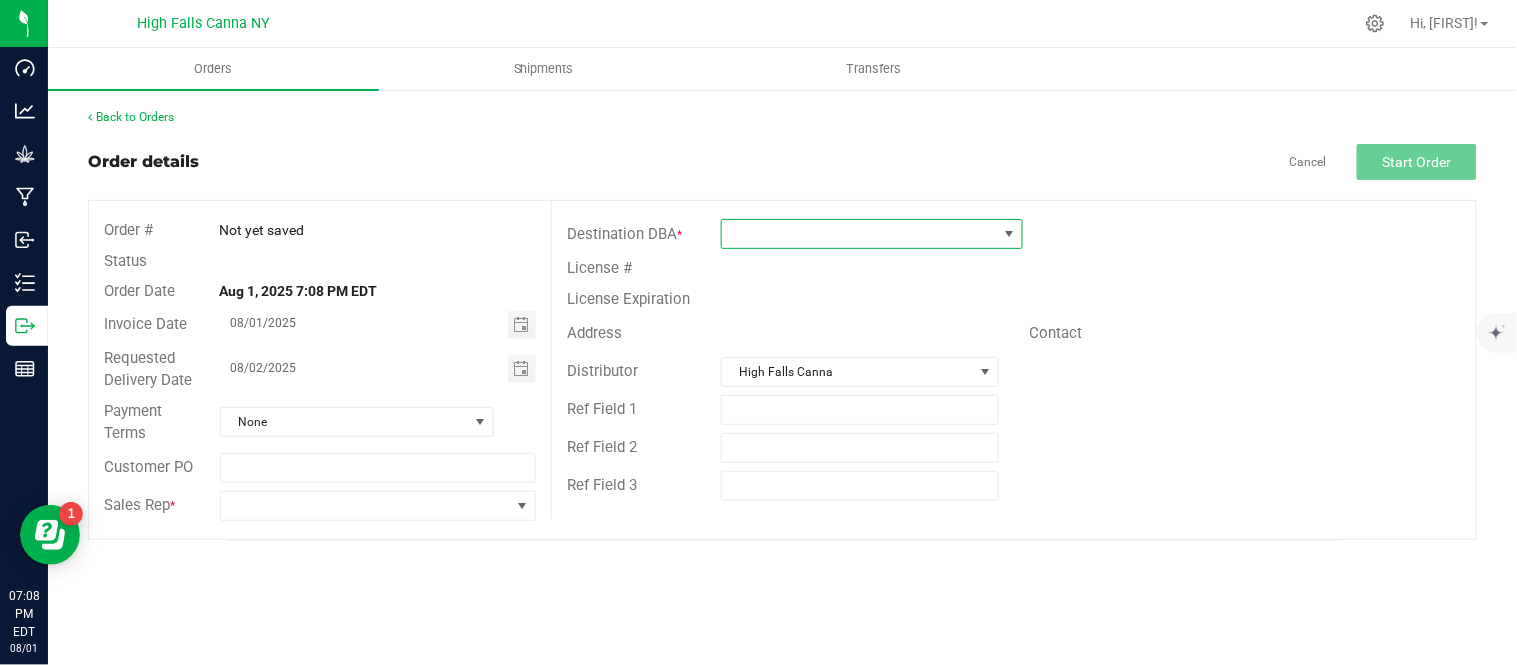click at bounding box center (859, 234) 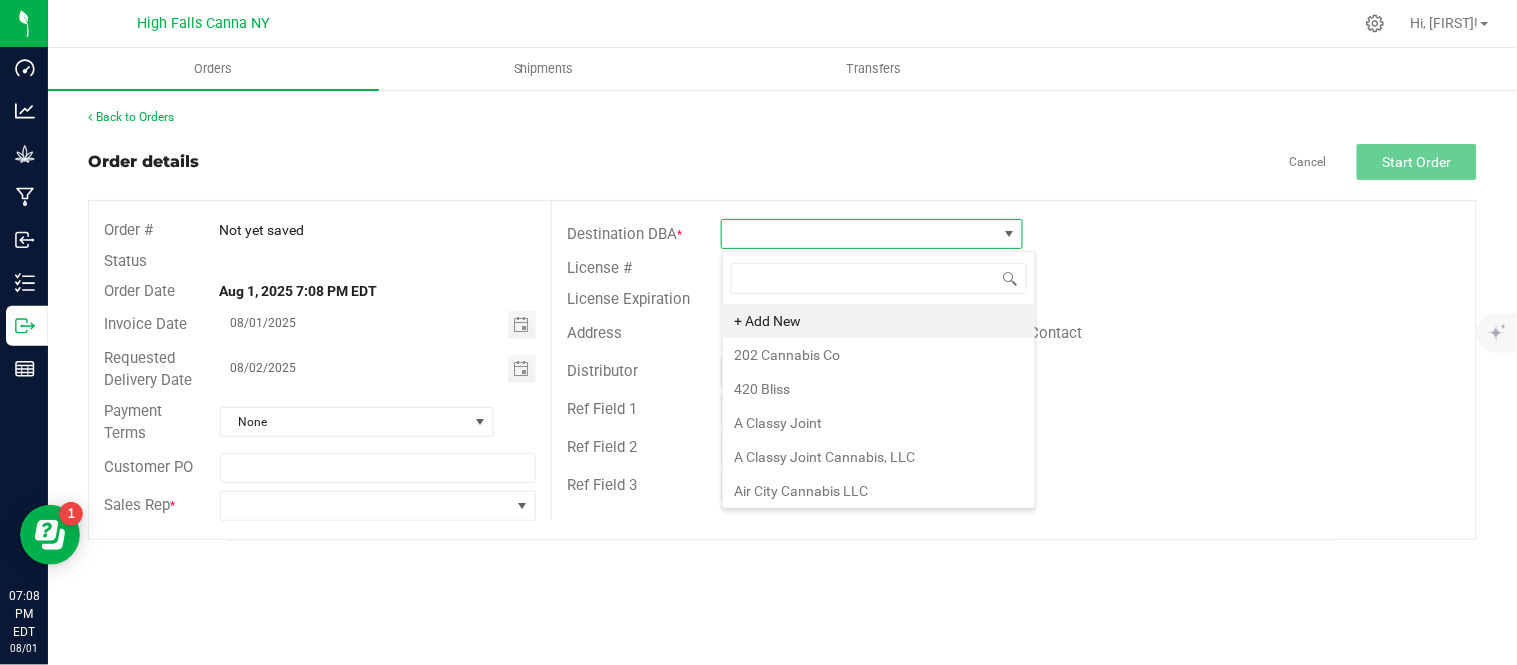 scroll, scrollTop: 99970, scrollLeft: 99697, axis: both 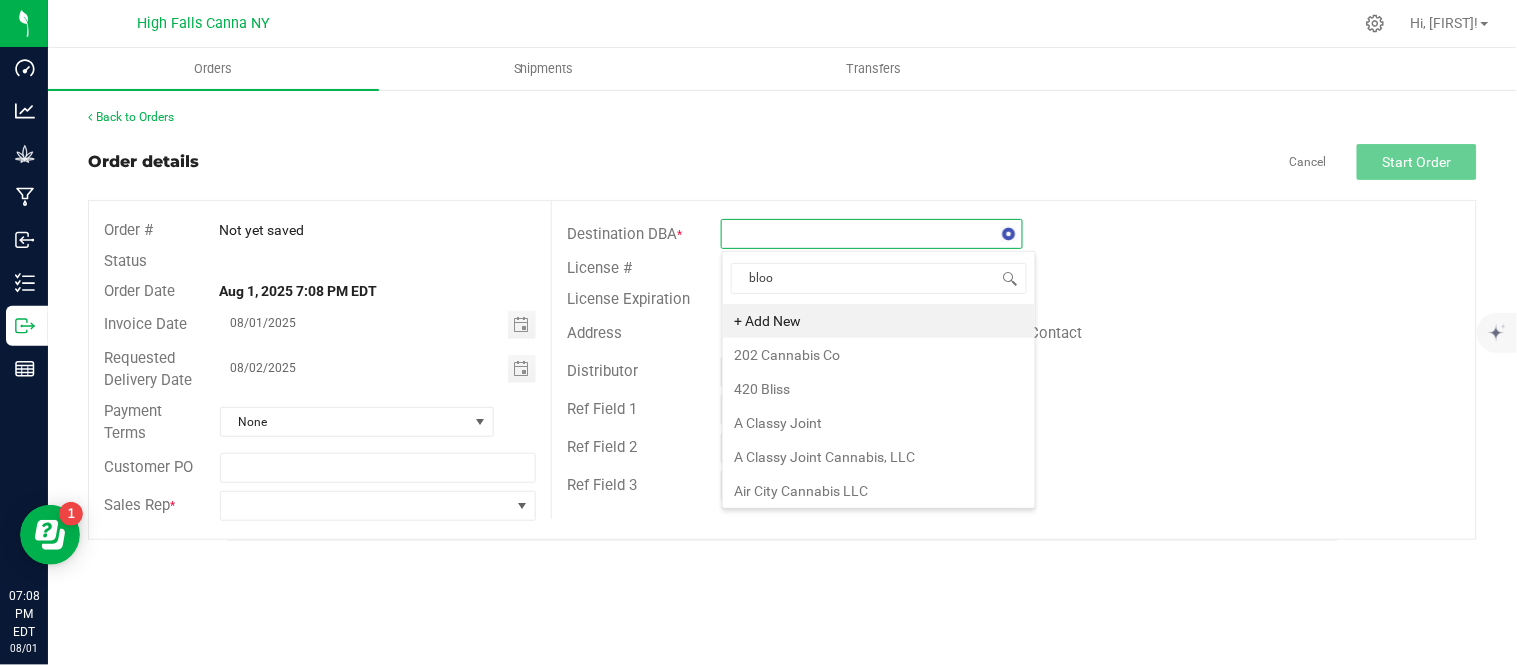 type on "bloom" 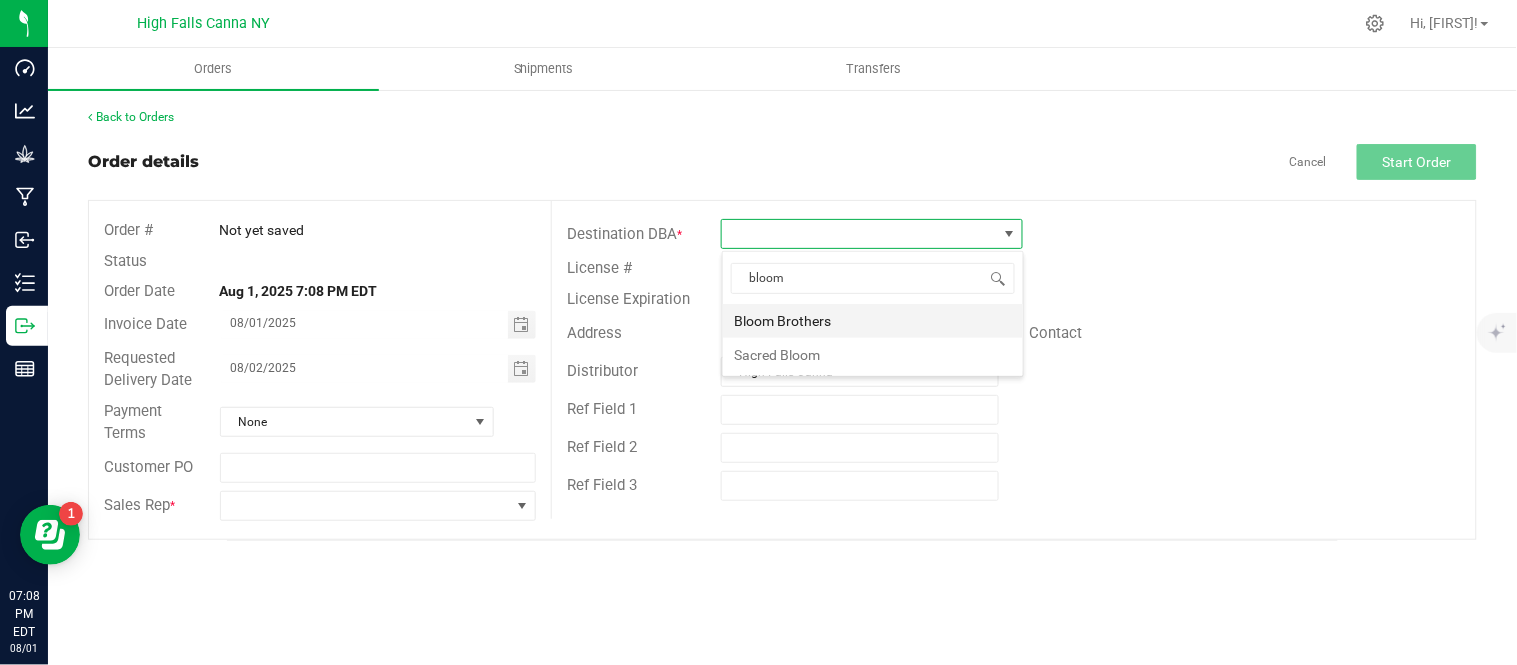 click on "Bloom Brothers" at bounding box center (873, 321) 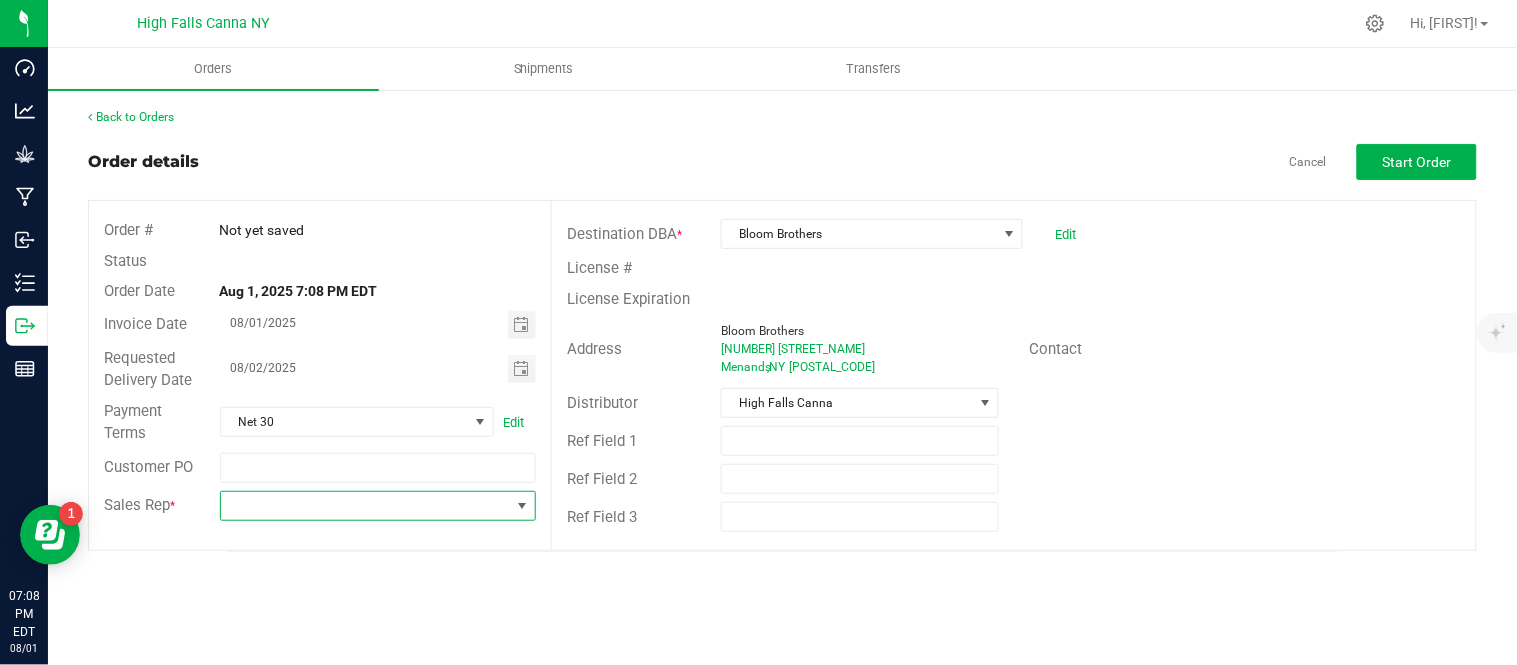click at bounding box center [366, 506] 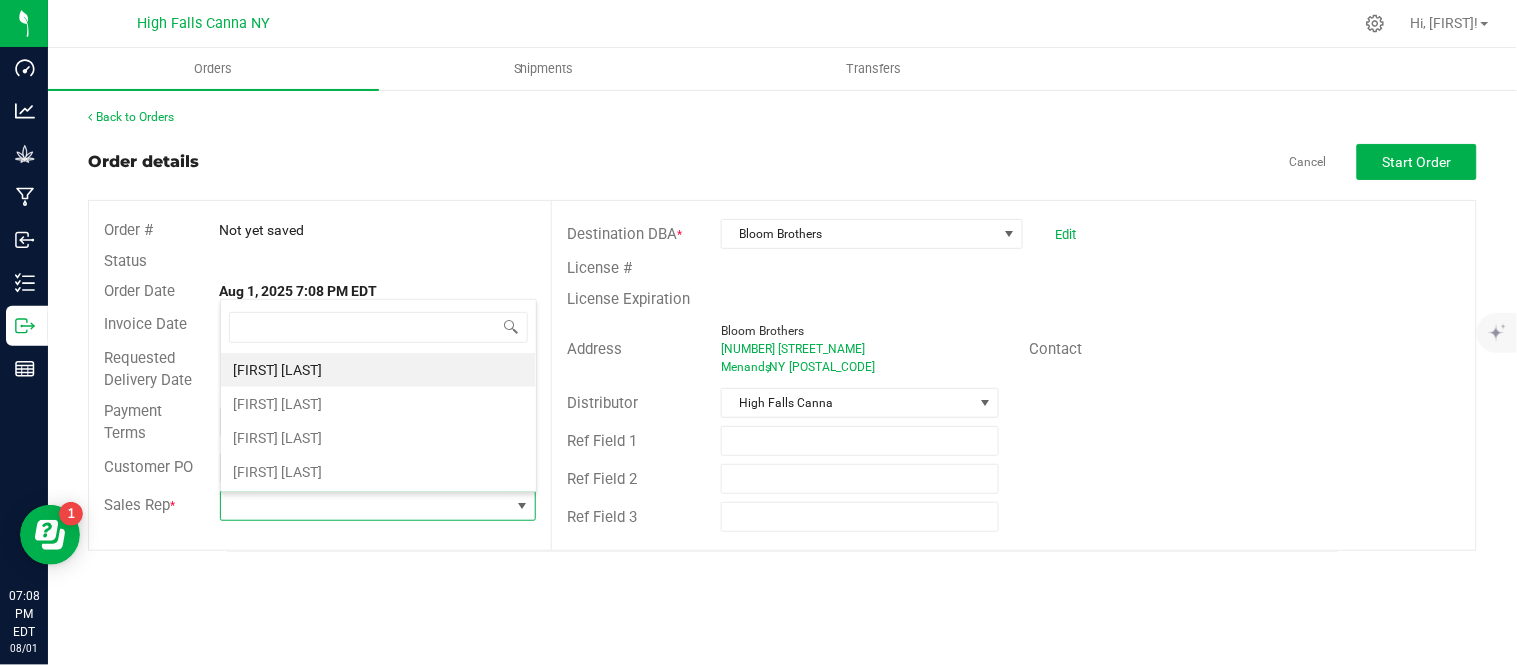 scroll, scrollTop: 99970, scrollLeft: 99683, axis: both 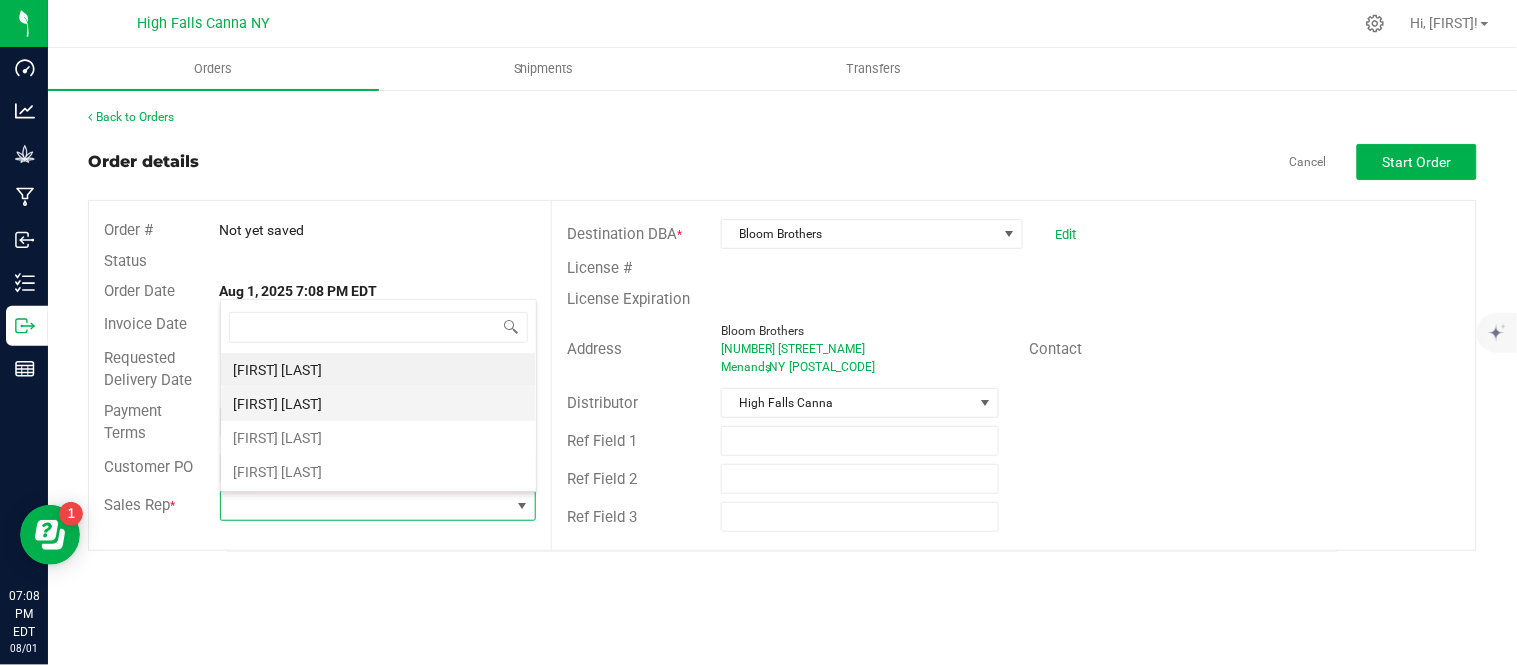 click on "[FIRST] [LAST]" at bounding box center (378, 404) 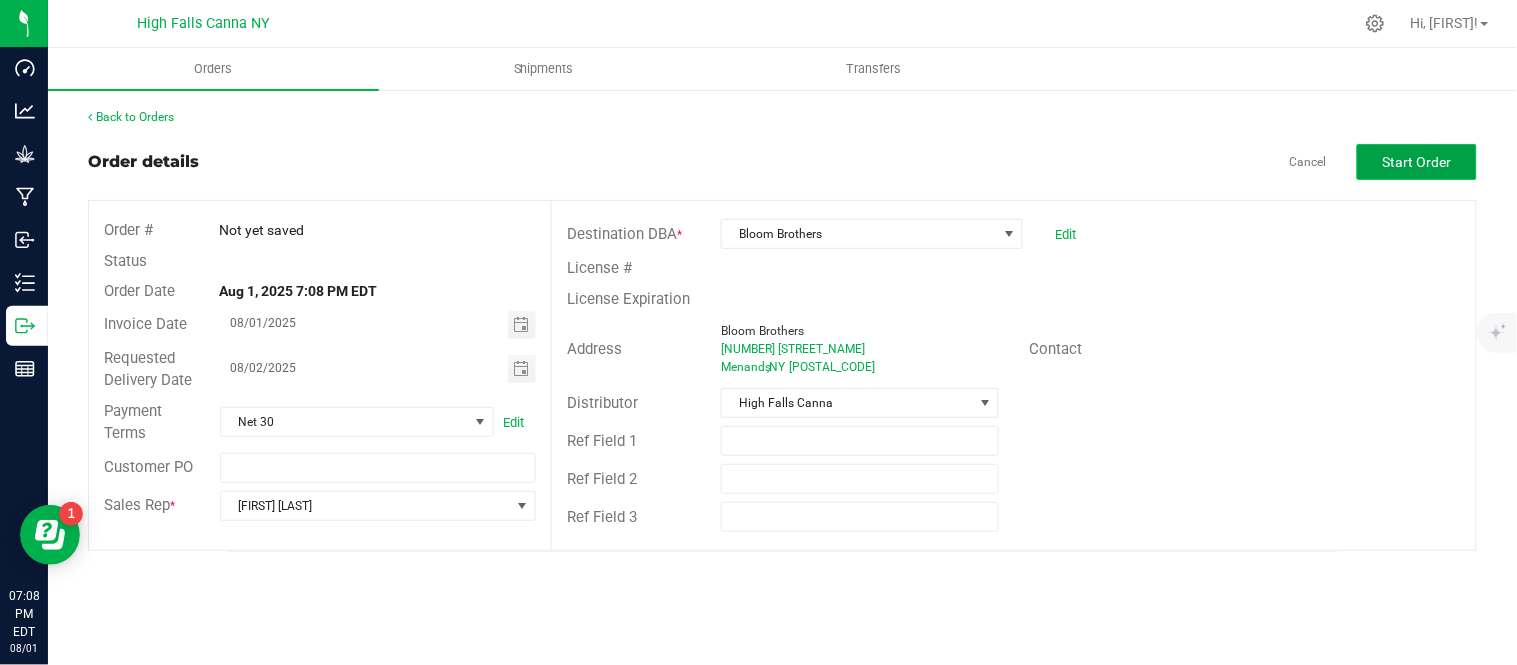click on "Start Order" at bounding box center (1417, 162) 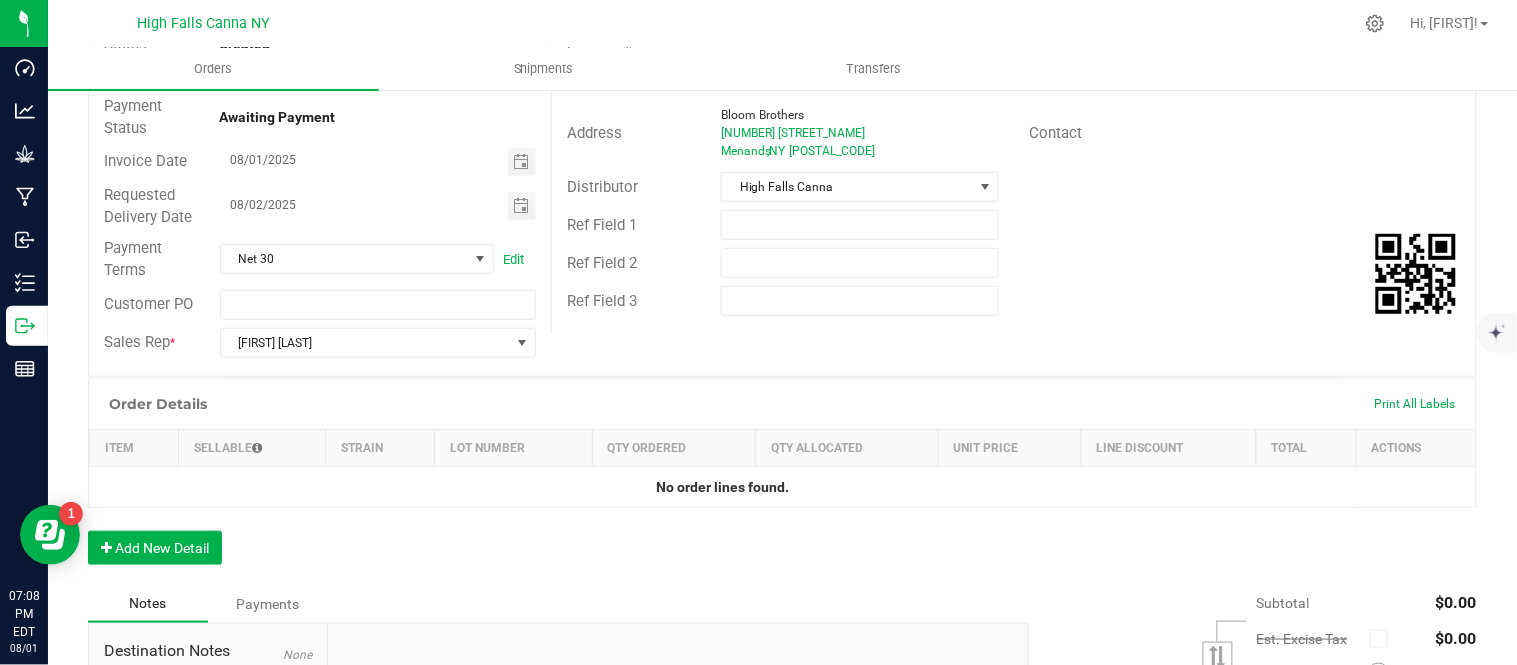 scroll, scrollTop: 222, scrollLeft: 0, axis: vertical 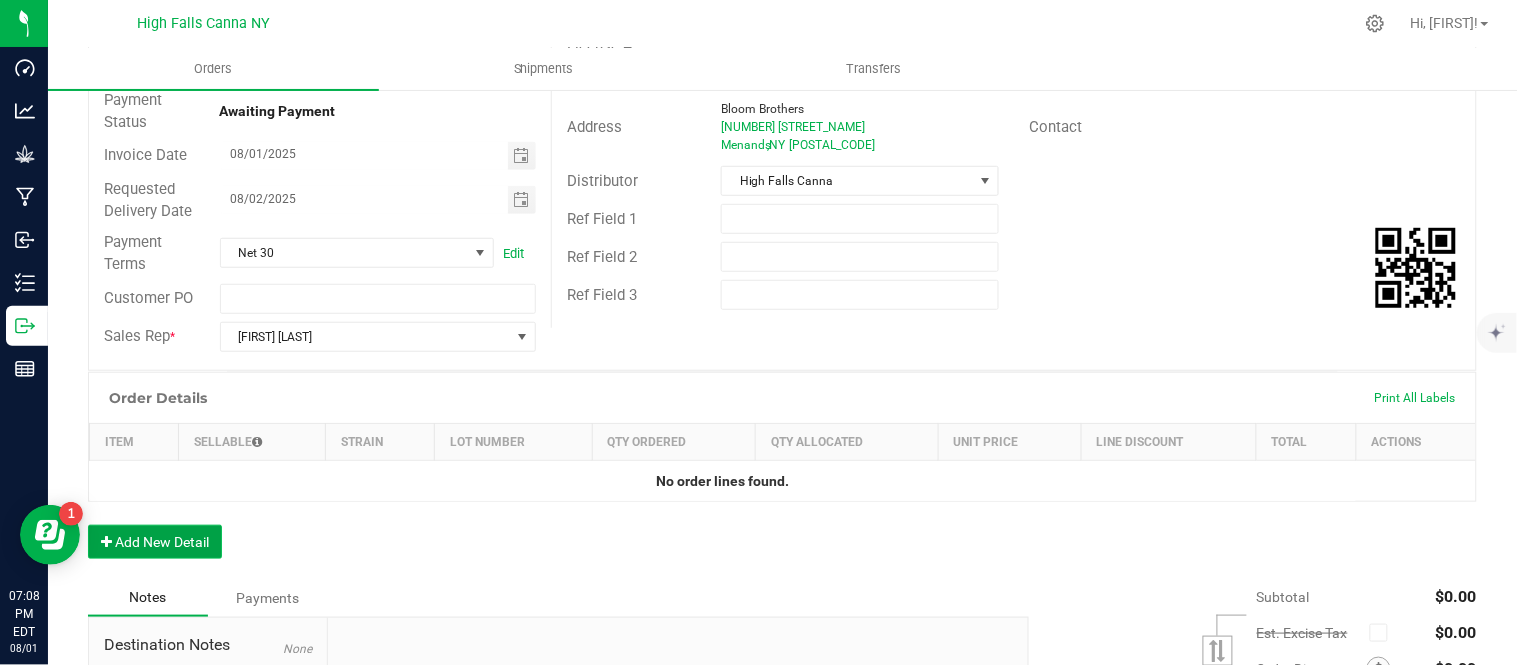 click on "Add New Detail" at bounding box center (155, 542) 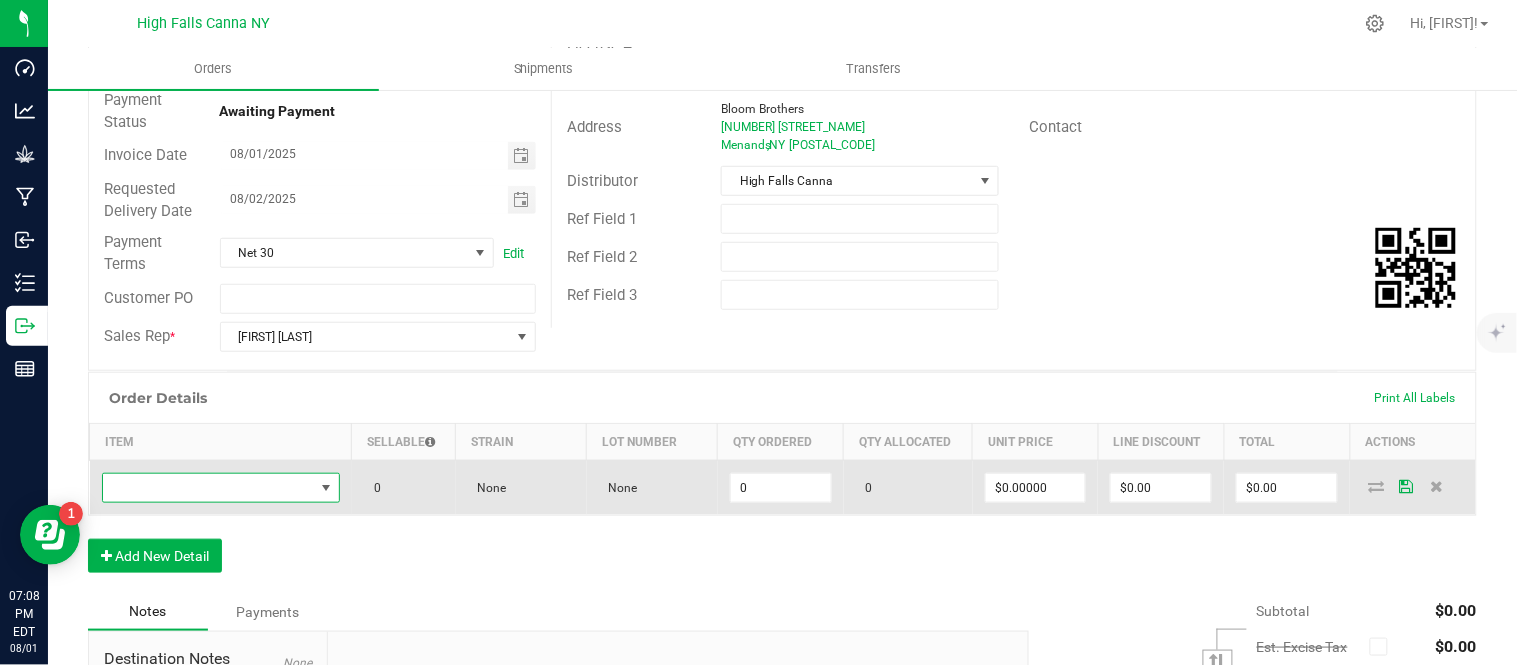 click at bounding box center (208, 488) 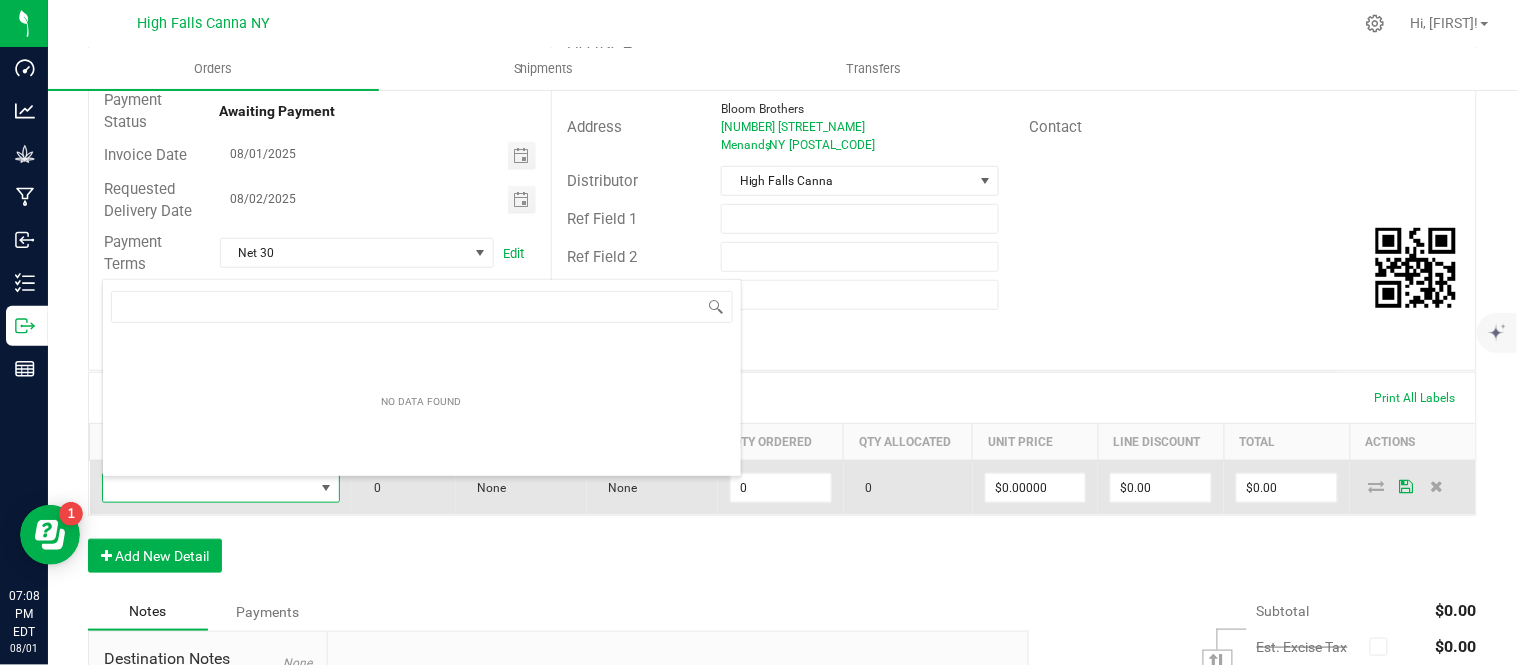 scroll, scrollTop: 99970, scrollLeft: 99768, axis: both 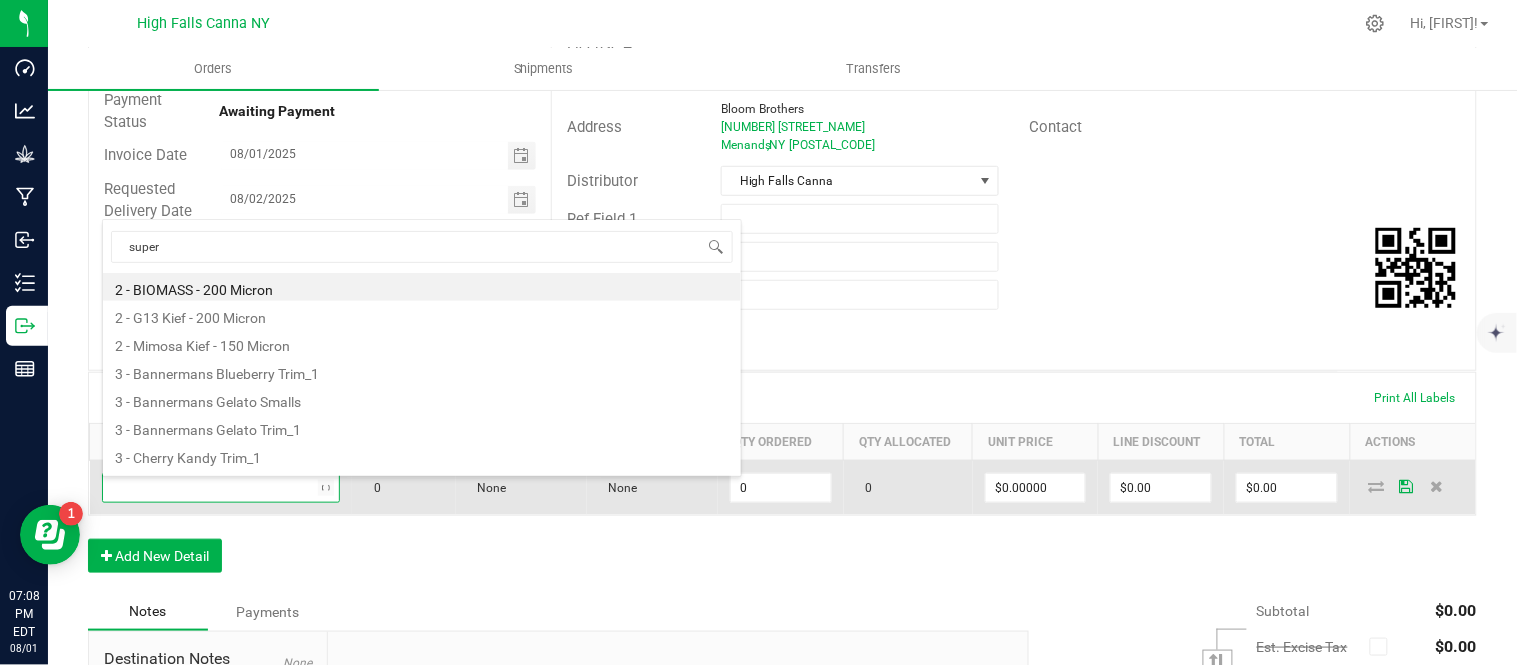 type on "super" 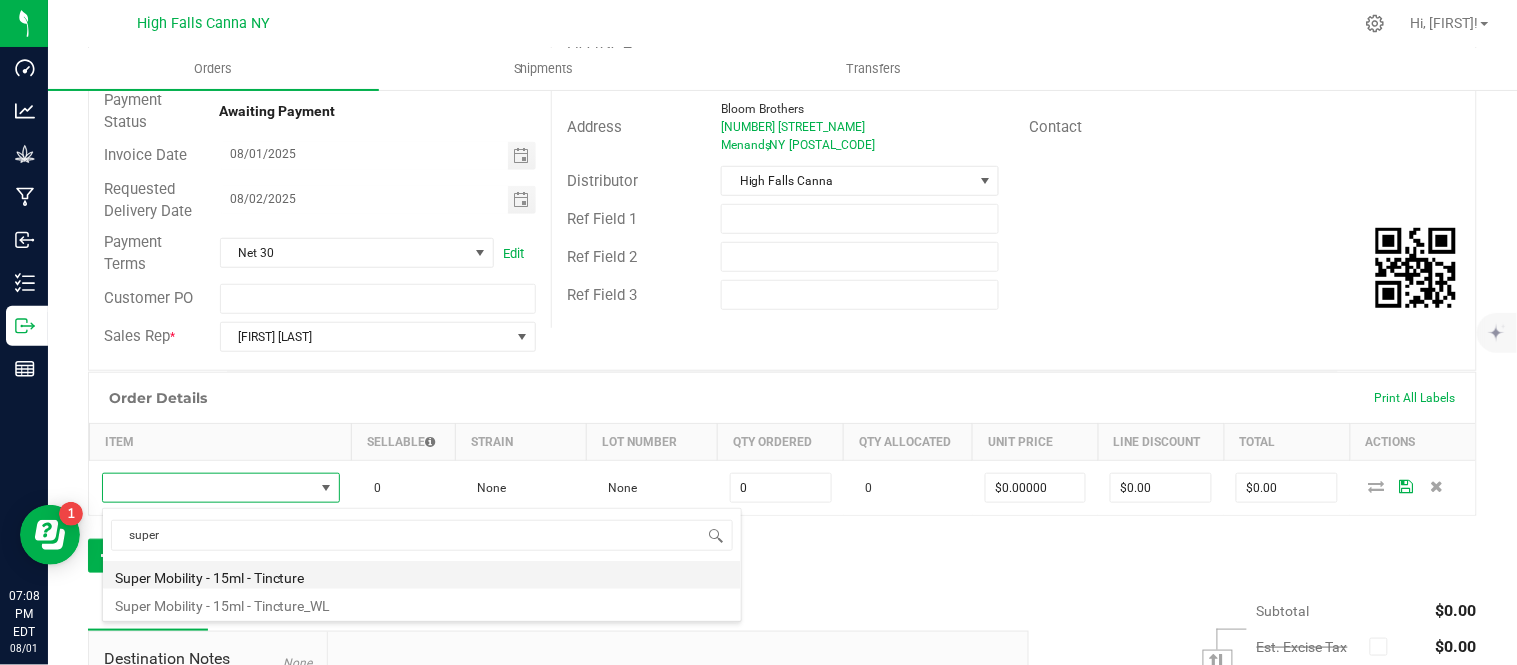 click on "Super Mobility - 15ml - Tincture" at bounding box center (422, 575) 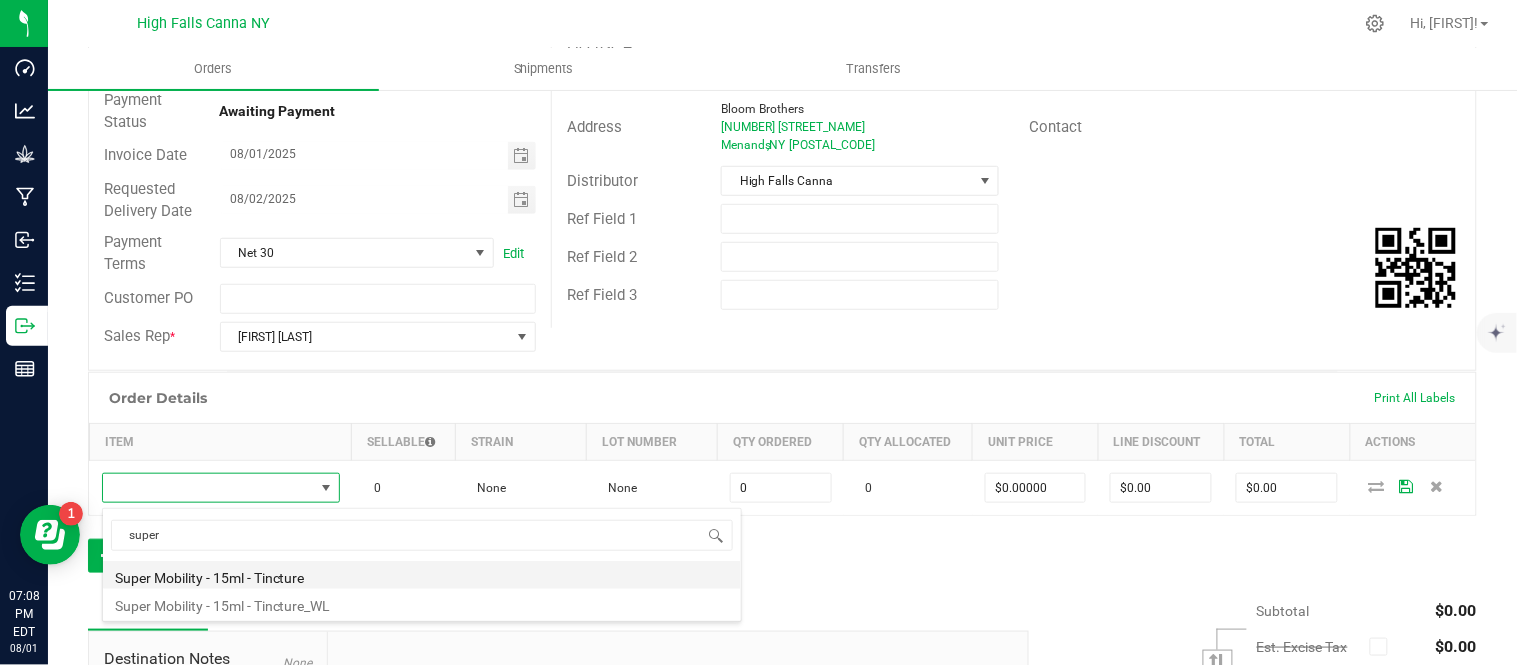 type on "0 ea" 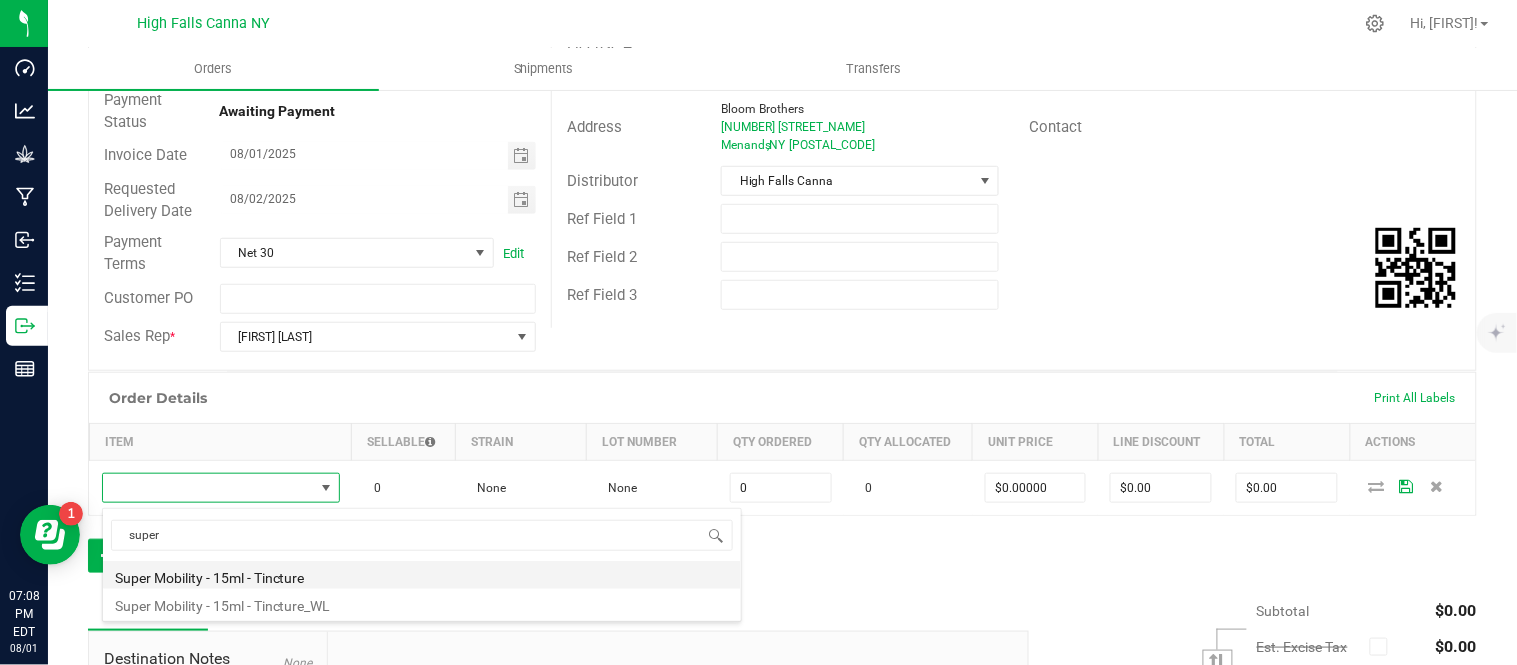 type on "$20.00000" 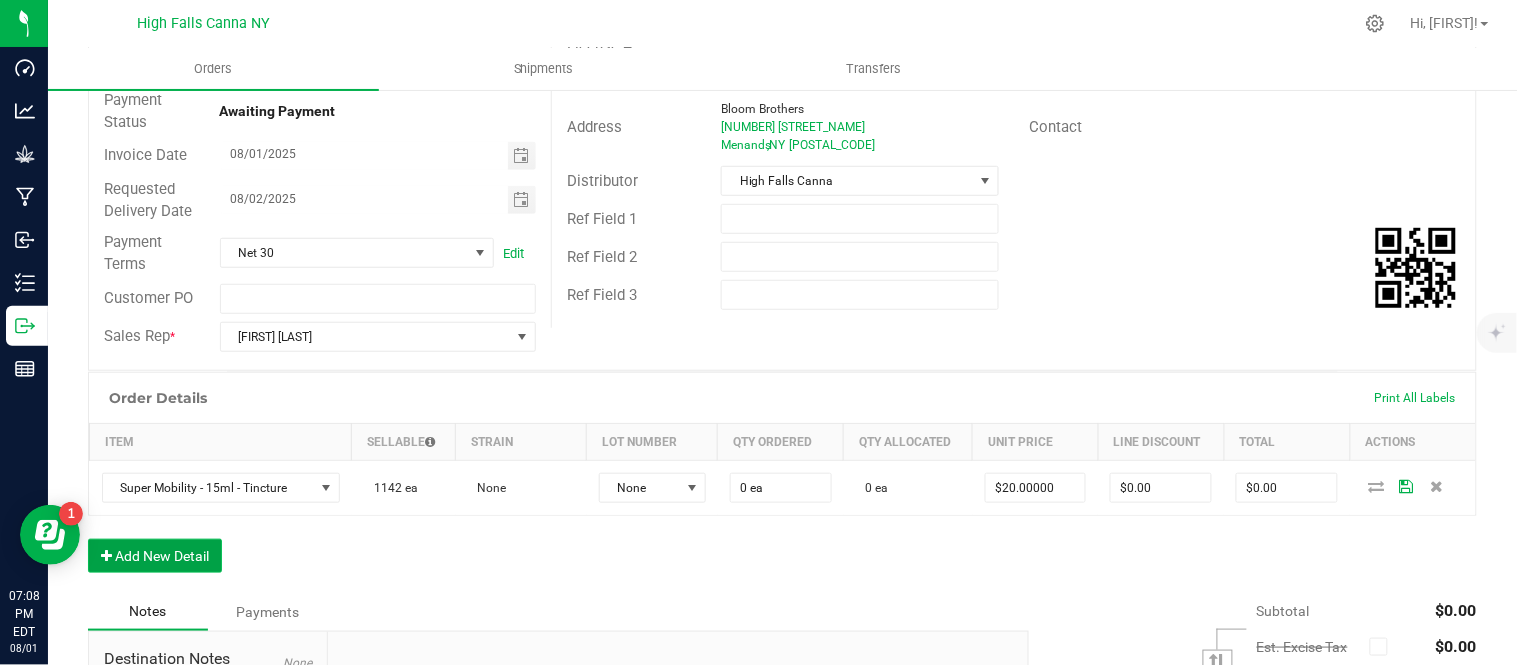 click on "Add New Detail" at bounding box center [155, 556] 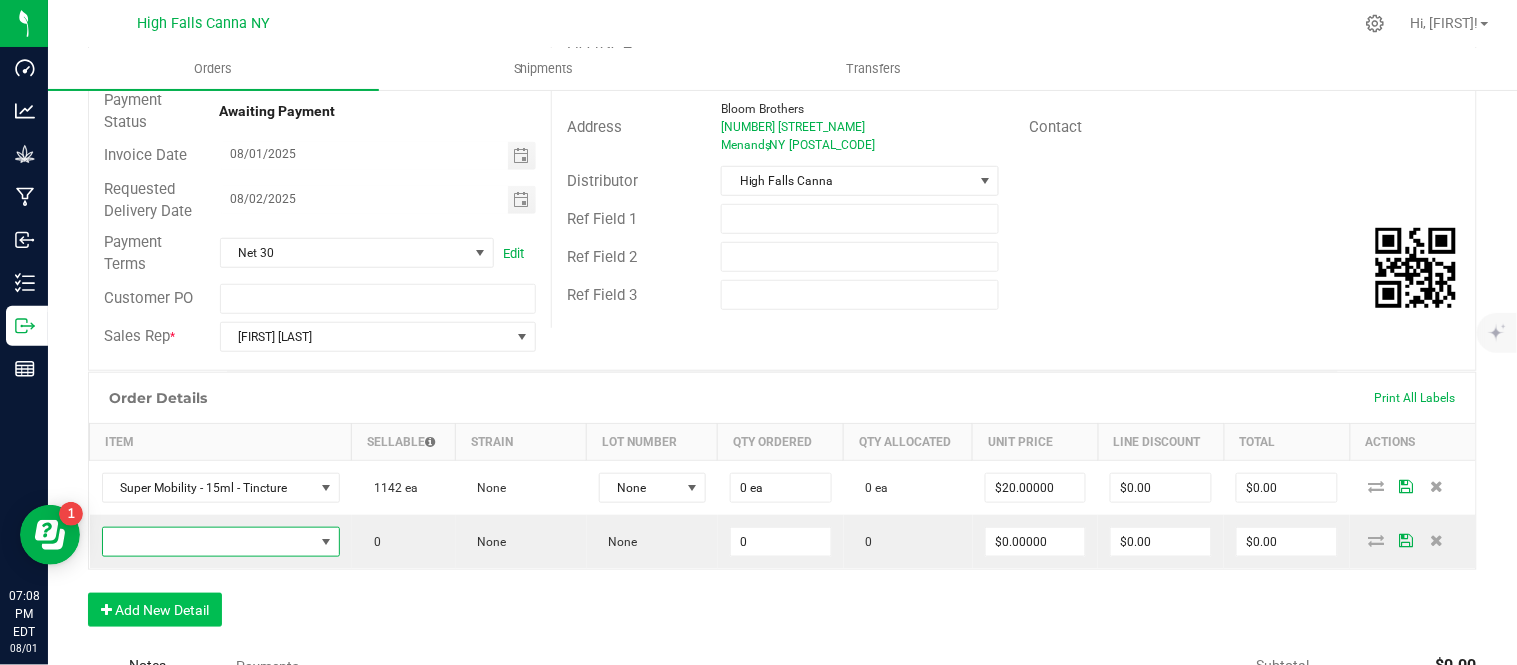 click at bounding box center [208, 542] 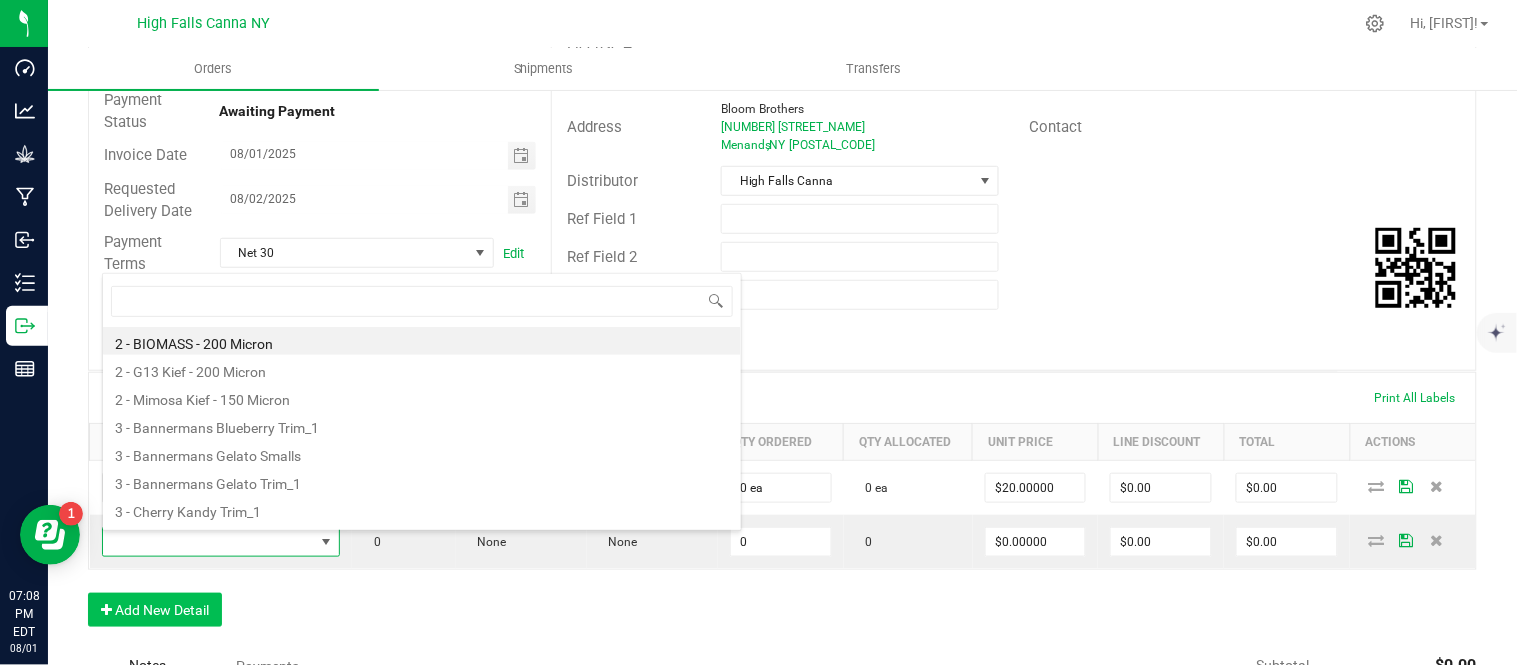 scroll, scrollTop: 99970, scrollLeft: 99763, axis: both 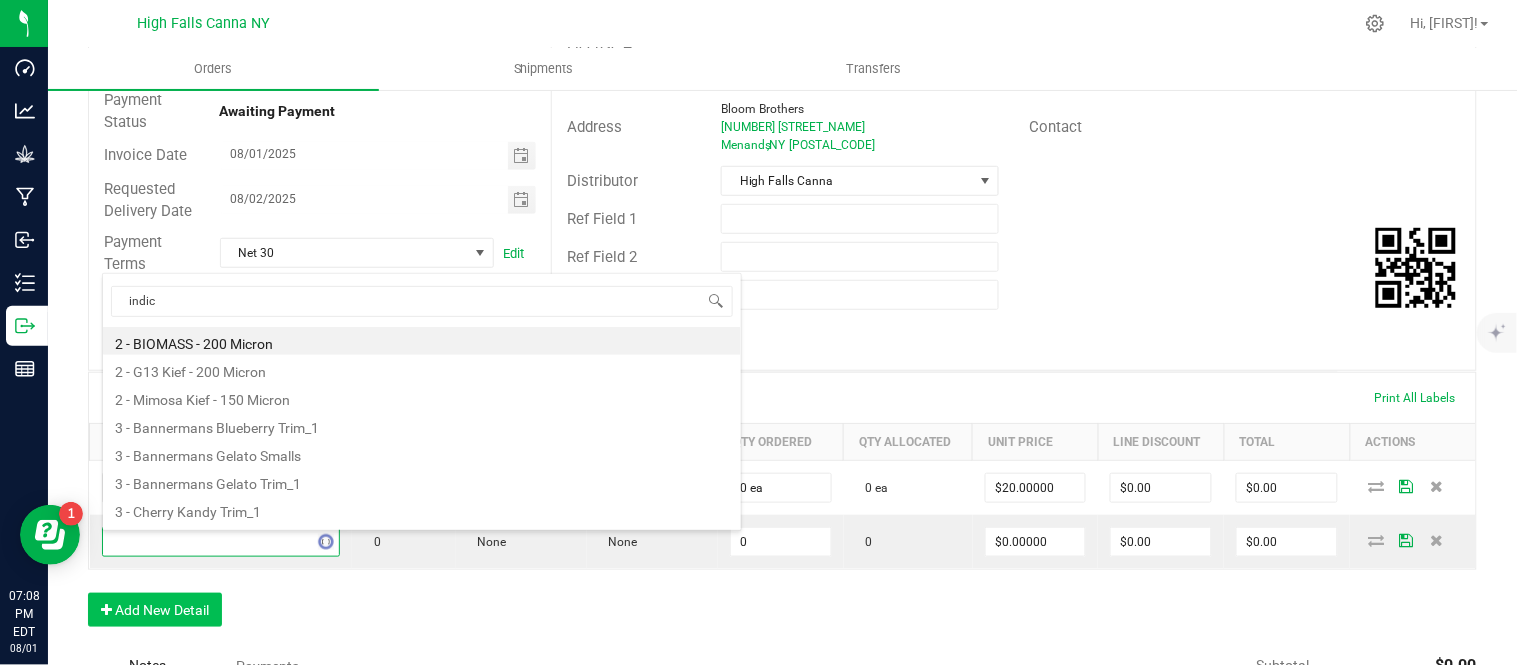 type on "indica" 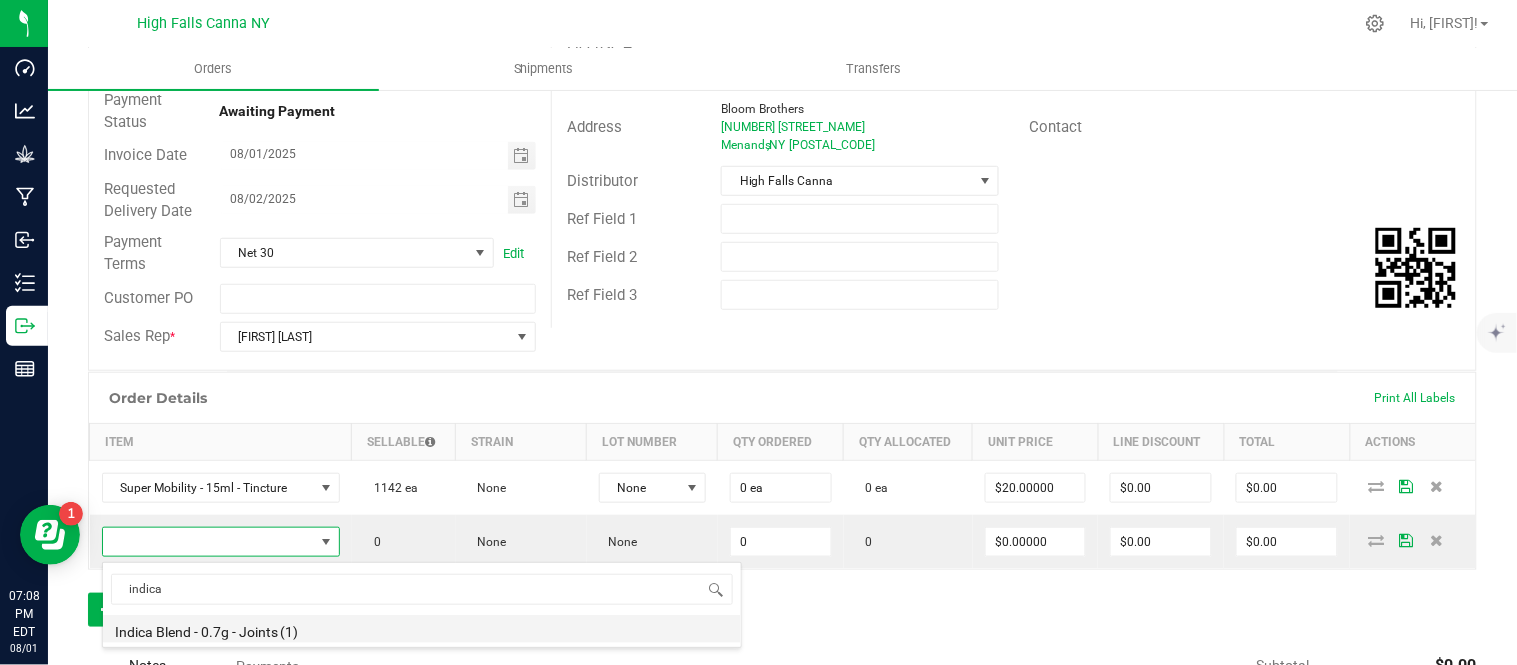 click on "Indica Blend - 0.7g - Joints (1)" at bounding box center (422, 629) 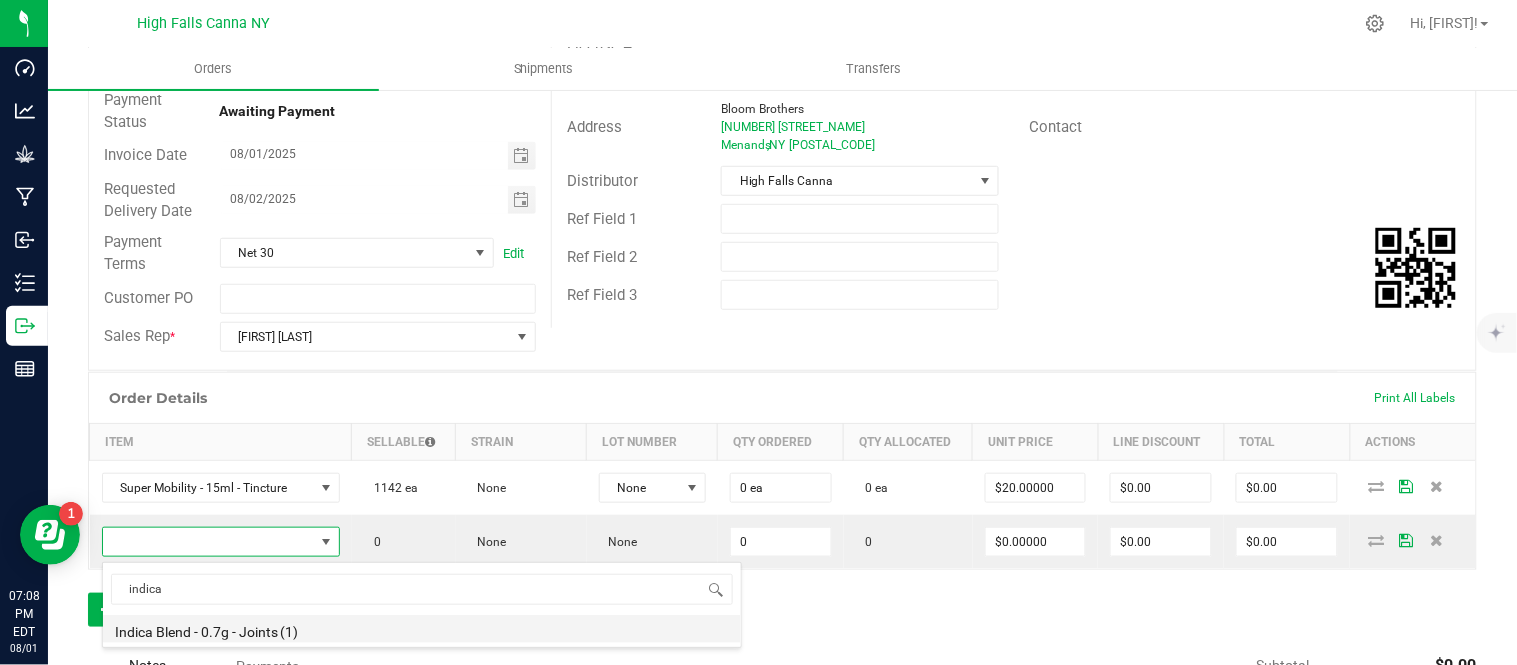 type on "0 ea" 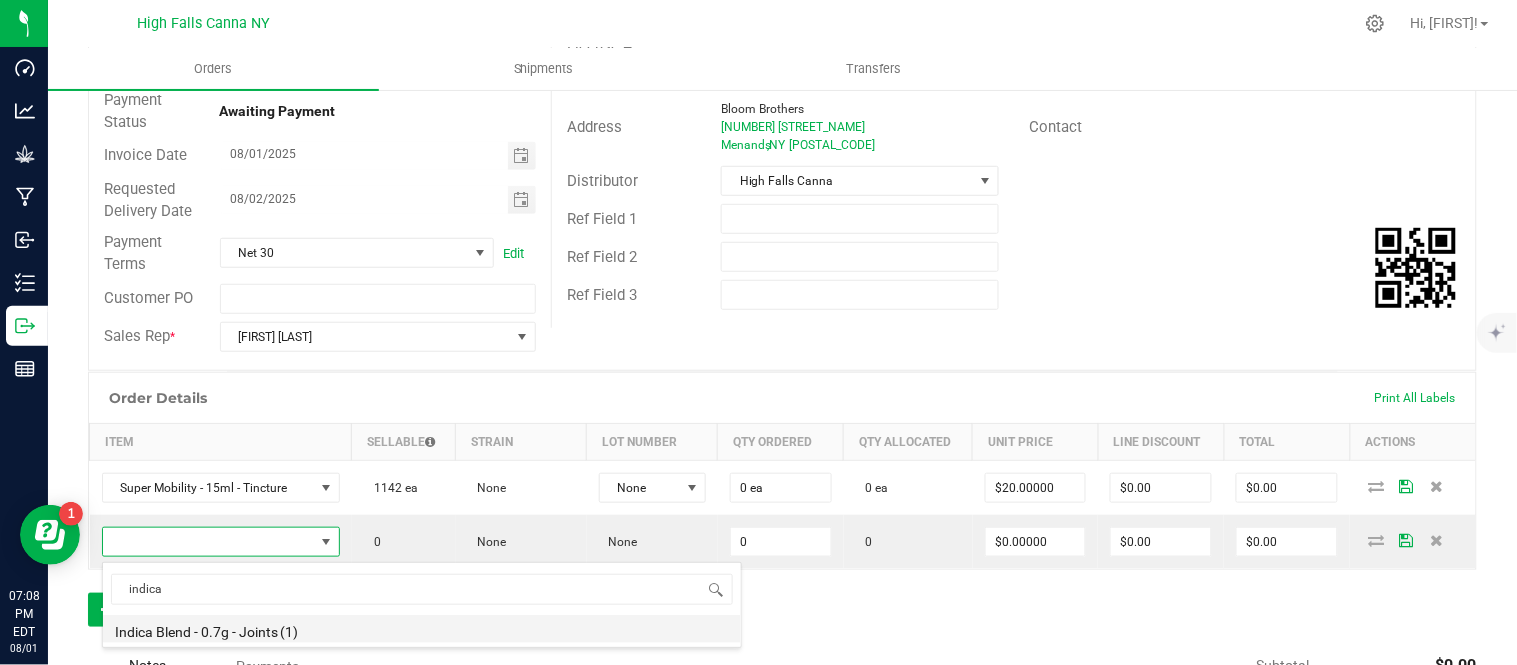 type on "$4.42000" 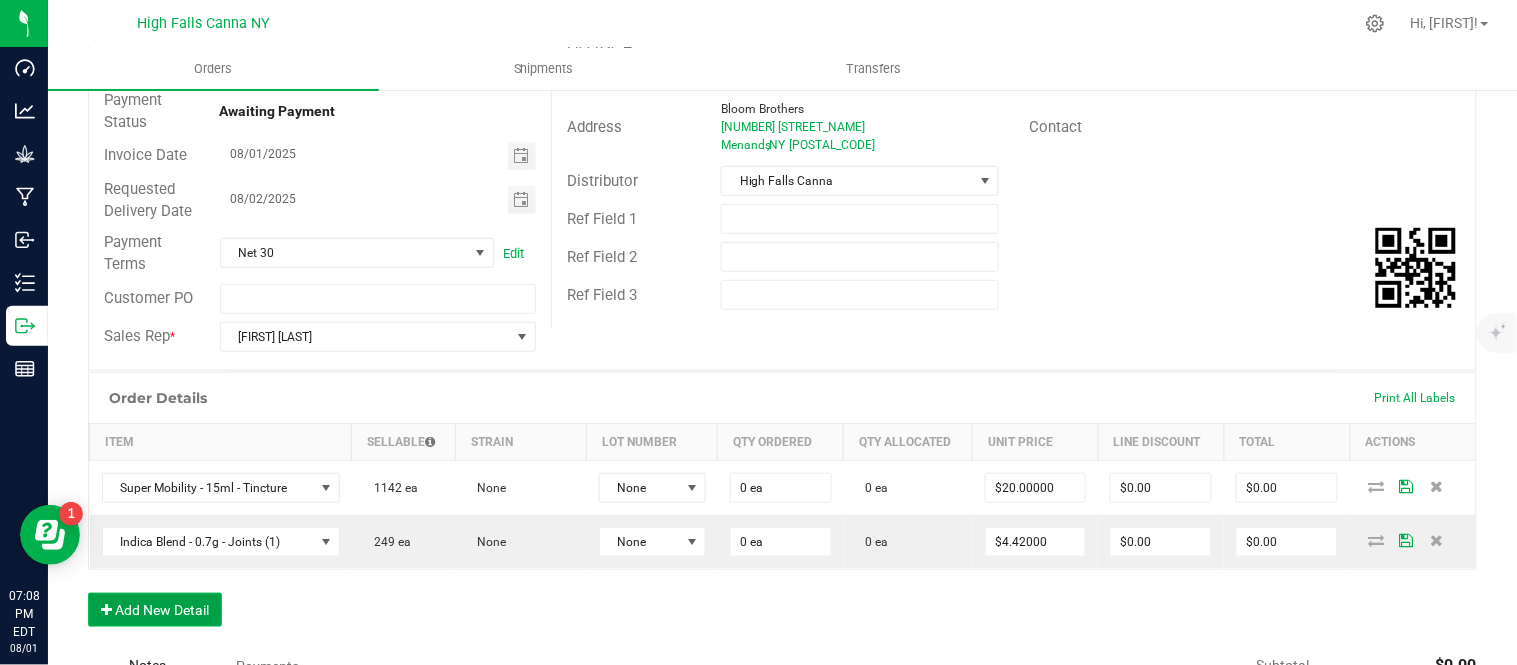 click on "Add New Detail" at bounding box center [155, 610] 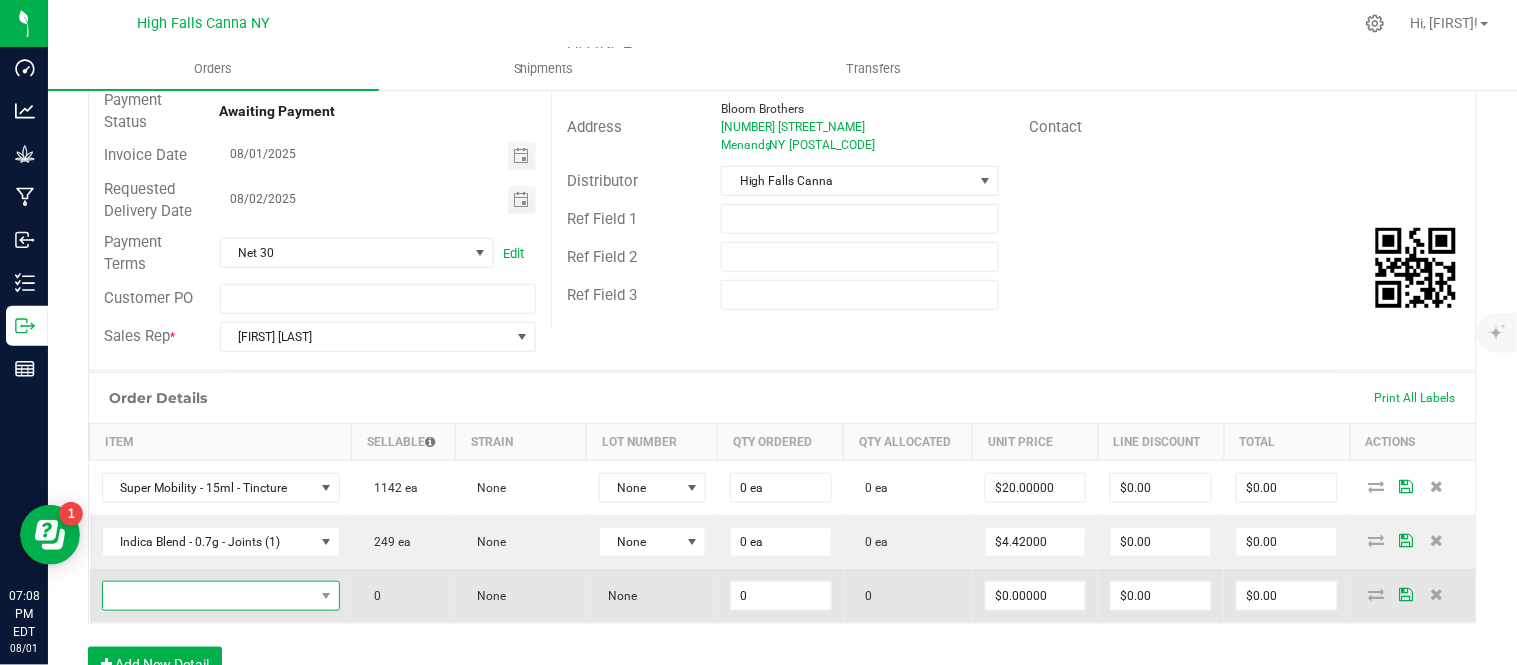 click at bounding box center [208, 596] 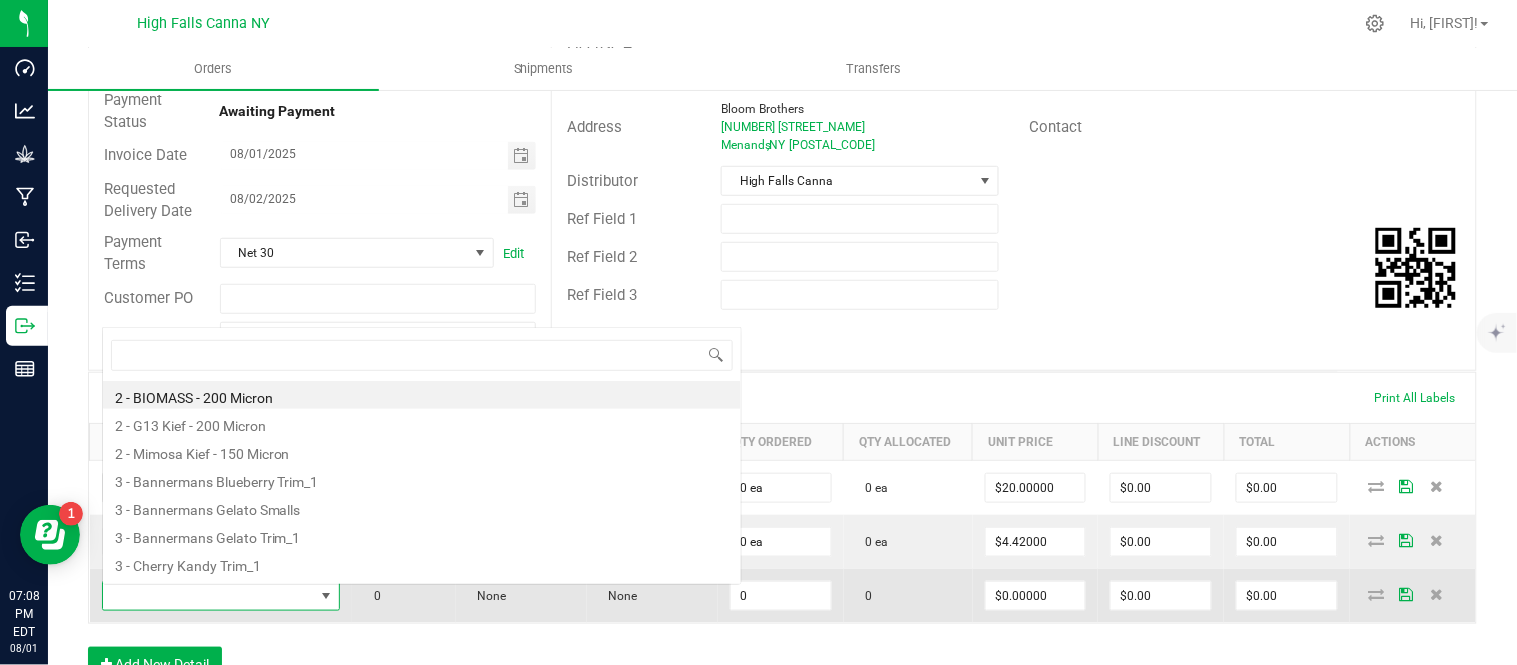 scroll, scrollTop: 0, scrollLeft: 0, axis: both 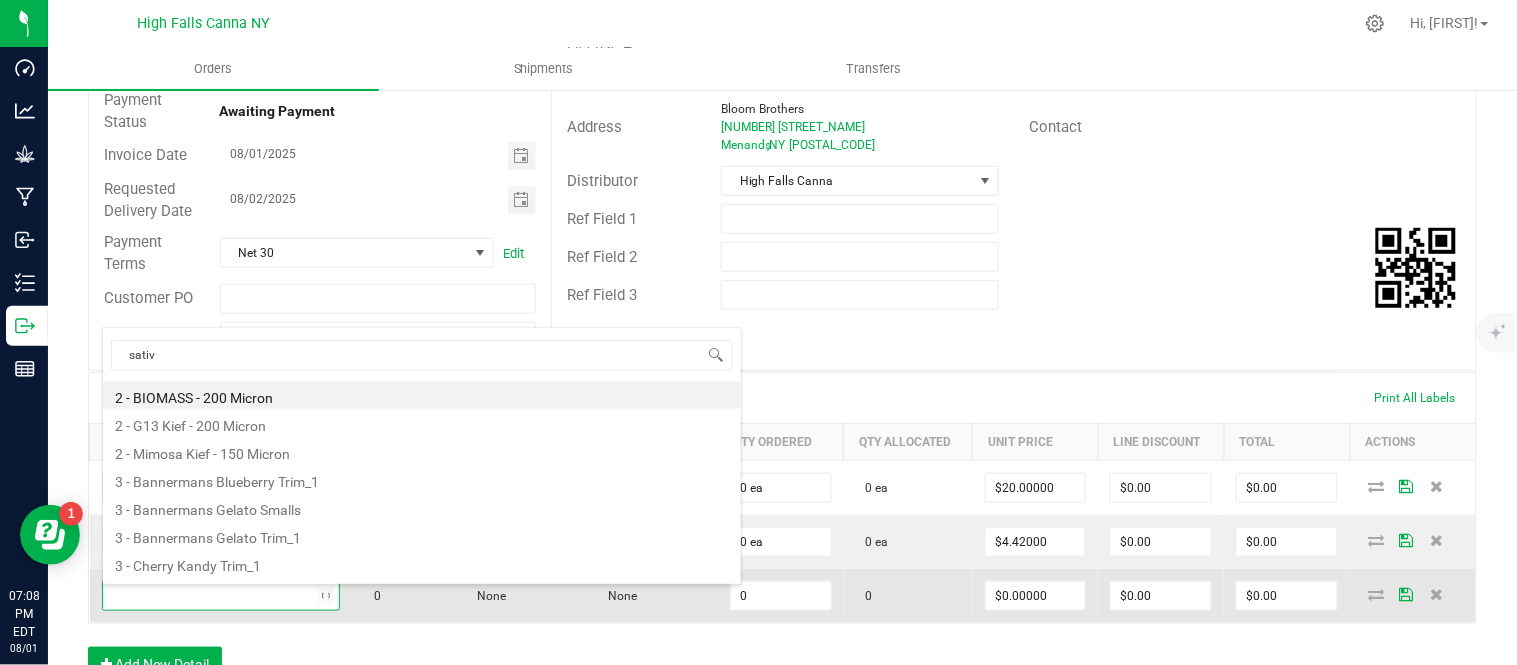 type on "sativa" 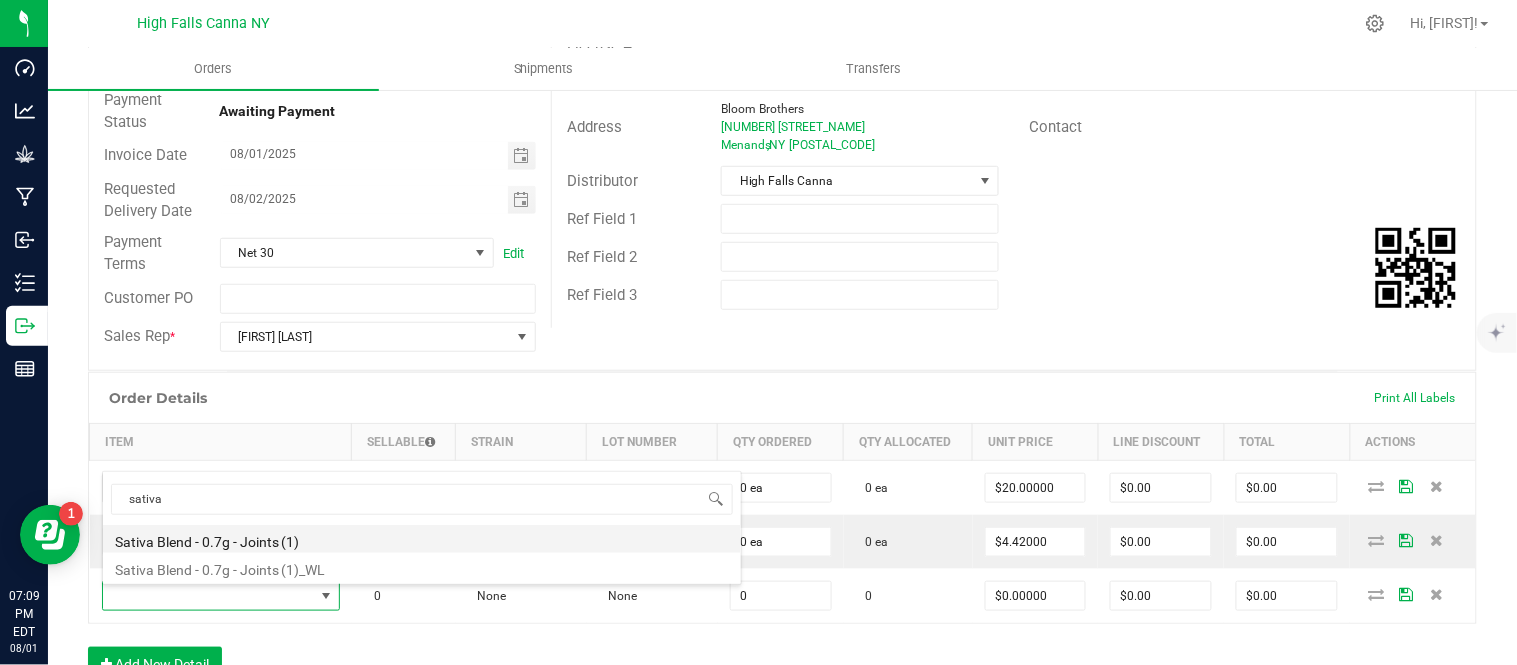 click on "Sativa Blend - 0.7g - Joints (1)" at bounding box center (422, 539) 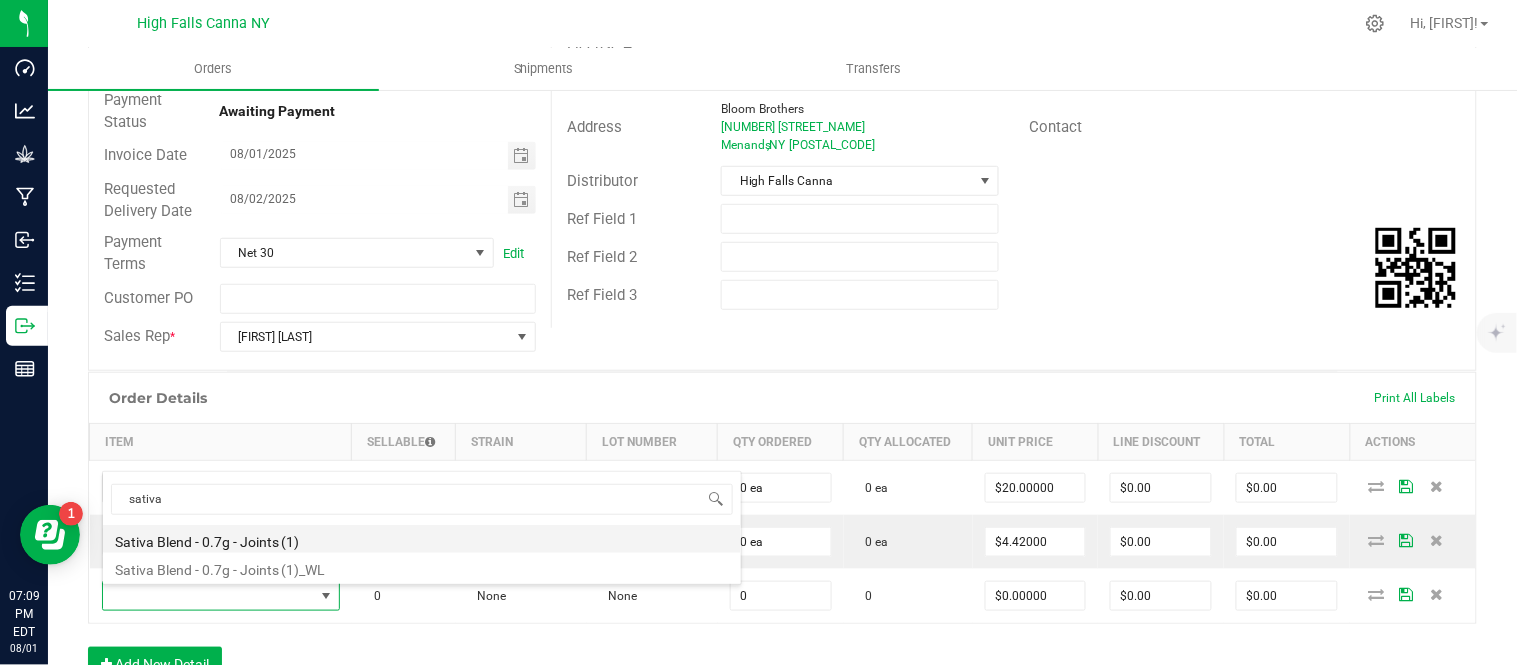 type on "0 ea" 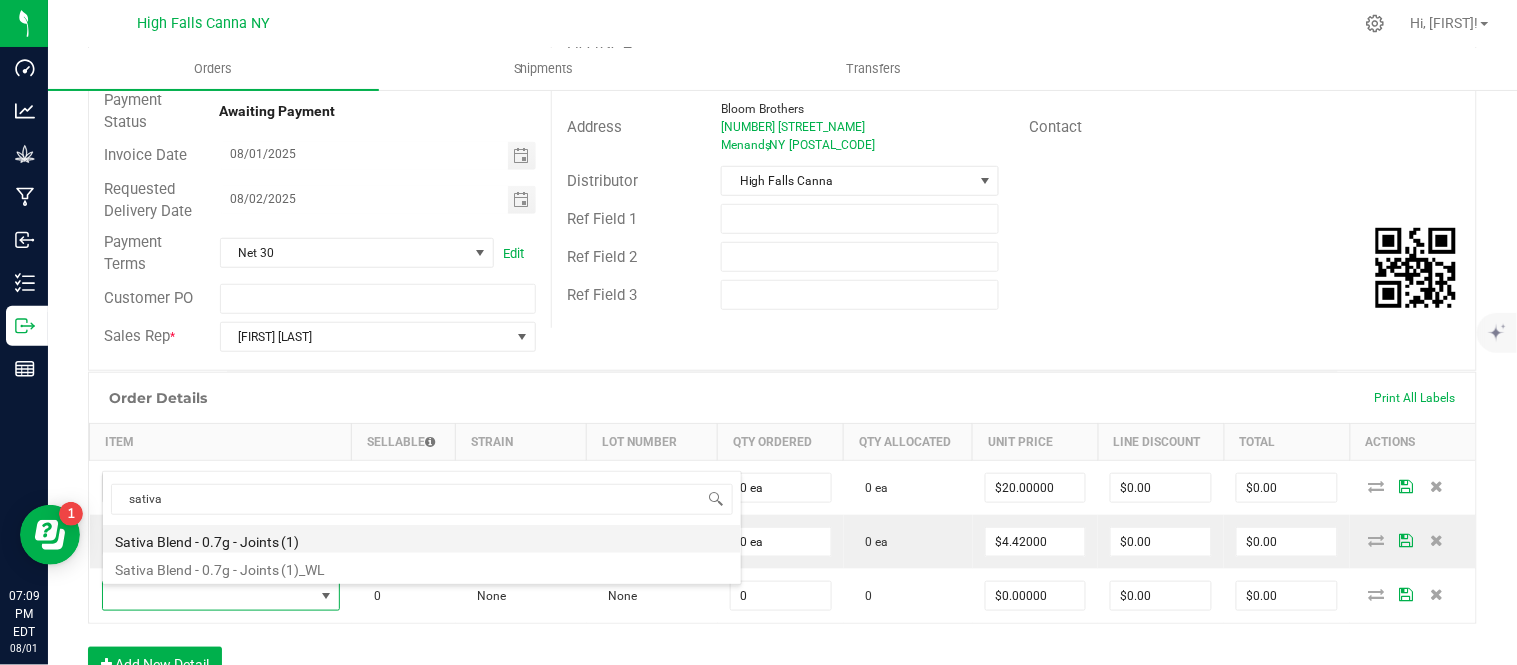 type on "$4.42000" 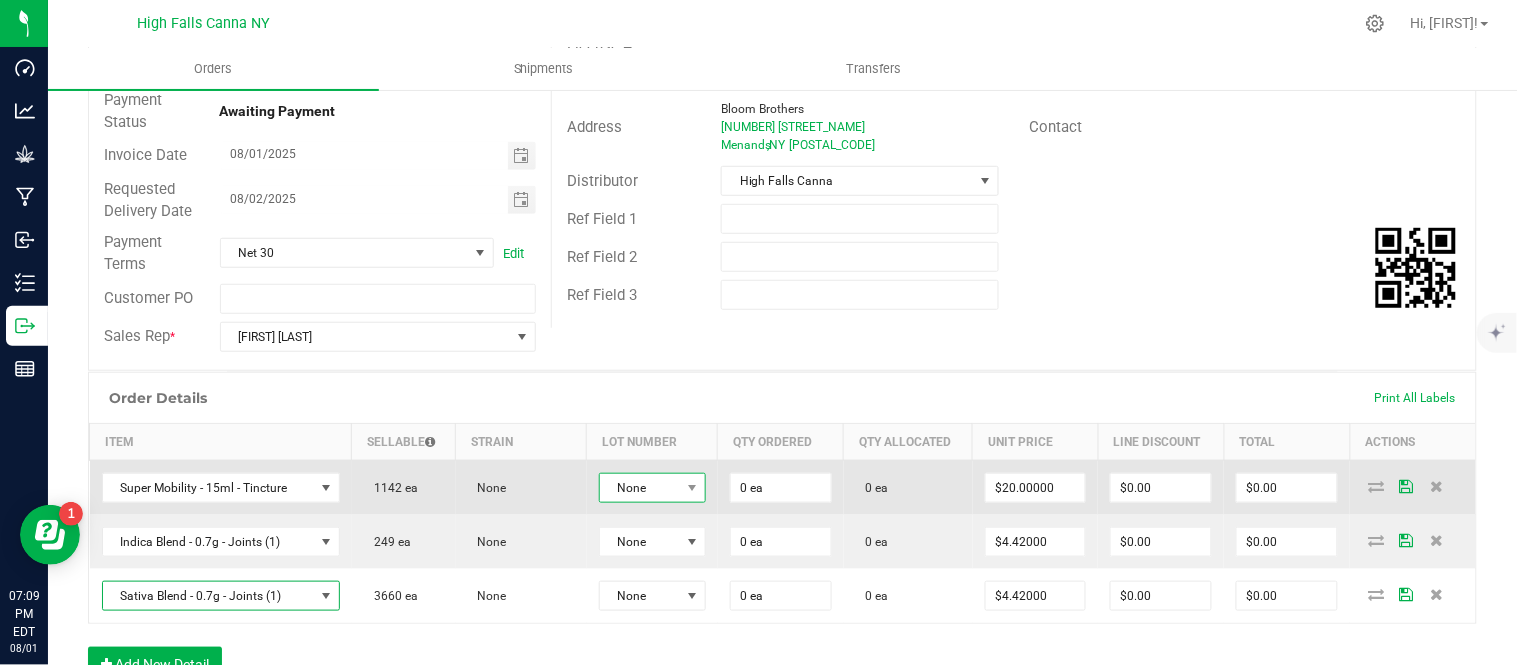 click at bounding box center (692, 488) 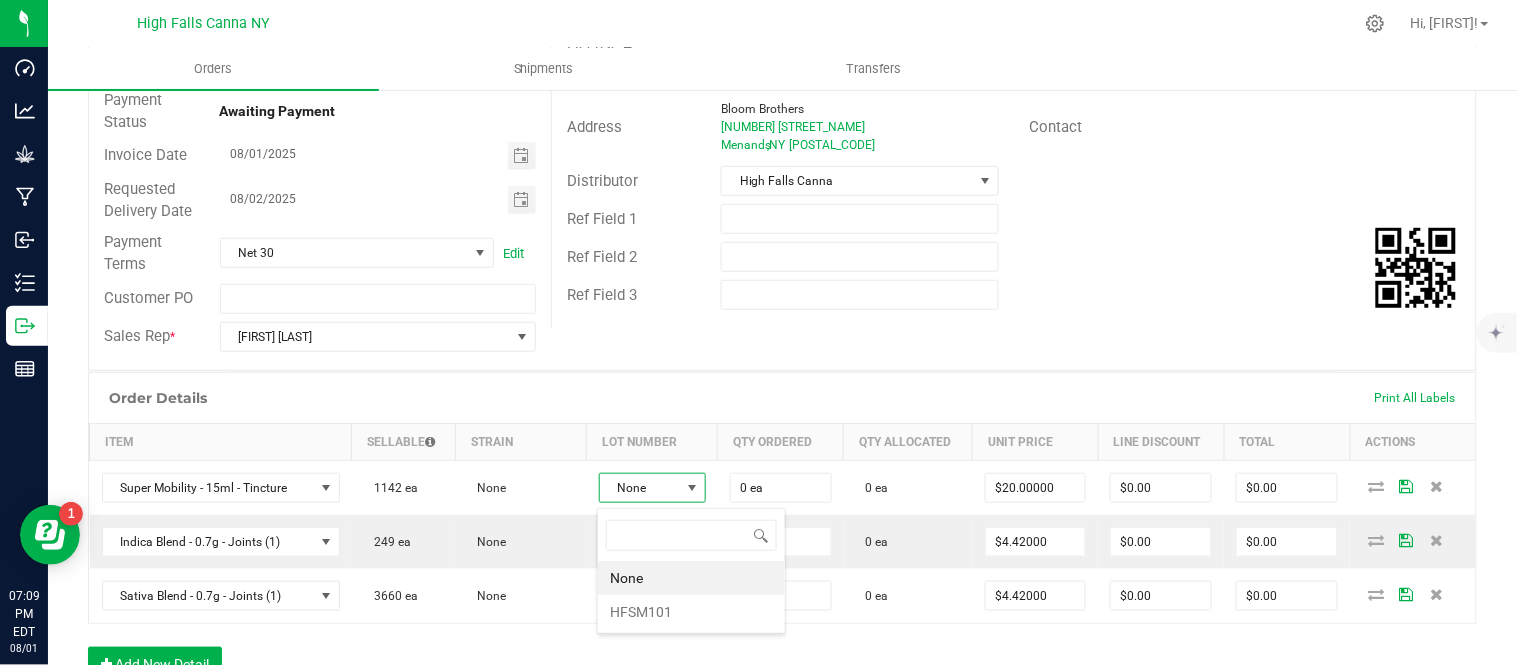 scroll, scrollTop: 99970, scrollLeft: 99896, axis: both 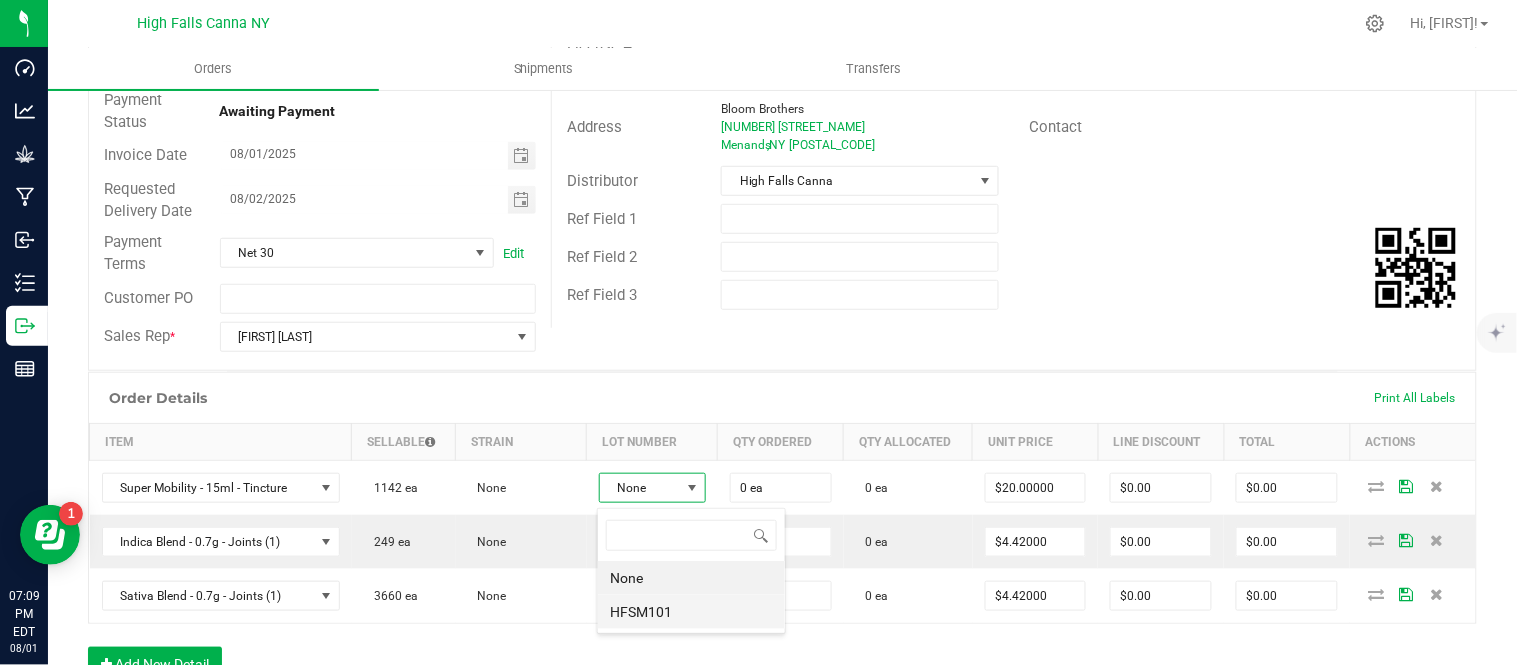 click on "HFSM101" at bounding box center [691, 612] 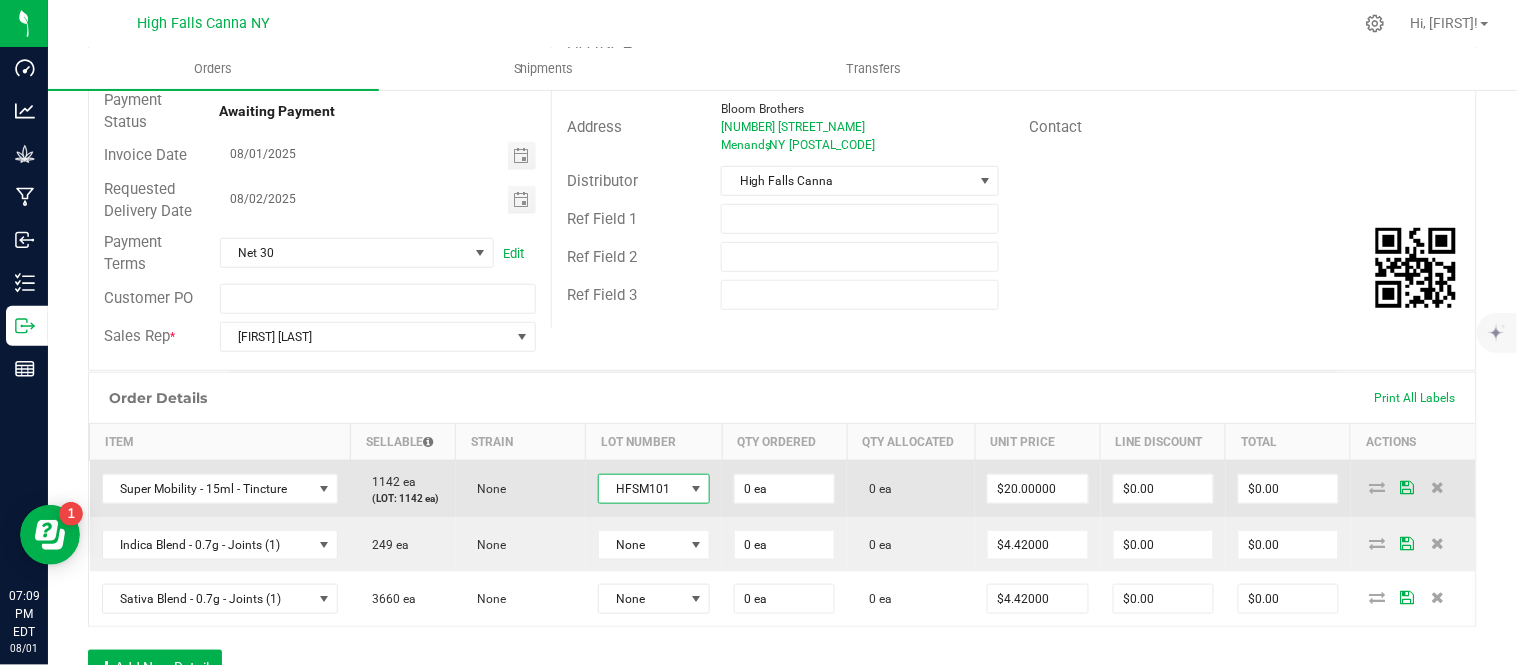 click on "HFSM101" at bounding box center [654, 489] 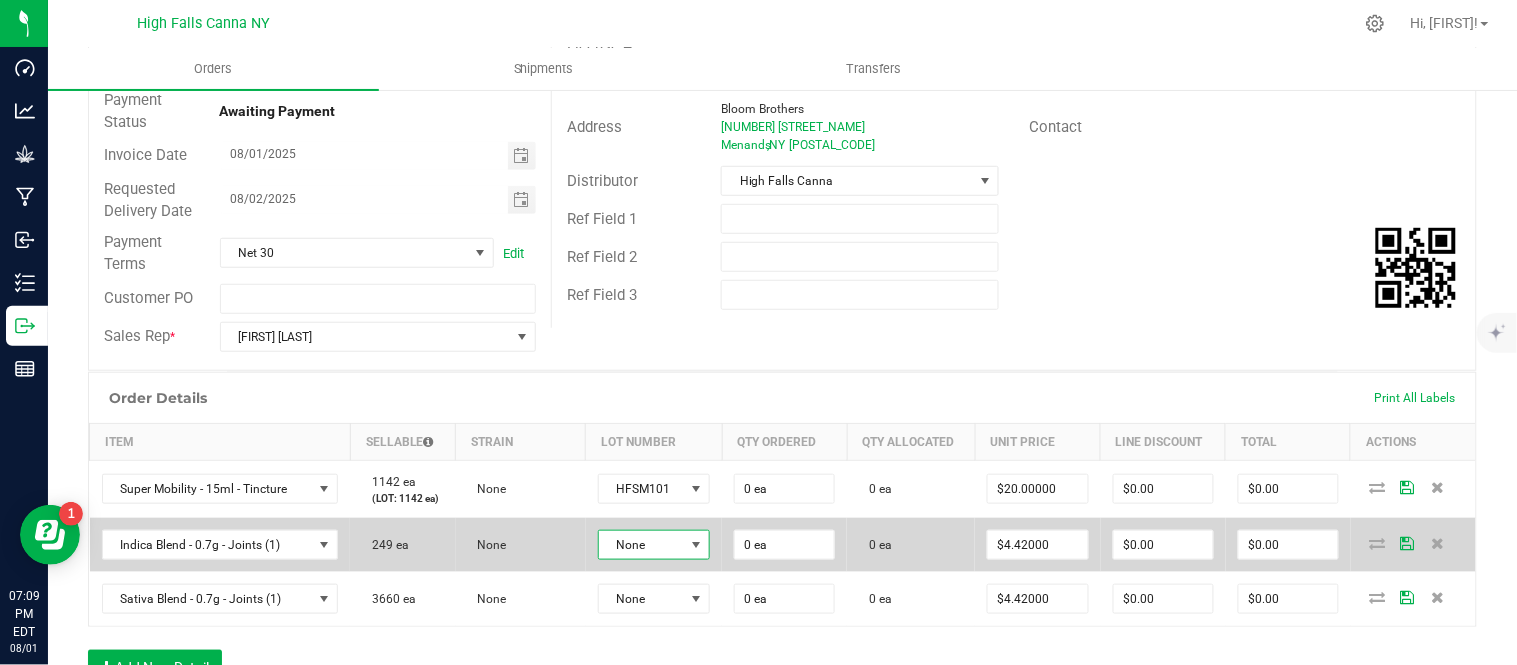 click on "None" at bounding box center (641, 545) 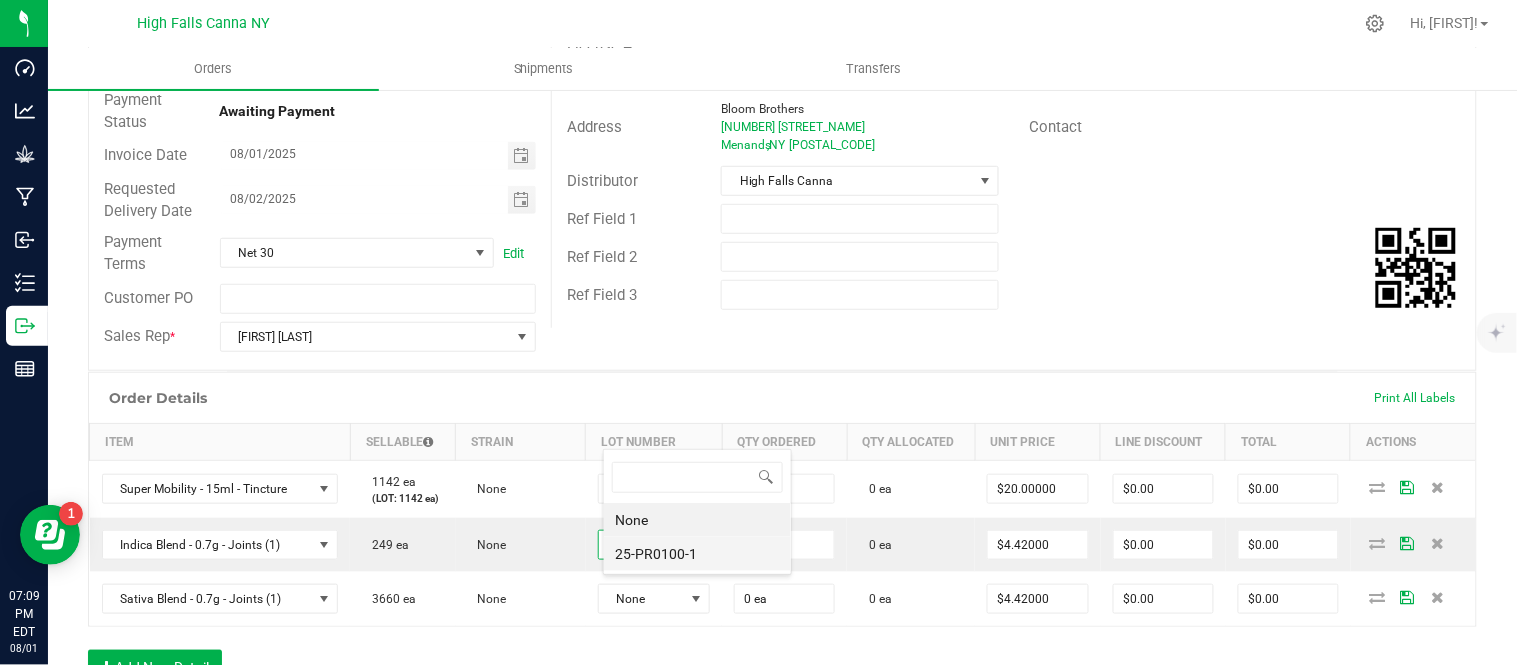 scroll, scrollTop: 99970, scrollLeft: 99890, axis: both 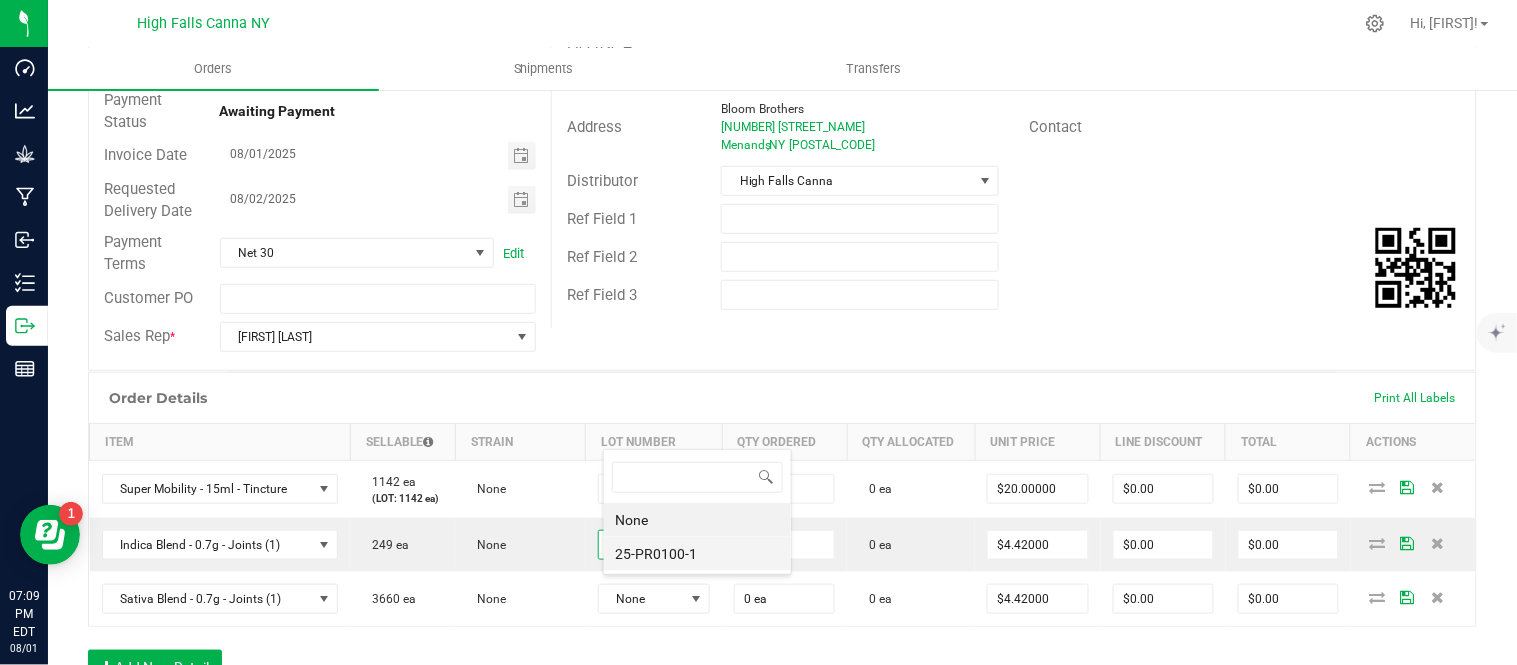 click on "25-PR0100-1" at bounding box center (697, 554) 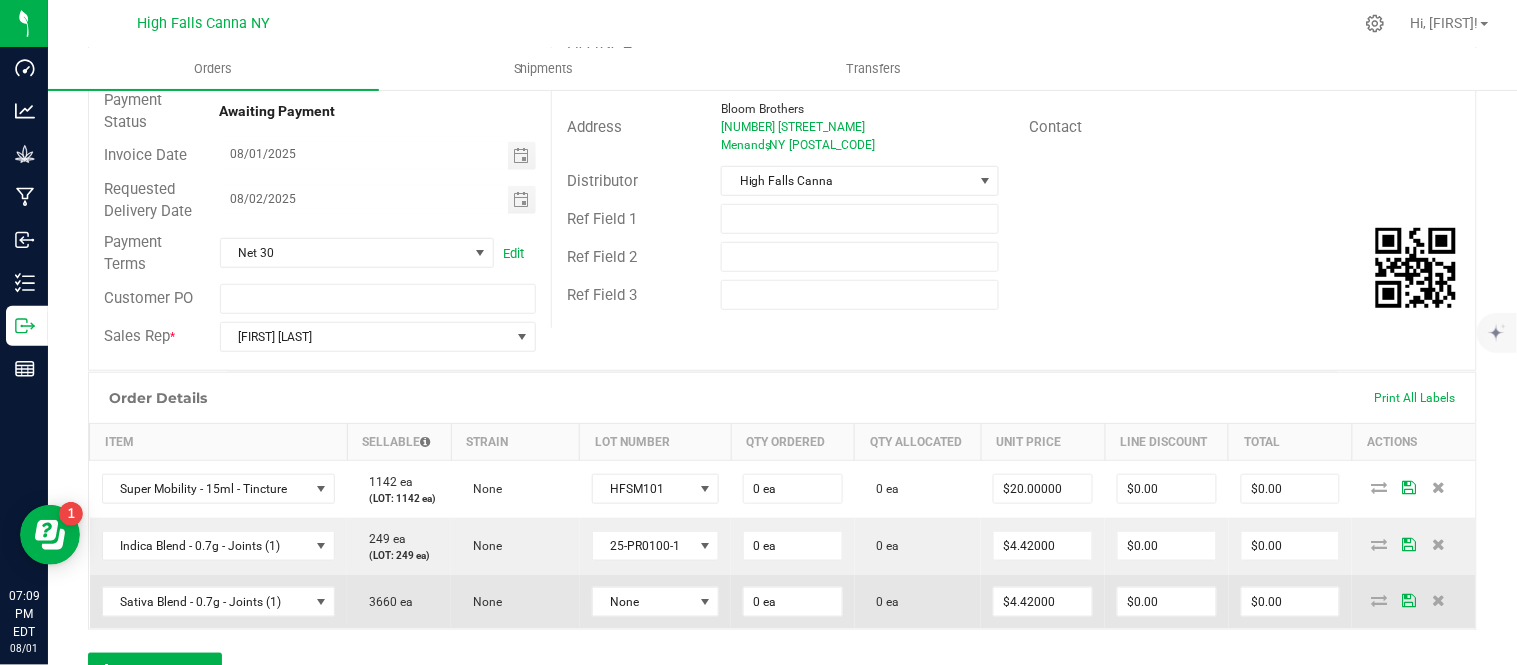 click on "None" at bounding box center (655, 602) 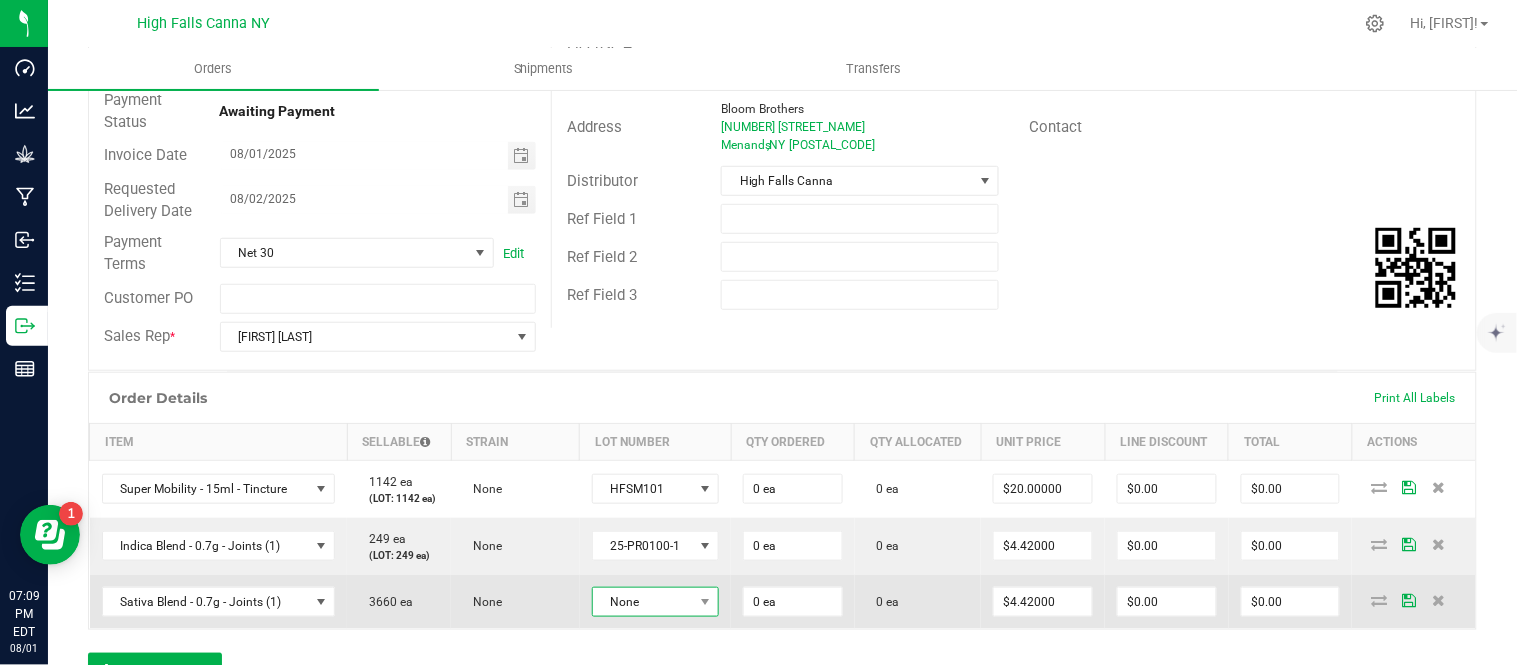 click on "None" at bounding box center (643, 602) 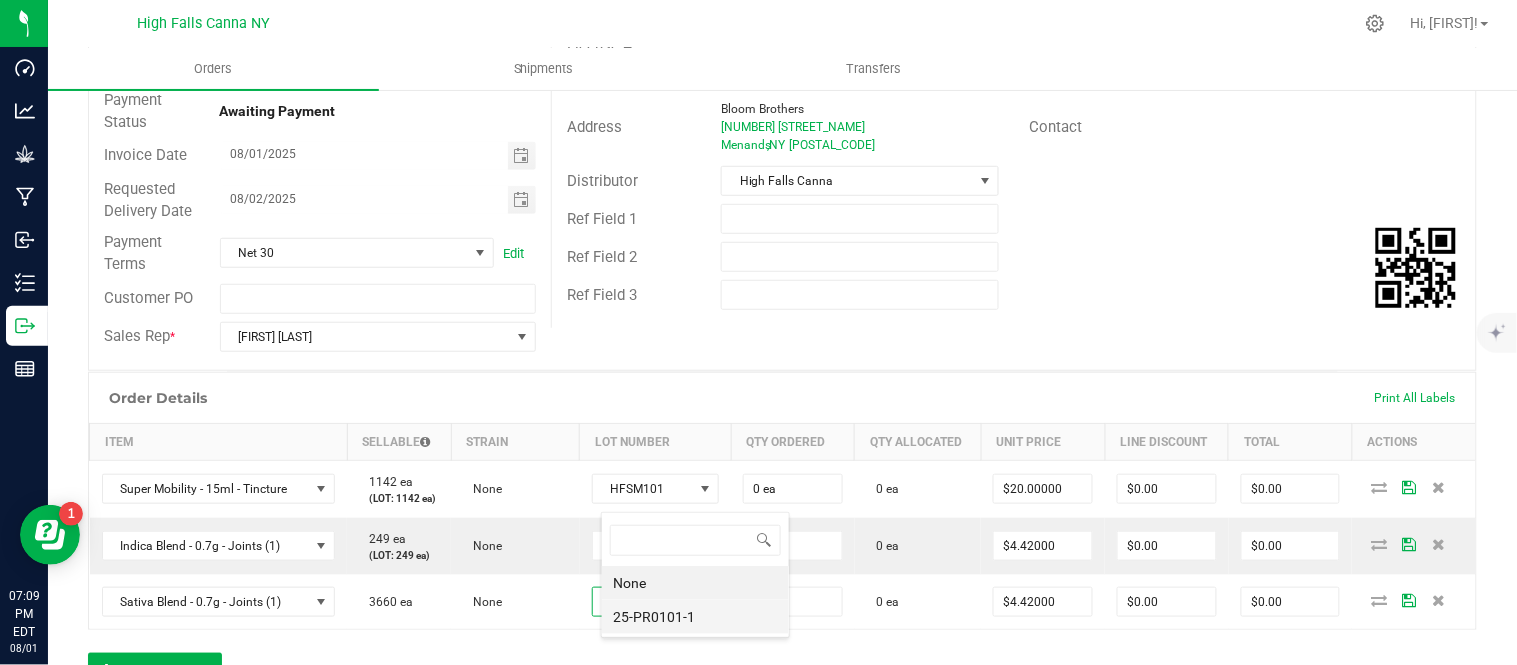 scroll, scrollTop: 99970, scrollLeft: 99872, axis: both 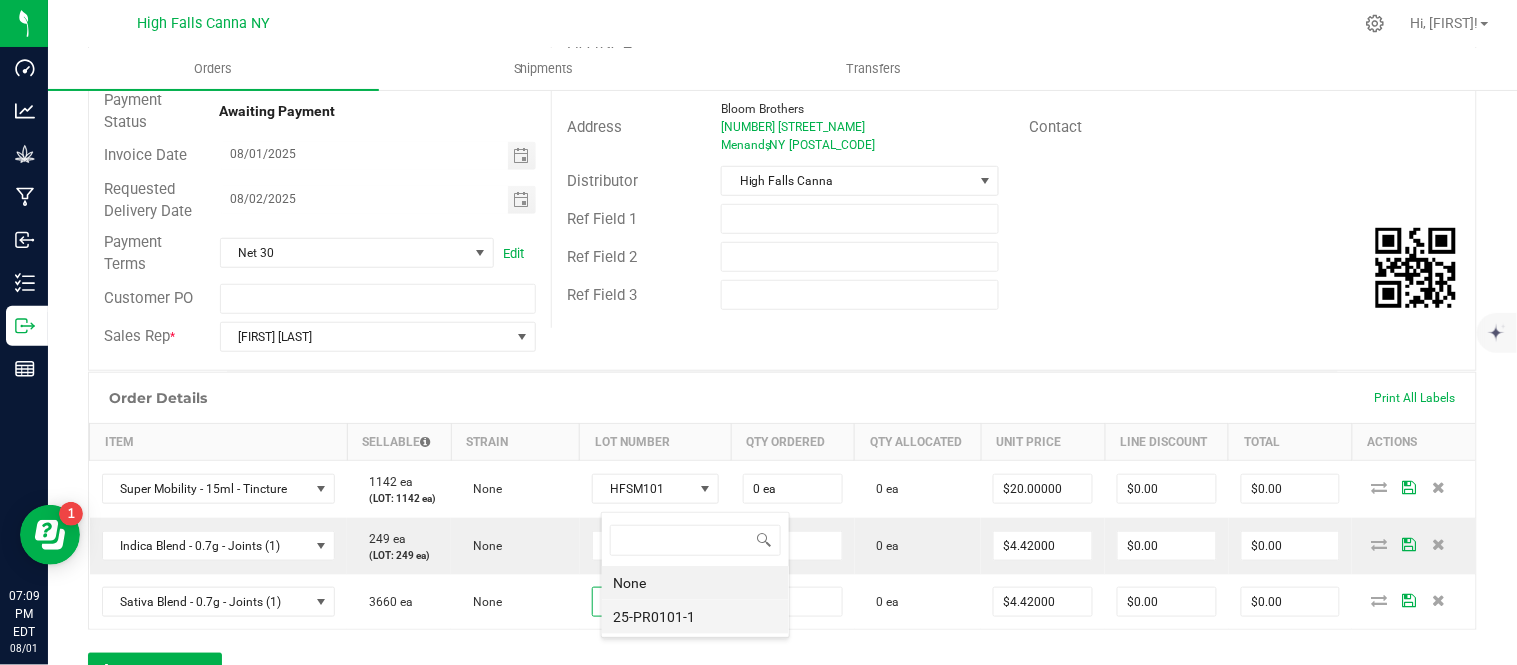 click on "25-PR0101-1" at bounding box center (695, 617) 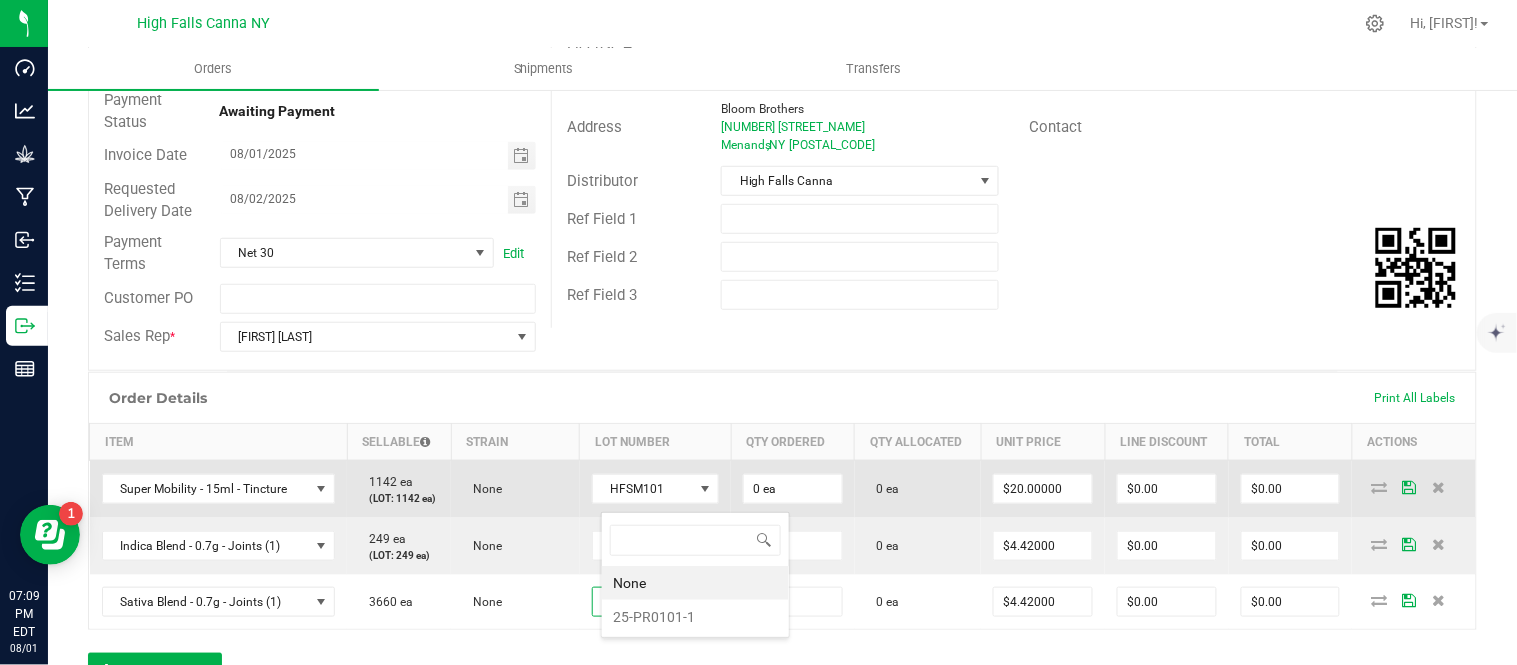 scroll, scrollTop: 224, scrollLeft: 0, axis: vertical 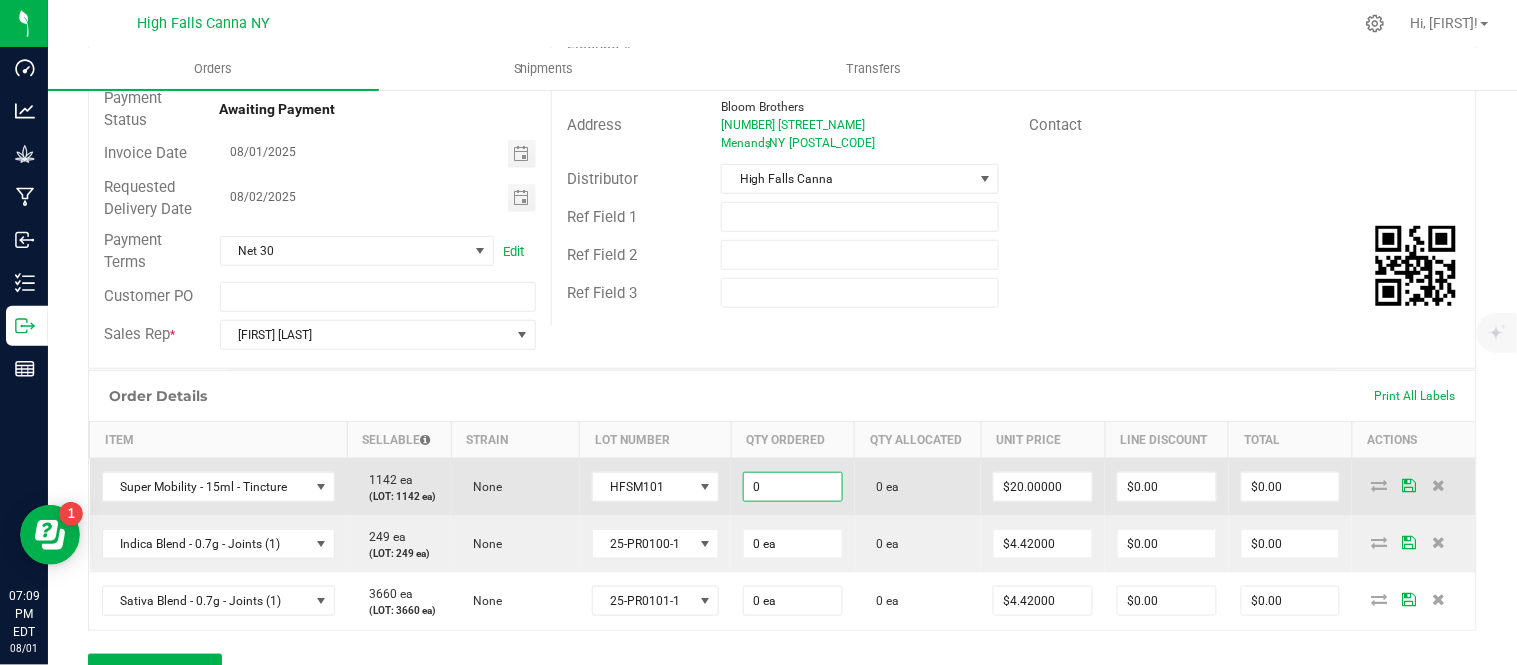 click on "0" at bounding box center (793, 487) 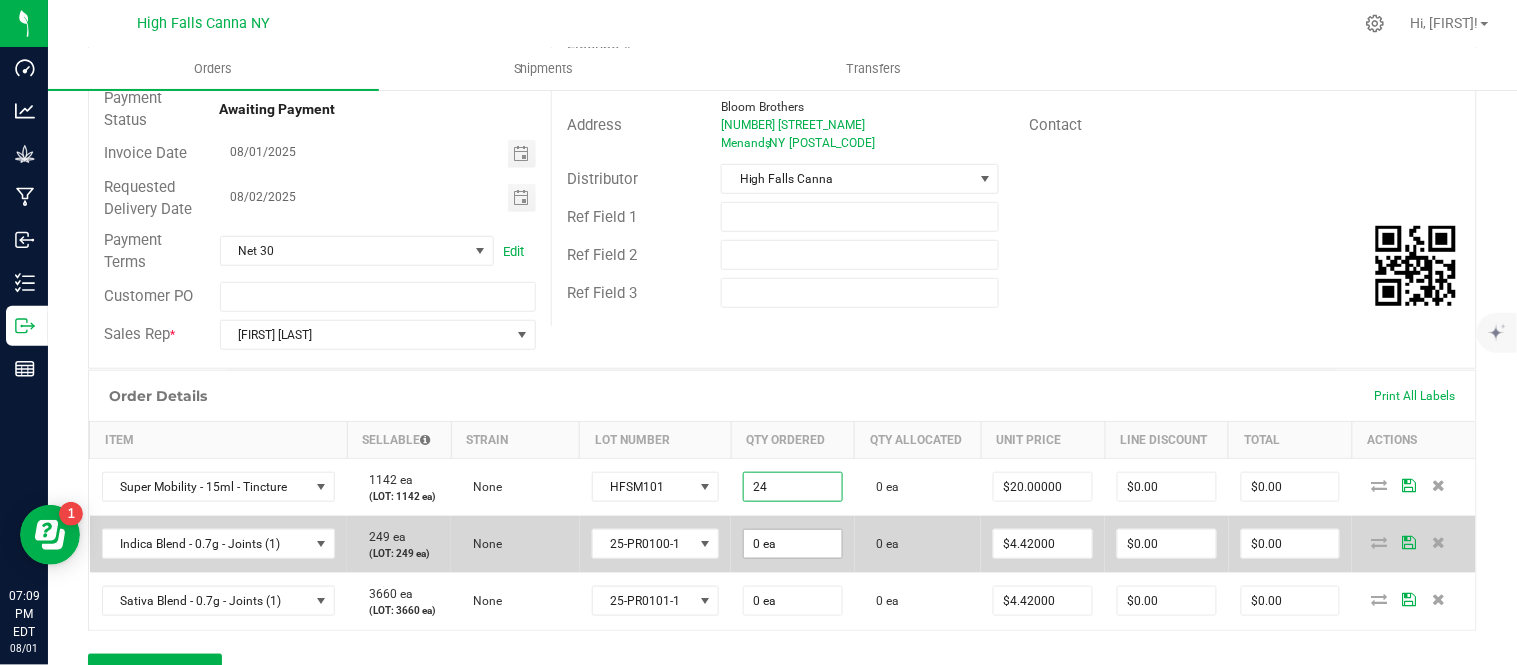type on "24 ea" 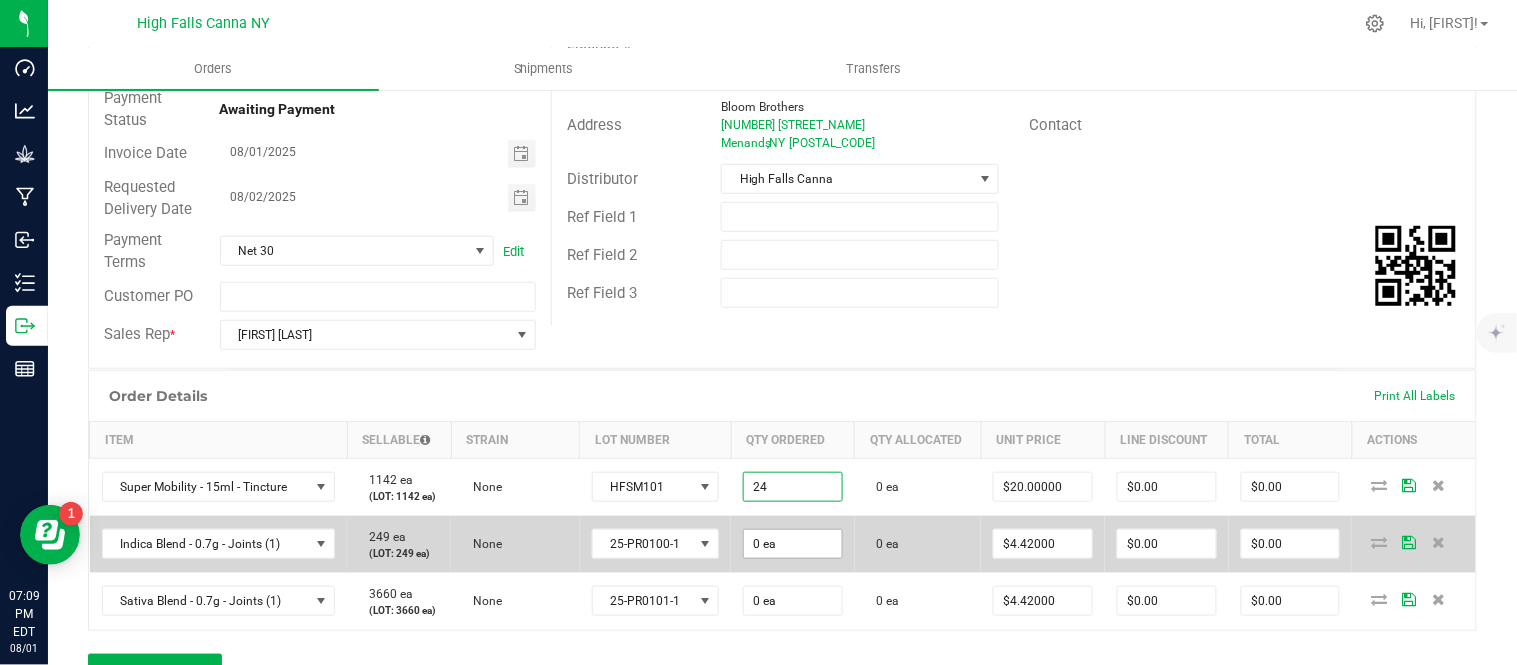 type on "$480.00" 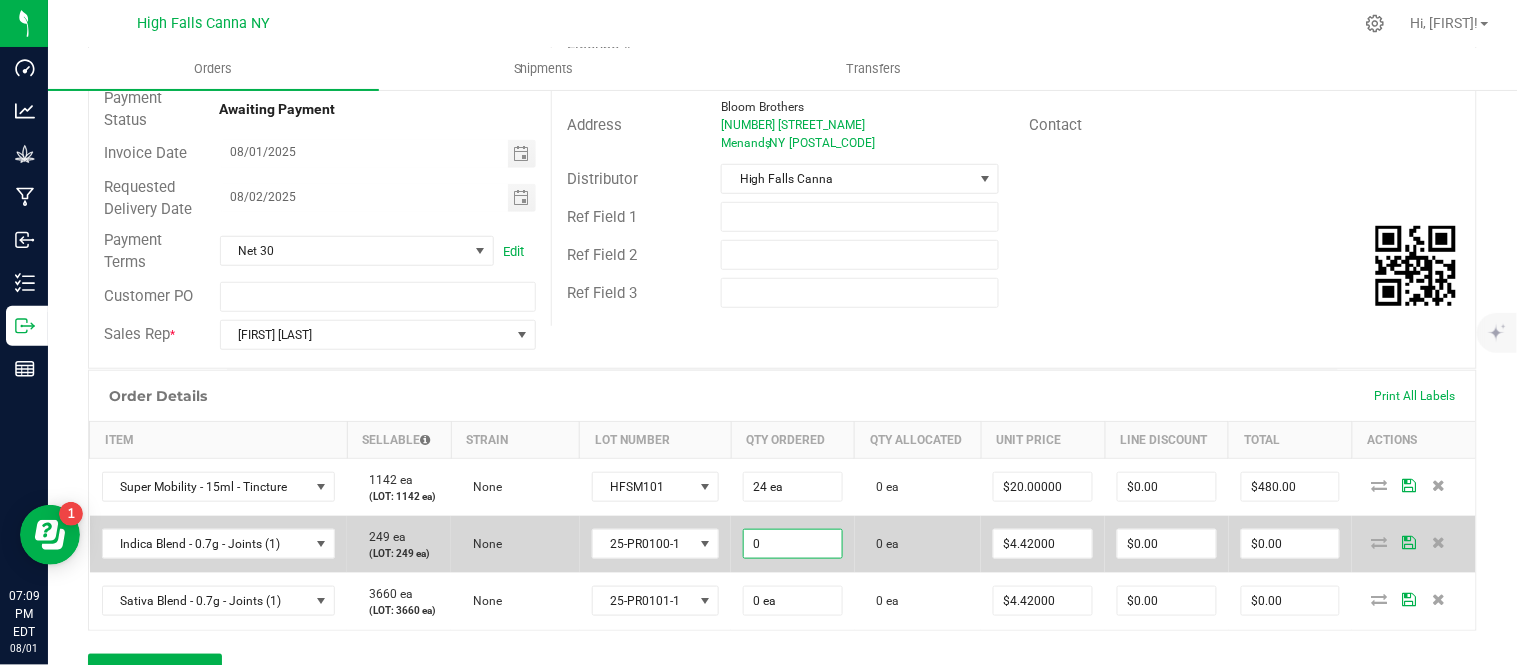 click on "0" at bounding box center [793, 544] 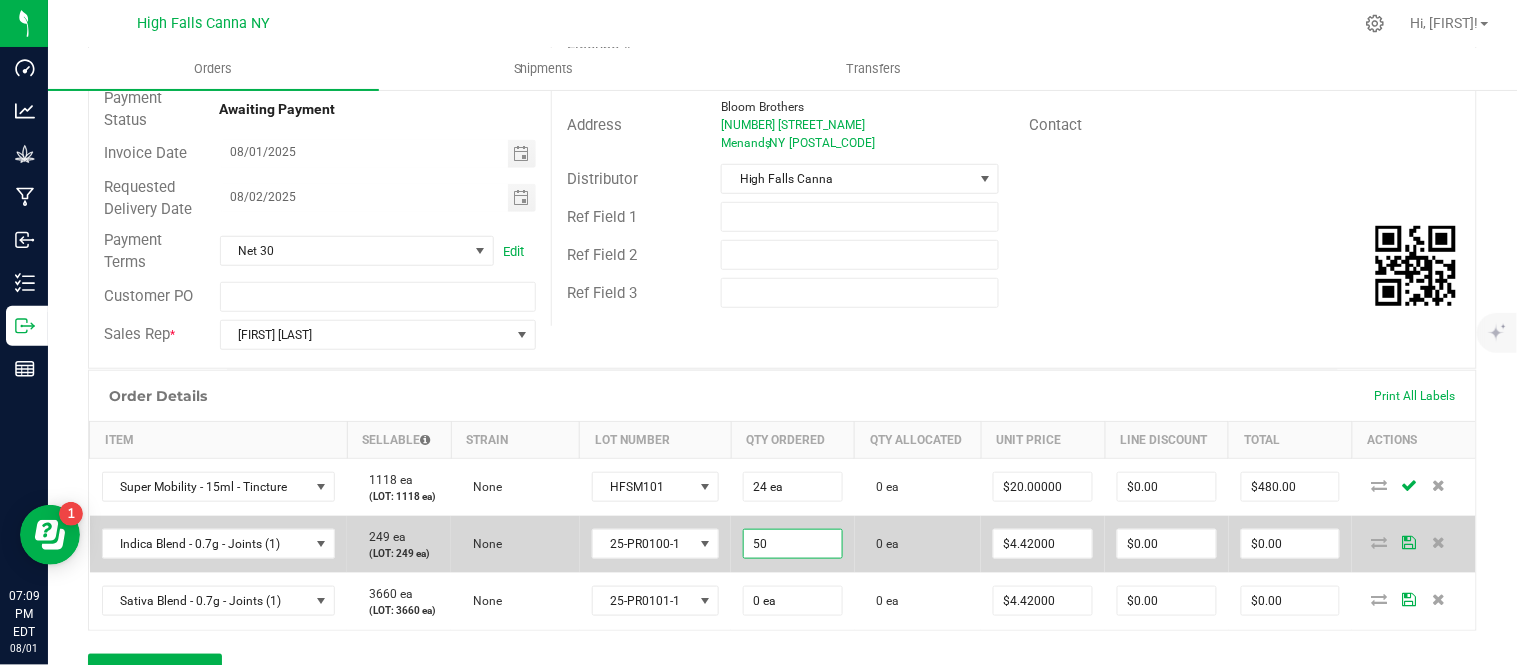 type on "50 ea" 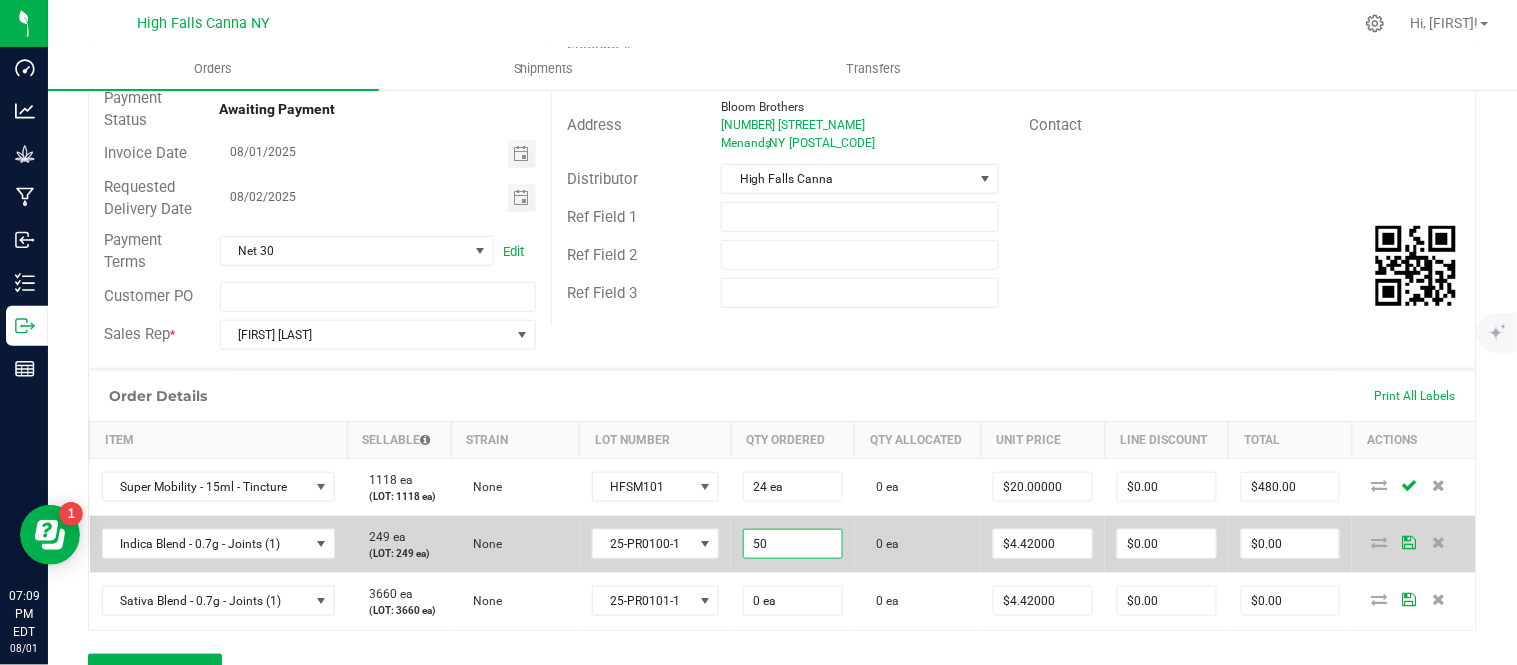type on "$221.00" 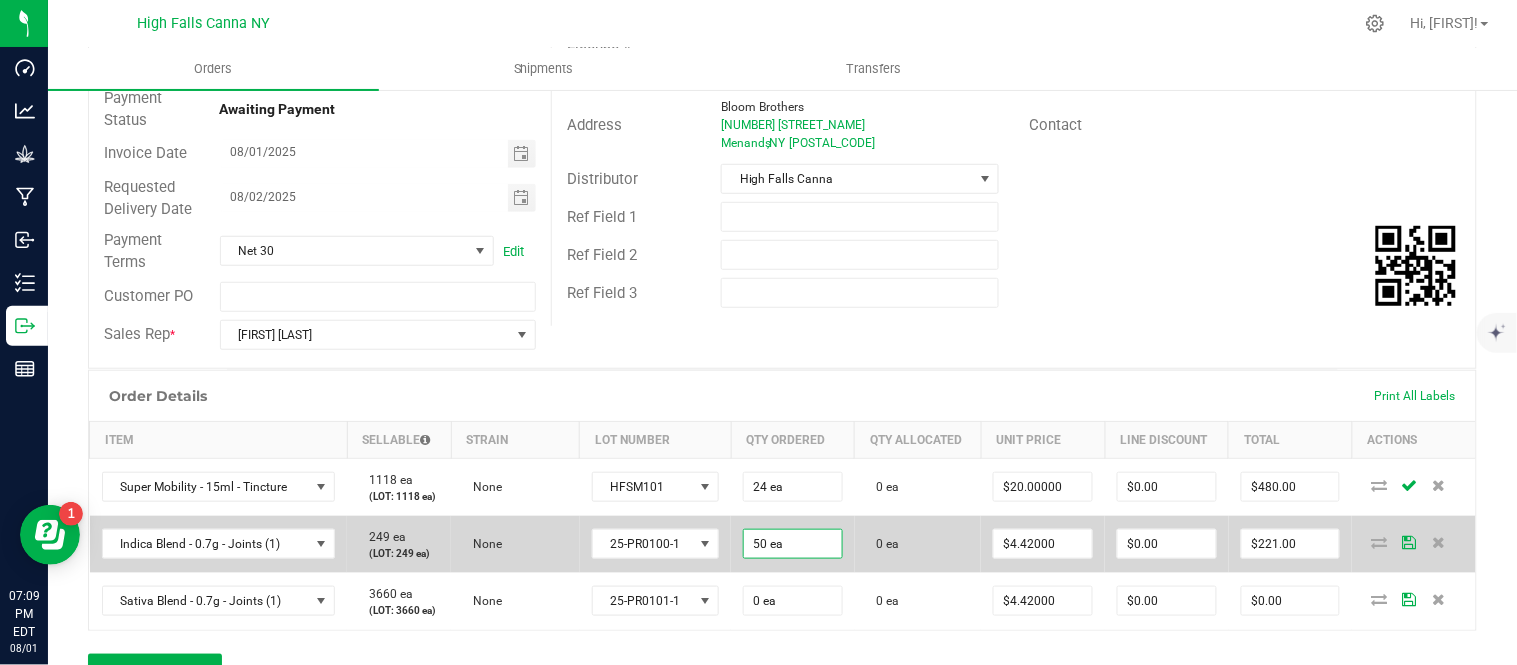 click on "50 ea" at bounding box center (793, 544) 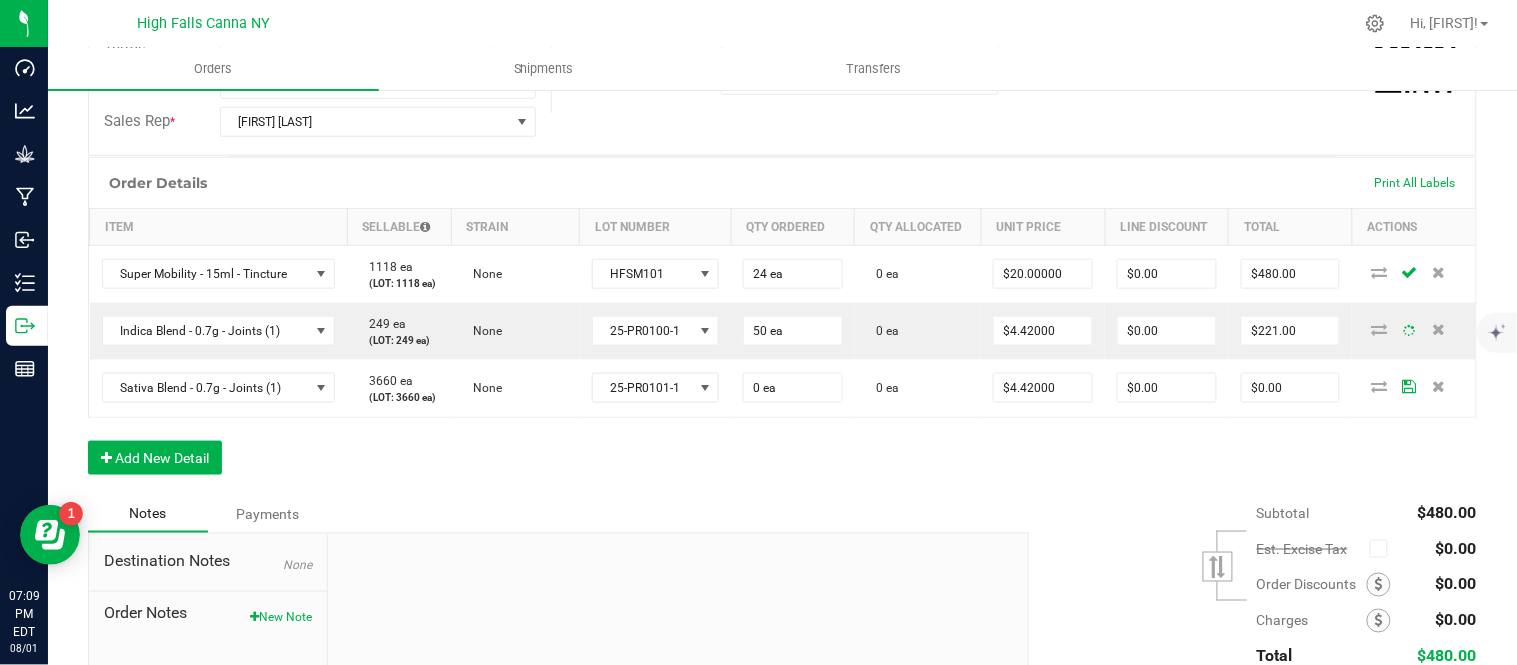 scroll, scrollTop: 446, scrollLeft: 0, axis: vertical 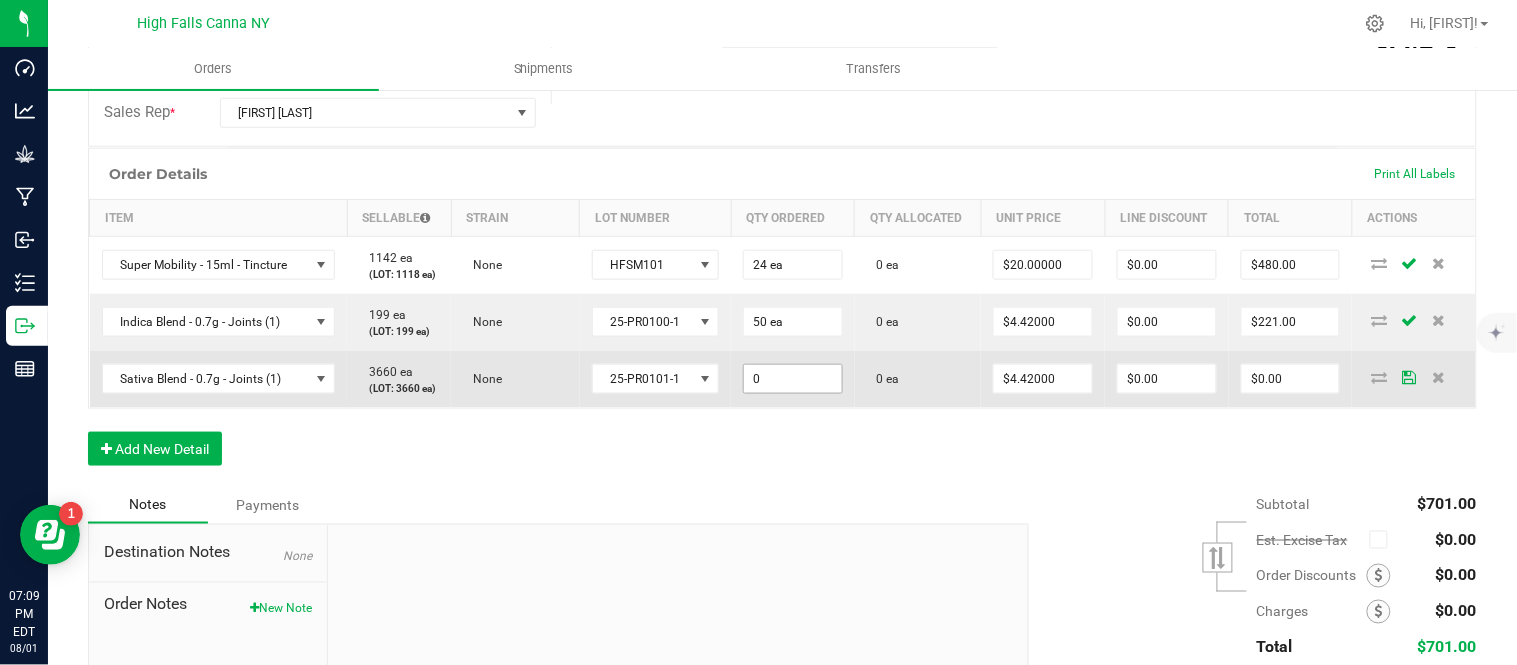 click on "0" at bounding box center (793, 379) 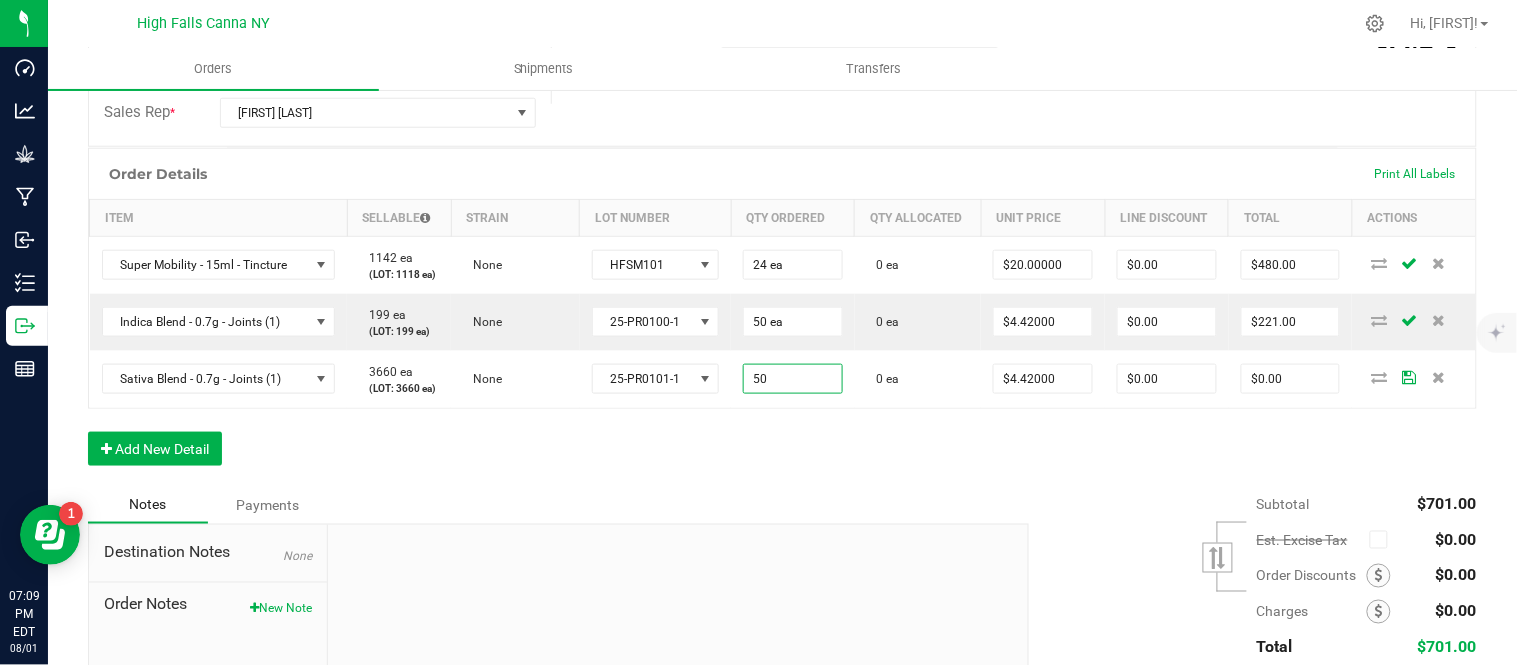 type on "50 ea" 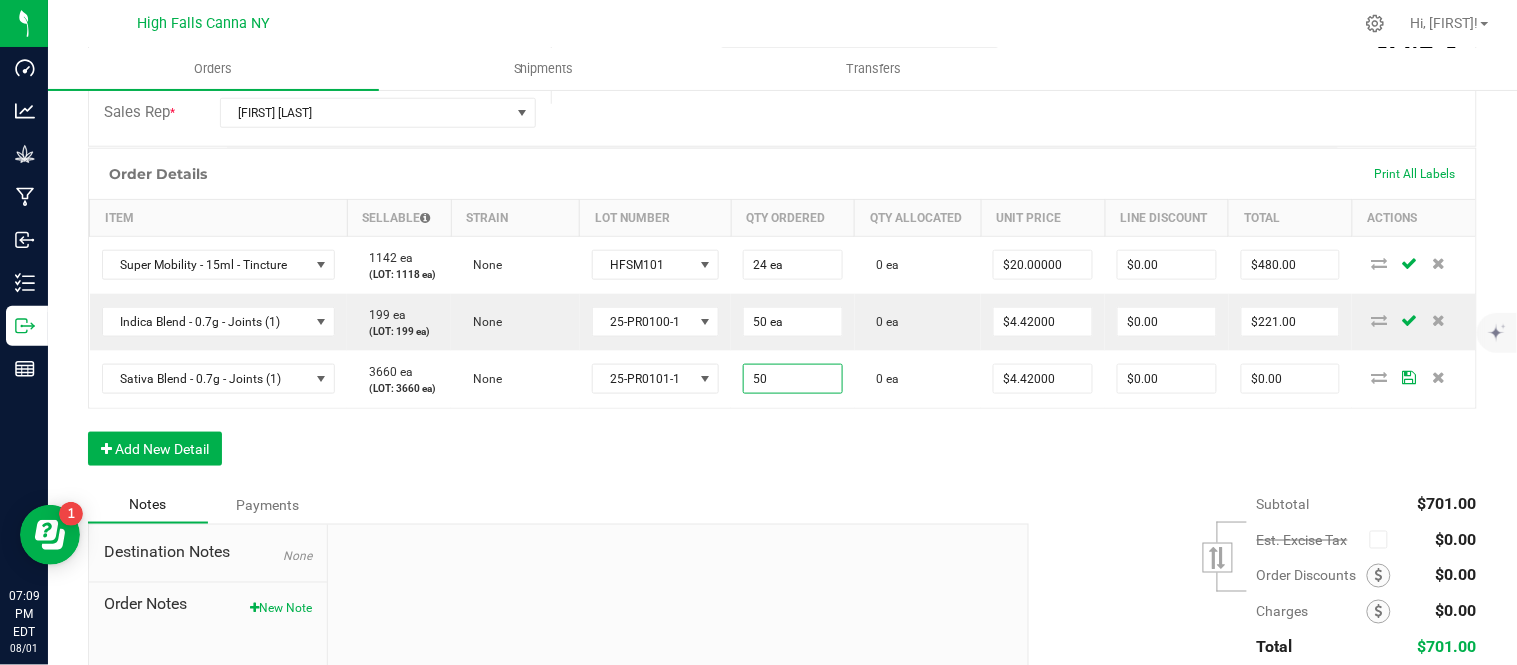 type on "$221.00" 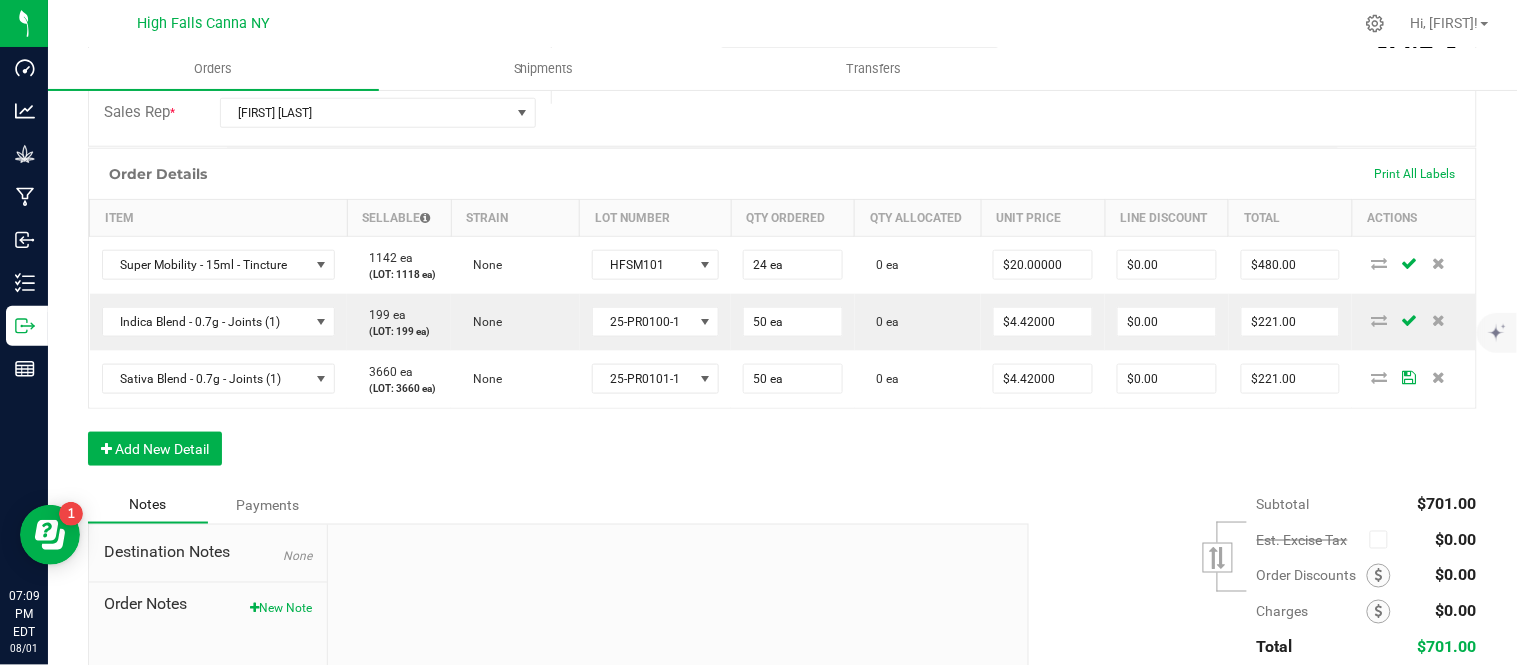 click on "Notes
Payments" at bounding box center (551, 505) 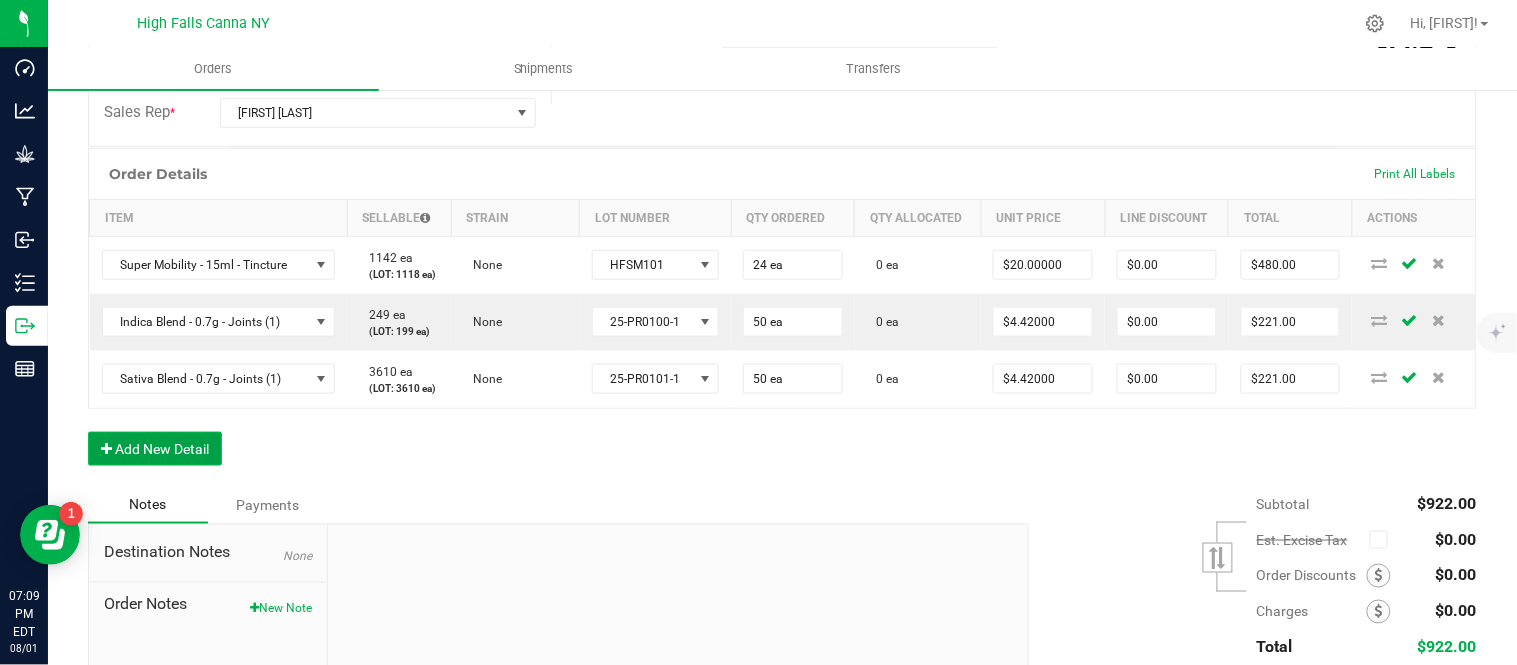 click on "Add New Detail" at bounding box center (155, 449) 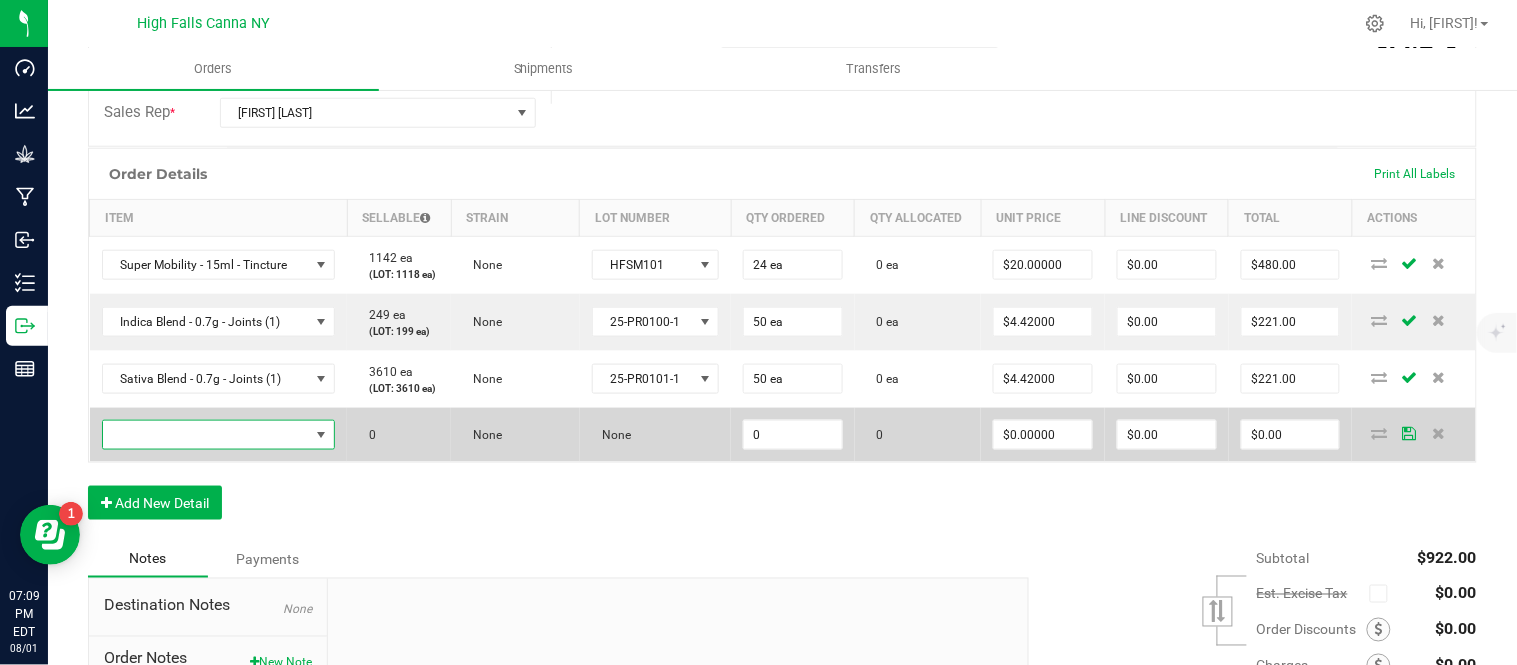 click at bounding box center (206, 435) 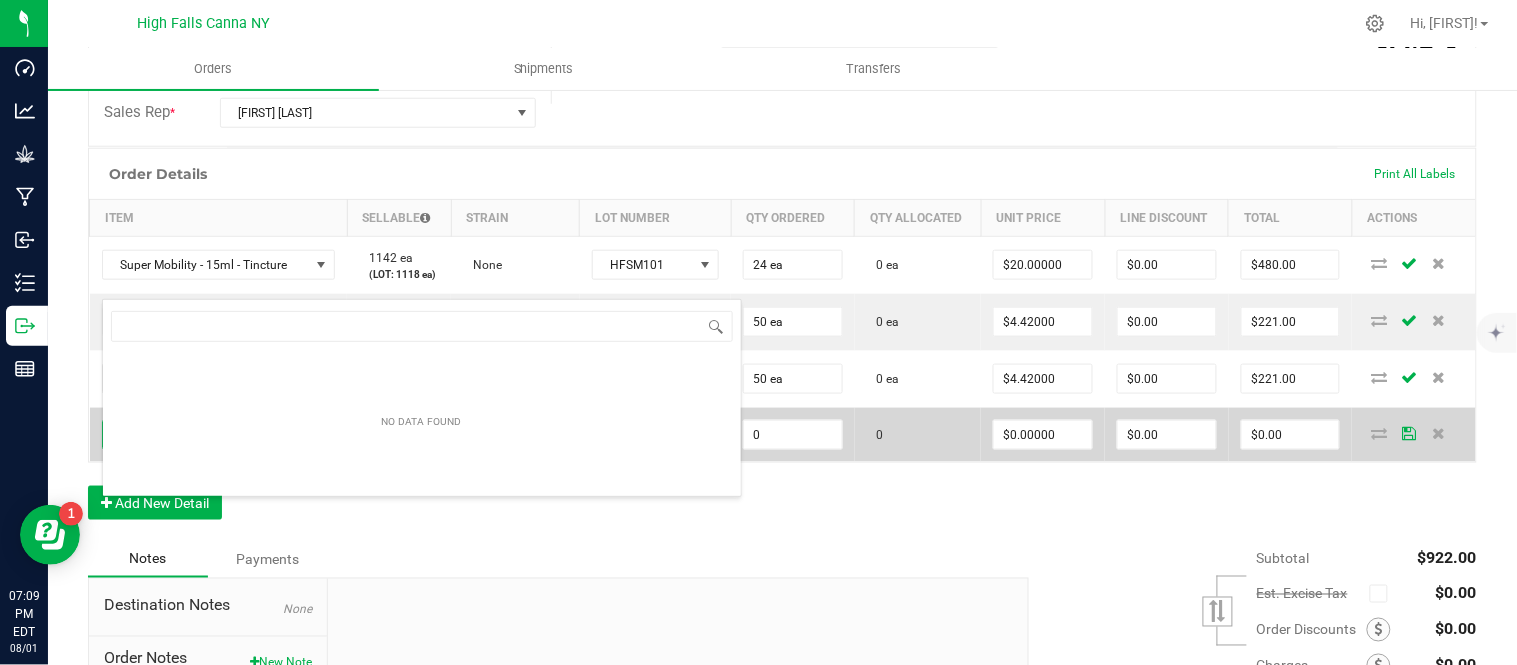 scroll, scrollTop: 99970, scrollLeft: 99767, axis: both 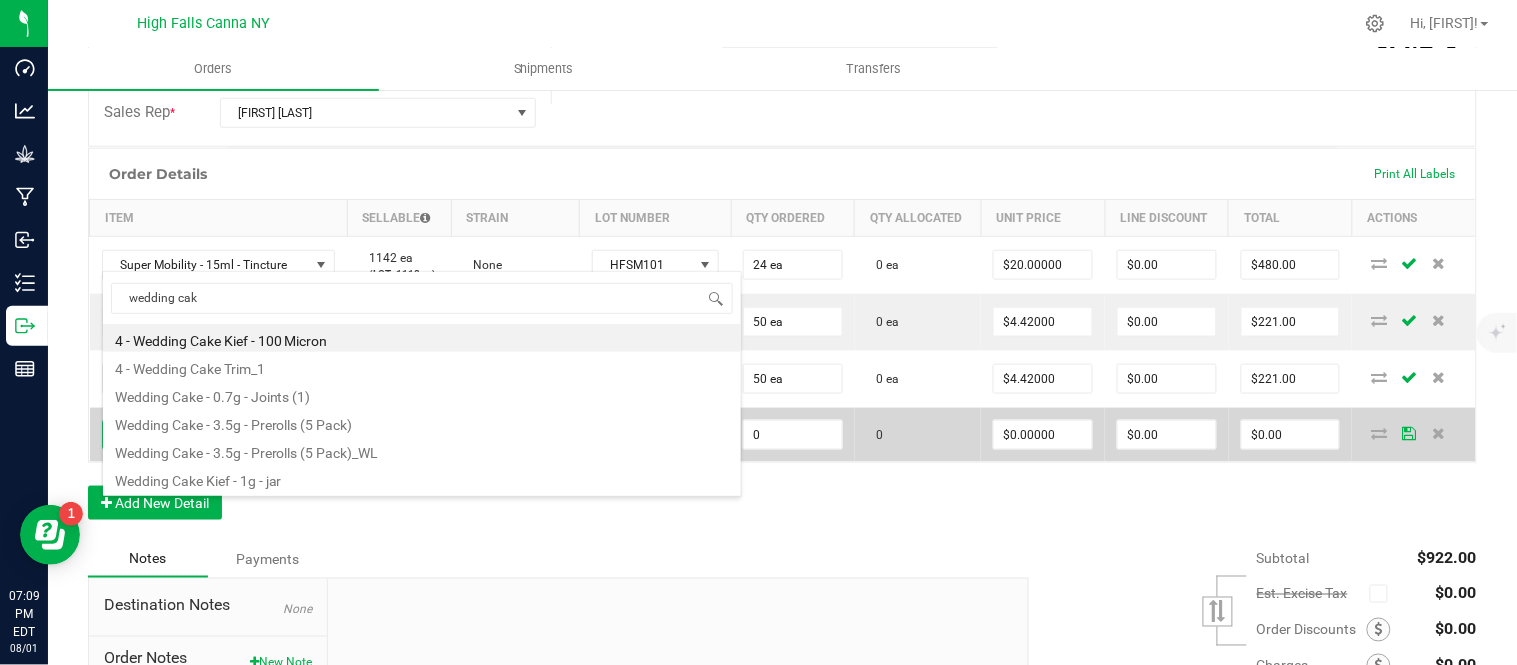 type on "wedding cake" 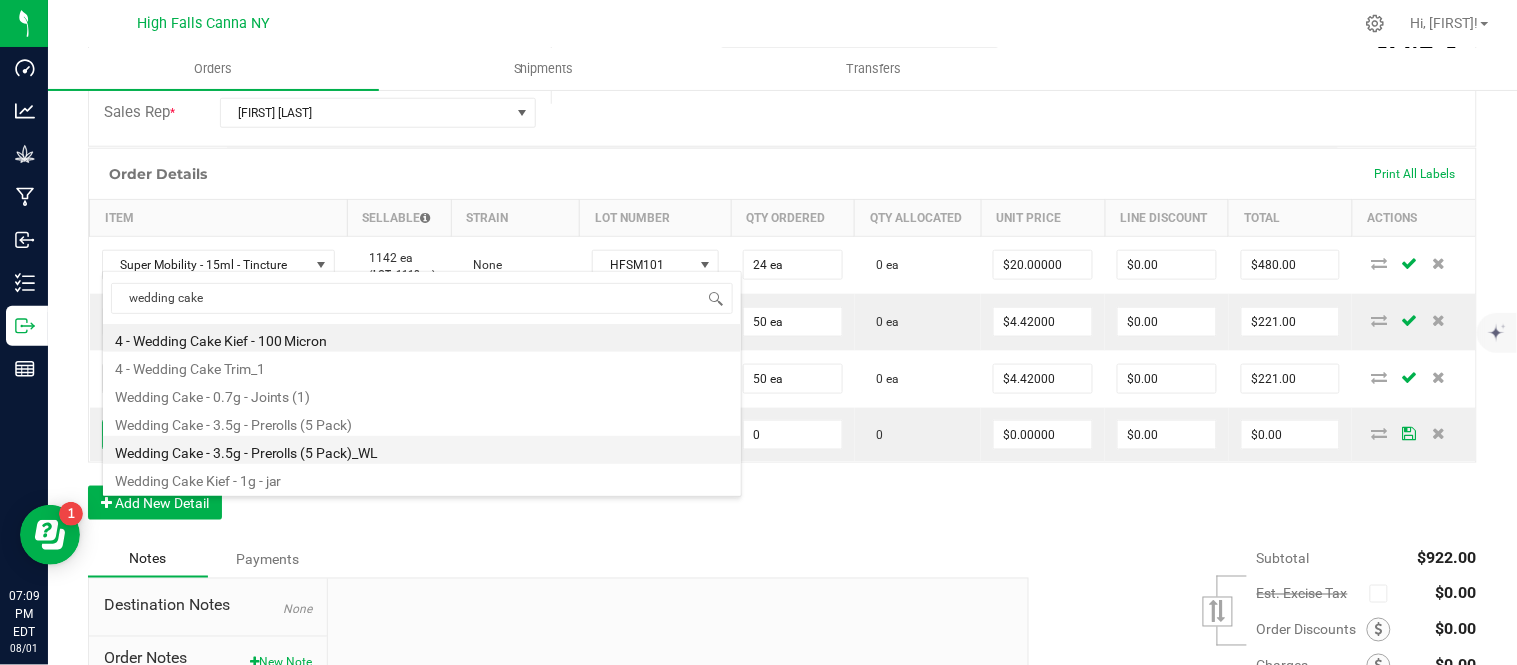 click on "Wedding Cake - 3.5g - Prerolls (5 Pack)_WL" at bounding box center (422, 450) 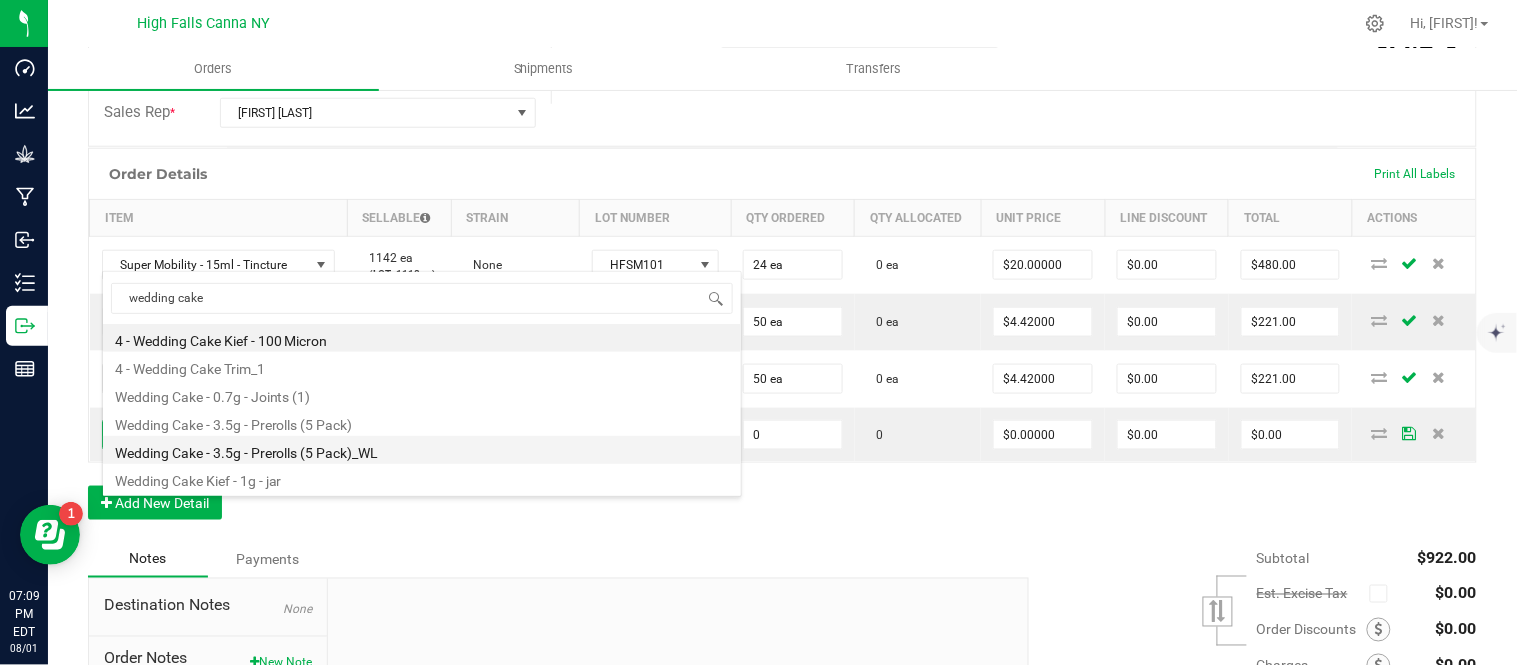 type on "0 ea" 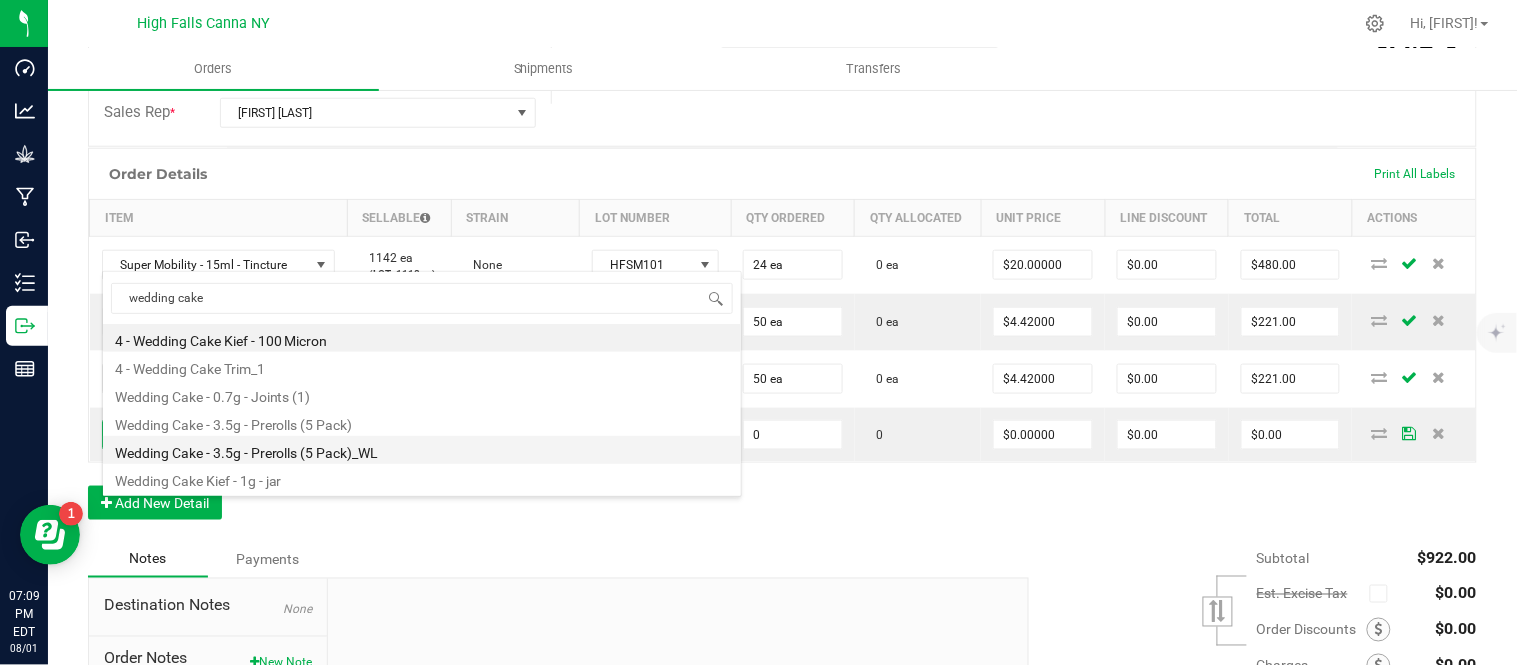 type on "$15.00000" 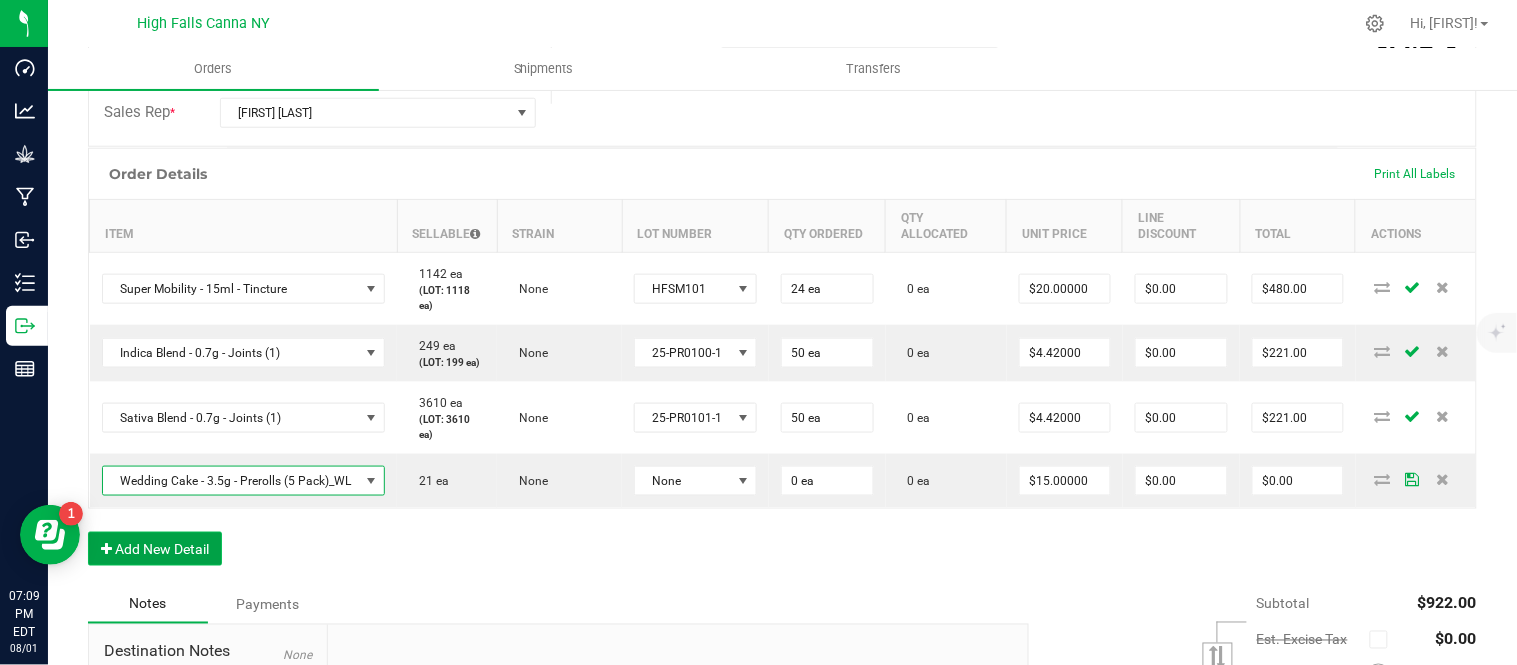 click on "Add New Detail" at bounding box center (155, 549) 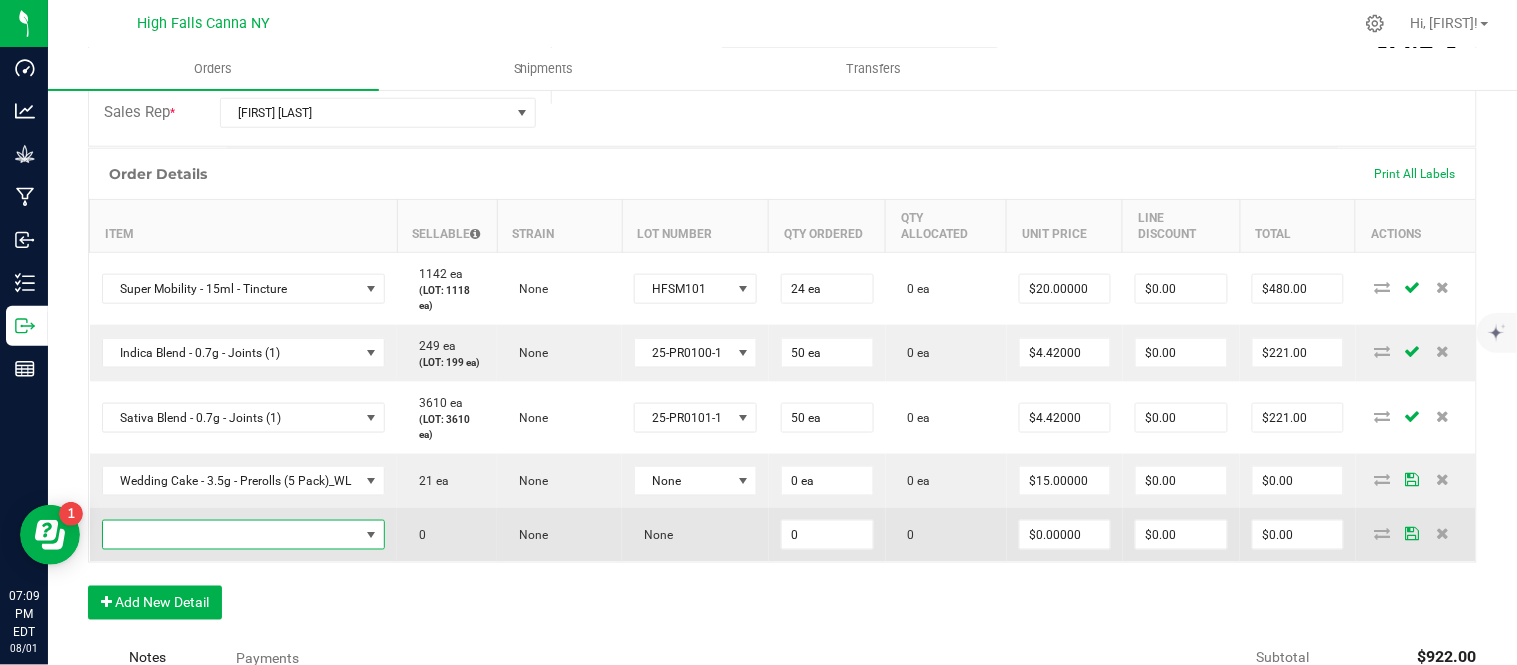click at bounding box center (231, 535) 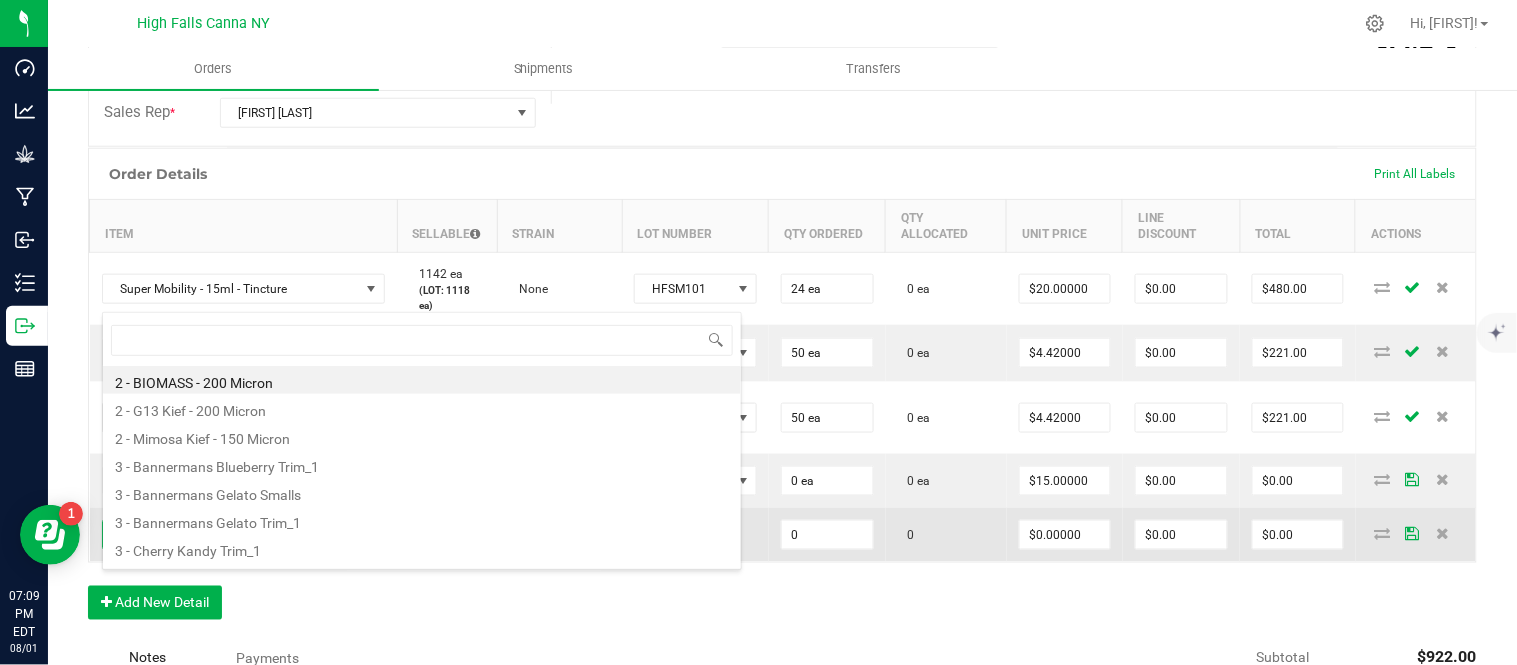 scroll, scrollTop: 99970, scrollLeft: 99698, axis: both 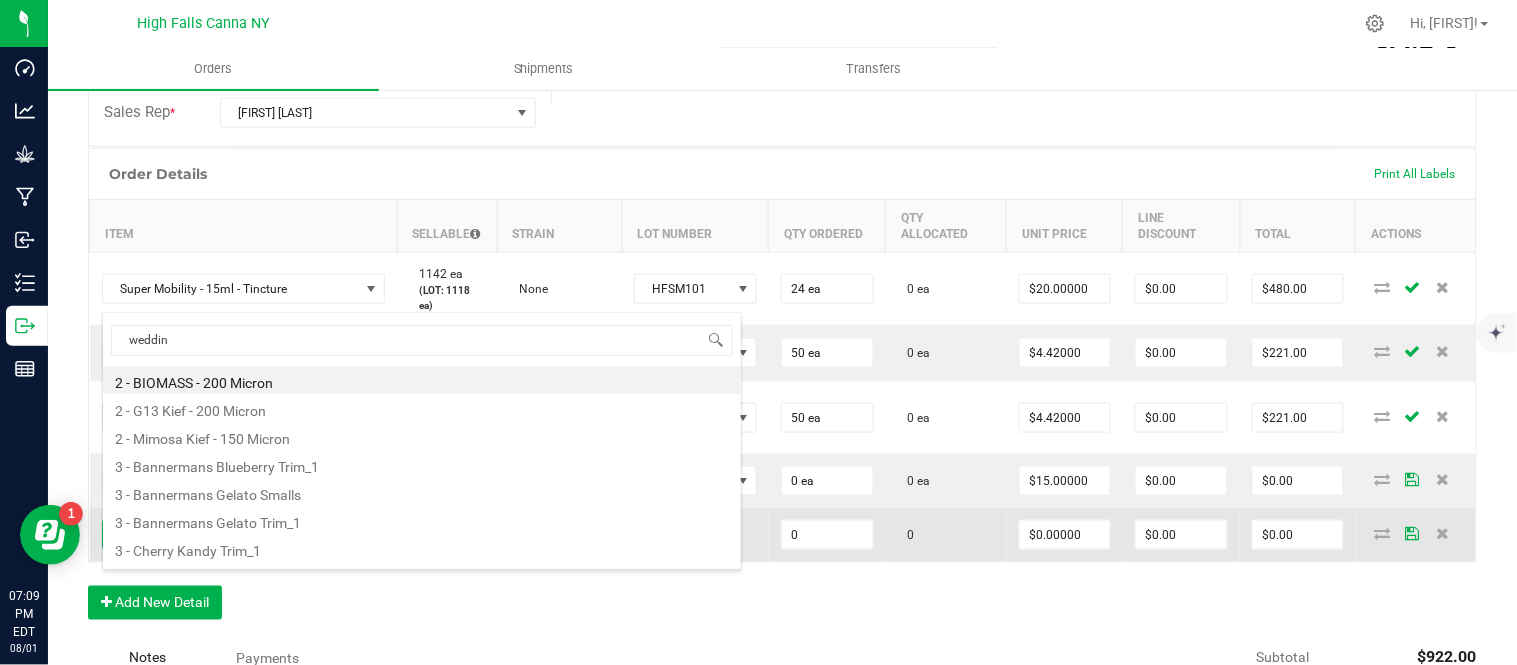 type on "wedding" 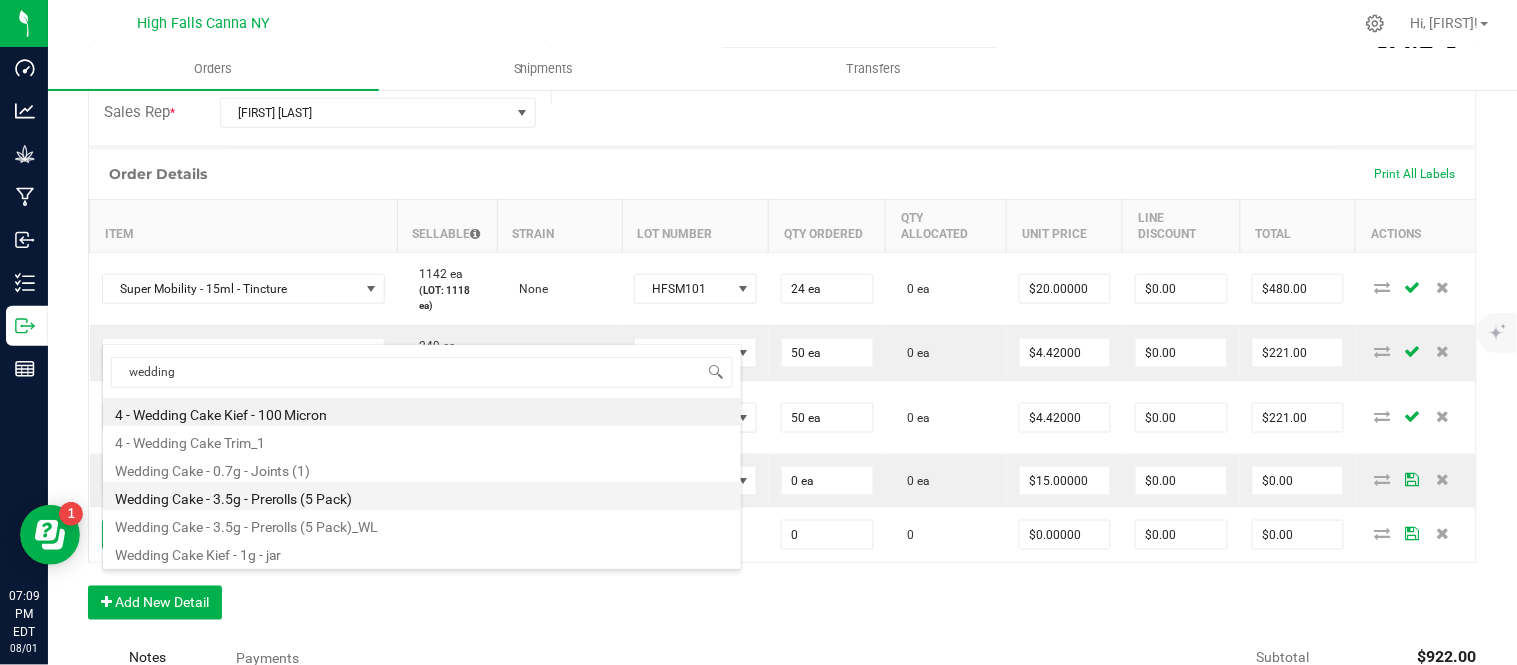 click on "Wedding Cake - 3.5g - Prerolls (5 Pack)" at bounding box center (422, 496) 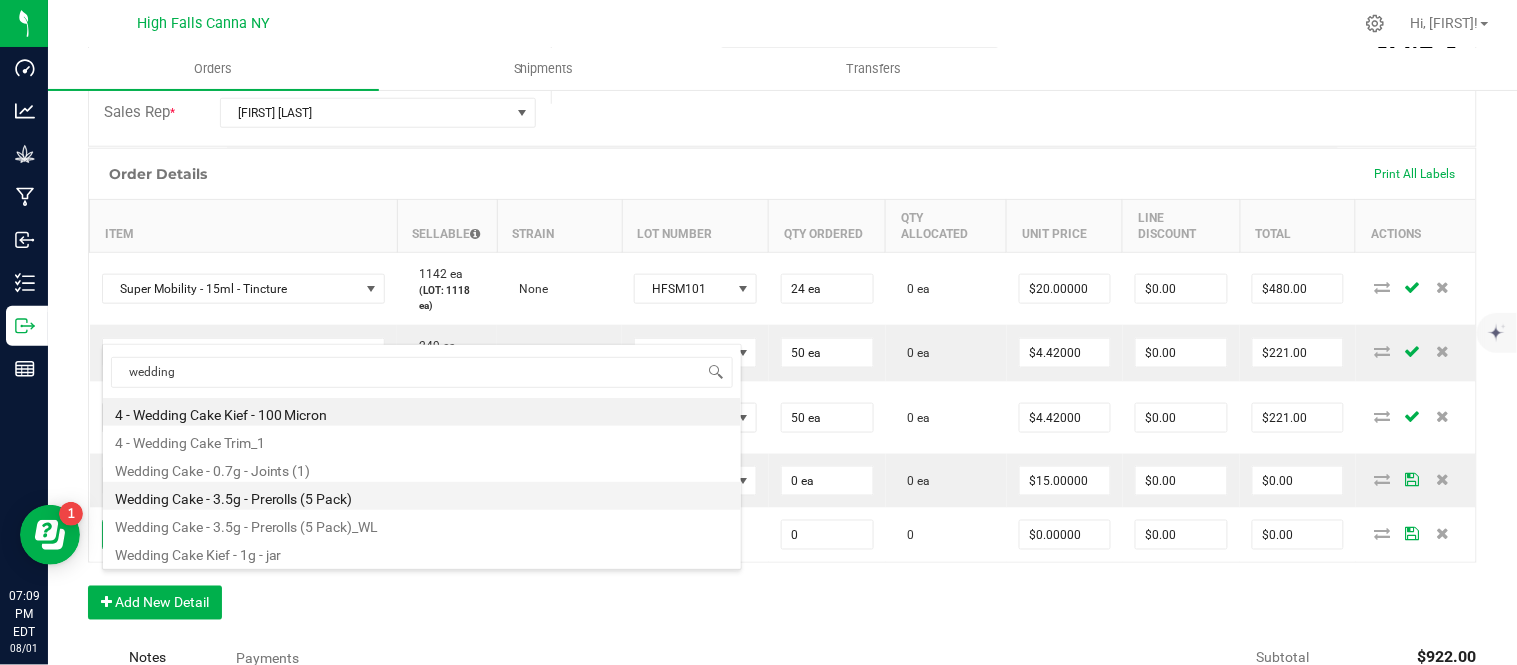type on "0 ea" 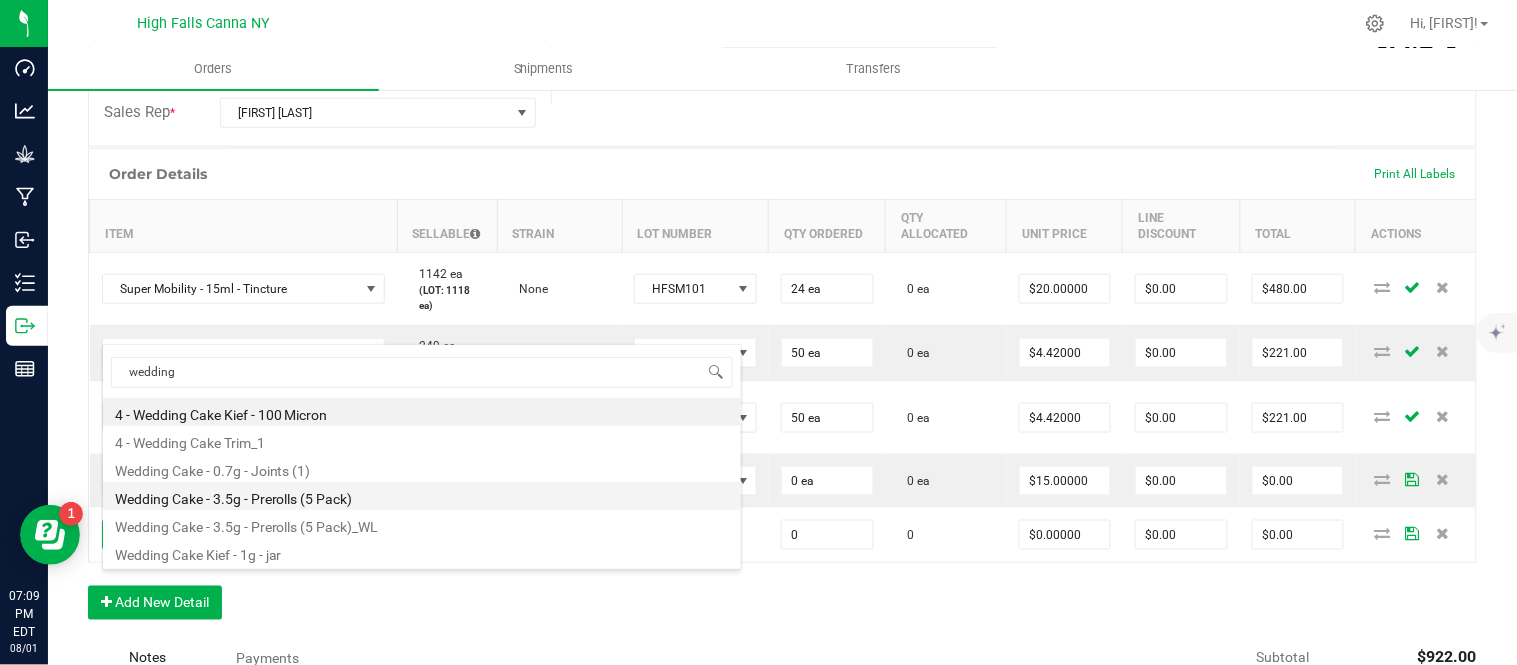 type on "$15.00000" 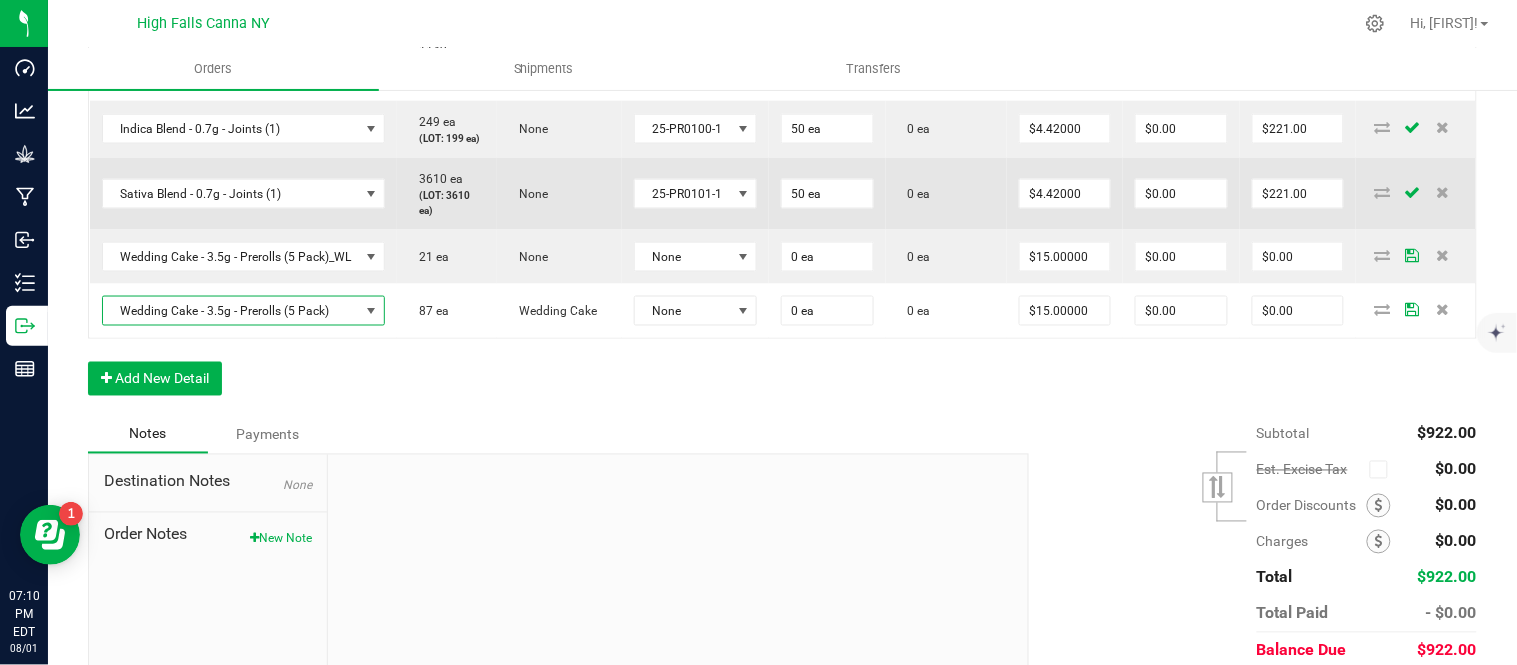 scroll, scrollTop: 780, scrollLeft: 0, axis: vertical 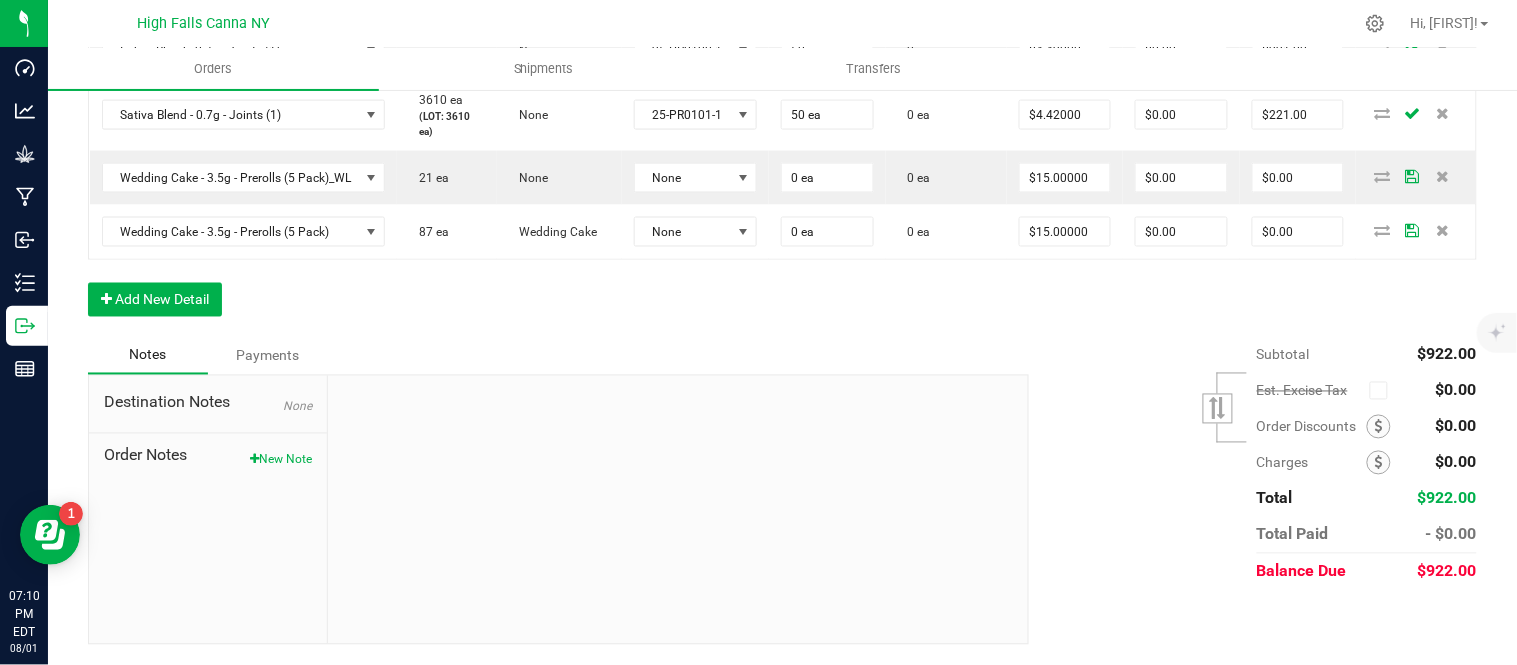 click on "Notes
Payments" at bounding box center [551, 356] 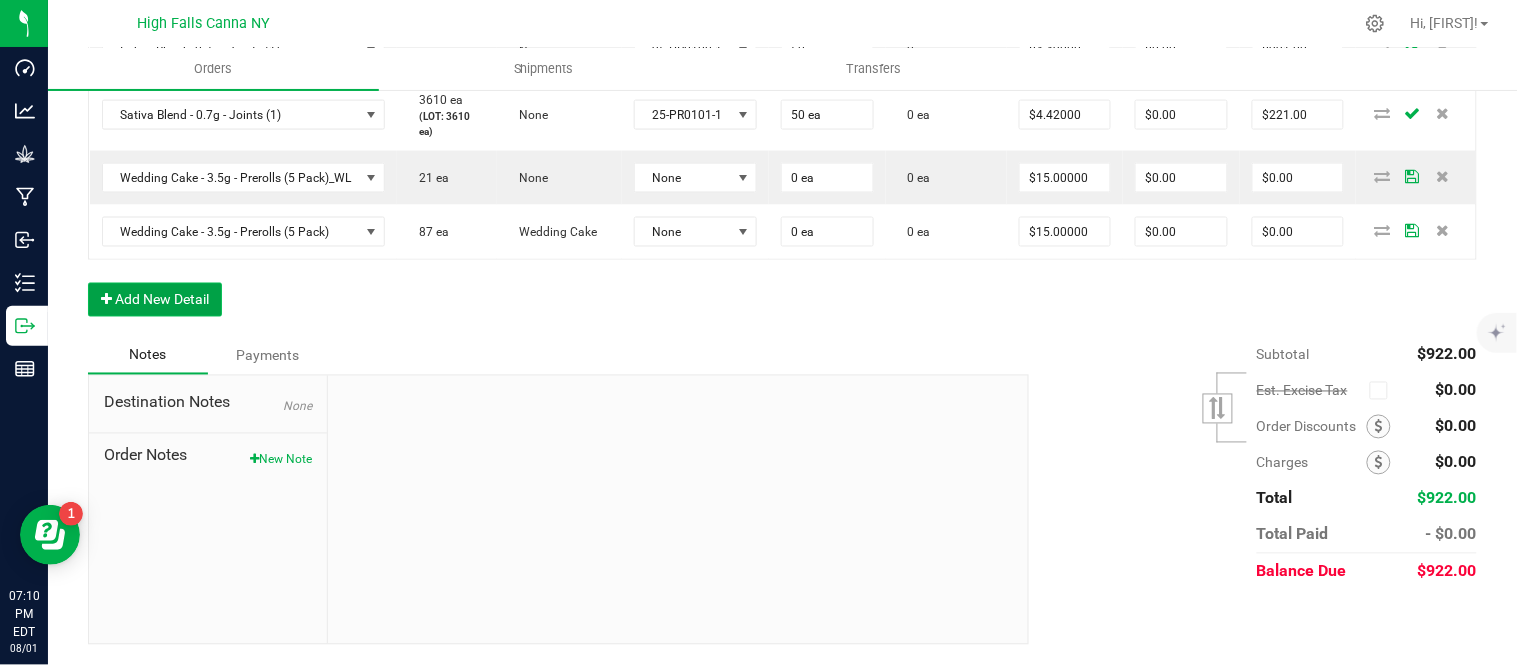 click on "Add New Detail" at bounding box center (155, 300) 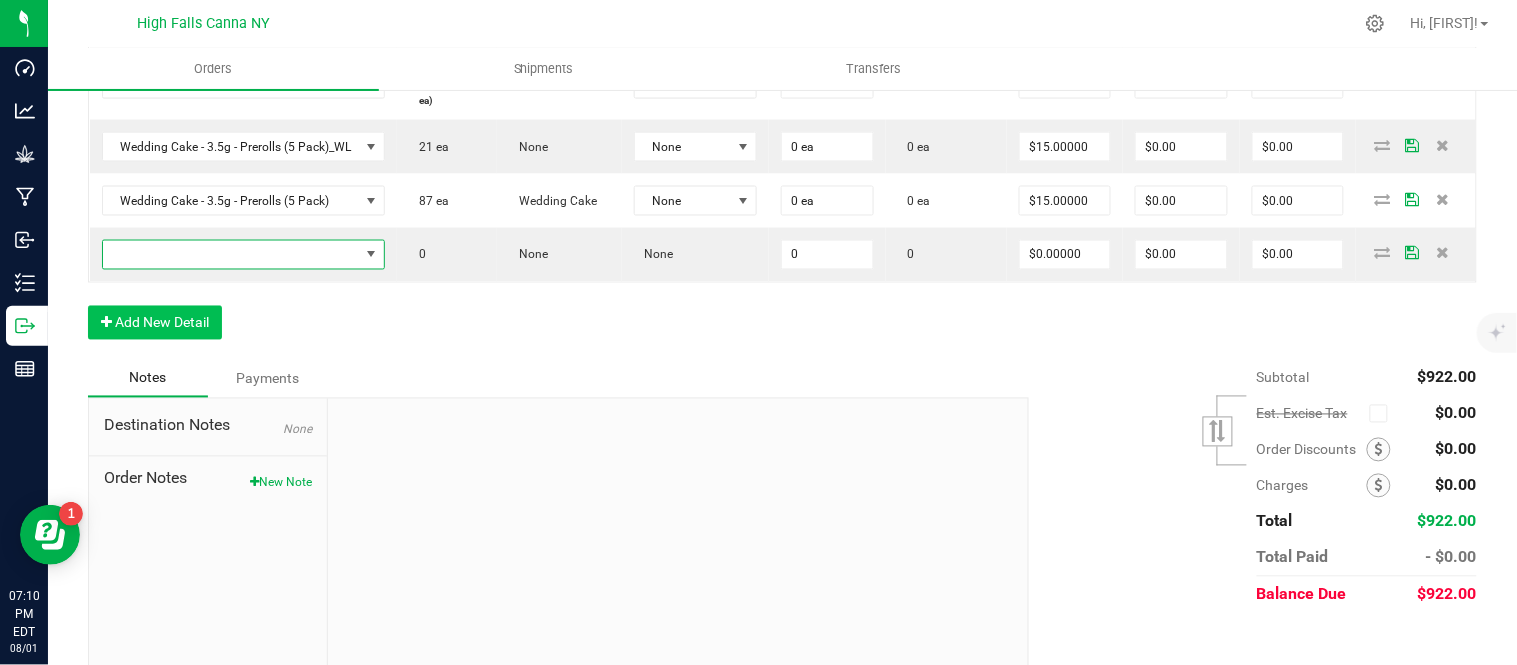 click at bounding box center (231, 255) 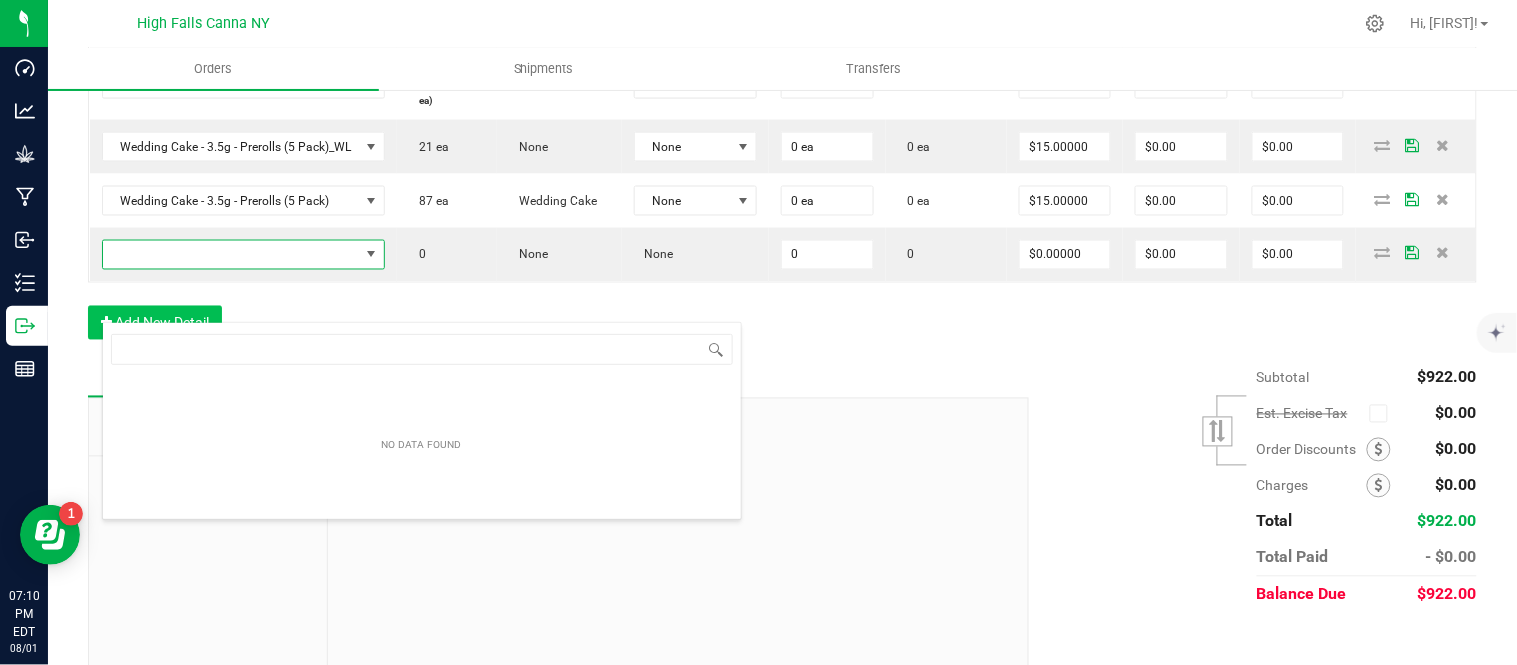 scroll, scrollTop: 99970, scrollLeft: 99698, axis: both 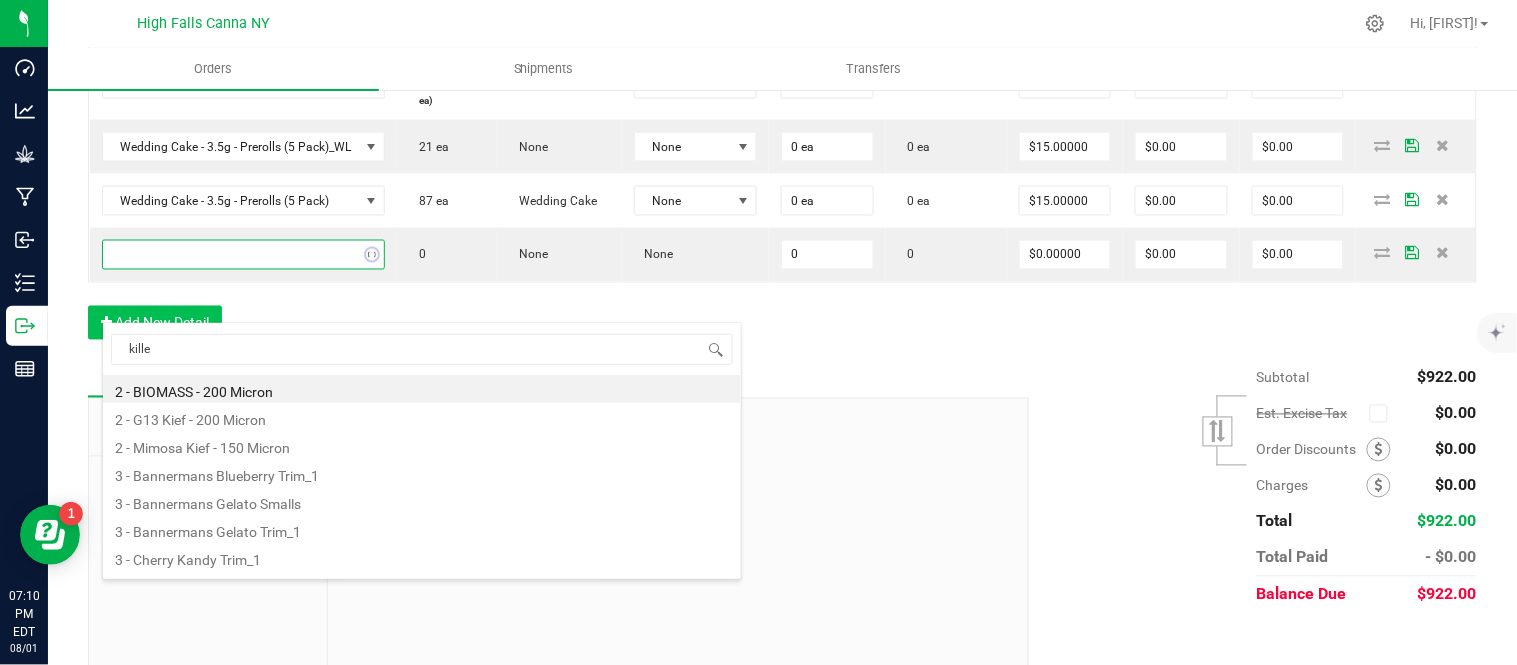 type on "killer" 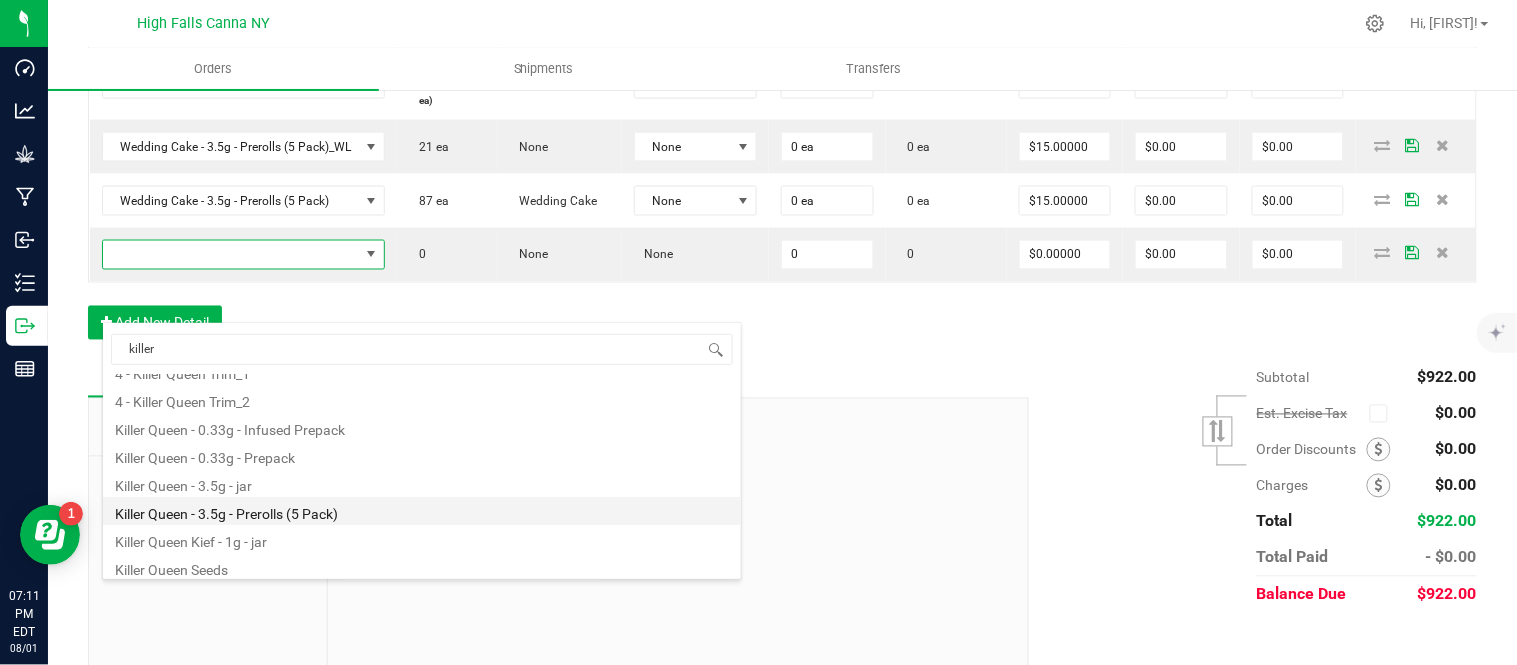 scroll, scrollTop: 135, scrollLeft: 0, axis: vertical 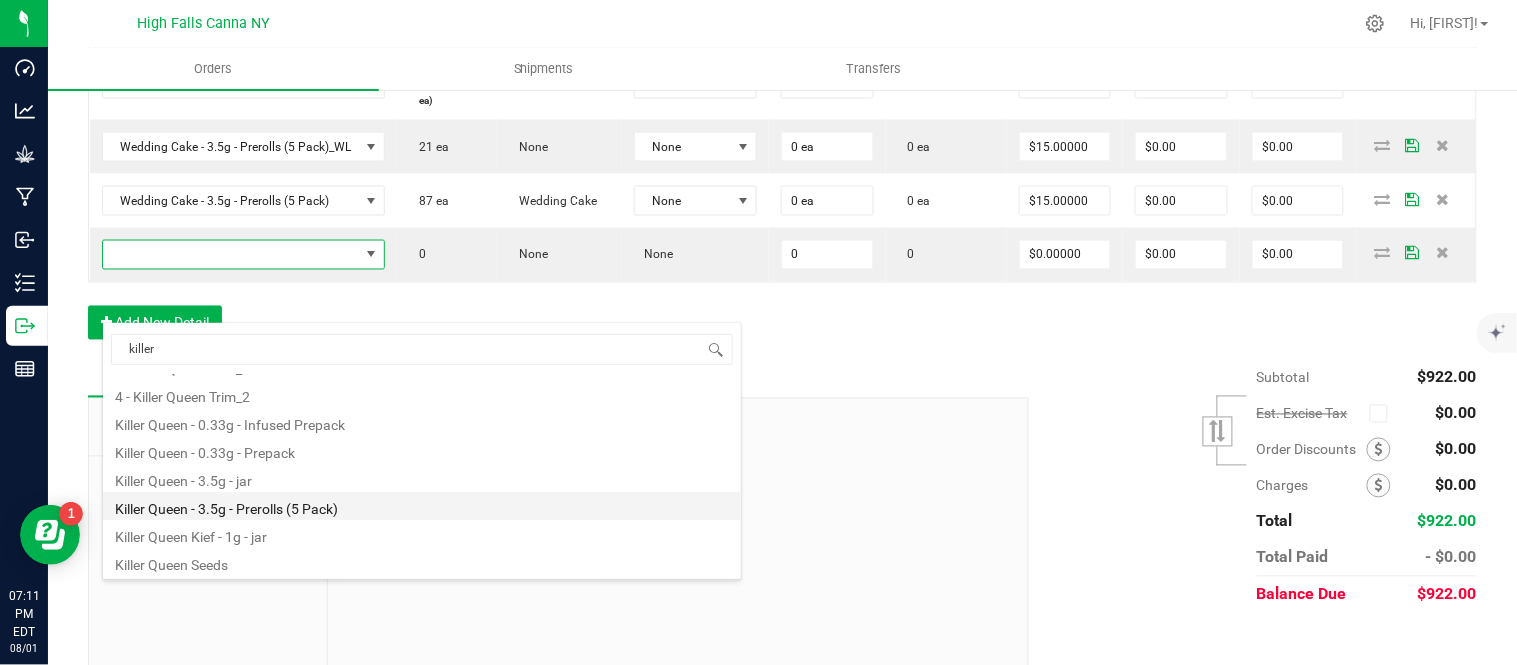 click on "Killer Queen - 3.5g - Prerolls (5 Pack)" at bounding box center (422, 506) 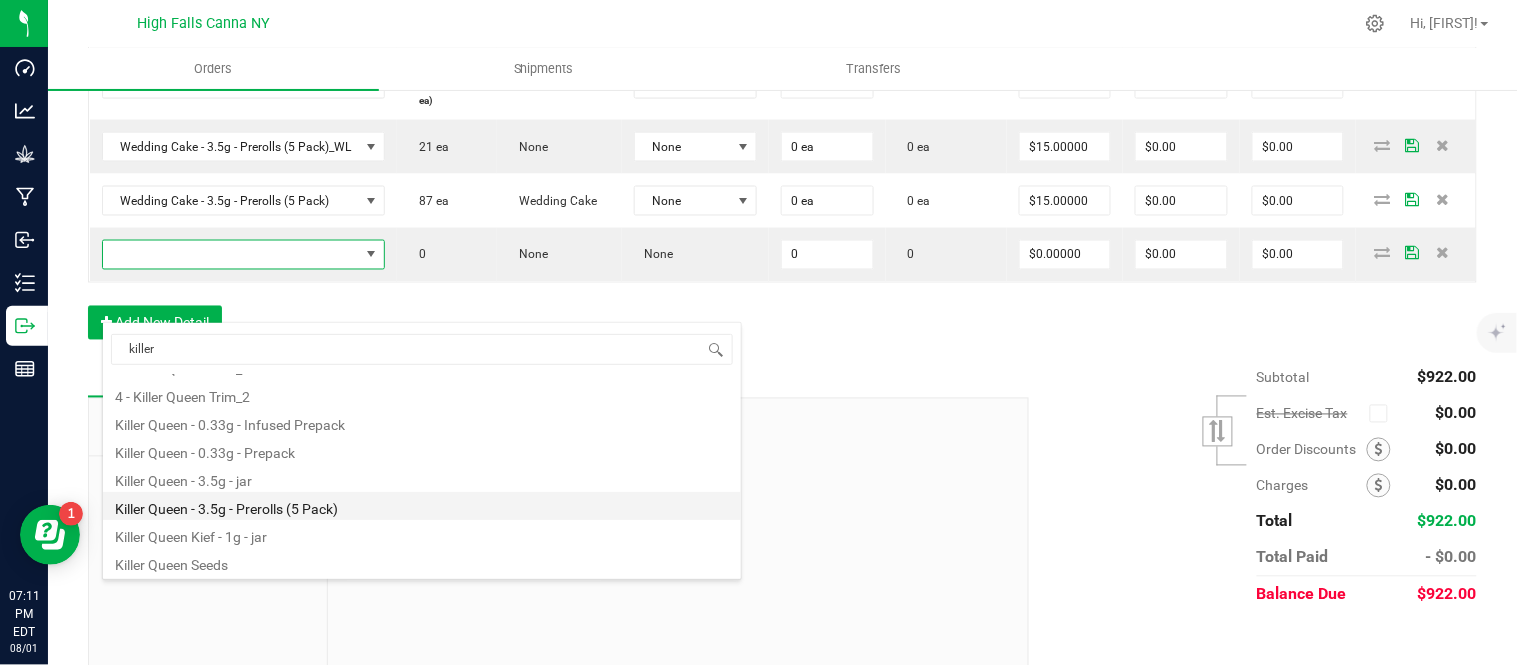 type on "0 ea" 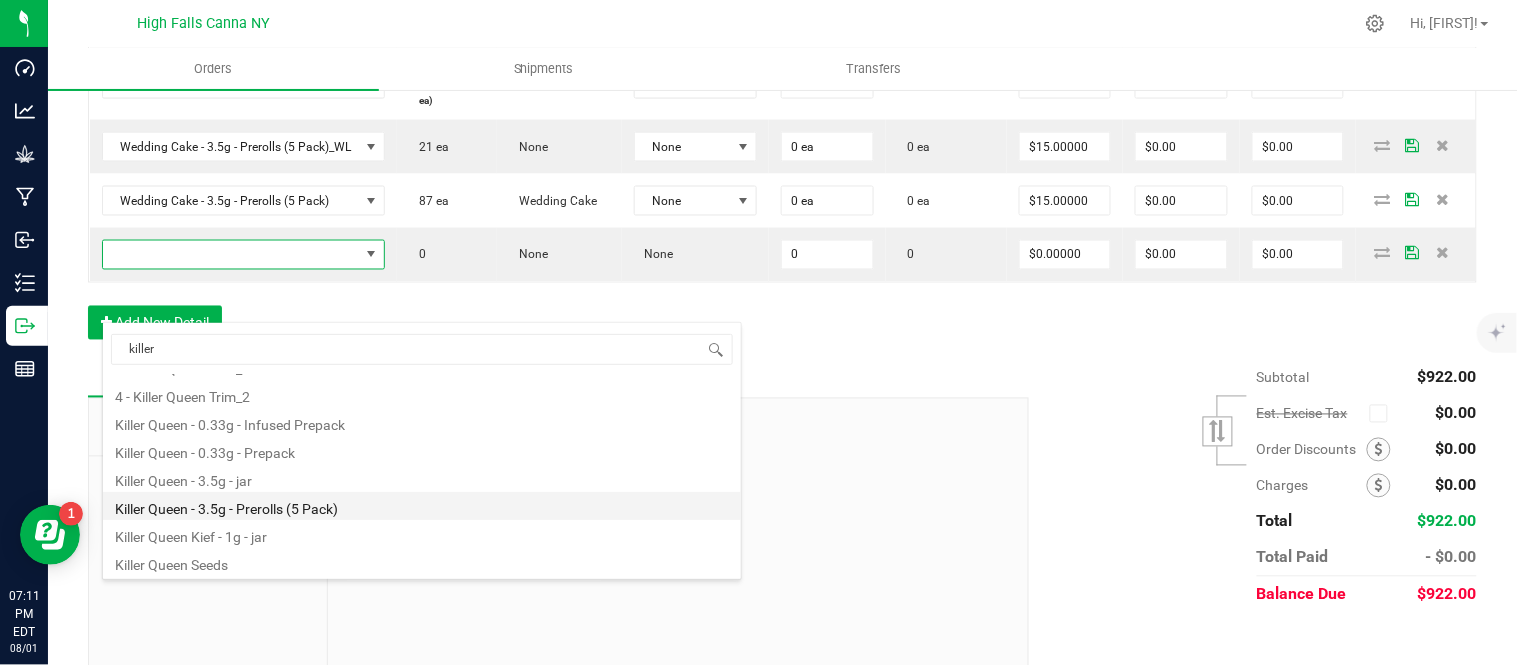 type on "$15.00000" 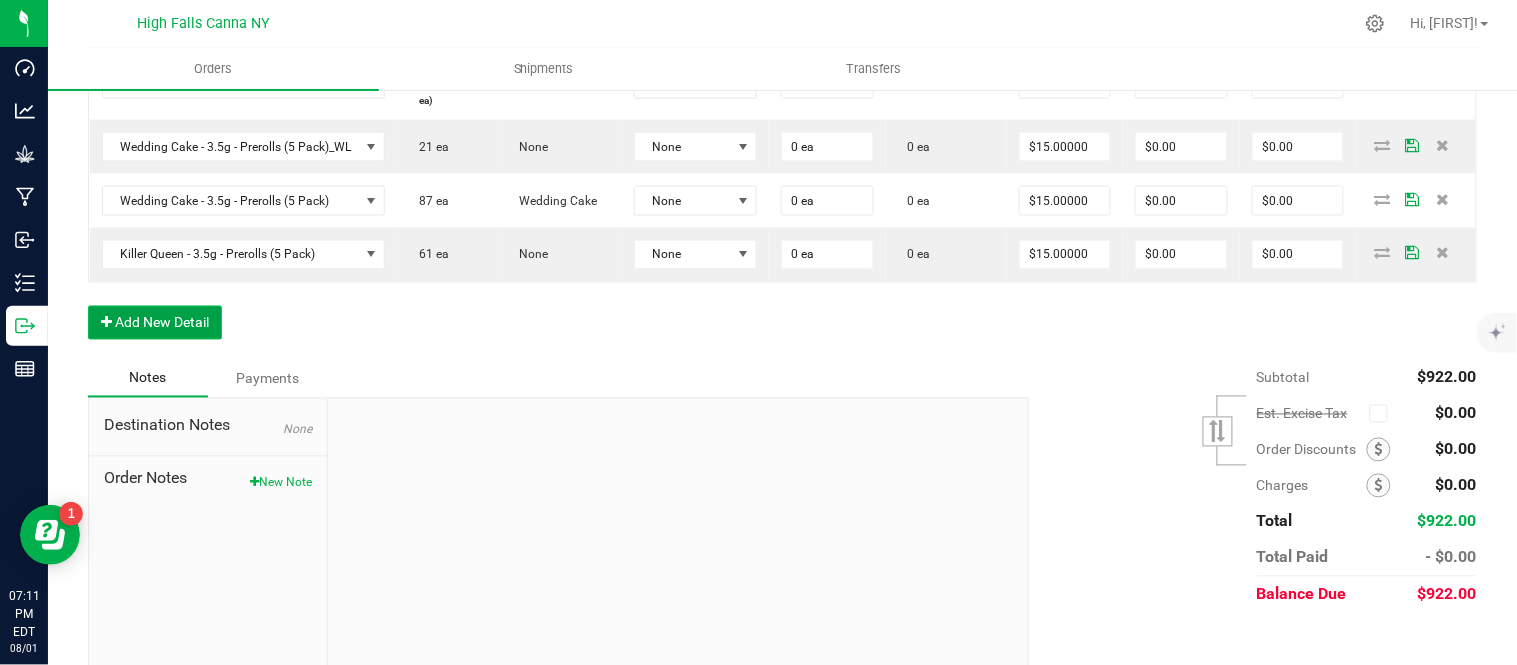 click on "Add New Detail" at bounding box center [155, 323] 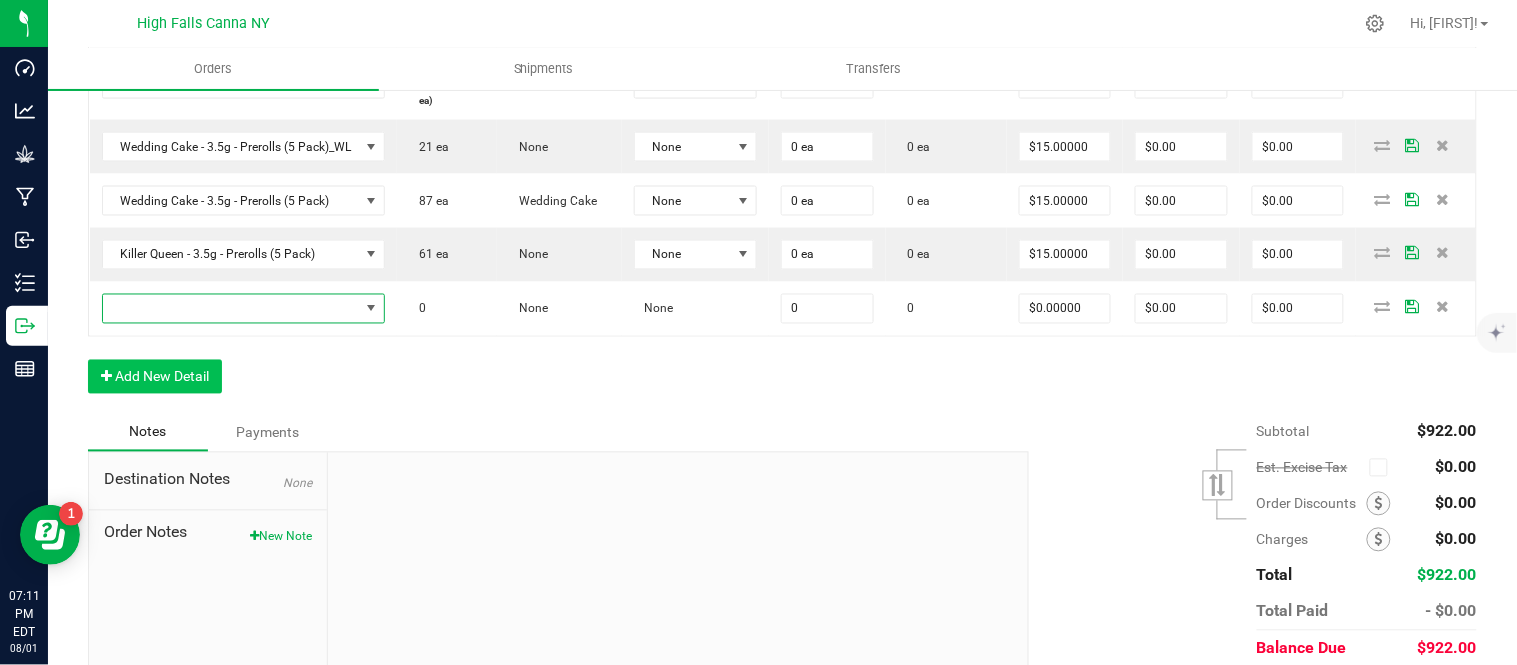 click at bounding box center (231, 309) 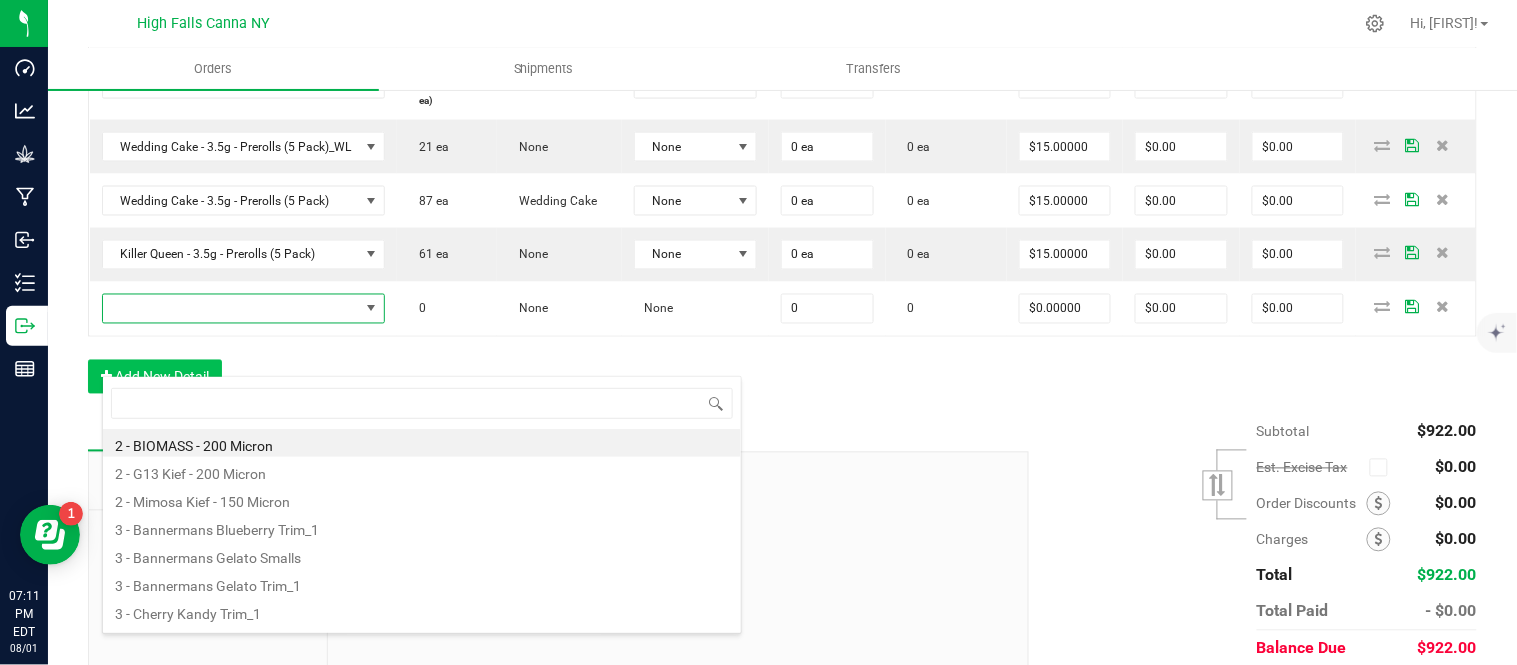 scroll, scrollTop: 99970, scrollLeft: 99698, axis: both 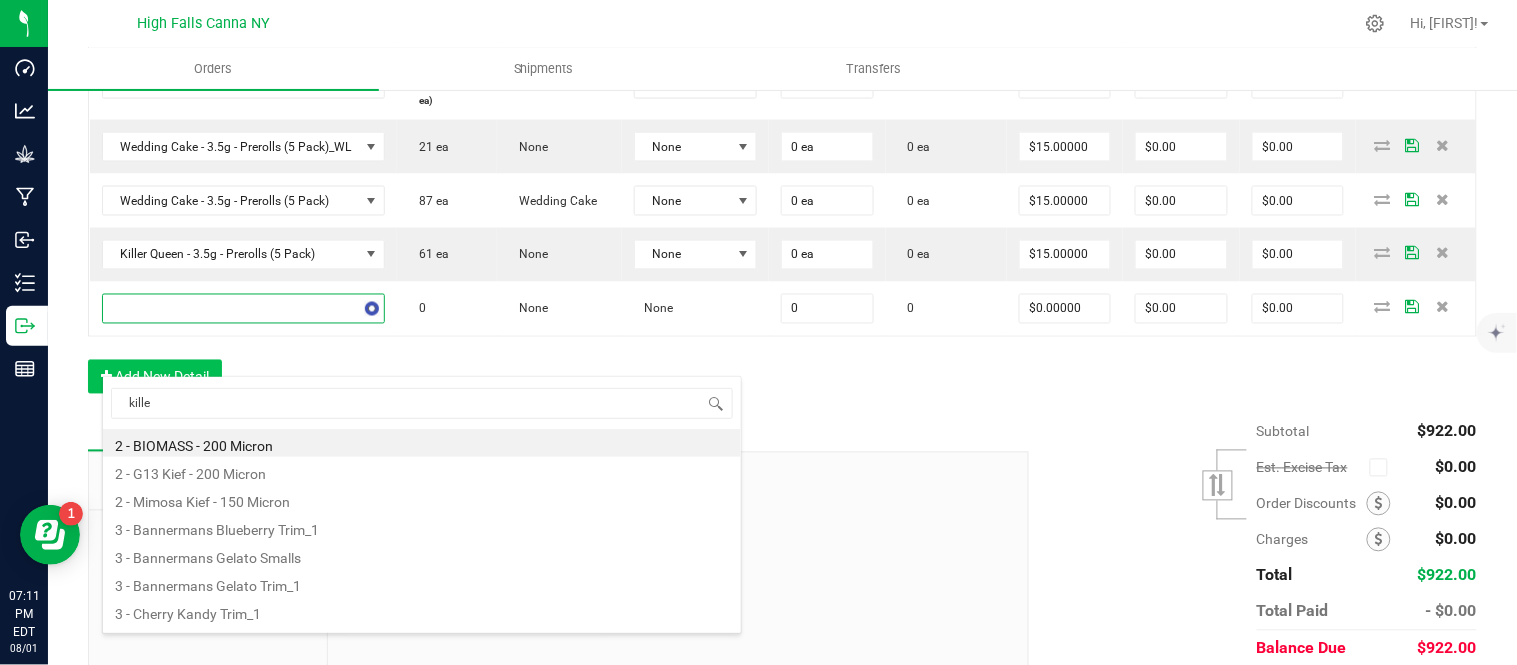 type on "killer" 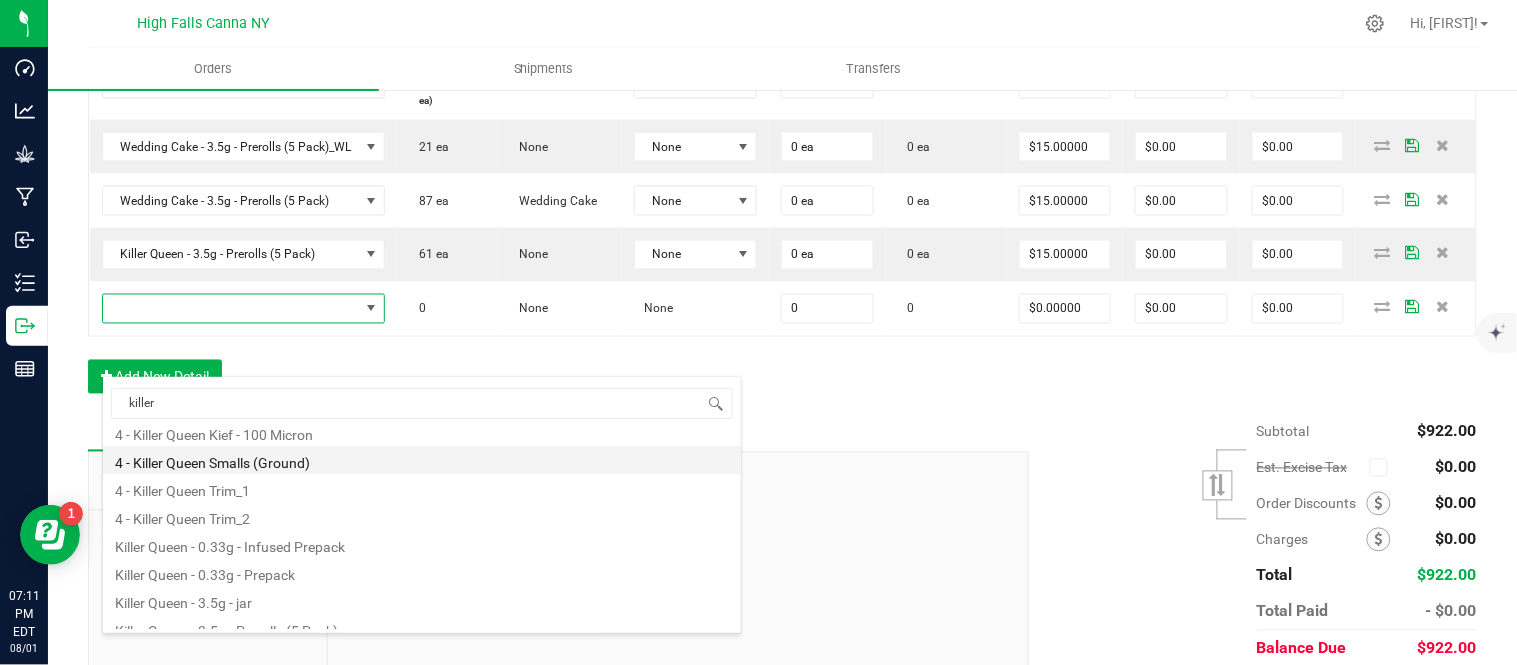 scroll, scrollTop: 135, scrollLeft: 0, axis: vertical 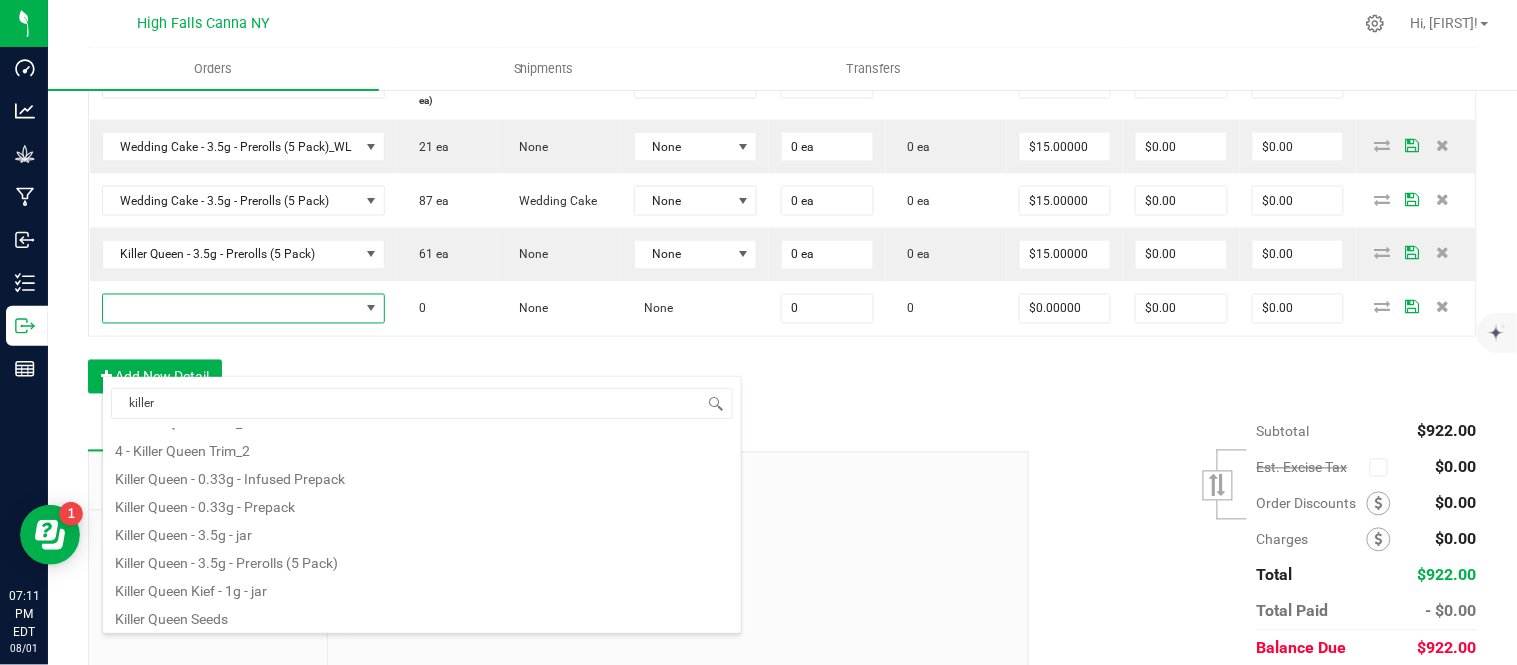 click on "Subtotal
$922.00
Est. Excise Tax" at bounding box center [1245, 540] 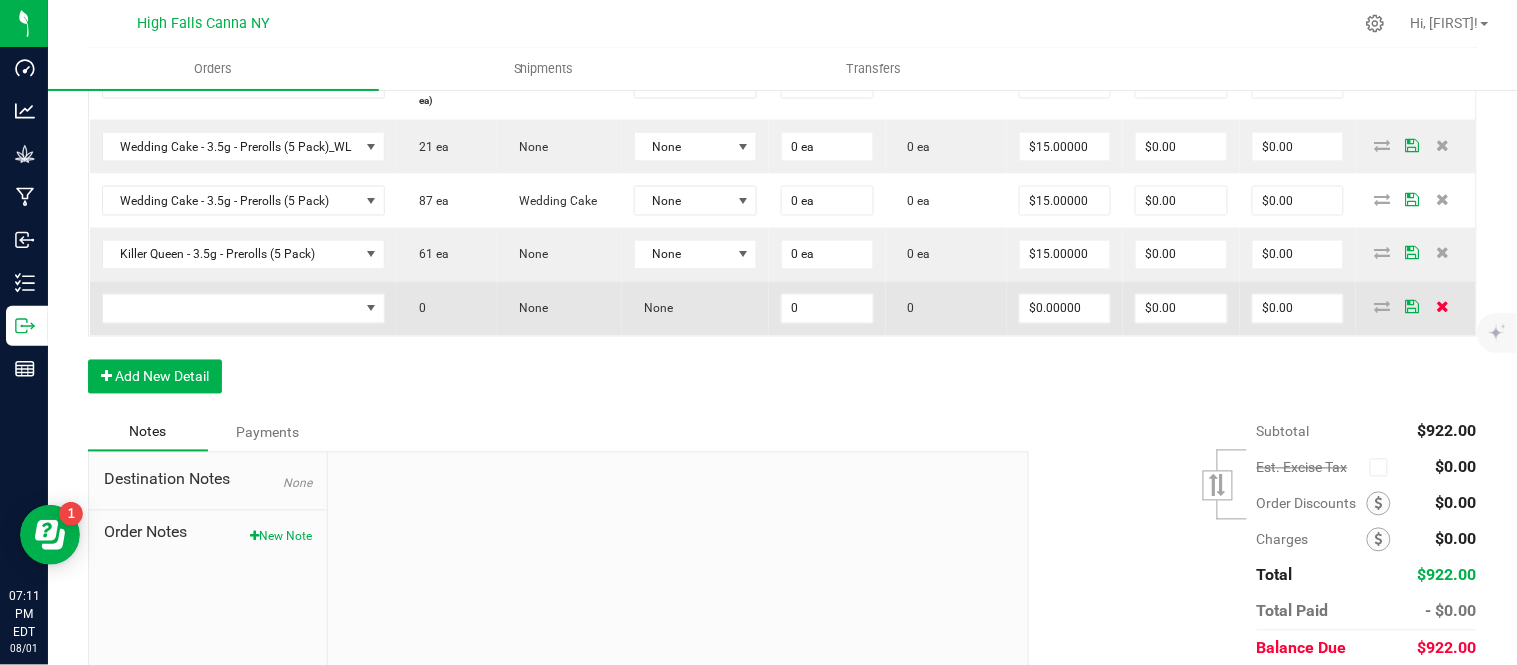 click at bounding box center [1442, 307] 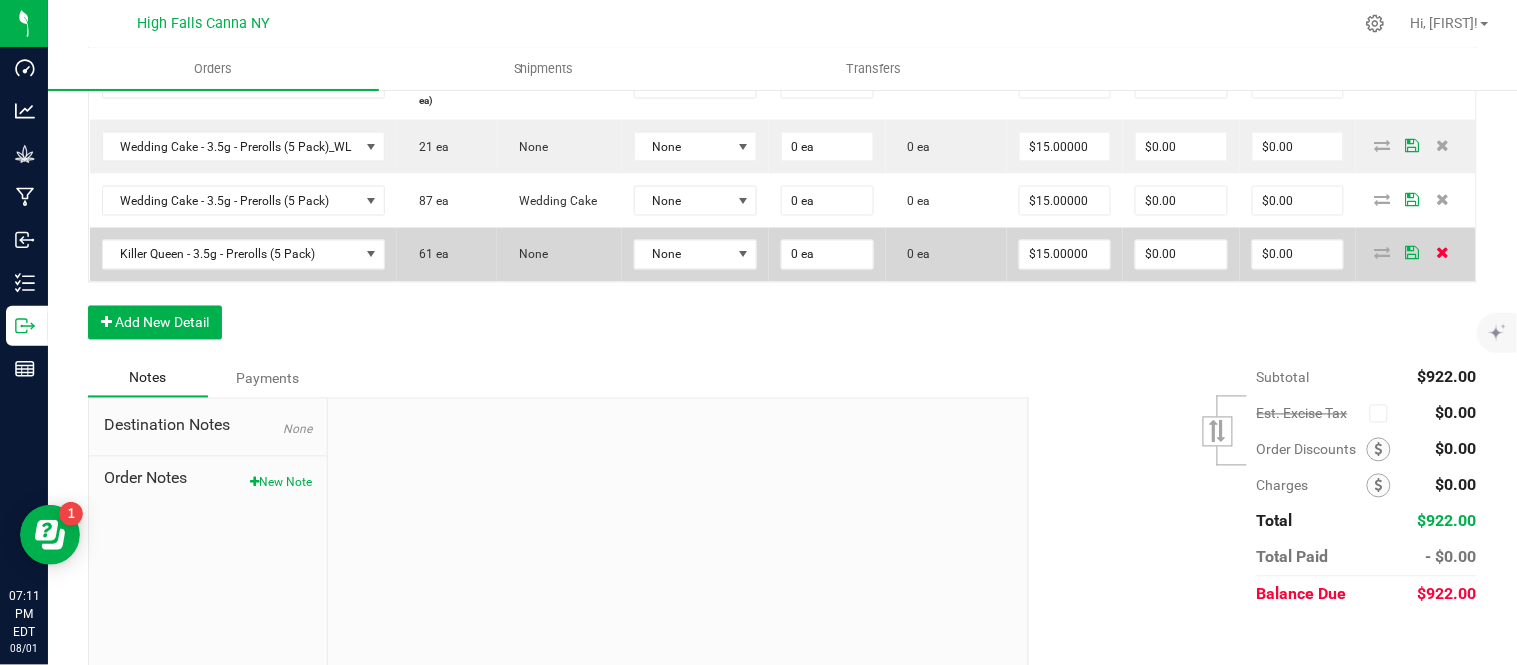 click at bounding box center (1442, 253) 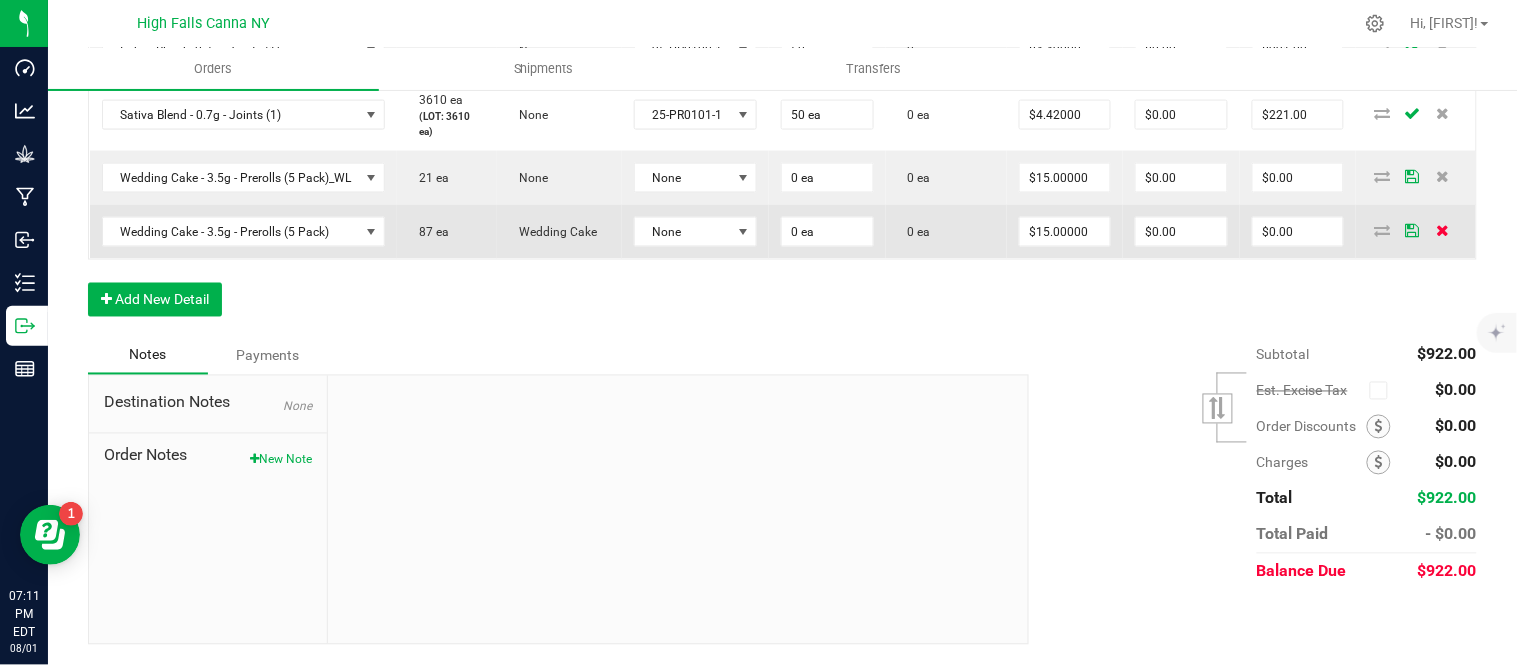 click at bounding box center [1442, 230] 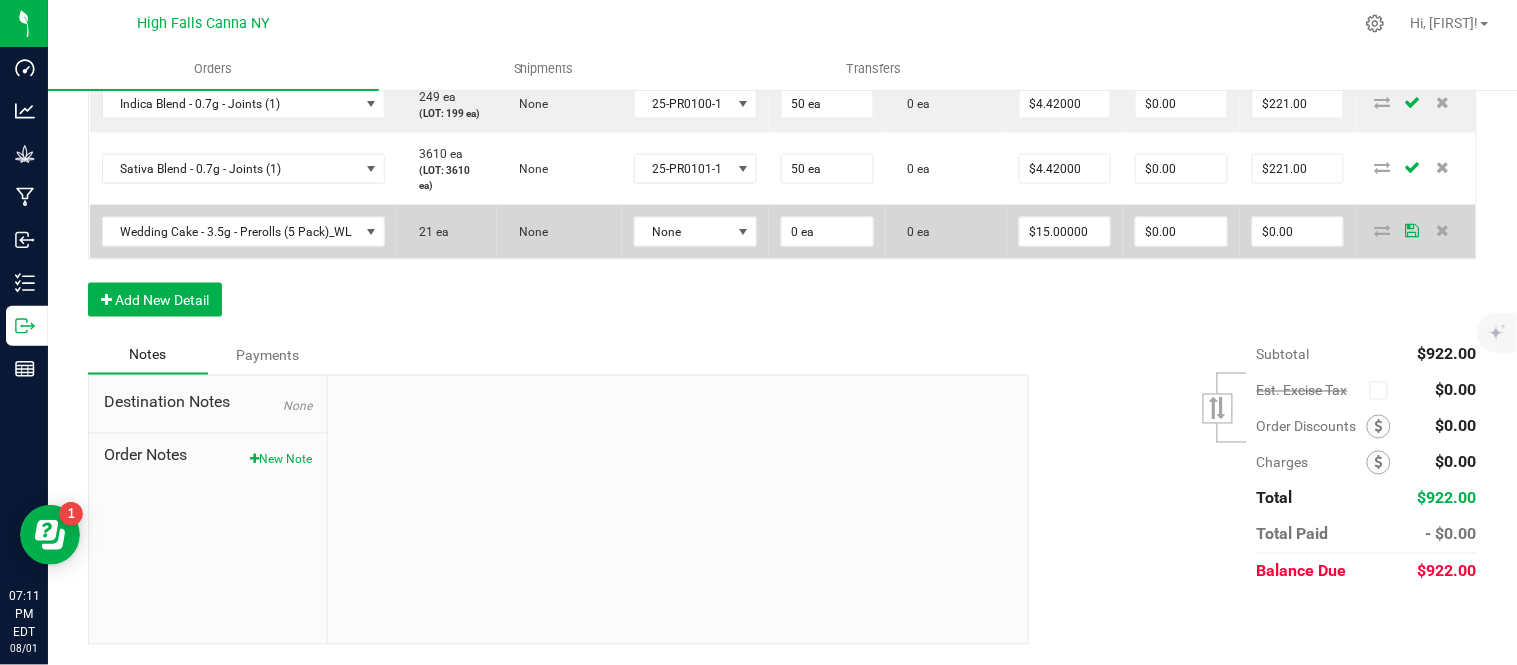 scroll, scrollTop: 744, scrollLeft: 0, axis: vertical 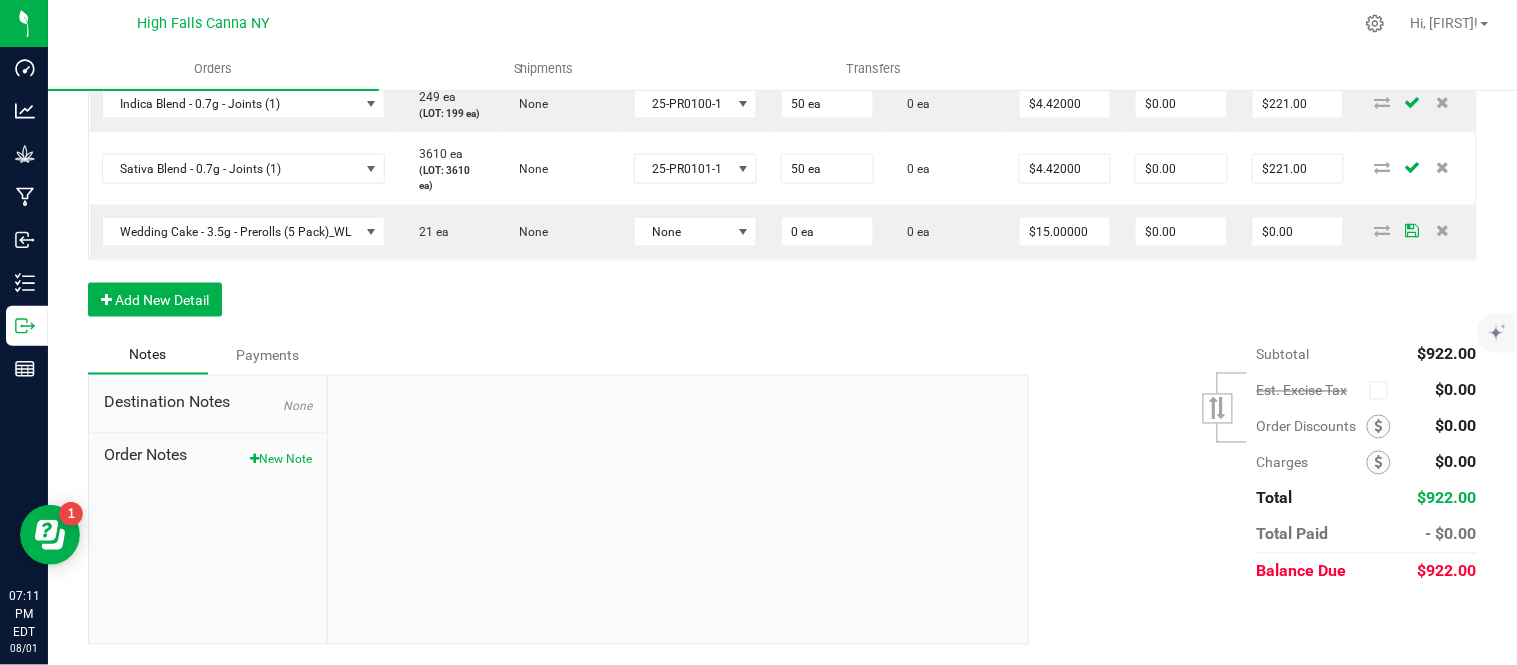 click on "Order Details Print All Labels Item  Sellable  Strain  Lot Number  Qty Ordered Qty Allocated Unit Price Line Discount Total Actions Super Mobility - 15ml - Tincture  1142 ea   (LOT: 1118 ea)   None  HFSM101 24 ea  0 ea  $20.00000 $0.00 $480.00 Indica Blend - 0.7g - Joints (1)  249 ea   (LOT: 199 ea)   None  25-PR0100-1 50 ea  0 ea  $4.42000 $0.00 $221.00 Sativa Blend - 0.7g - Joints (1)  3610 ea   (LOT: 3610 ea)   None  25-PR0101-1 50 ea  0 ea  $4.42000 $0.00 $221.00 Wedding Cake - 3.5g - Prerolls (5 Pack)_WL  21 ea   None  None 0 ea  0 ea  $15.00000 $0.00 $0.00
Add New Detail" at bounding box center (782, 118) 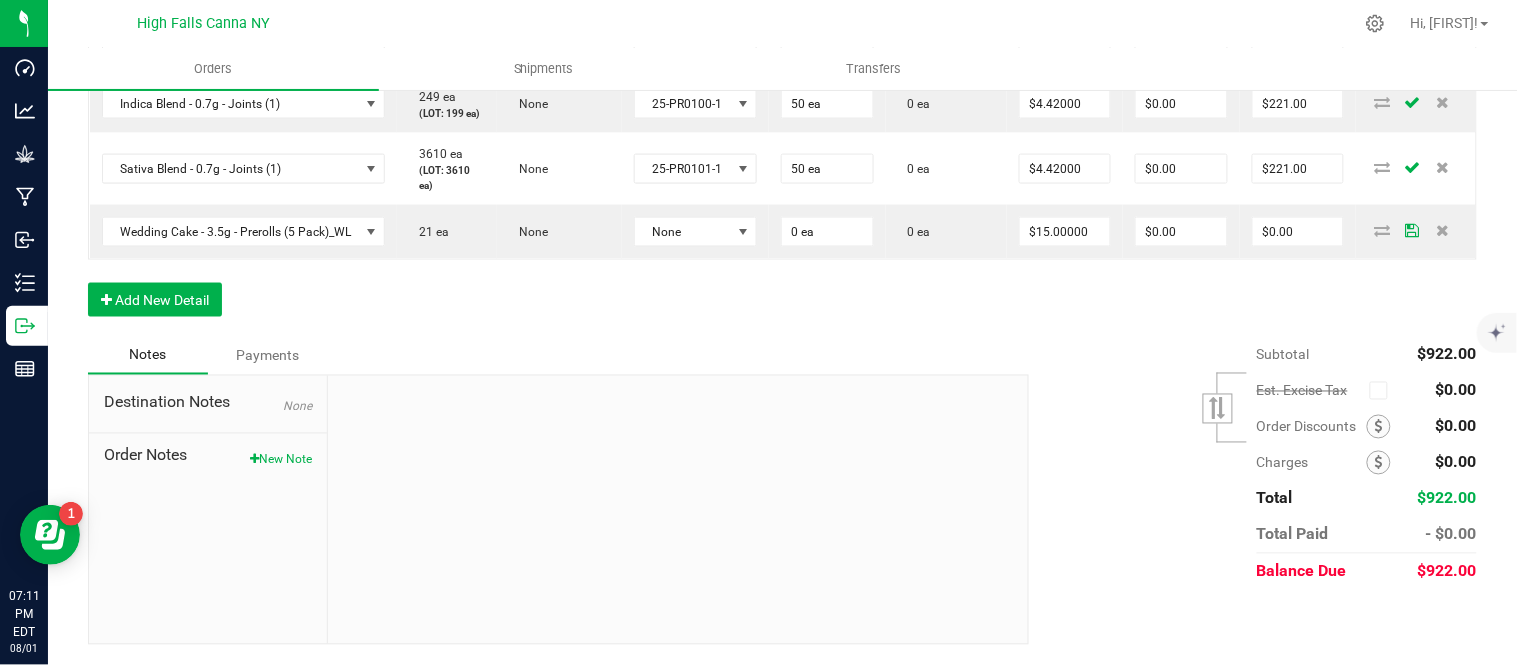 scroll, scrollTop: 633, scrollLeft: 0, axis: vertical 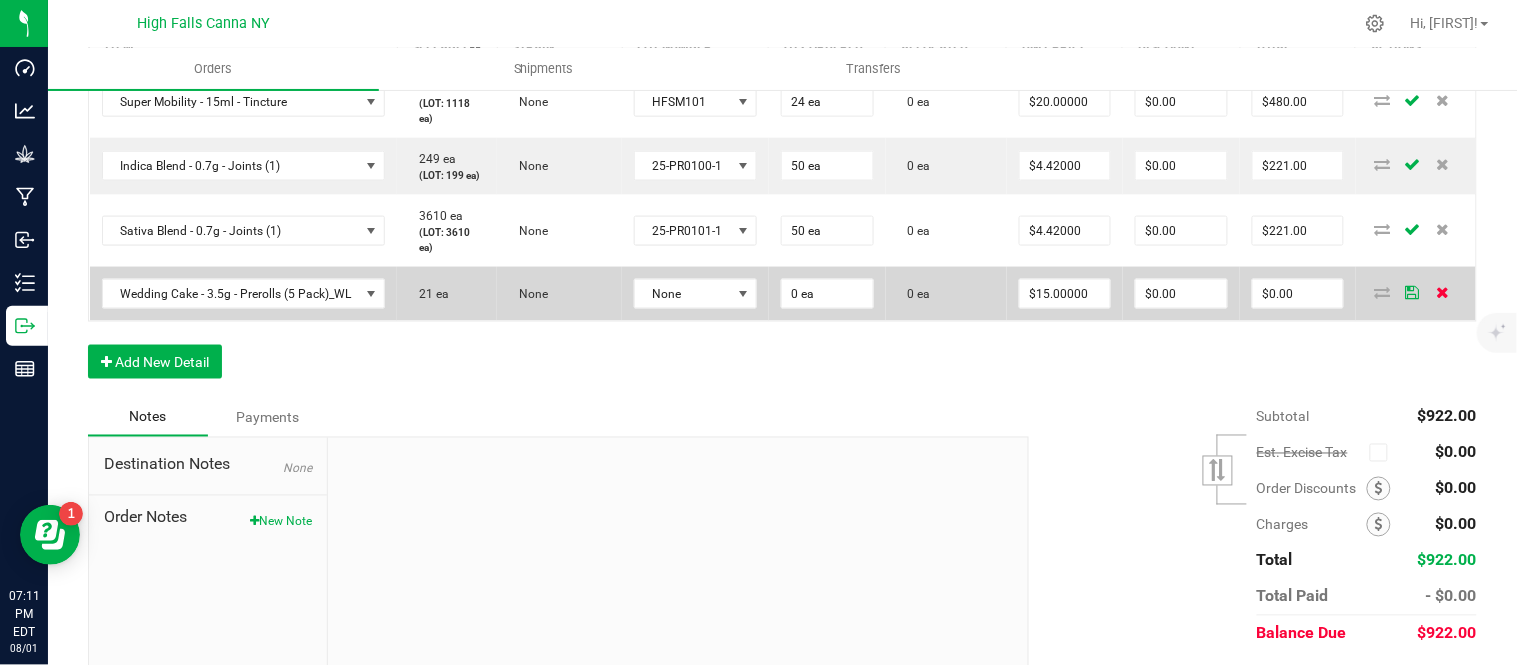 click at bounding box center [1442, 292] 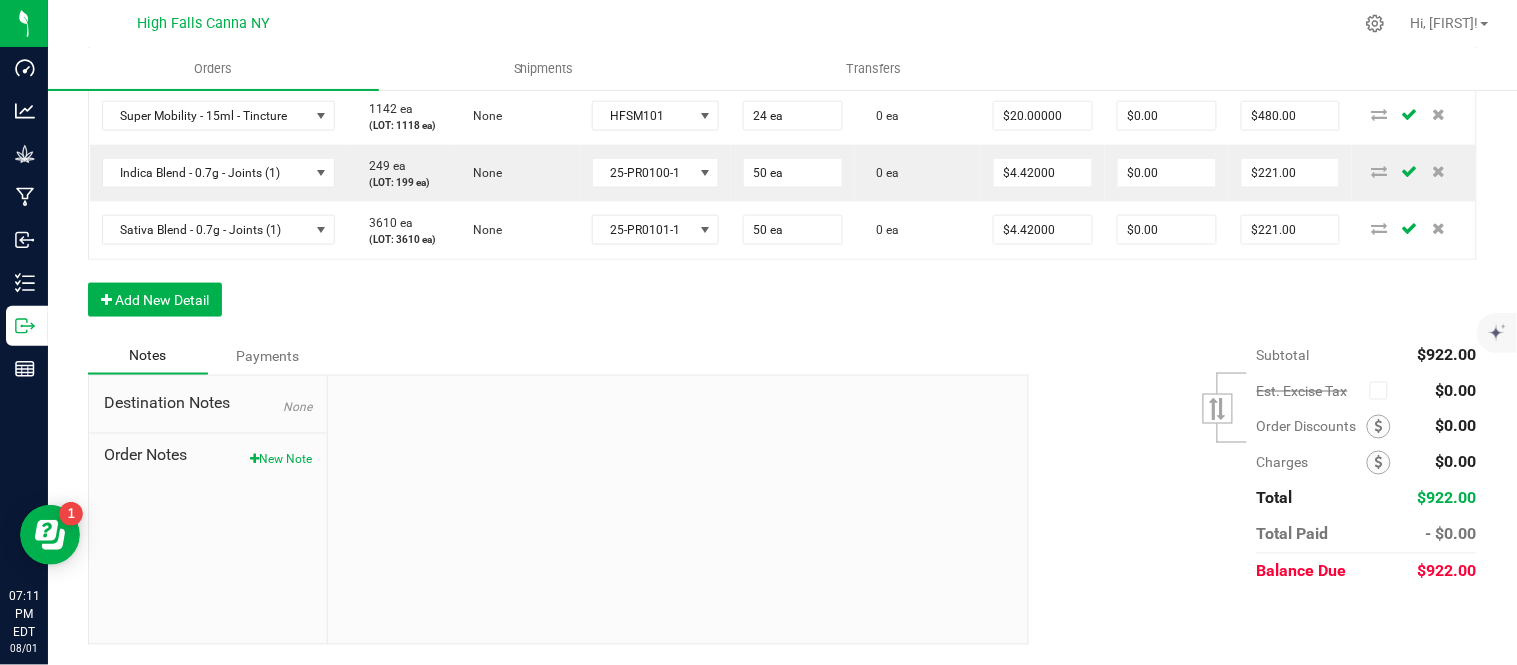 click on "Subtotal
$922.00
Est. Excise Tax" at bounding box center (1245, 463) 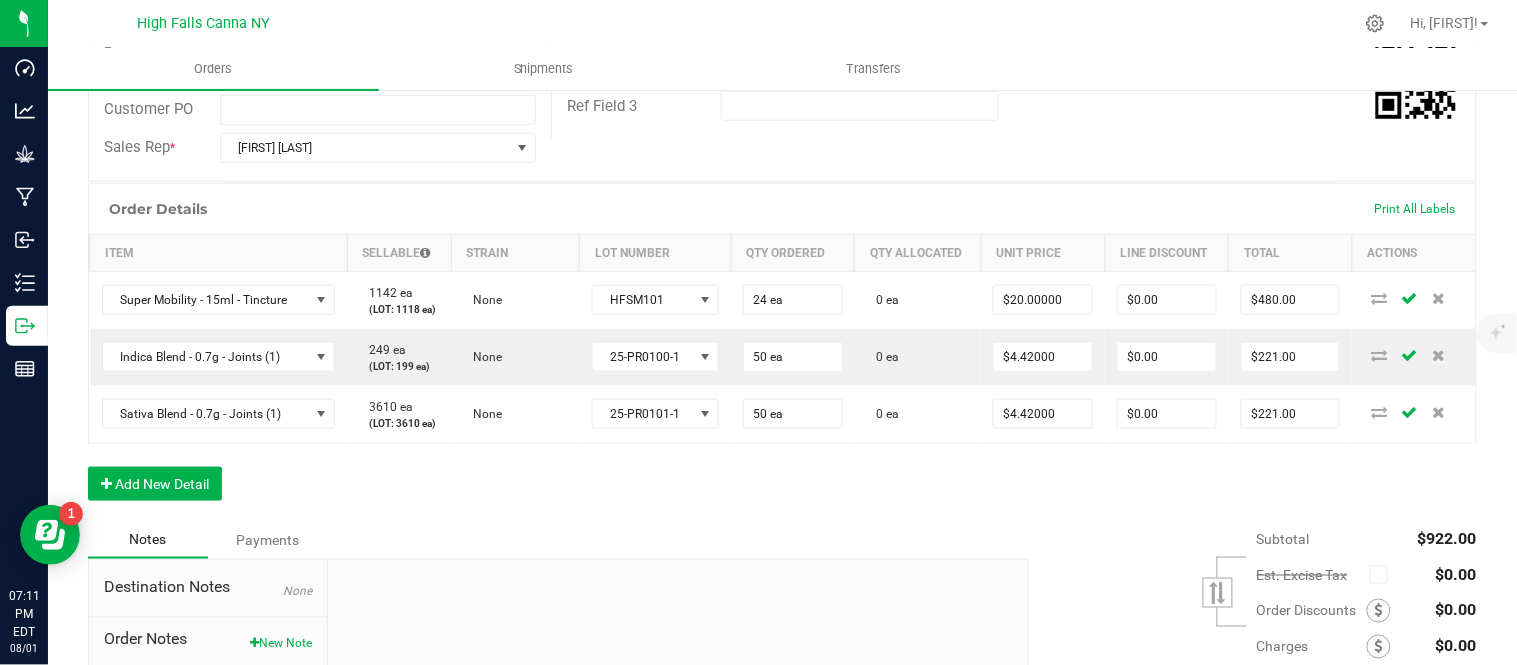 scroll, scrollTop: 522, scrollLeft: 0, axis: vertical 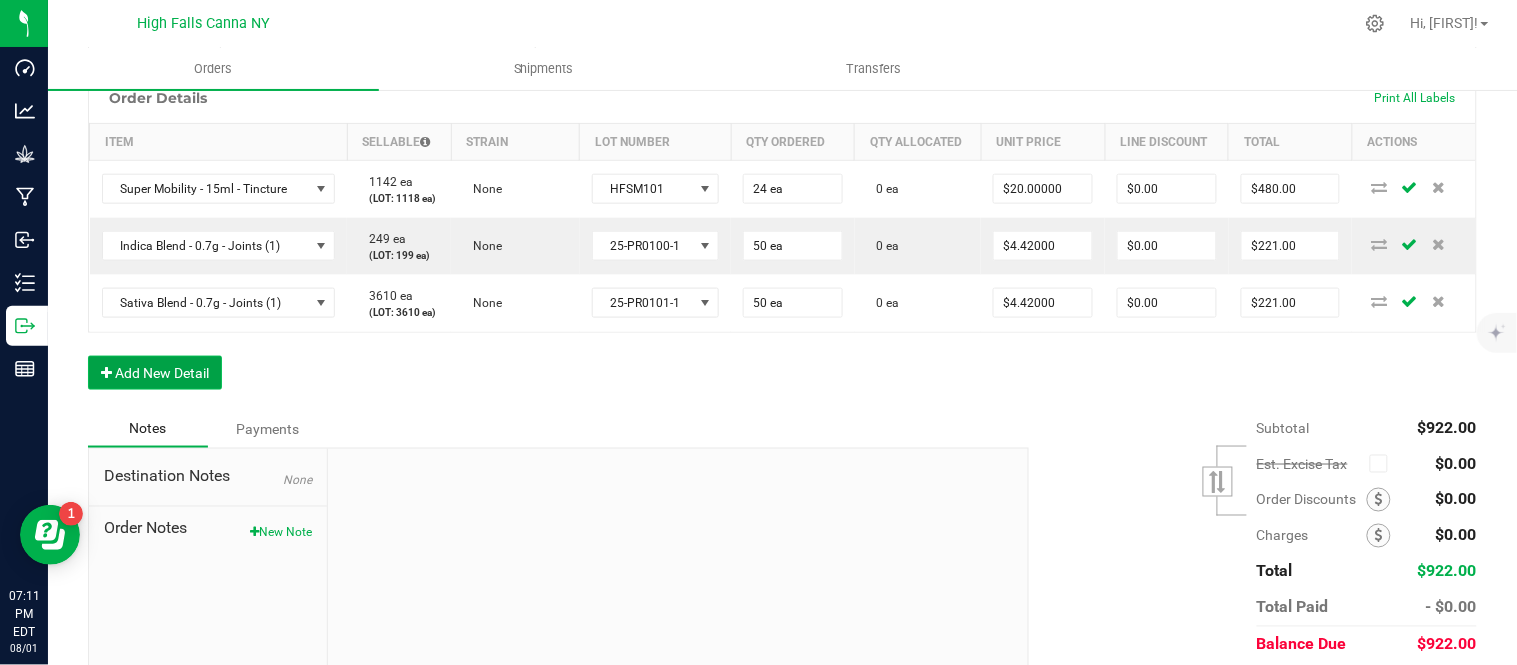 click on "Add New Detail" at bounding box center [155, 373] 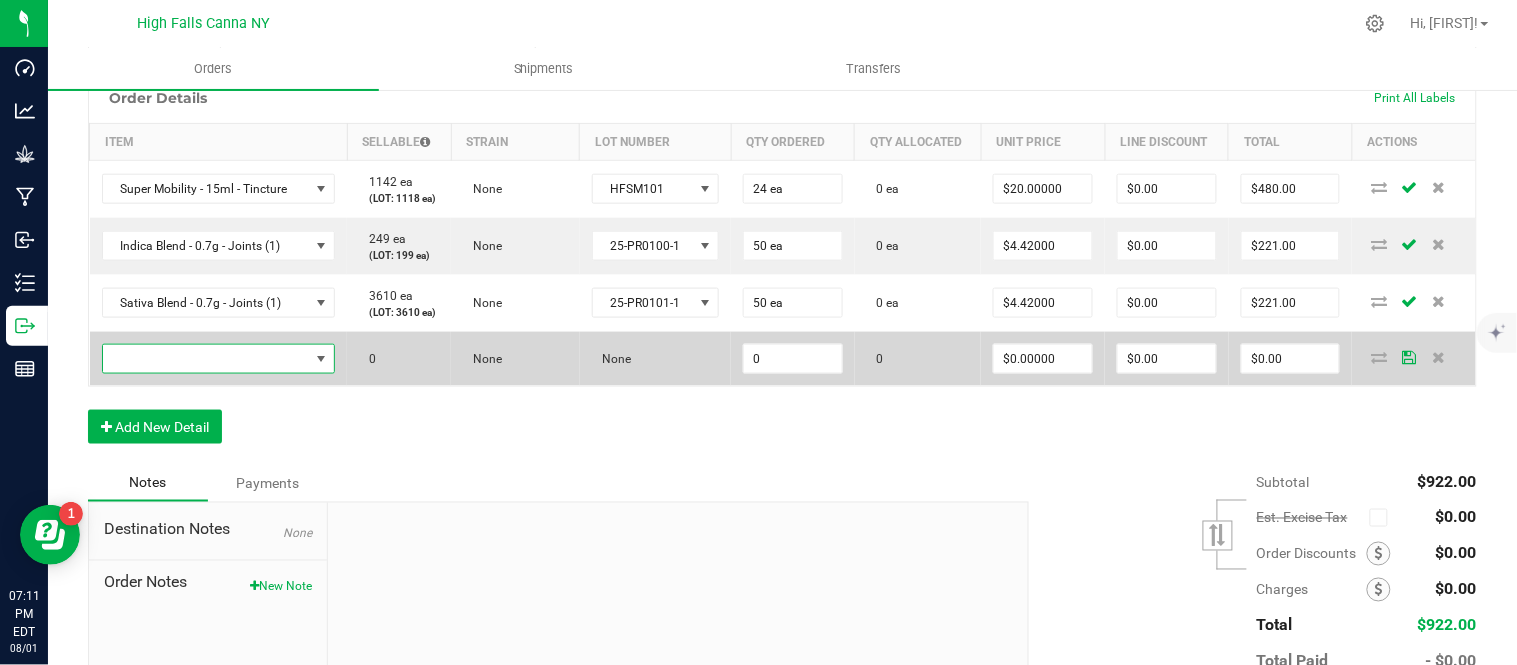 click at bounding box center (206, 359) 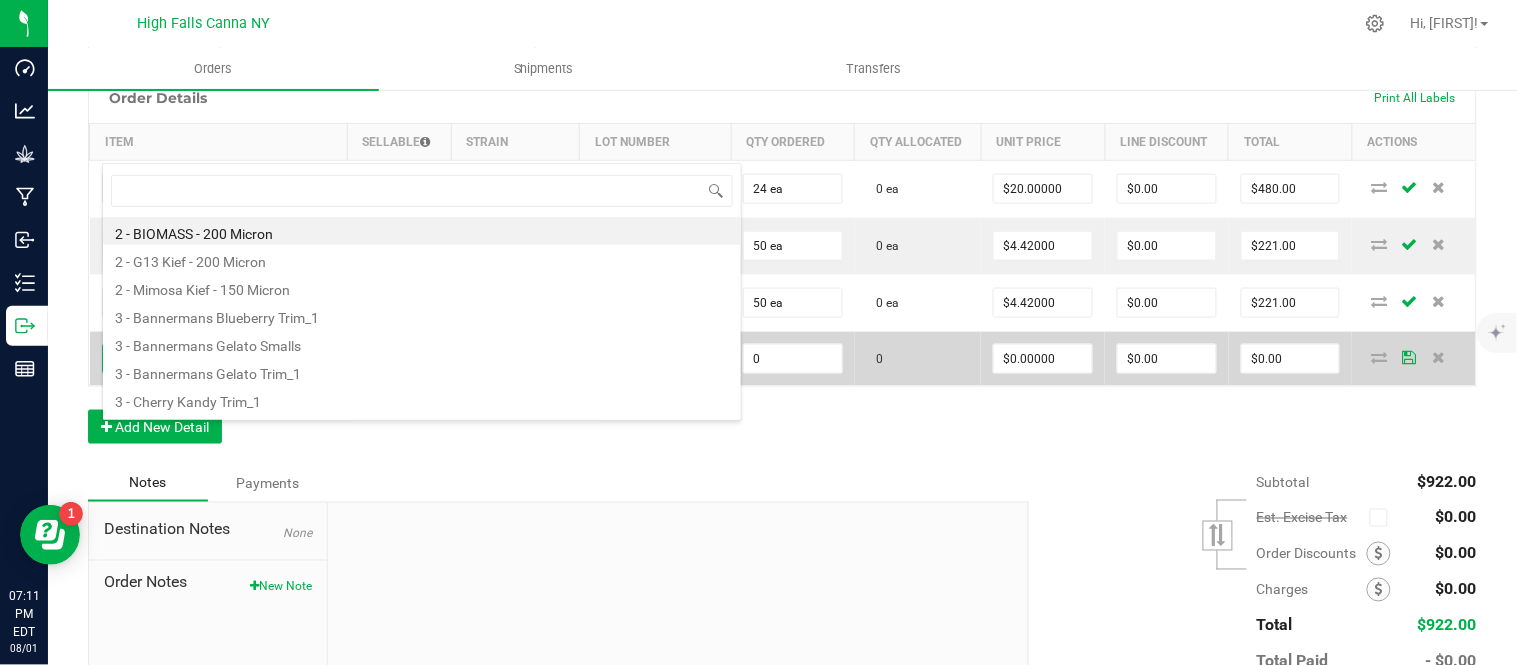 scroll, scrollTop: 99970, scrollLeft: 99767, axis: both 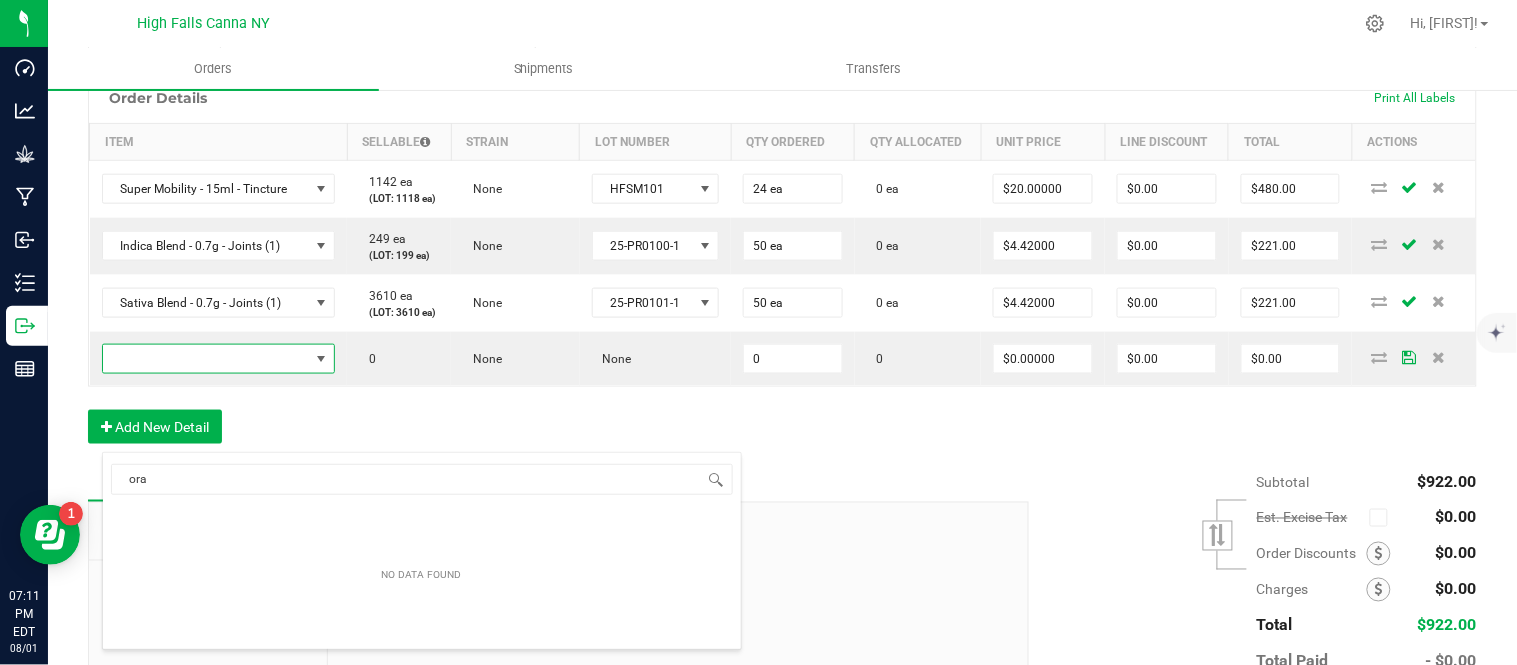 type on "or" 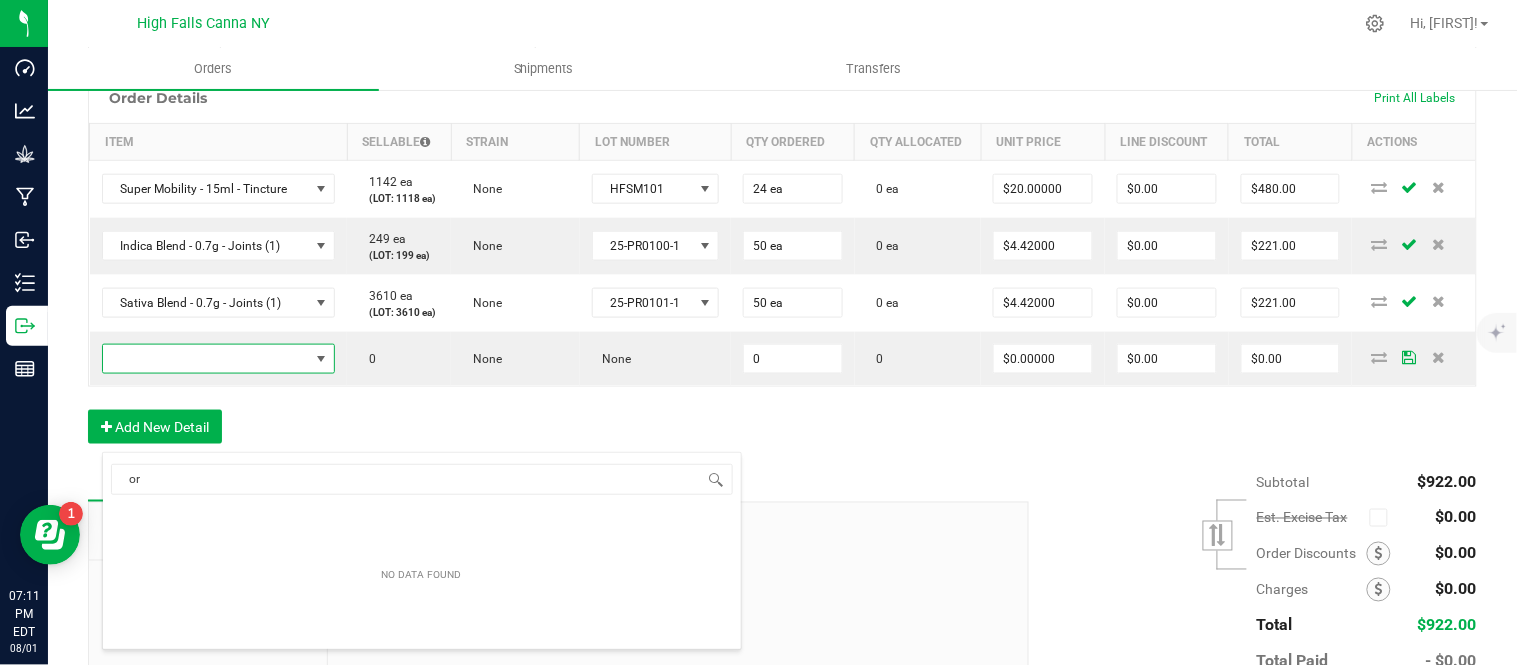 click on "Order Details Print All Labels Item  Sellable  Strain  Lot Number  Qty Ordered Qty Allocated Unit Price Line Discount Total Actions [COMPANY] - 15ml - Tincture  1142 ea   (LOT: 1118 ea)   None  HFSM101 24 ea  0 ea  $20.00000 $0.00 $480.00 Indica Blend - 0.7g - Joints (1)  249 ea   (LOT: 199 ea)   None  25-PR0100-1 50 ea  0 ea  $4.42000 $0.00 $221.00 Sativa Blend - 0.7g - Joints (1)  3610 ea   (LOT: 3610 ea)   None  25-PR0101-1 50 ea  0 ea  $4.42000 $0.00 $221.00  0    None   None  0  0   $0.00000 $0.00 $0.00
Add New Detail" at bounding box center (782, 268) 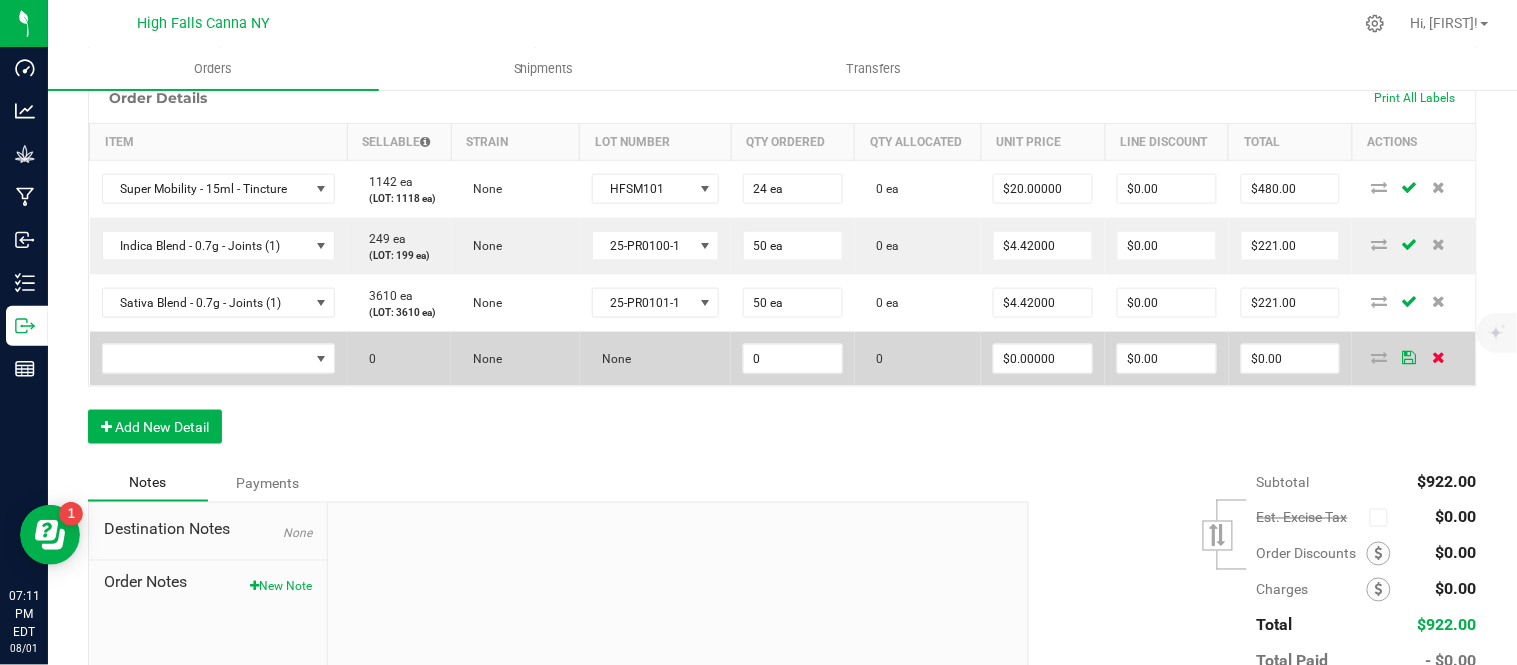 click at bounding box center (1439, 357) 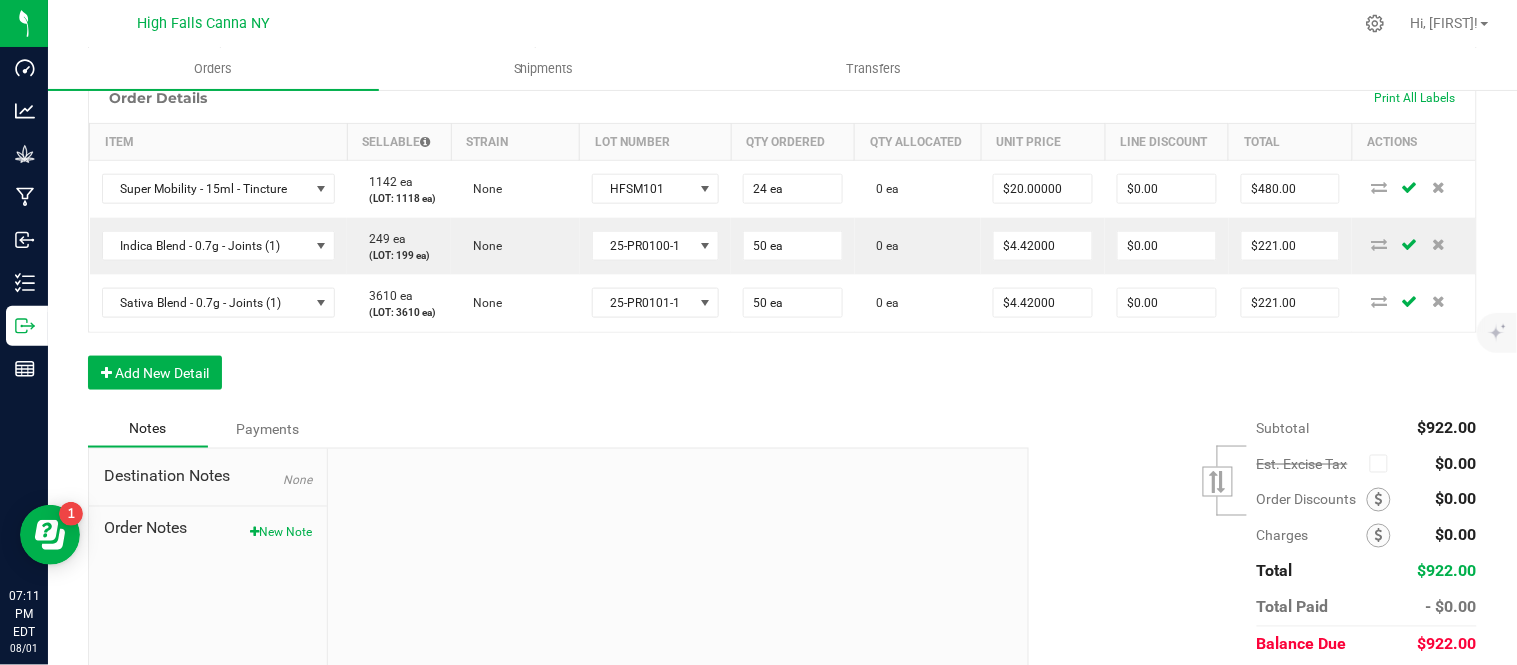 click on "Order Details Print All Labels Item  Sellable  Strain  Lot Number  Qty Ordered Qty Allocated Unit Price Line Discount Total Actions Super Mobility - 15ml - Tincture  1142 ea   (LOT: 1118 ea)   None  HFSM101 24 ea  0 ea  $20.00000 $0.00 $480.00 Indica Blend - 0.7g - Joints (1)  249 ea   (LOT: 199 ea)   None  25-PR0100-1 50 ea  0 ea  $4.42000 $0.00 $221.00 Sativa Blend - 0.7g - Joints (1)  3610 ea   (LOT: 3610 ea)   None  25-PR0101-1 50 ea  0 ea  $4.42000 $0.00 $221.00
Add New Detail" at bounding box center [782, 241] 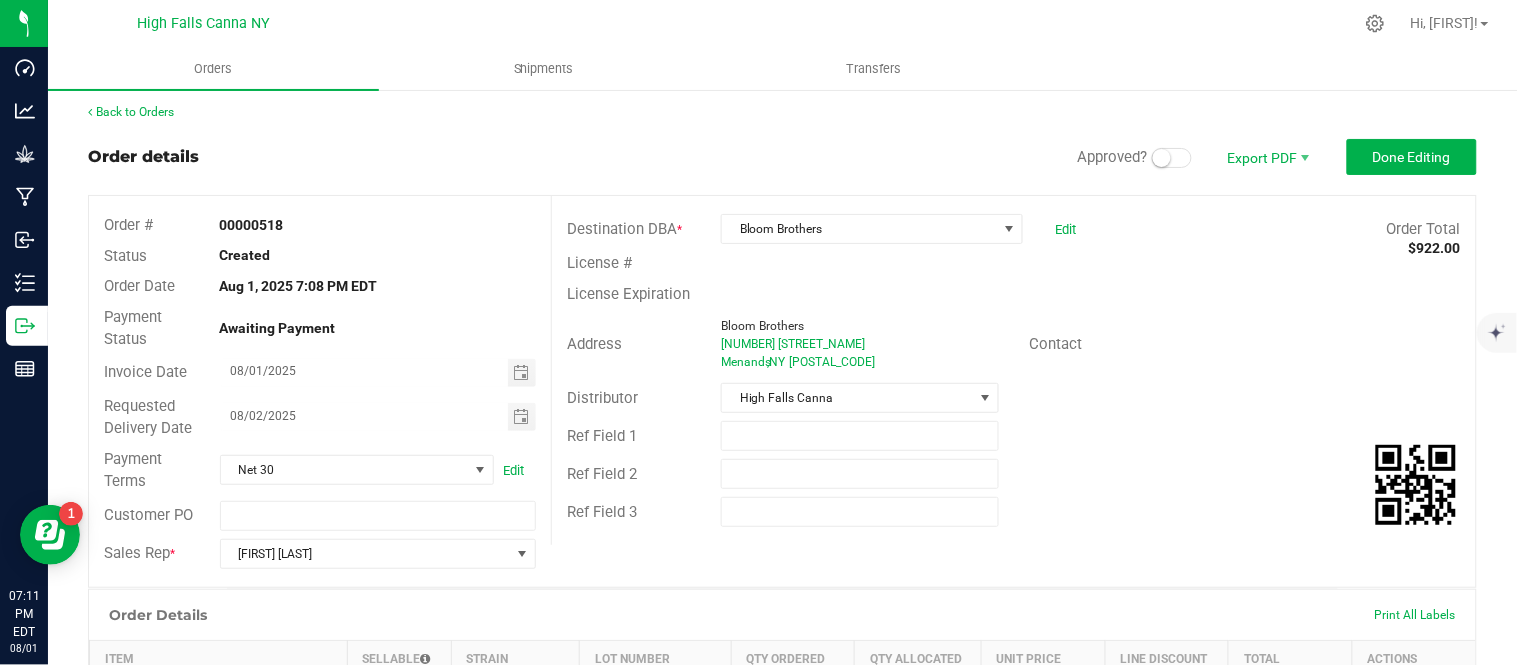 scroll, scrollTop: 0, scrollLeft: 0, axis: both 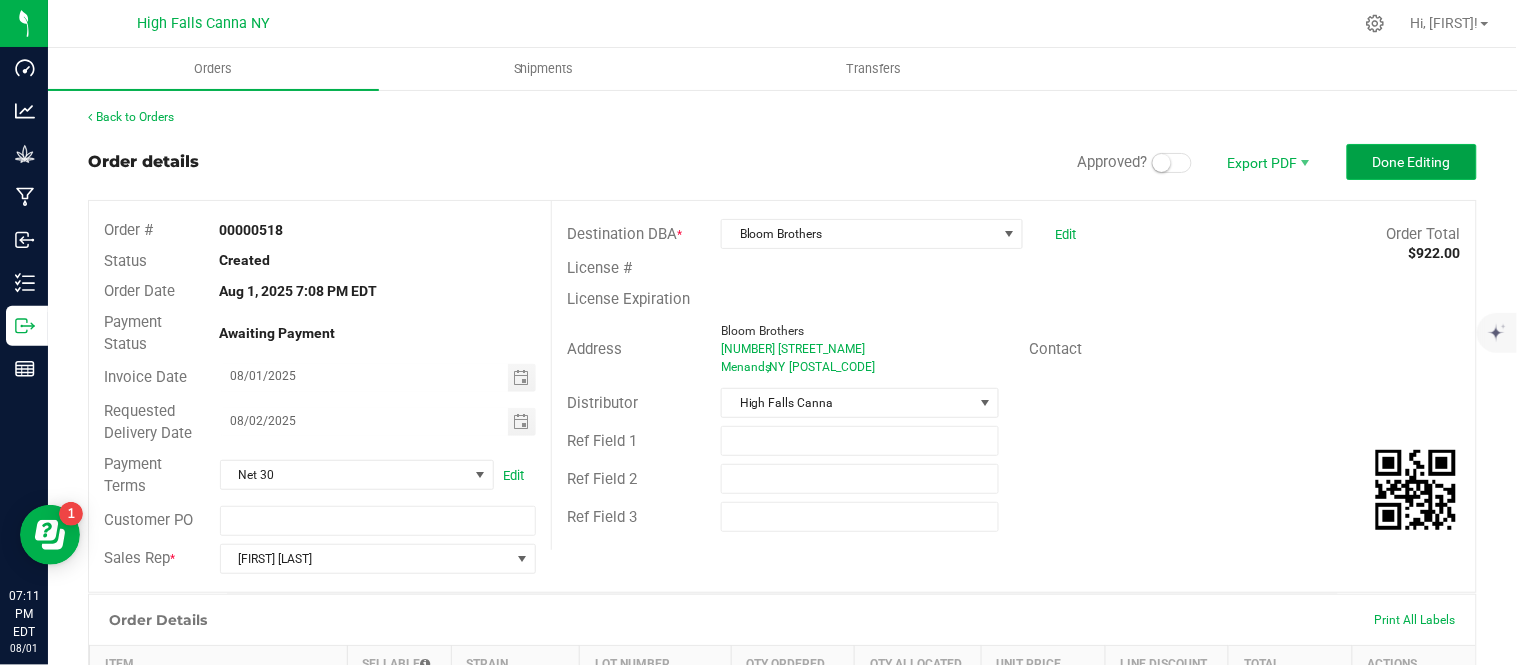 click on "Done Editing" at bounding box center (1412, 162) 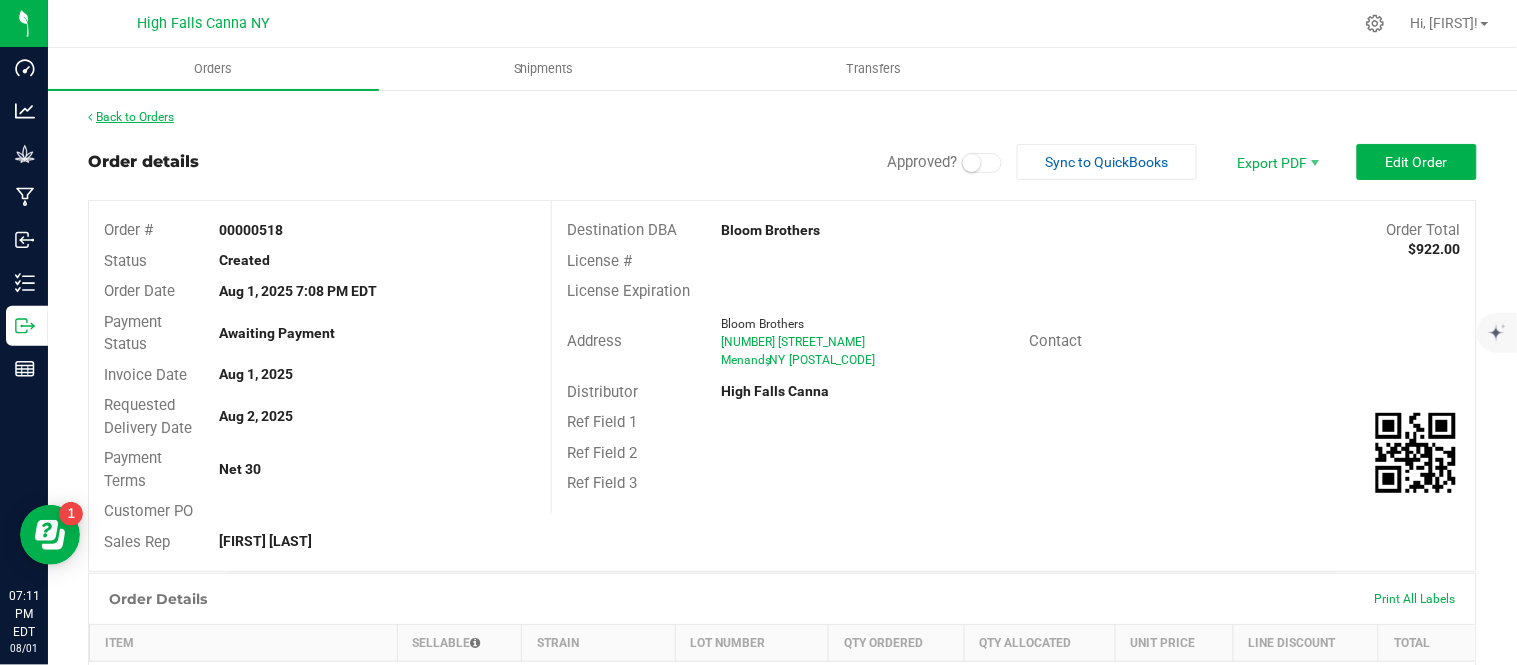 click on "Back to Orders" at bounding box center [131, 117] 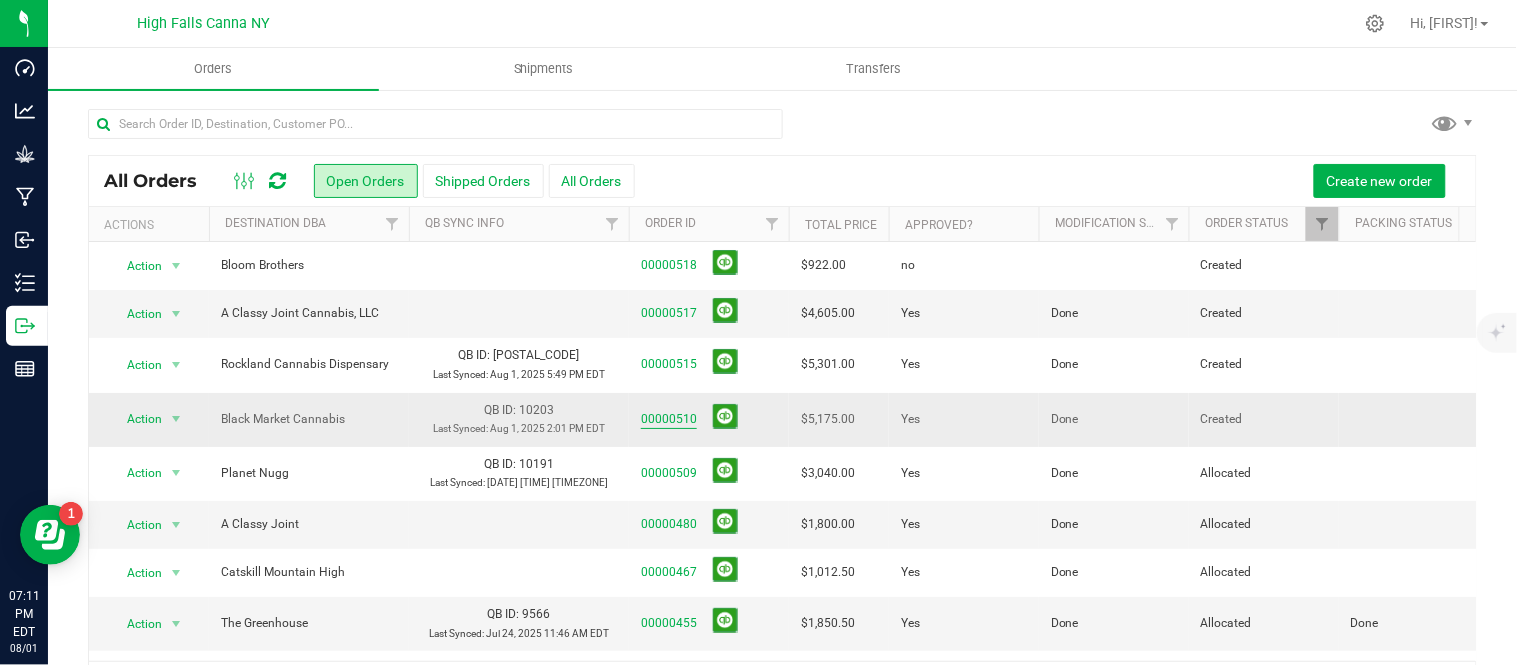 scroll, scrollTop: 76, scrollLeft: 0, axis: vertical 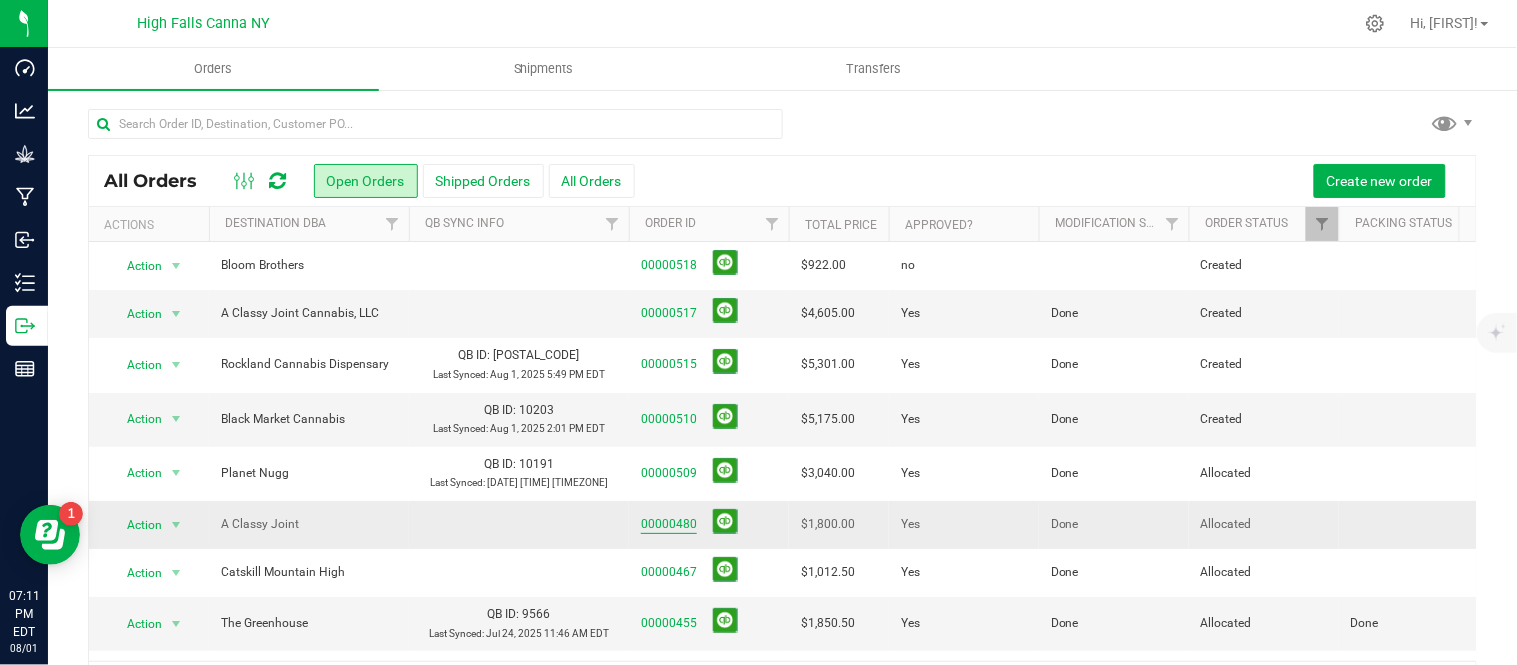 click on "00000480" at bounding box center (669, 524) 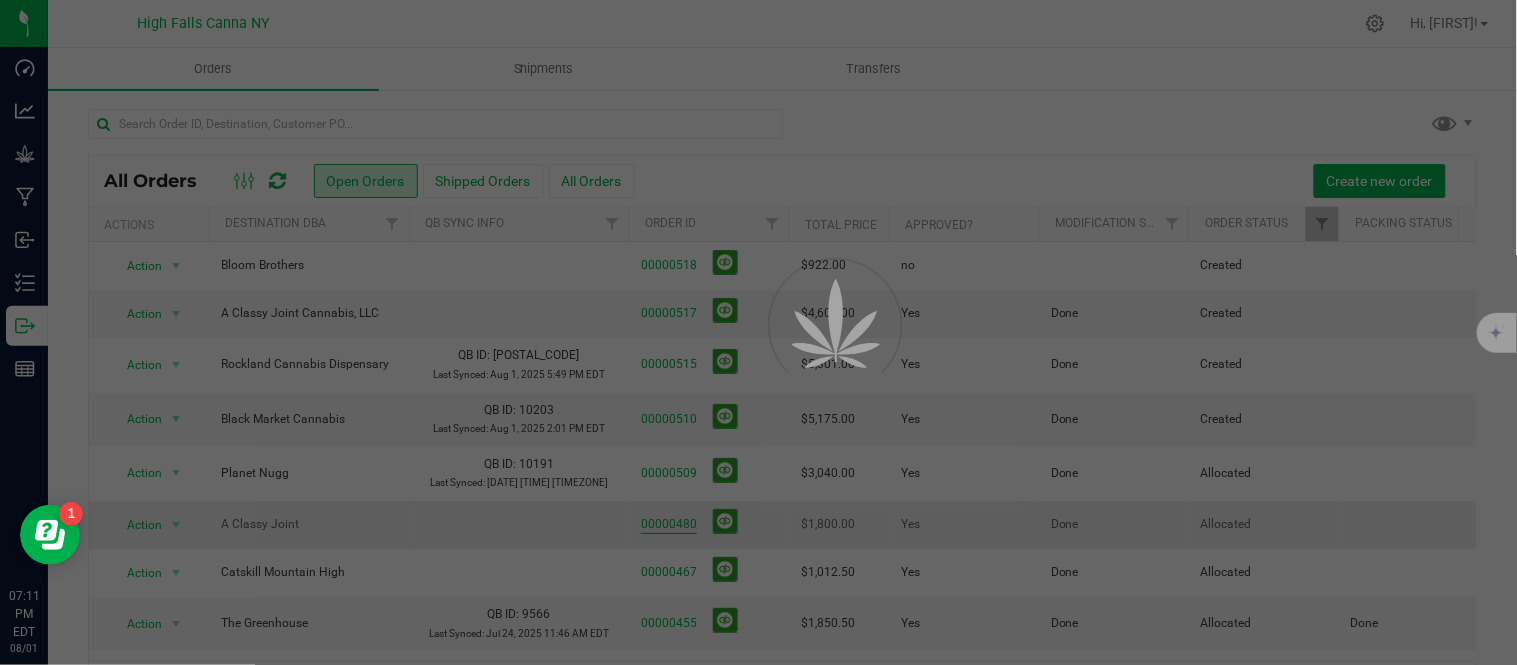 click at bounding box center [758, 332] 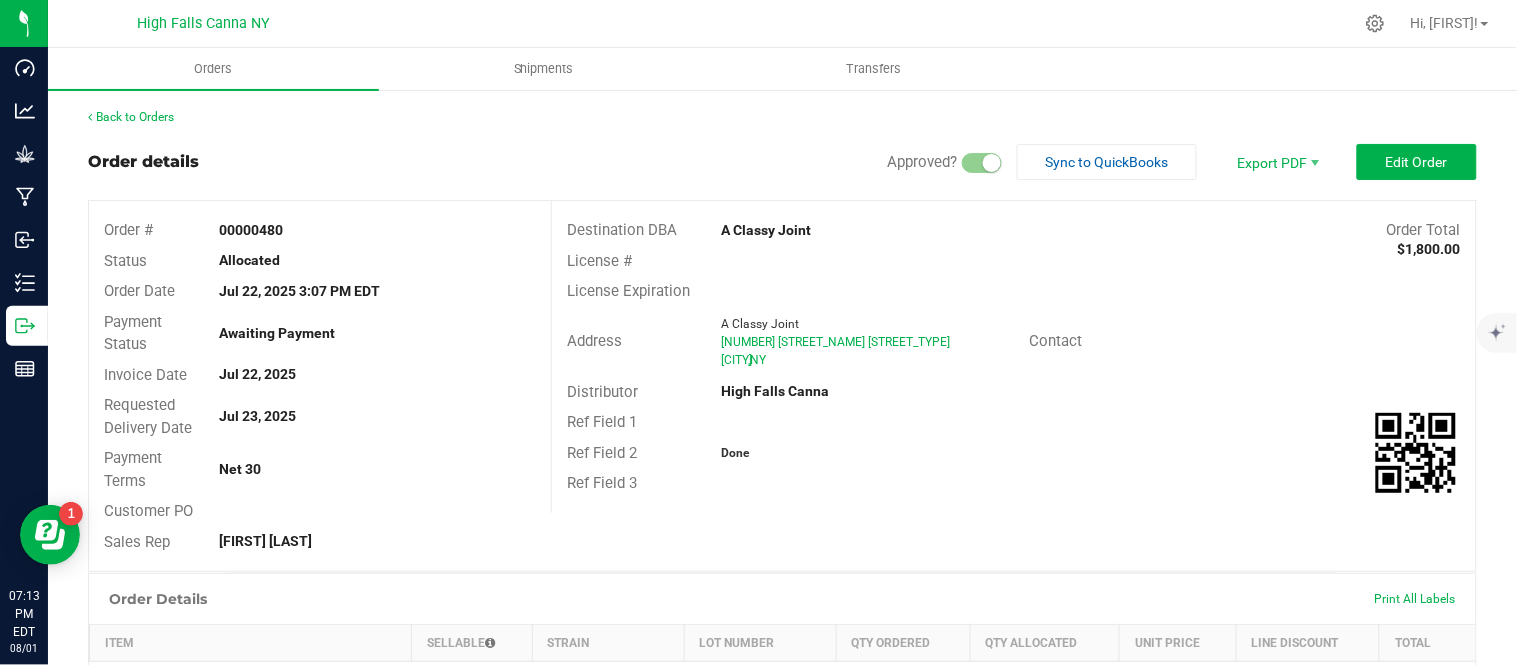 click on "Contact" at bounding box center [1091, 341] 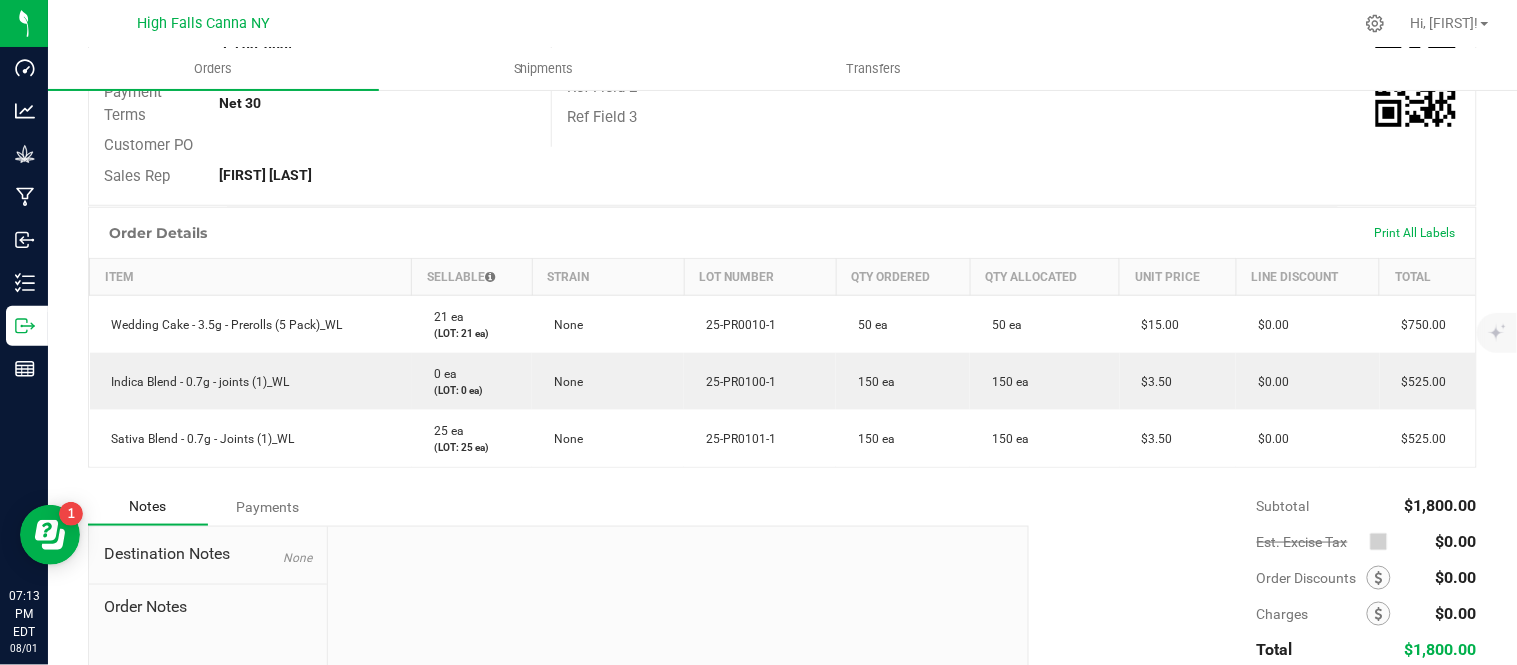 scroll, scrollTop: 316, scrollLeft: 0, axis: vertical 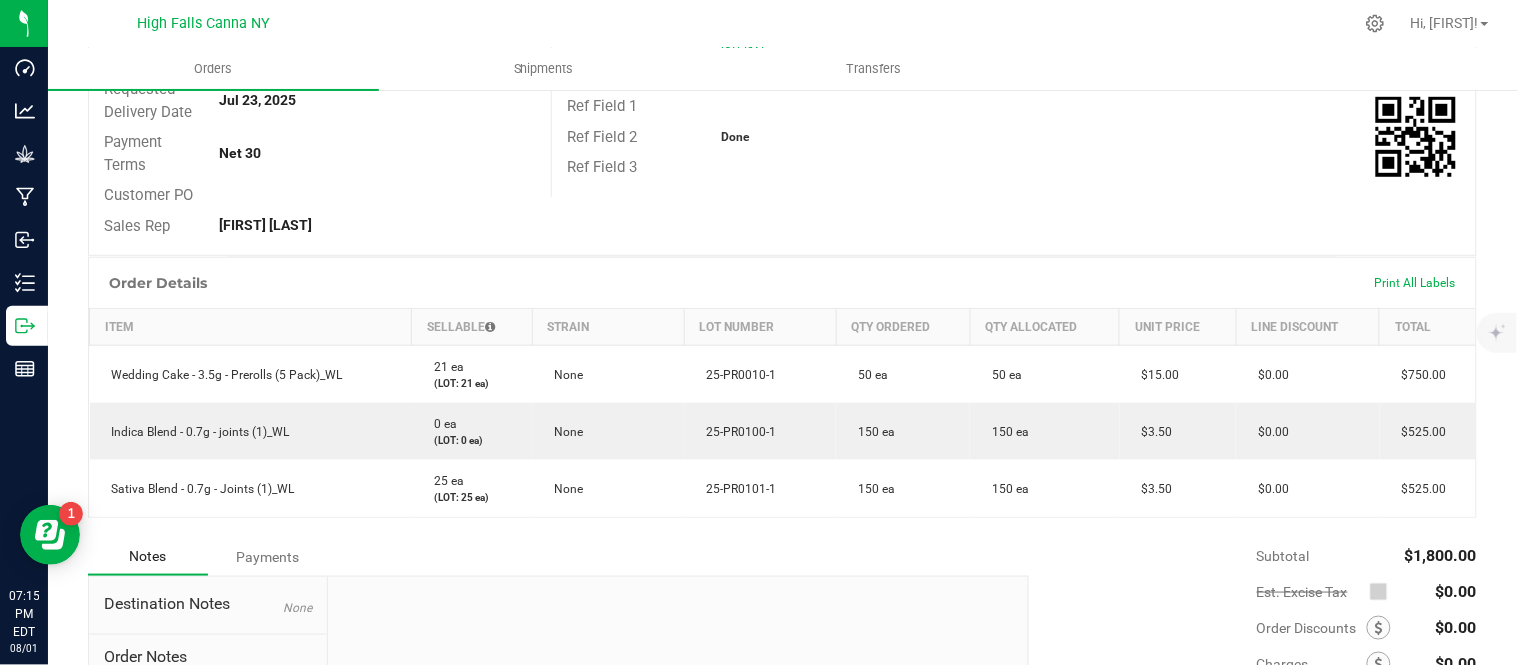 click on "Order Details Print All Labels Item  Sellable  Strain  Lot Number  Qty Ordered Qty Allocated Unit Price Line Discount Total  Wedding Cake - 3.5g - Prerolls (5 Pack)_WL   21 ea   (LOT: 21 ea)   None   25-PR0010-1   50 ea   50 ea   $15.00   $0.00   $750.00   Indica Blend - 0.7g - joints (1)_WL   0 ea   (LOT: 0 ea)   None   25-PR0100-1   150 ea   150 ea   $3.50   $0.00   $525.00   Sativa Blend - 0.7g - Joints (1)_WL   25 ea   (LOT: 25 ea)   None   25-PR0101-1   150 ea   150 ea   $3.50   $0.00   $525.00" at bounding box center (782, 397) 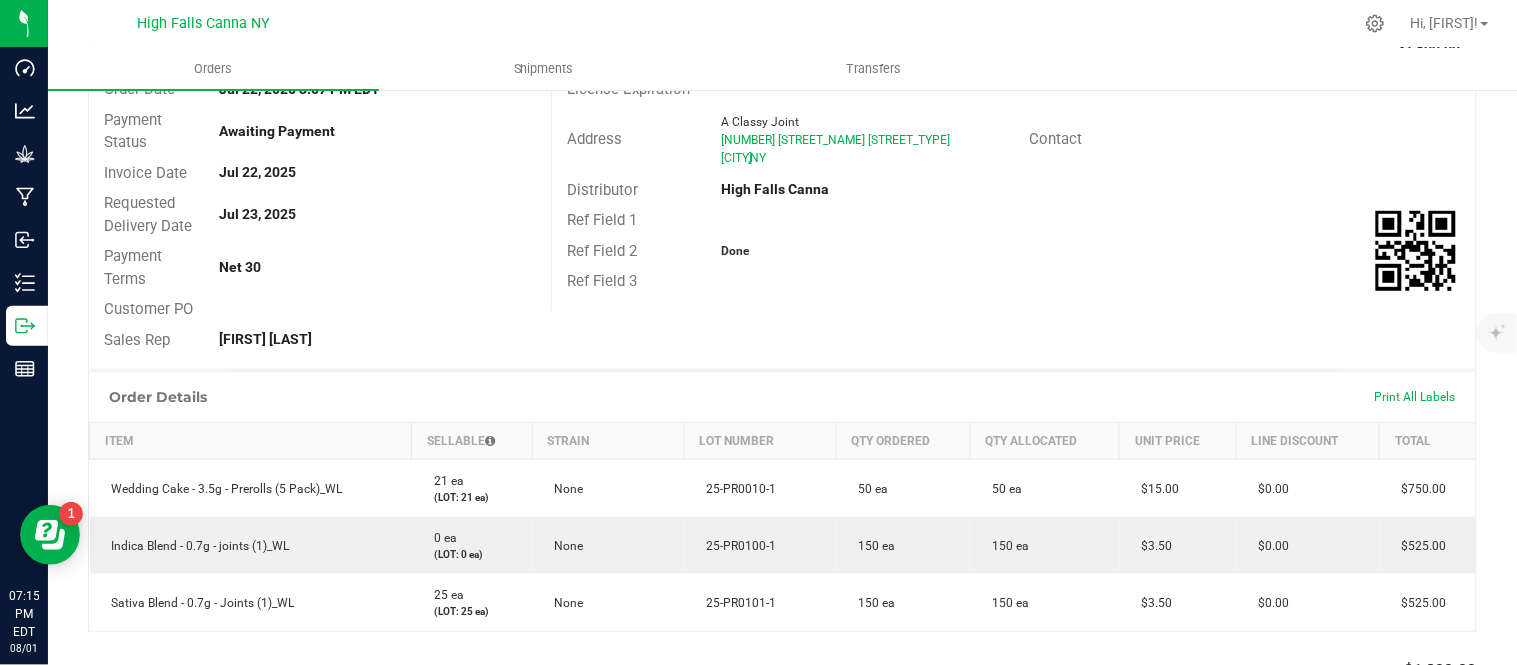 scroll, scrollTop: 0, scrollLeft: 0, axis: both 